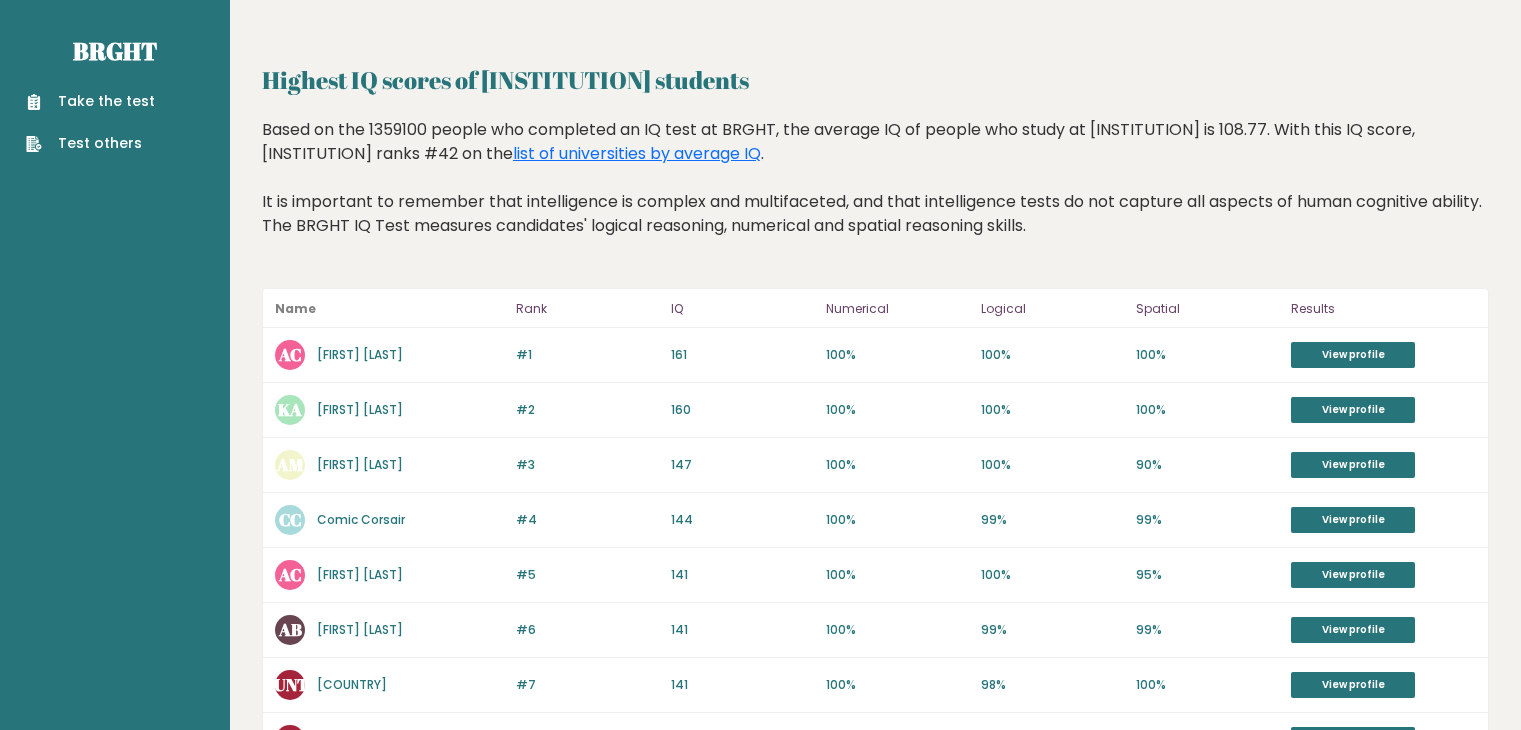 scroll, scrollTop: 0, scrollLeft: 0, axis: both 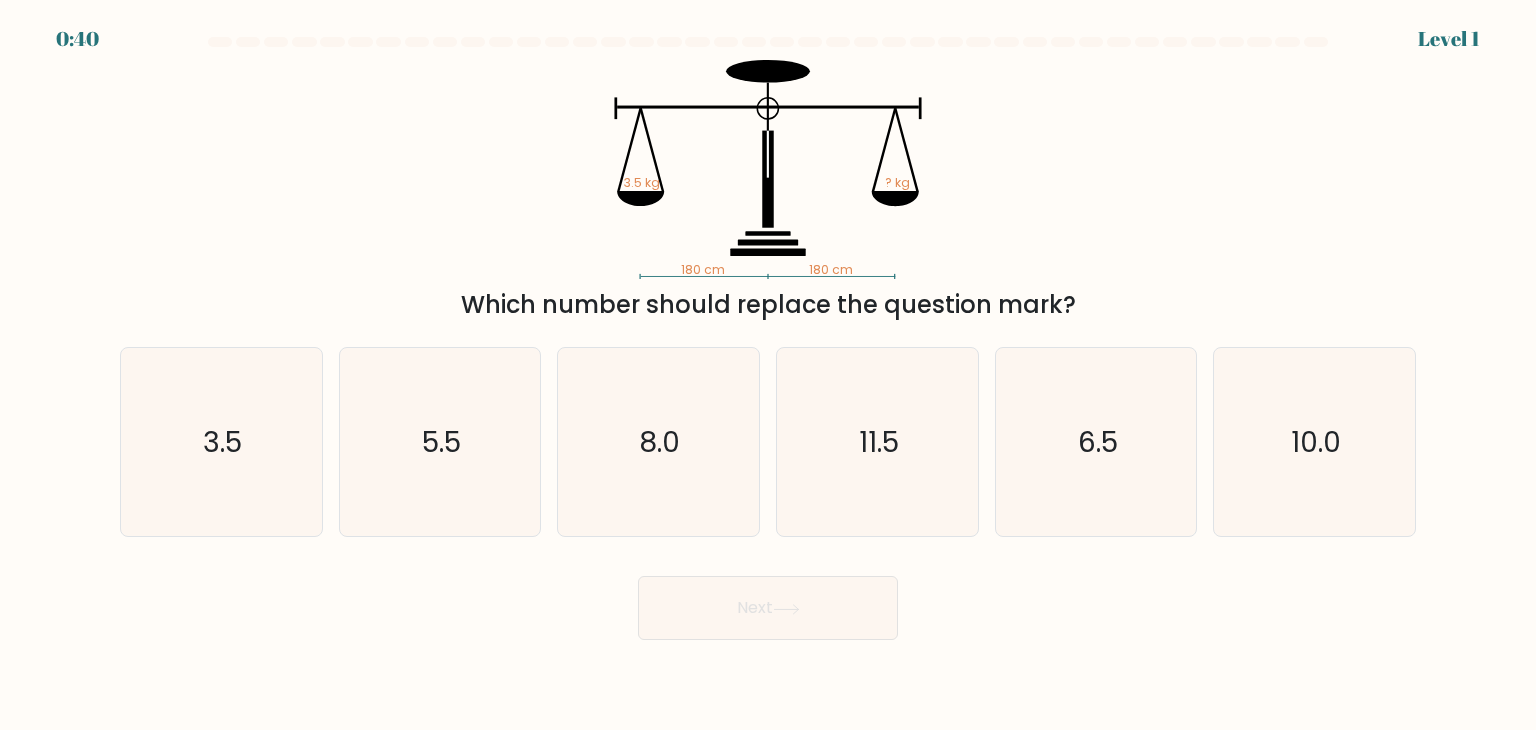 drag, startPoint x: 1000, startPoint y: 318, endPoint x: 1017, endPoint y: 320, distance: 17.117243 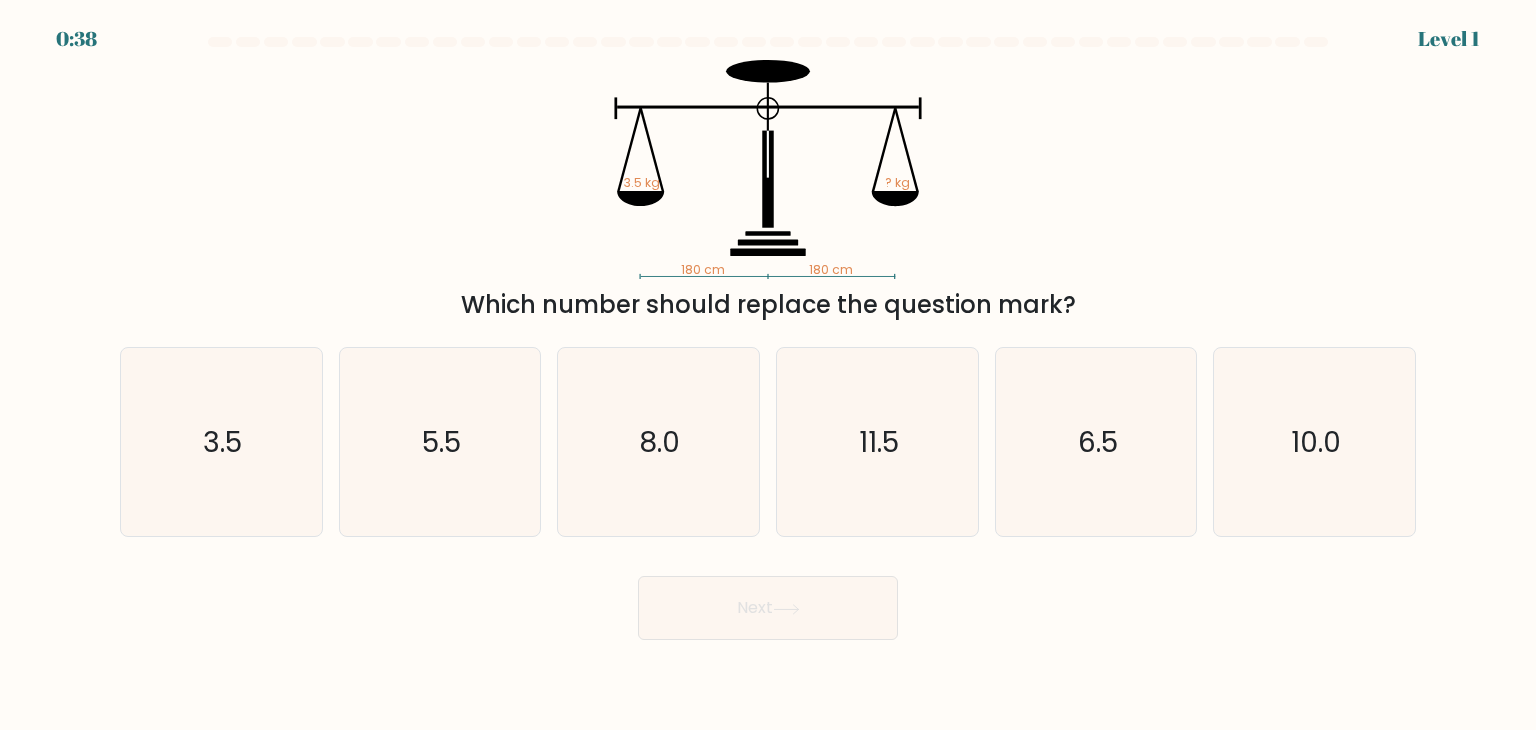 click on "180 cm   180 cm   3.5 kg   ? kg" 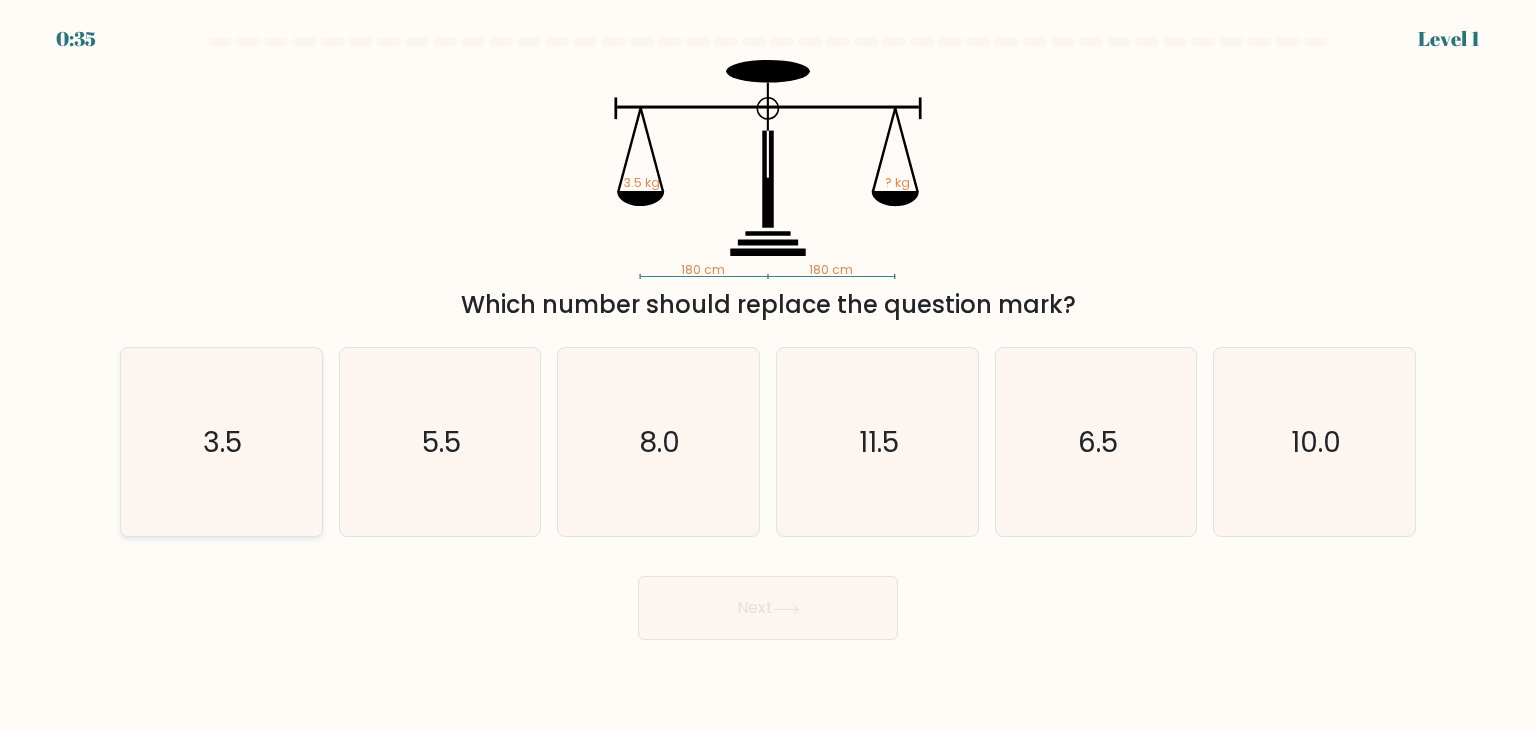 click on "3.5" 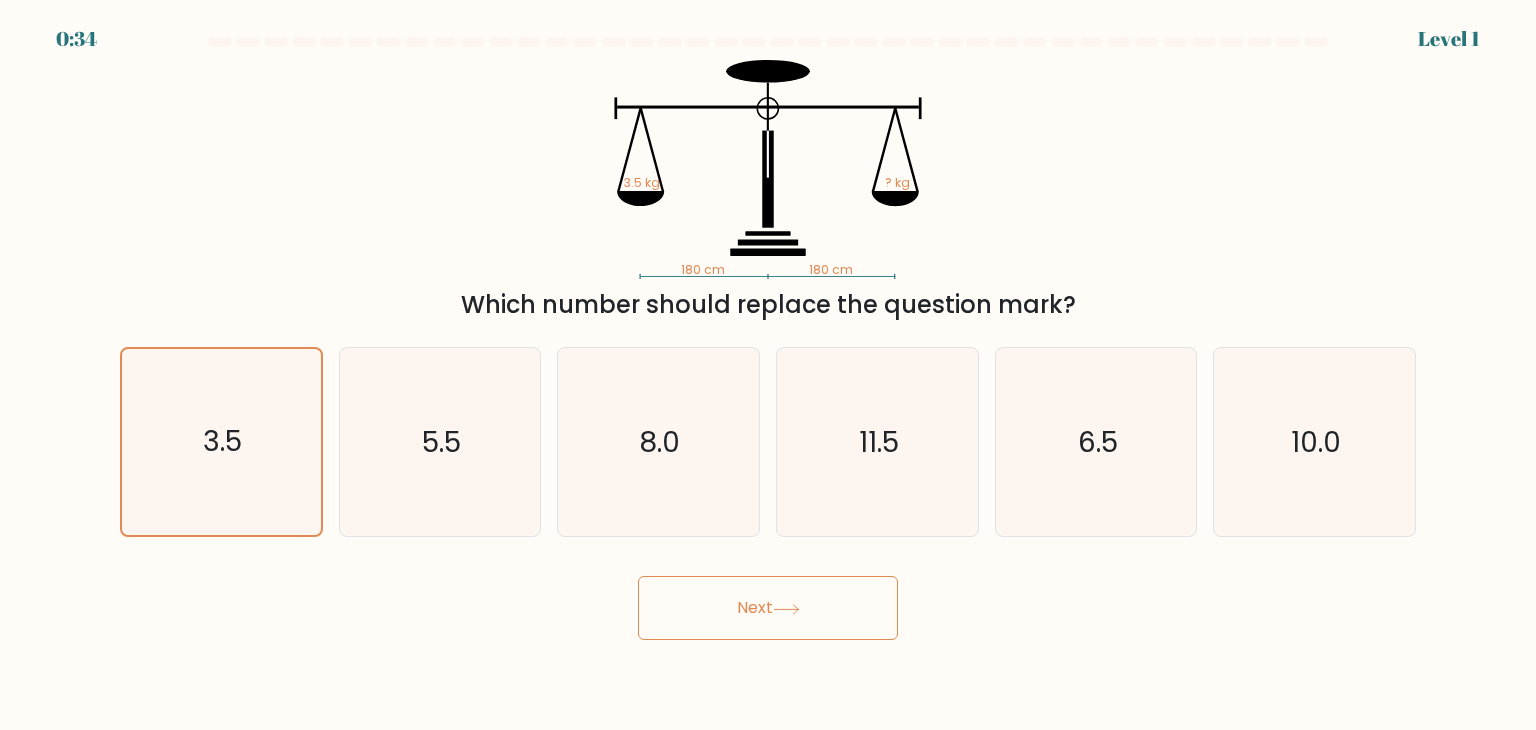 click on "Next" at bounding box center (768, 608) 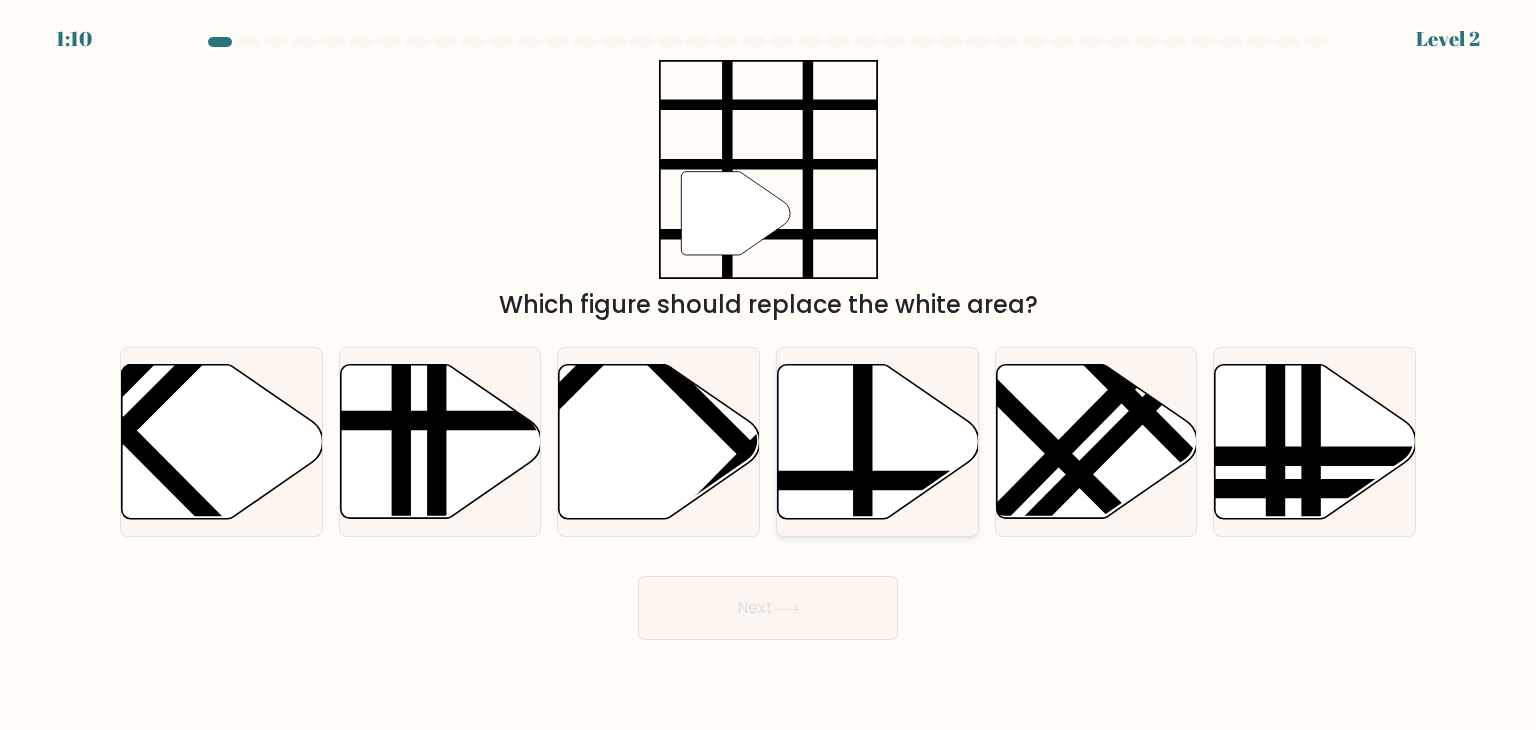 click 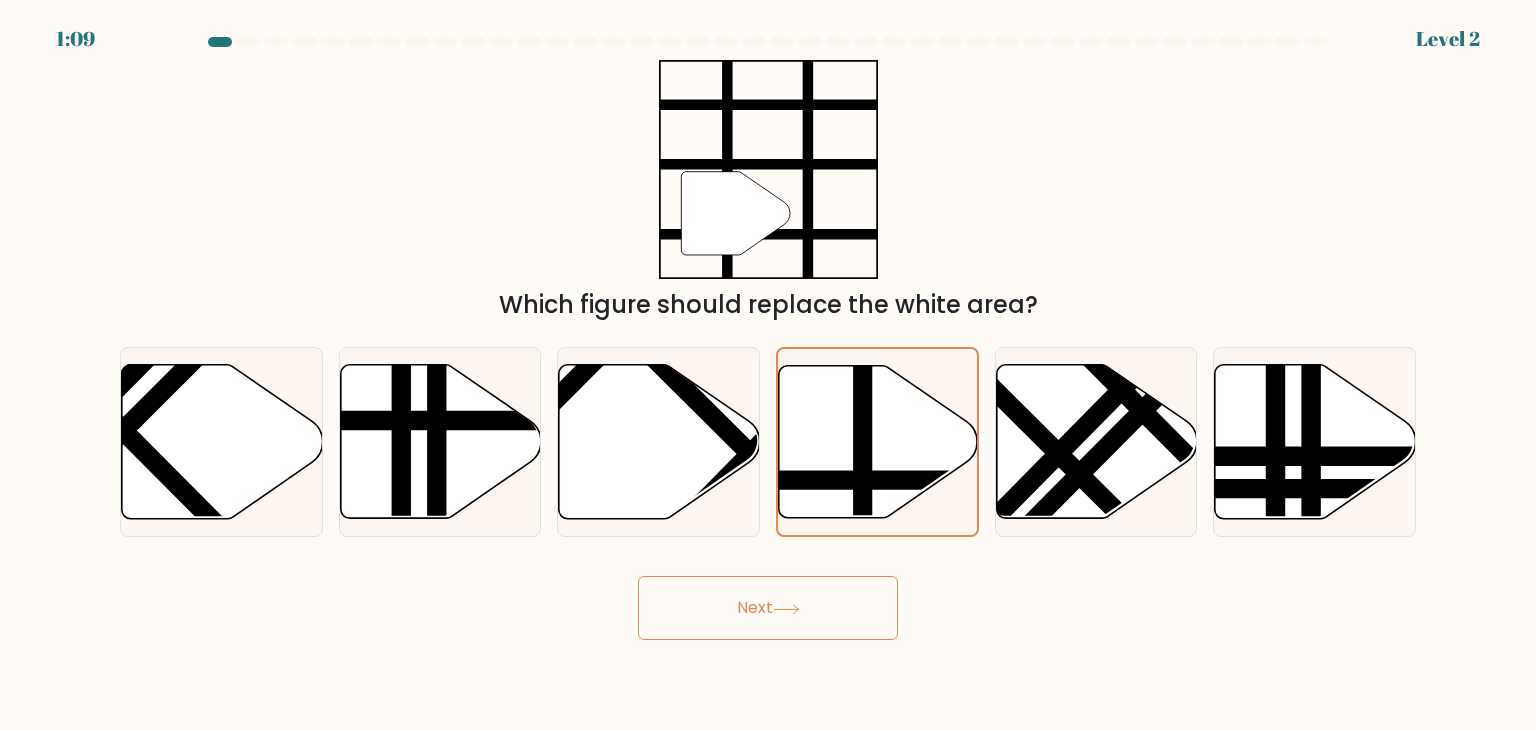 click on "Next" at bounding box center (768, 608) 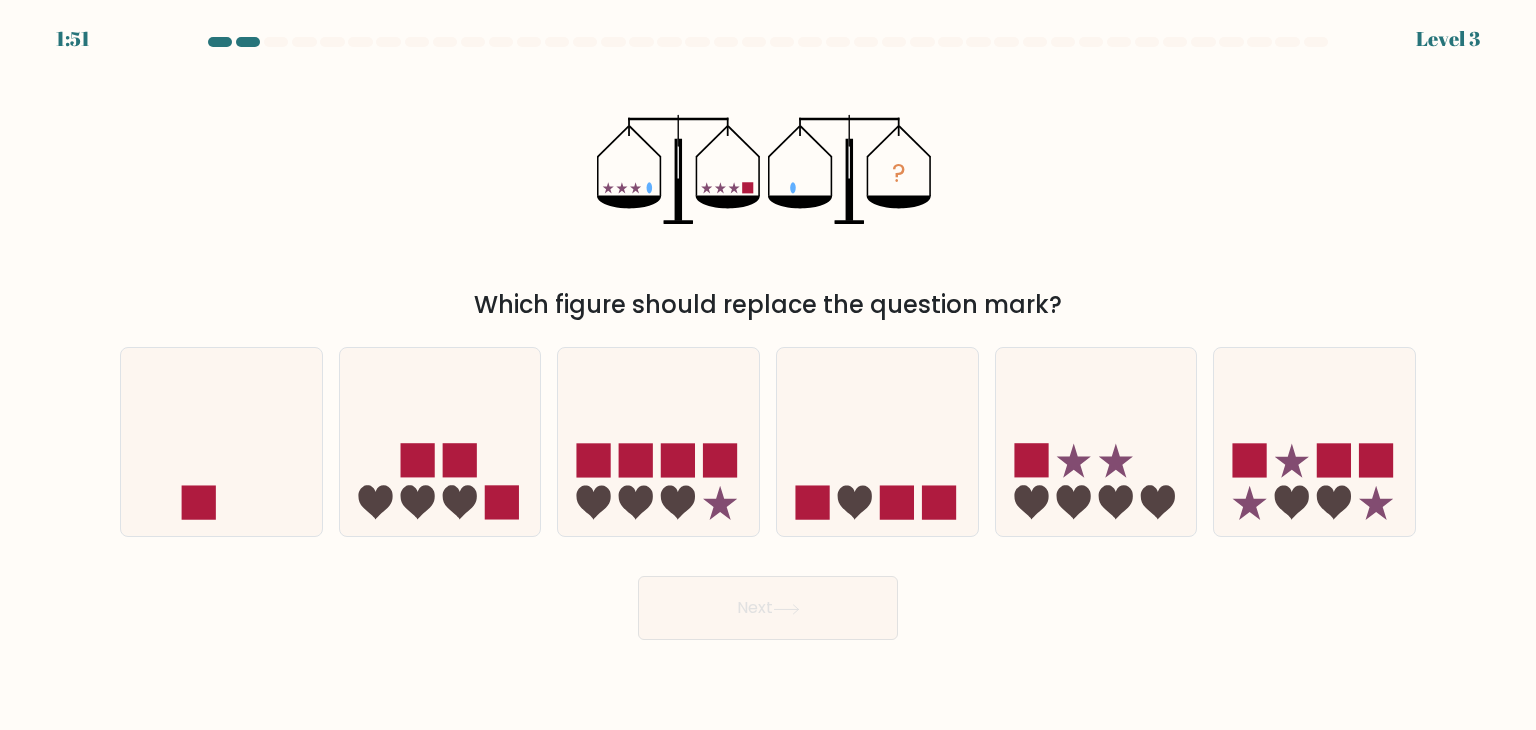 click on "Which figure should replace the question mark?" at bounding box center [768, 305] 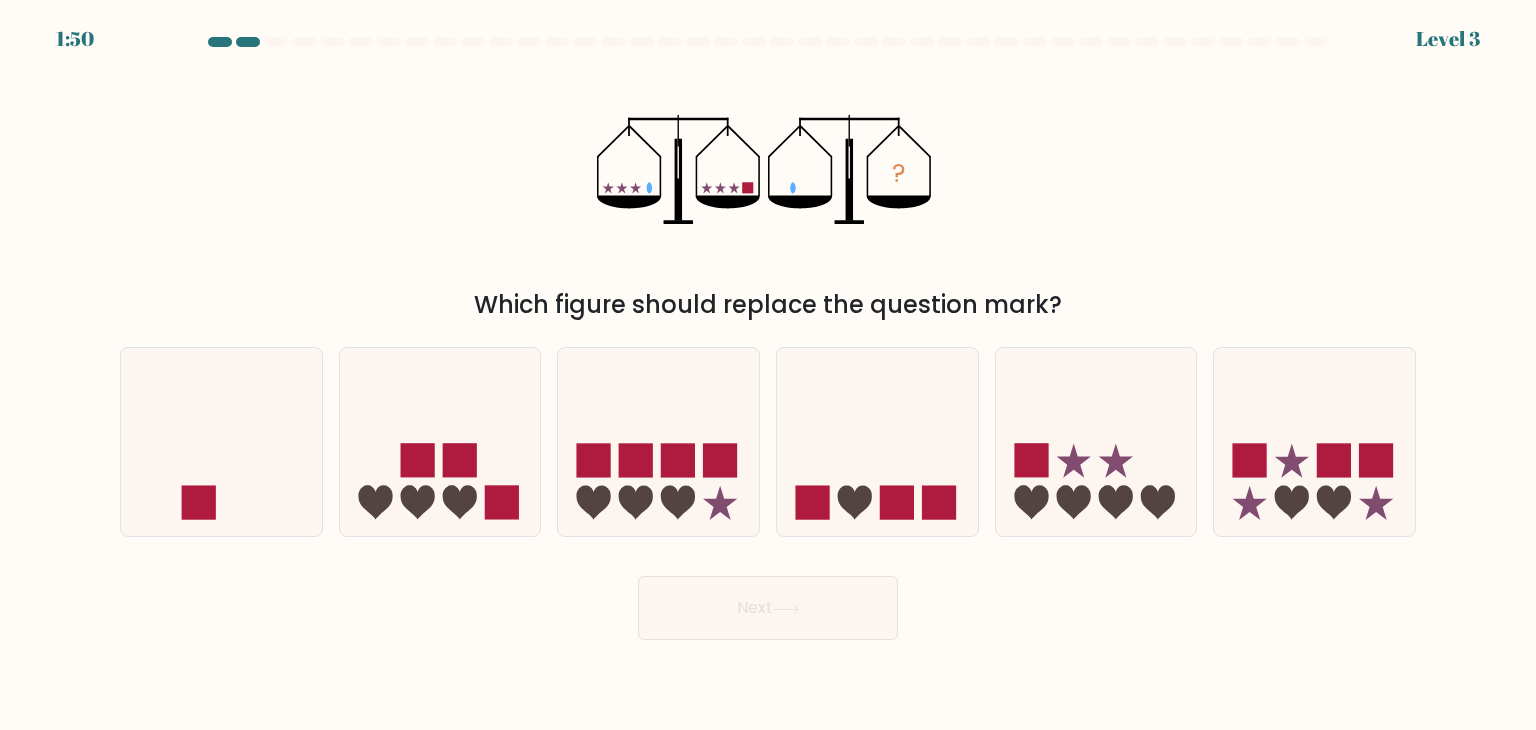 click on "Which figure should replace the question mark?" at bounding box center (768, 305) 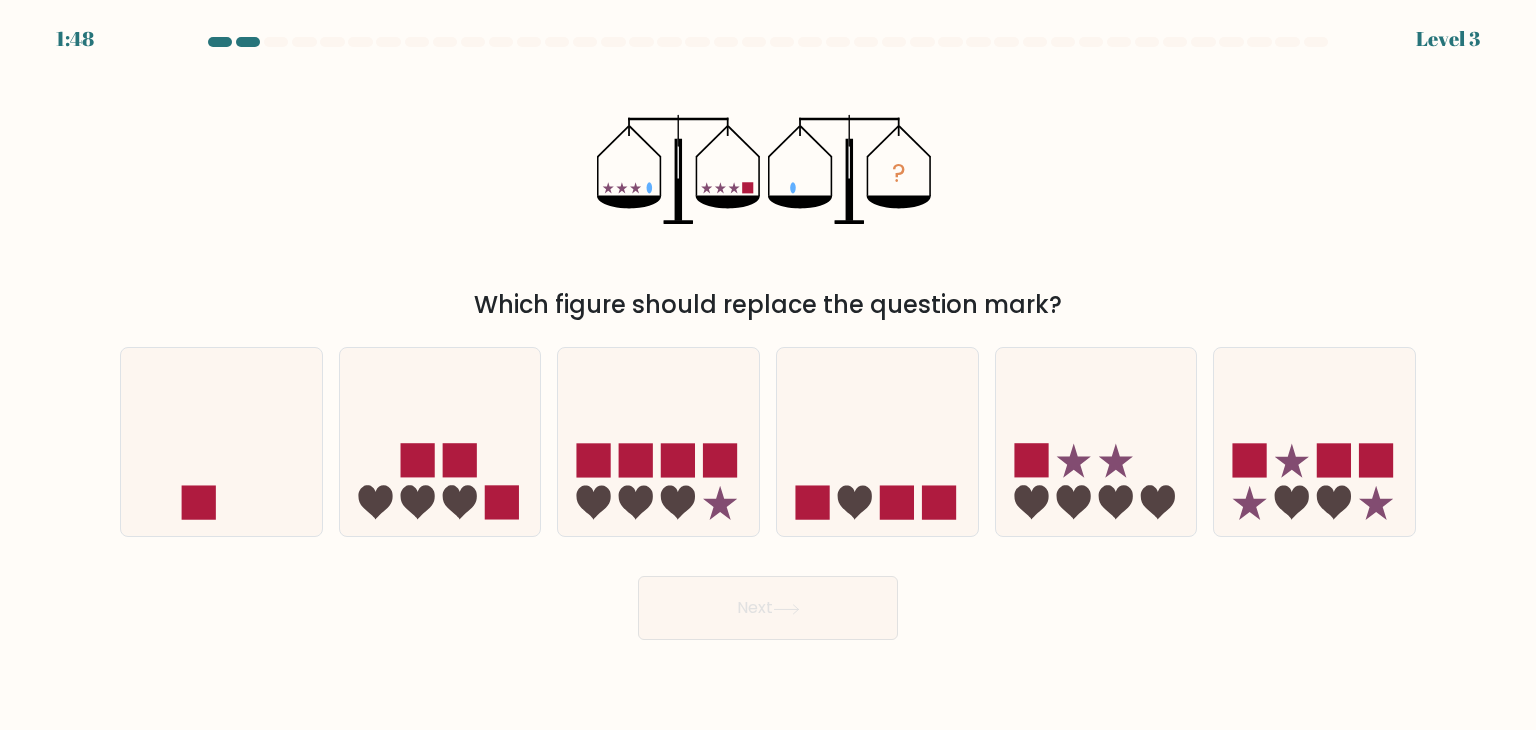 click 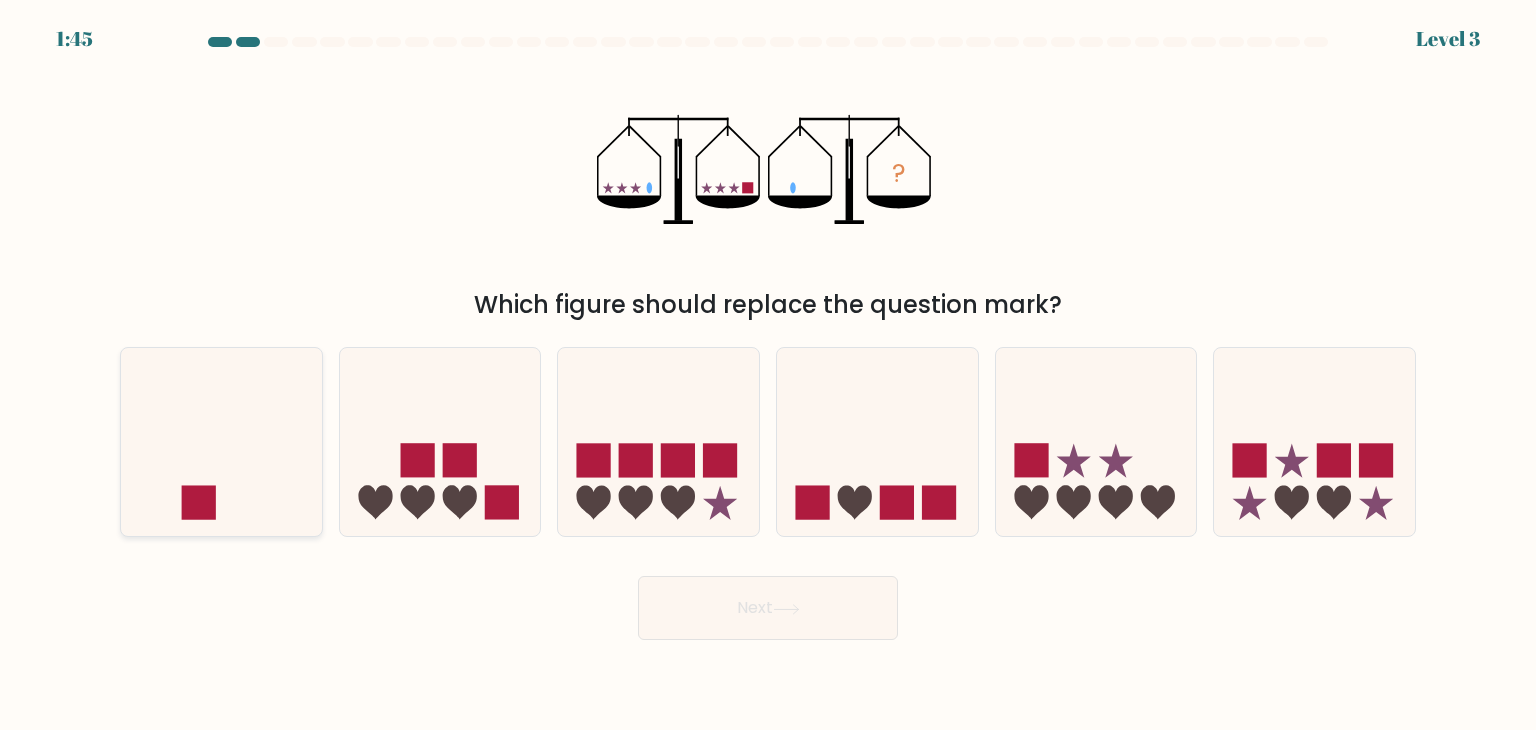 click 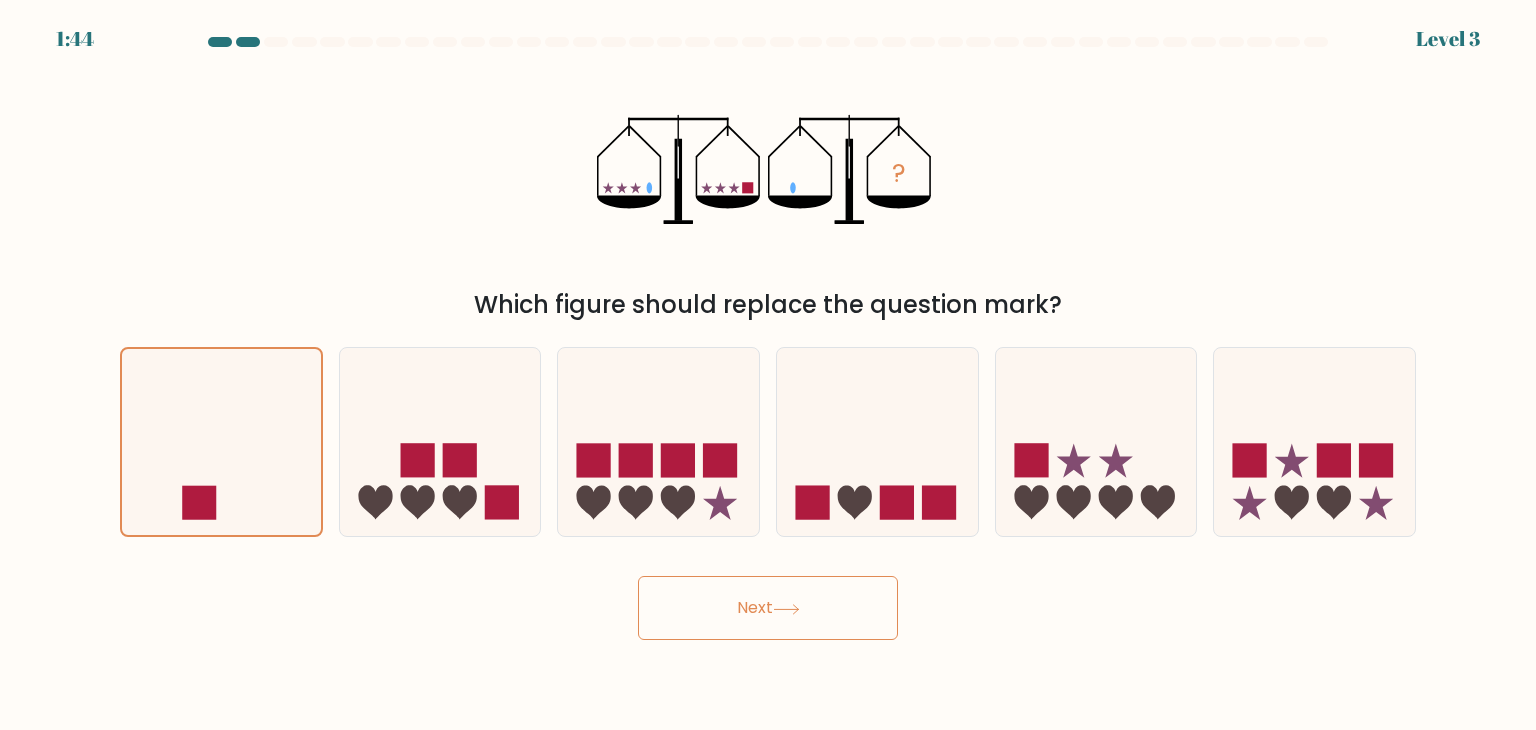 click on "Next" at bounding box center [768, 608] 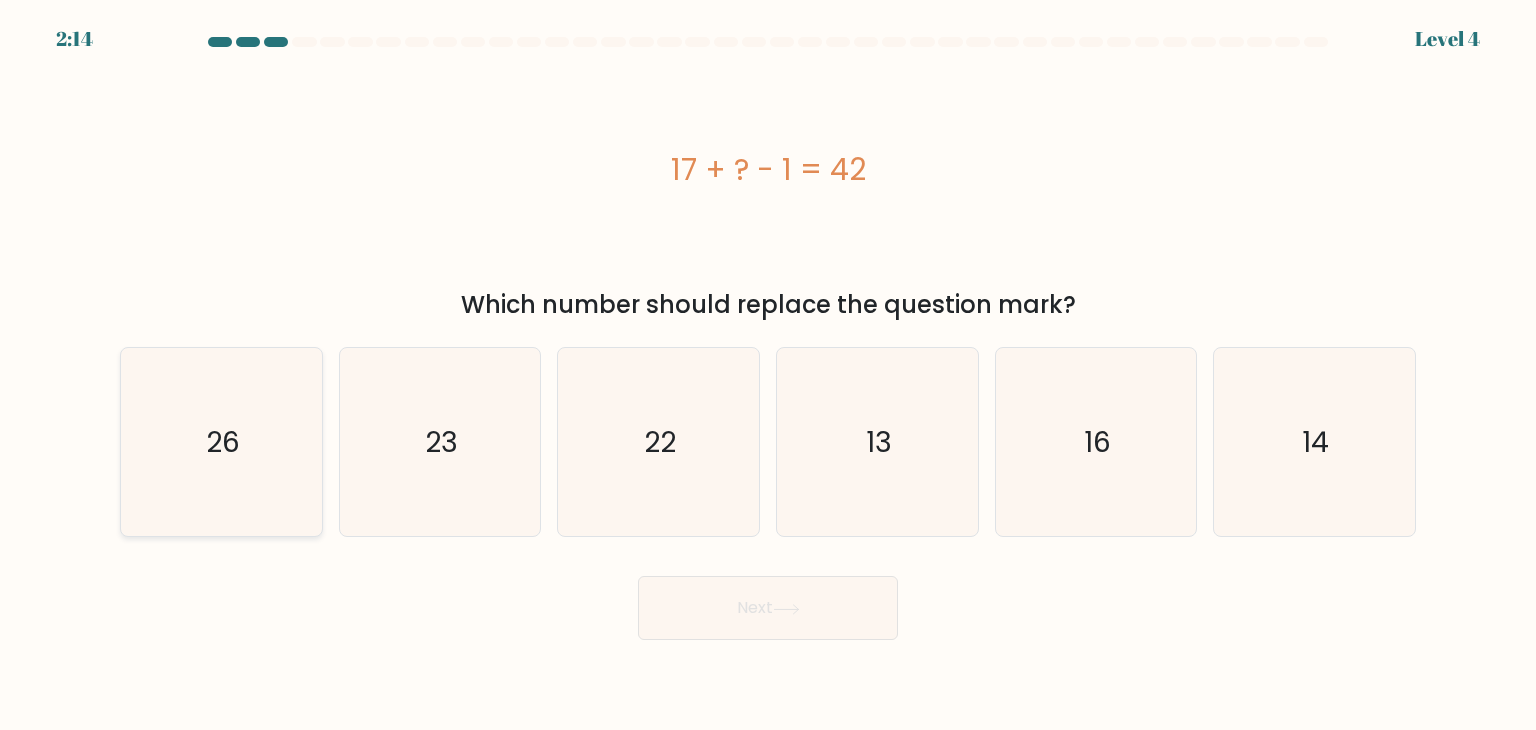 click on "26" 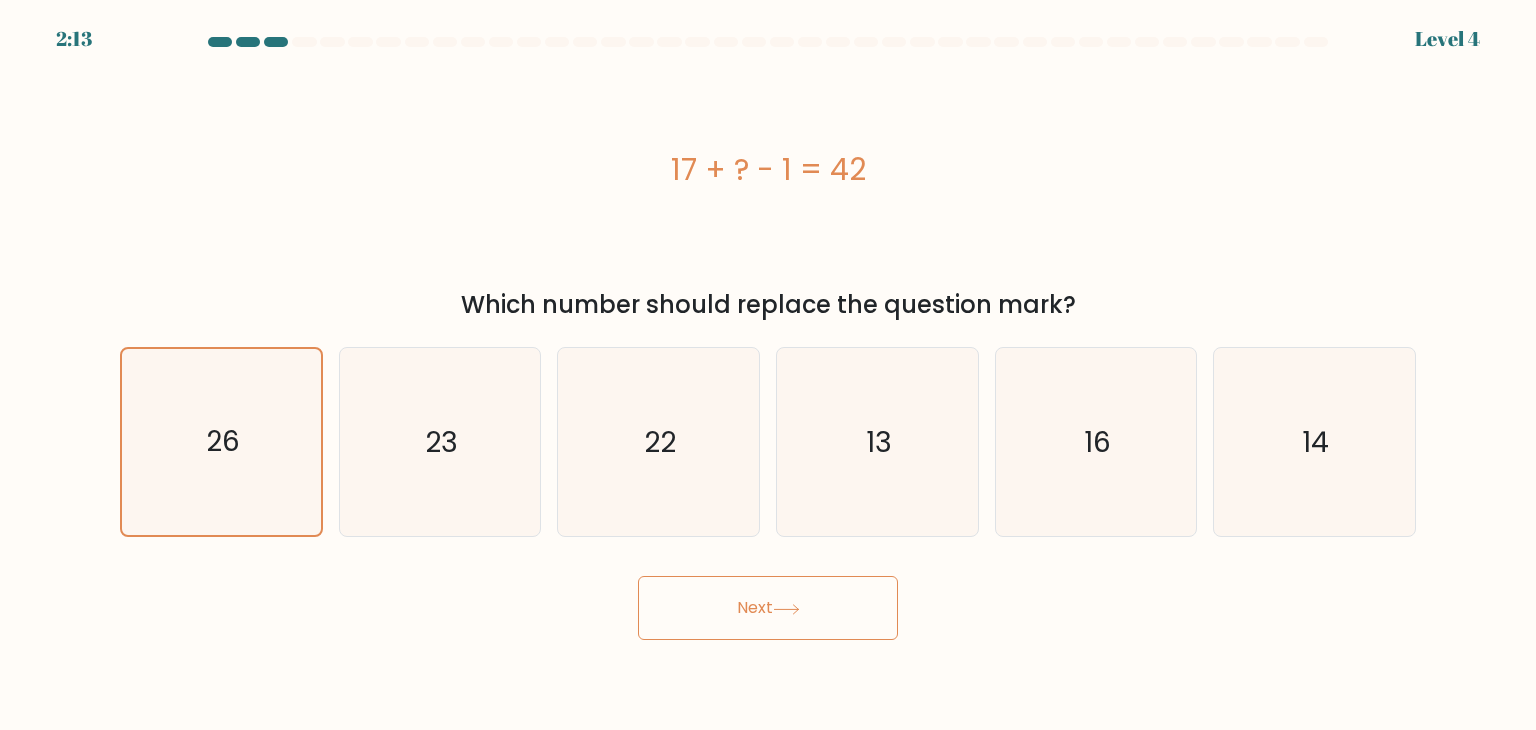 click on "Next" at bounding box center [768, 608] 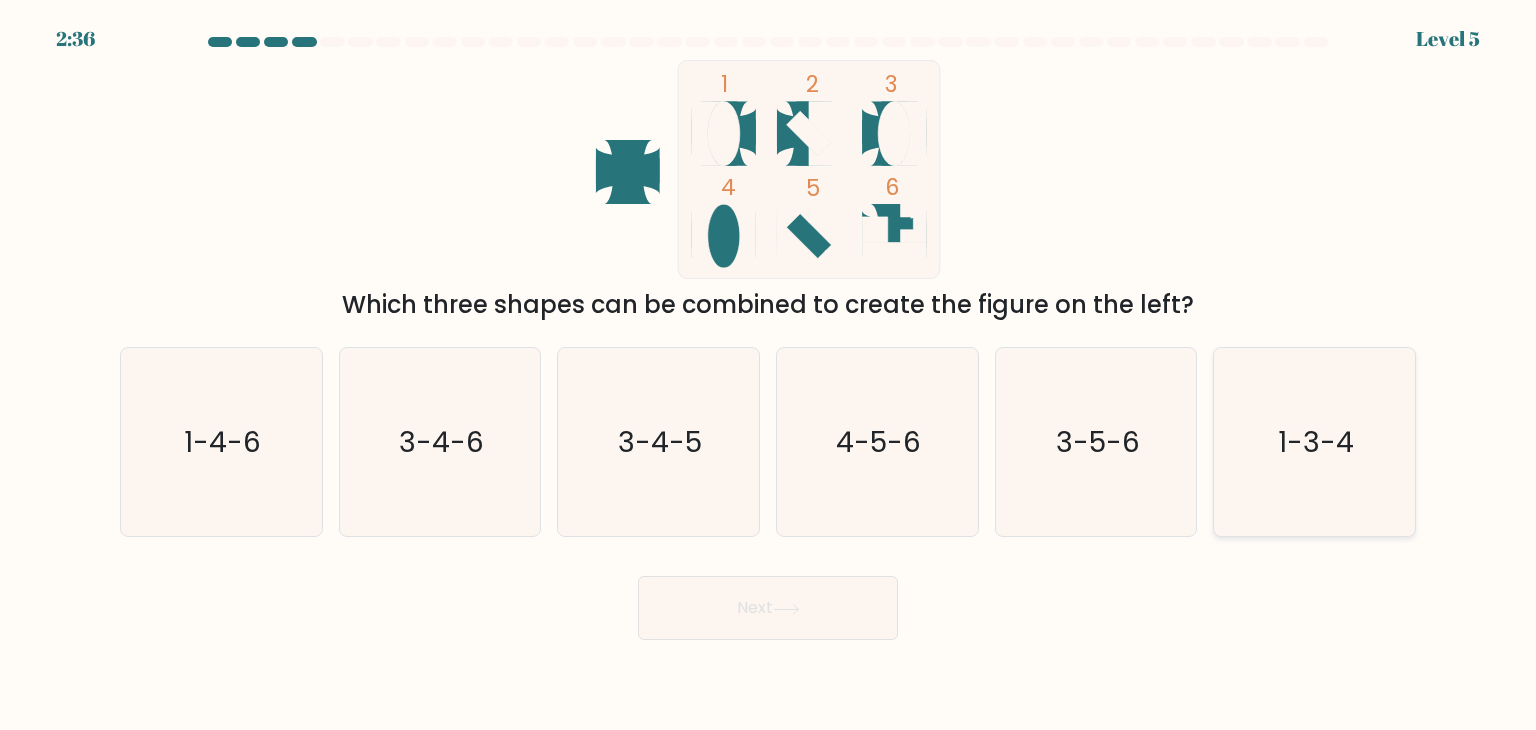 click on "1-3-4" 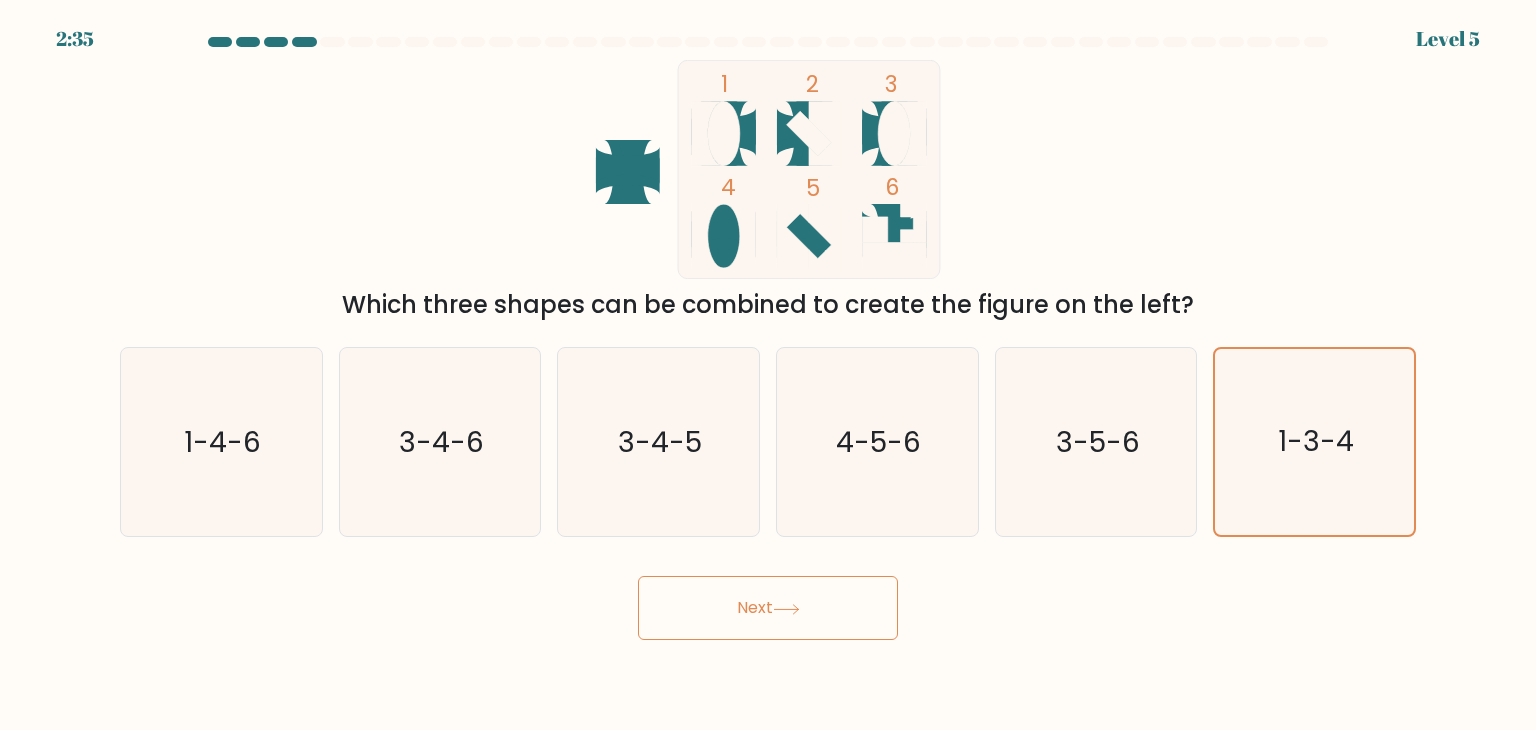 click on "Next" at bounding box center [768, 608] 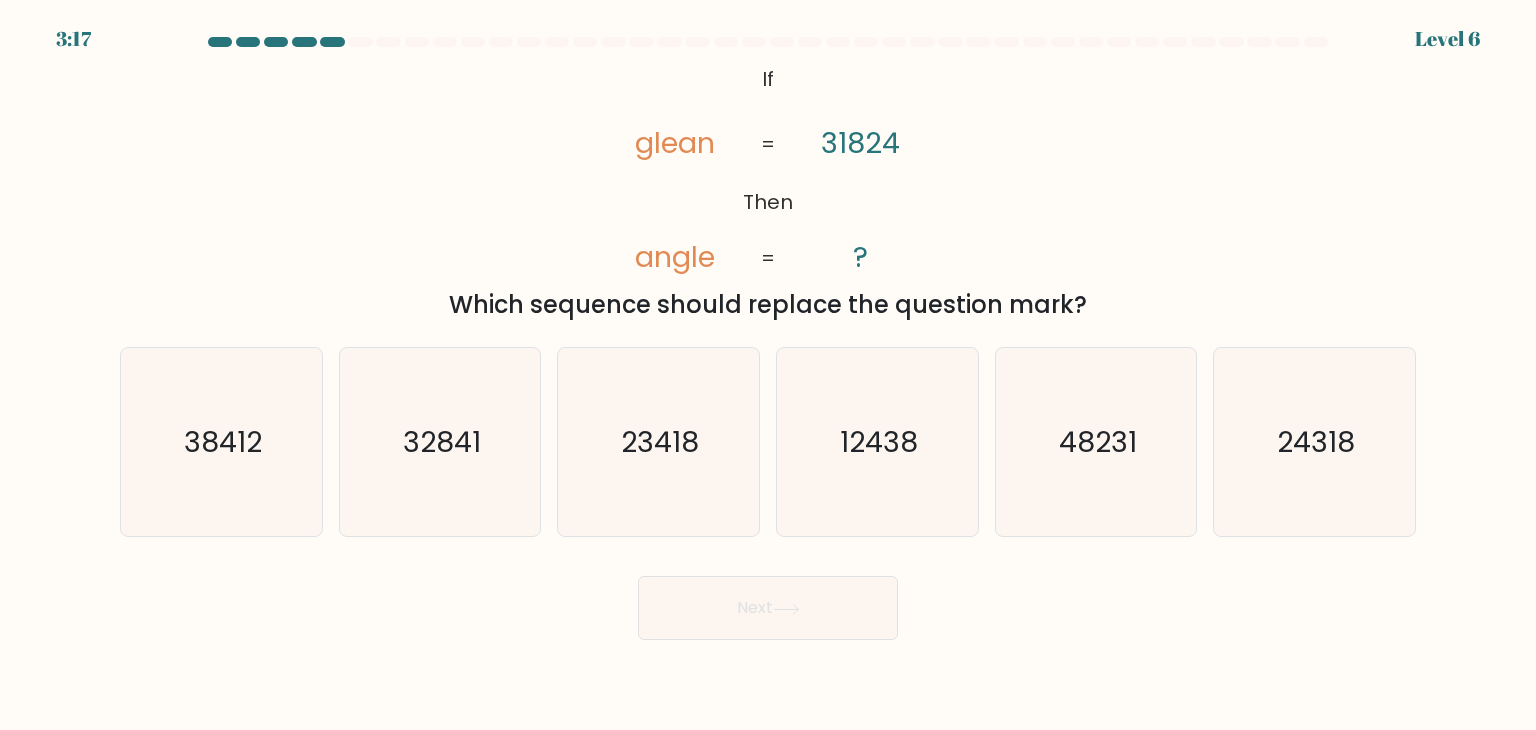 drag, startPoint x: 734, startPoint y: 200, endPoint x: 880, endPoint y: 105, distance: 174.18668 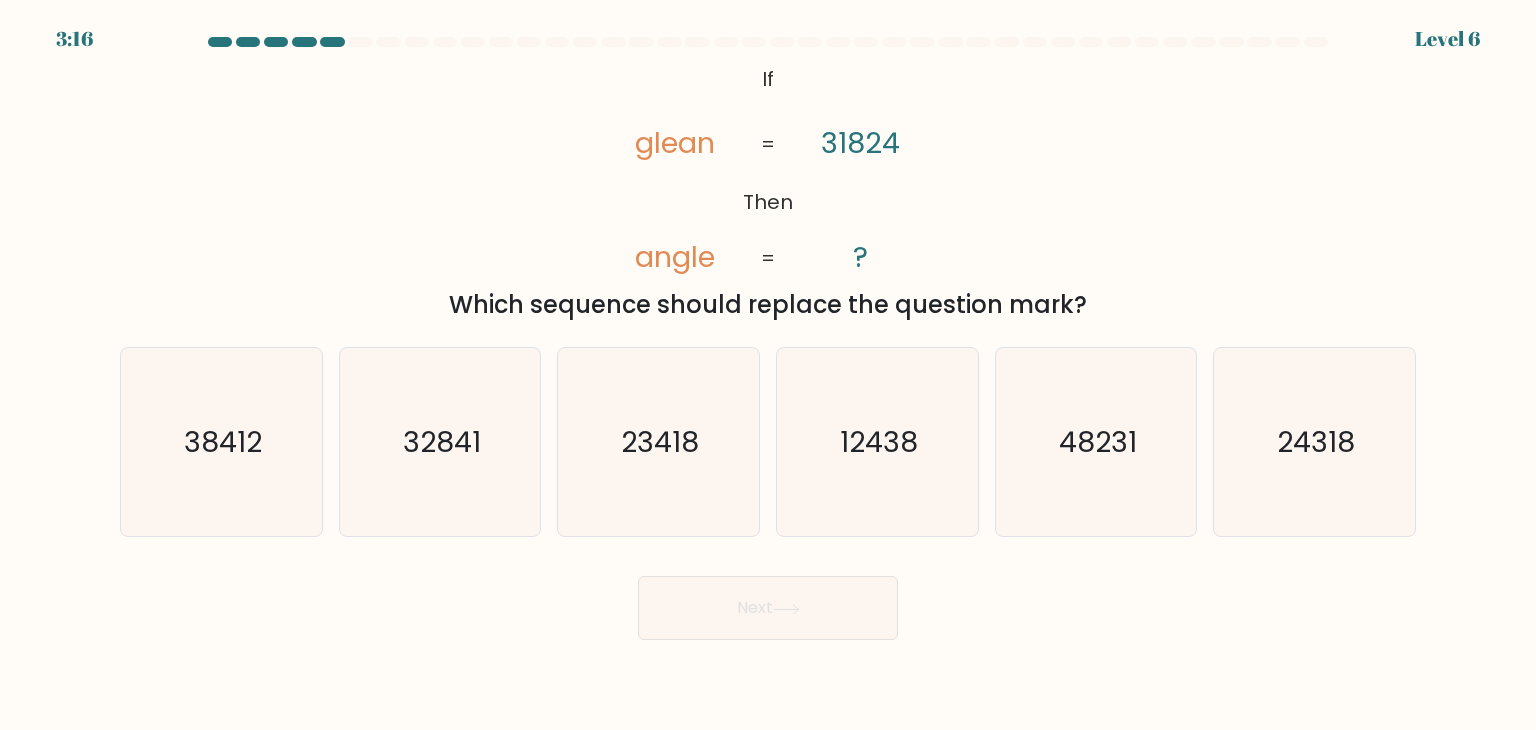 click on "glean" 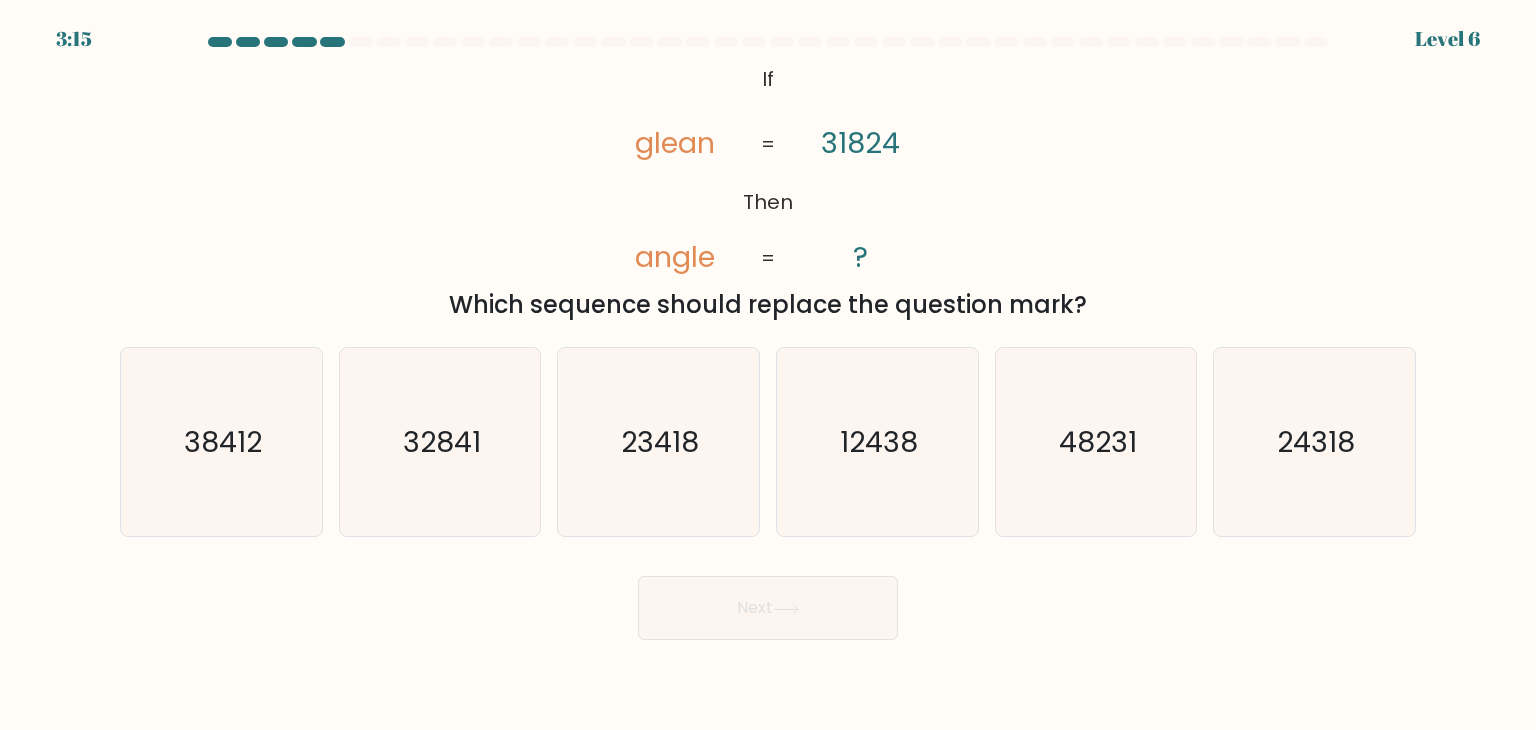 drag, startPoint x: 906, startPoint y: 155, endPoint x: 837, endPoint y: 173, distance: 71.30919 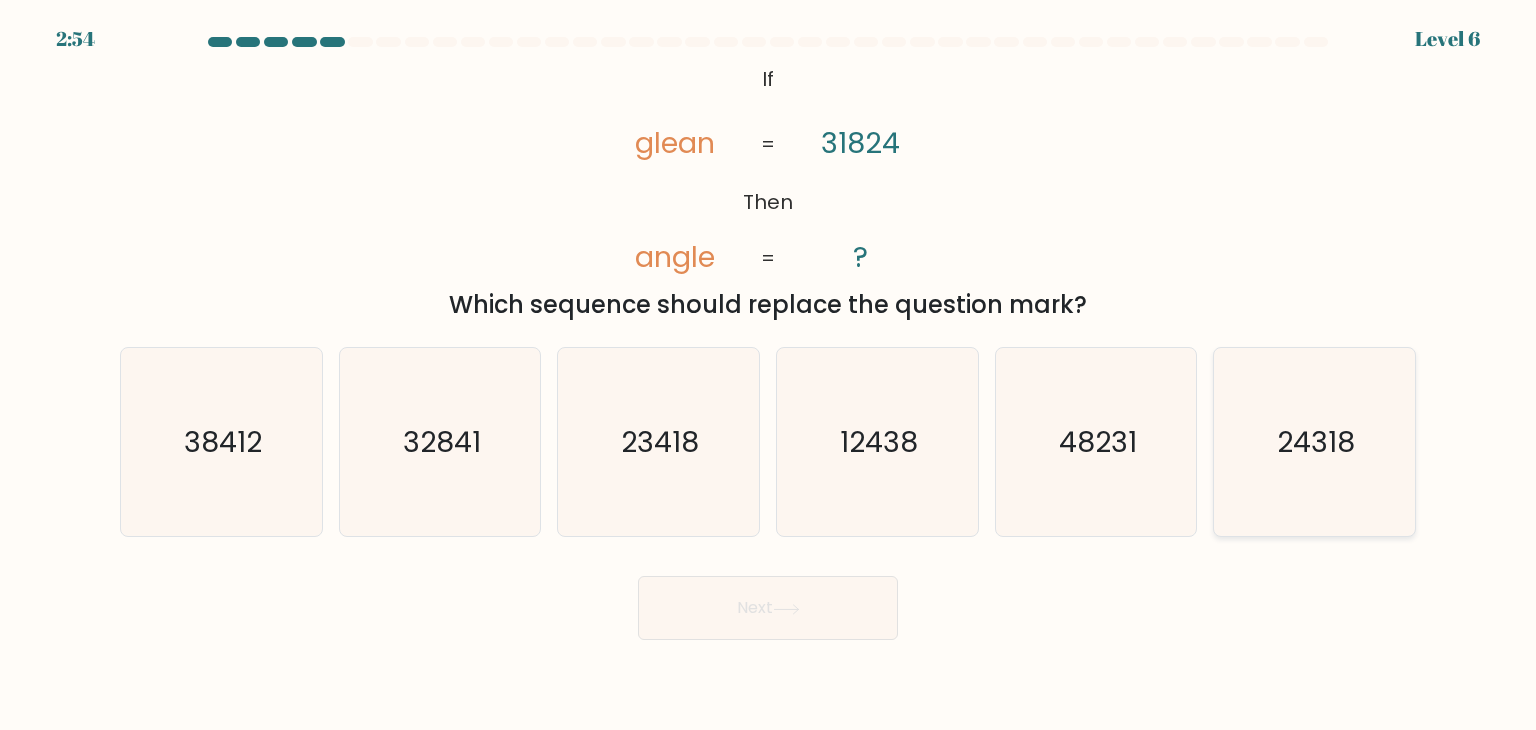 click on "24318" 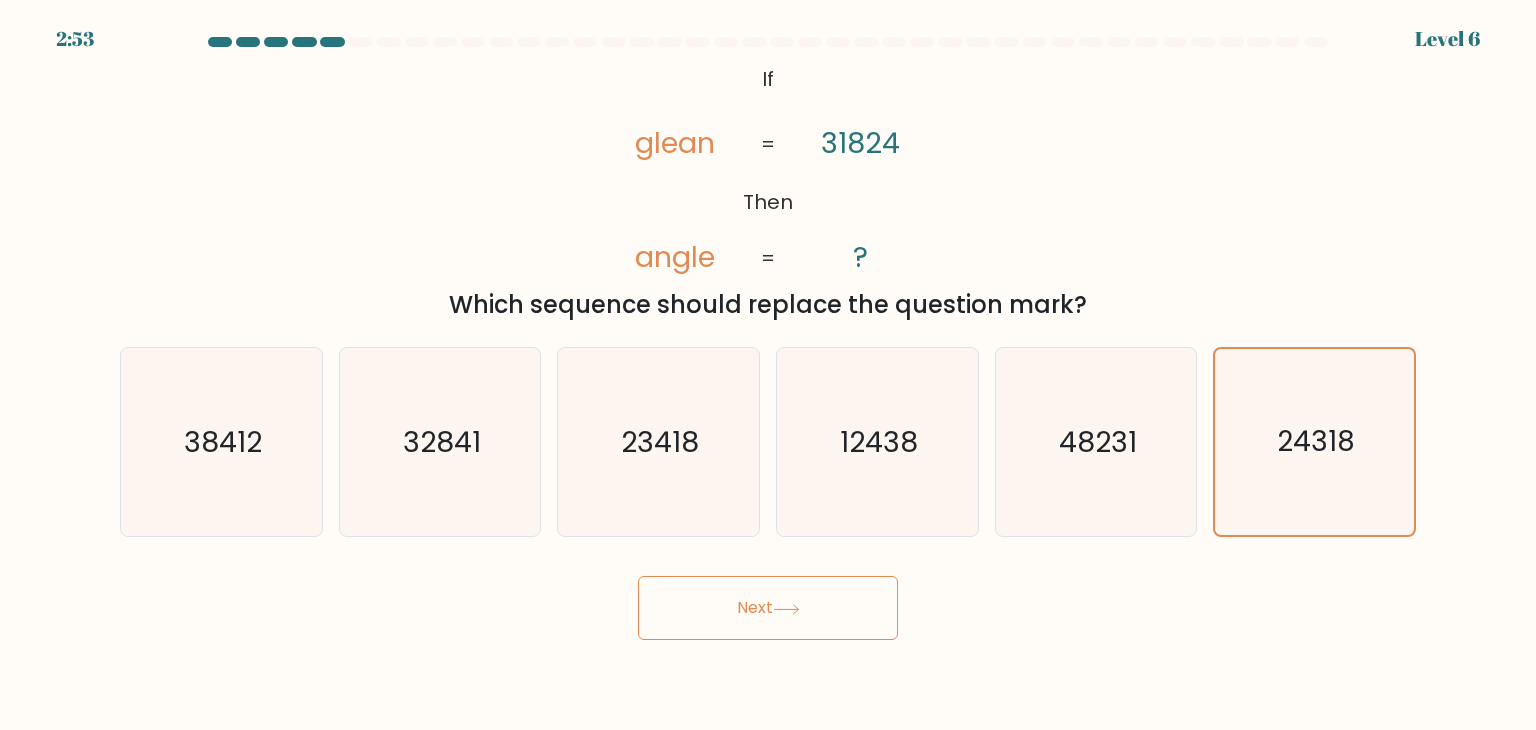 click on "Next" at bounding box center [768, 608] 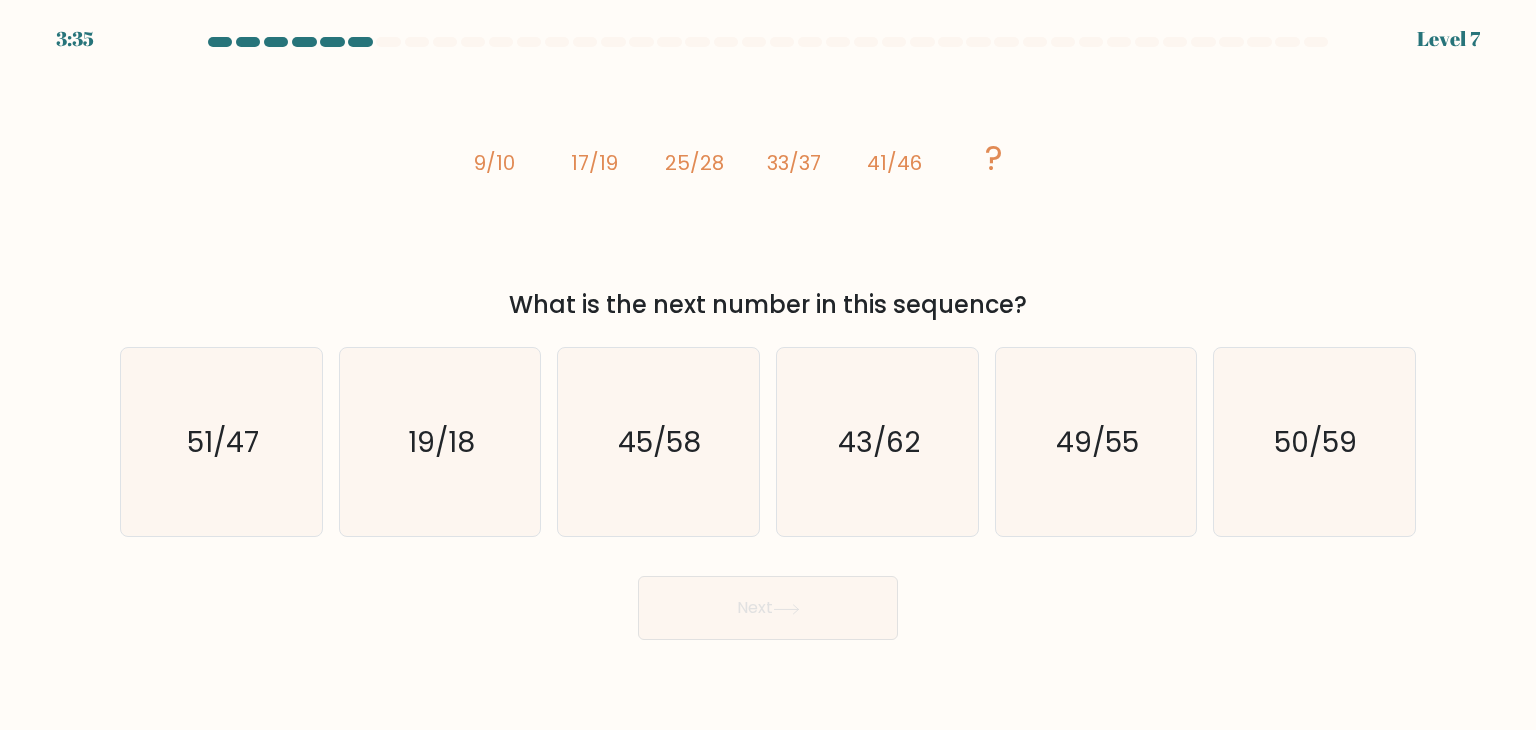 click on "image/svg+xml
9/10
17/19
25/28
33/37
41/46
?
What is the next number in this sequence?" at bounding box center [768, 191] 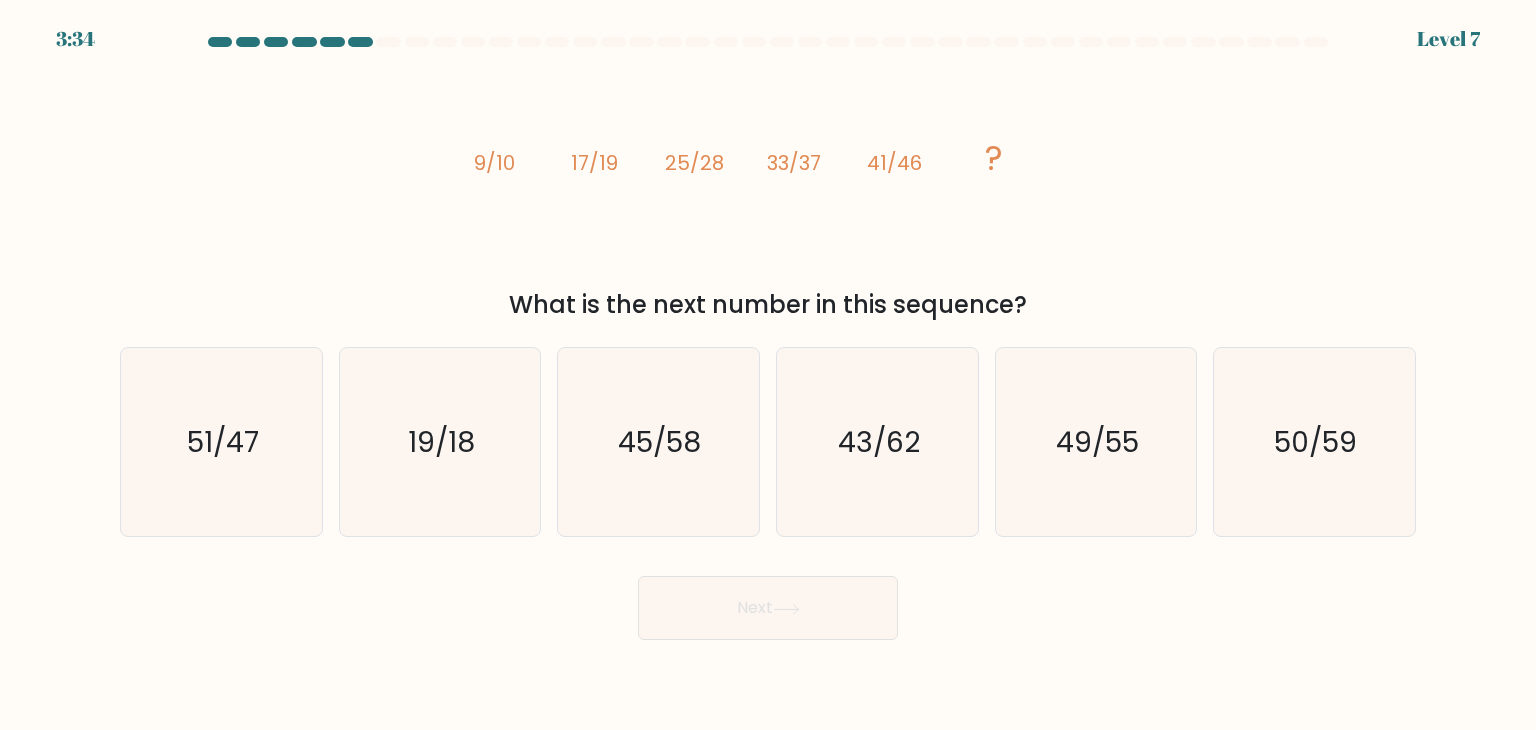 click on "17/19" 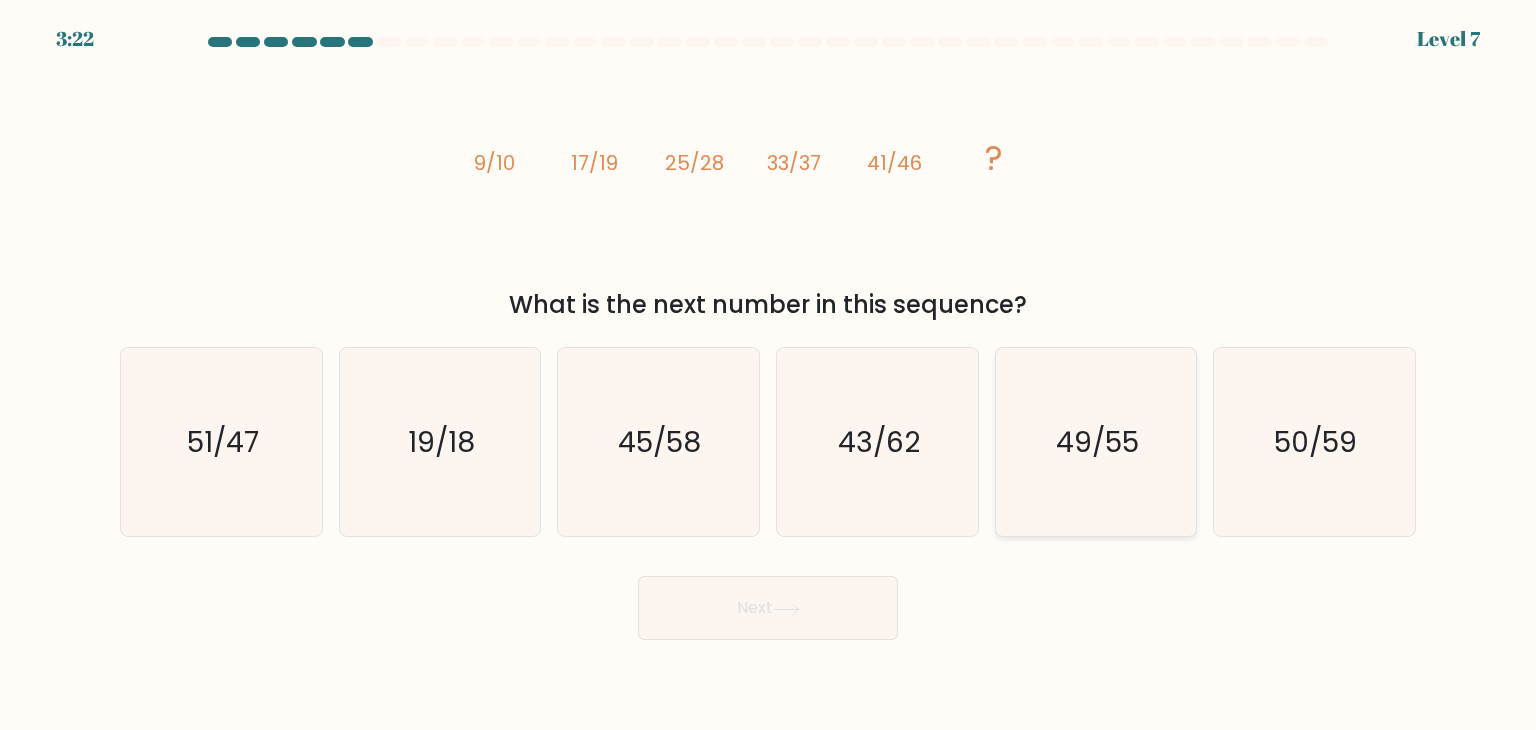 click on "49/55" 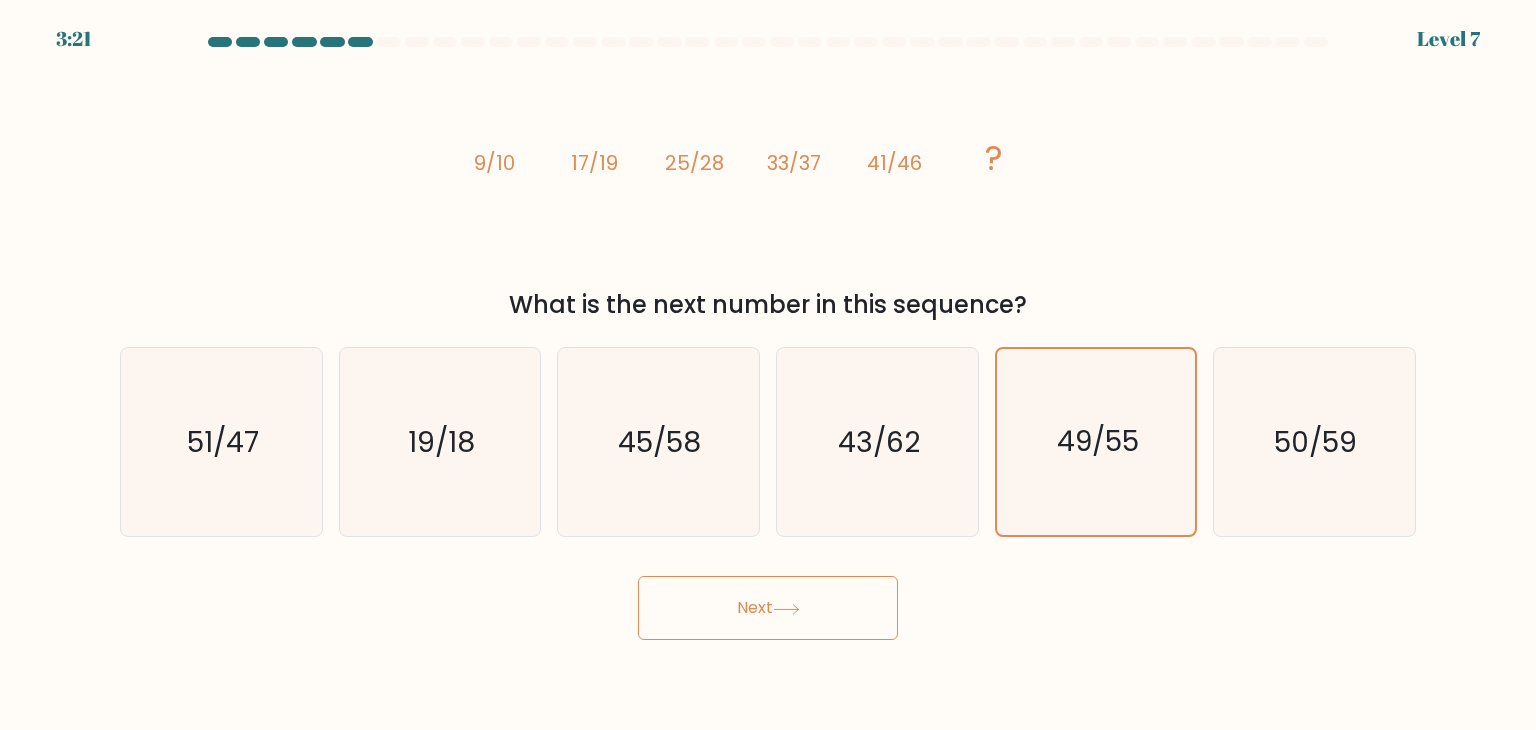click on "Next" at bounding box center [768, 608] 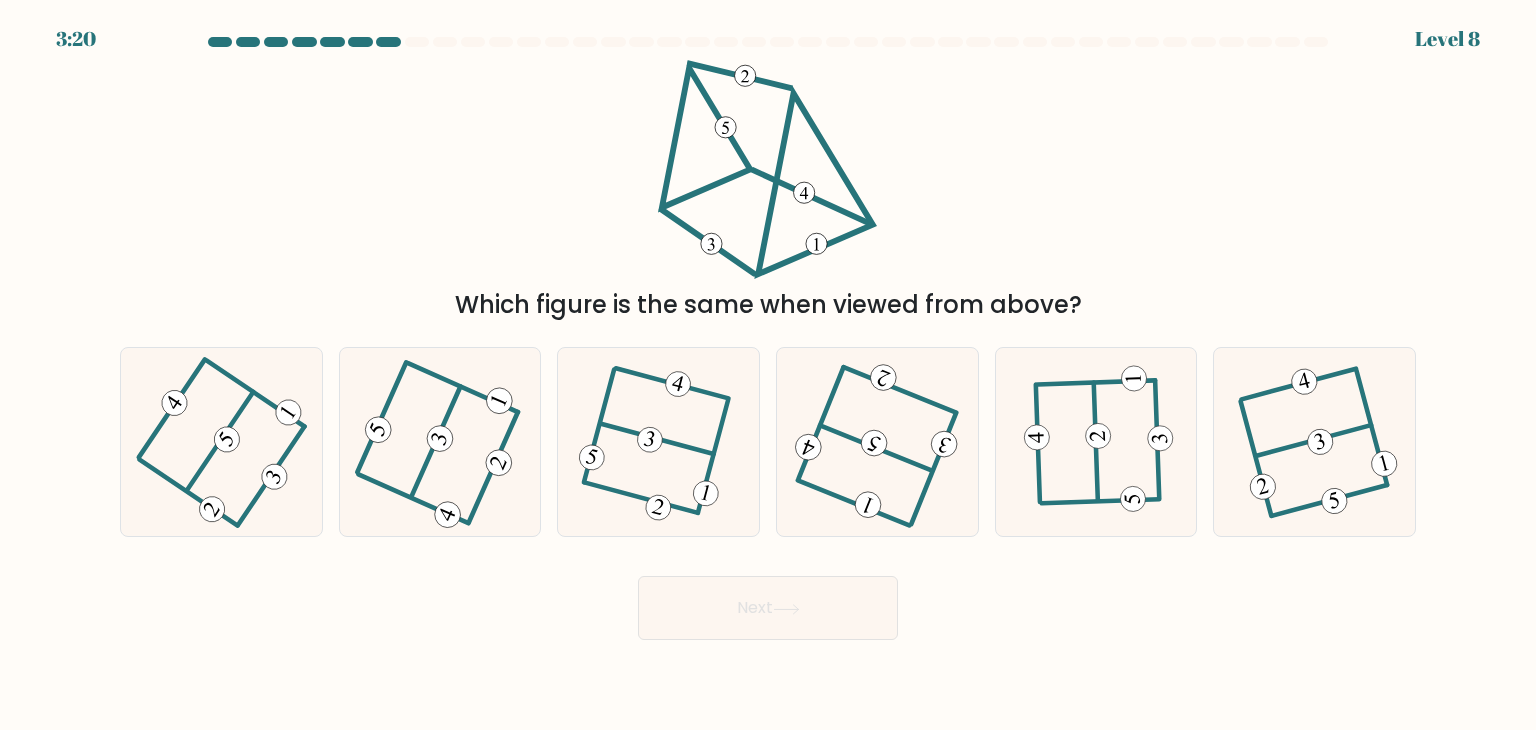 click 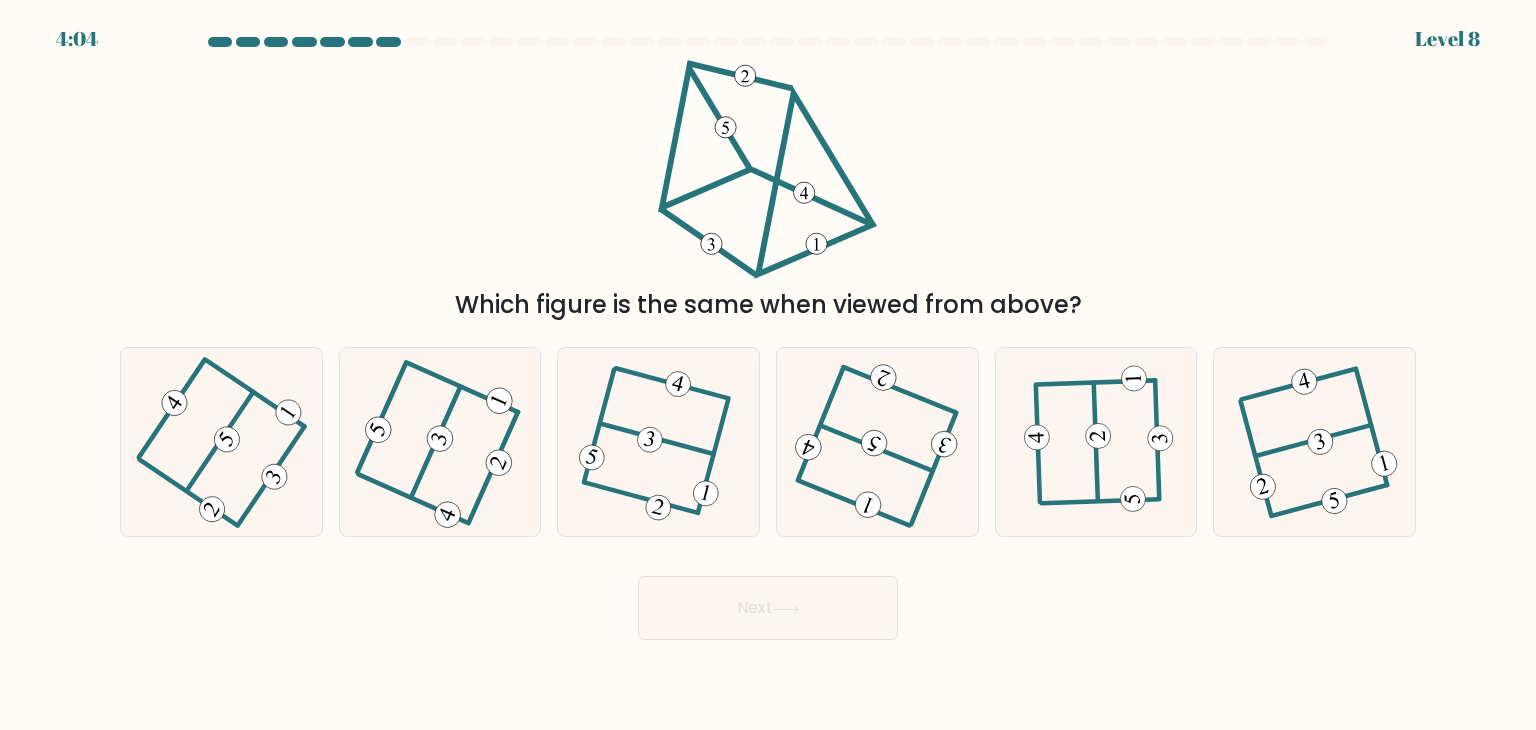 click 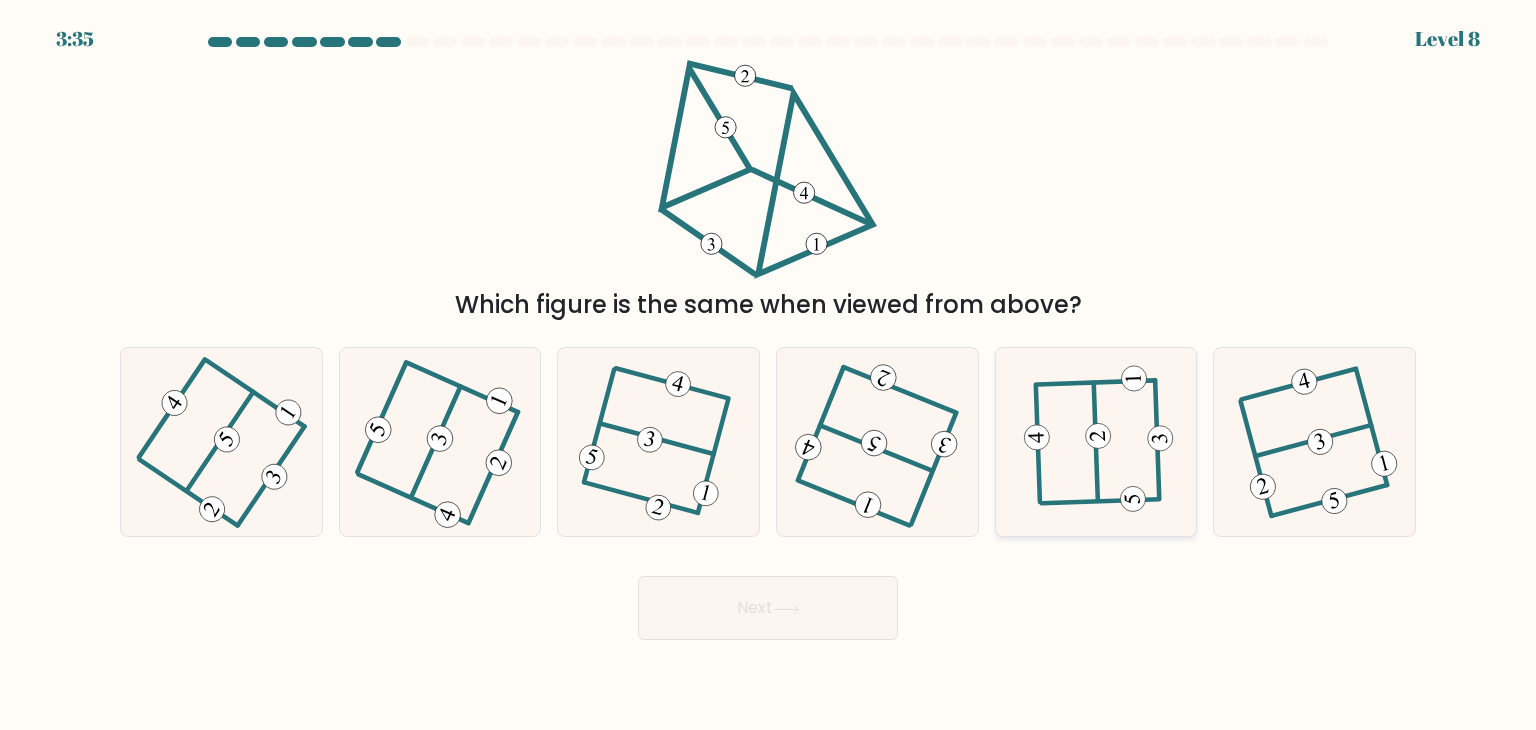 click 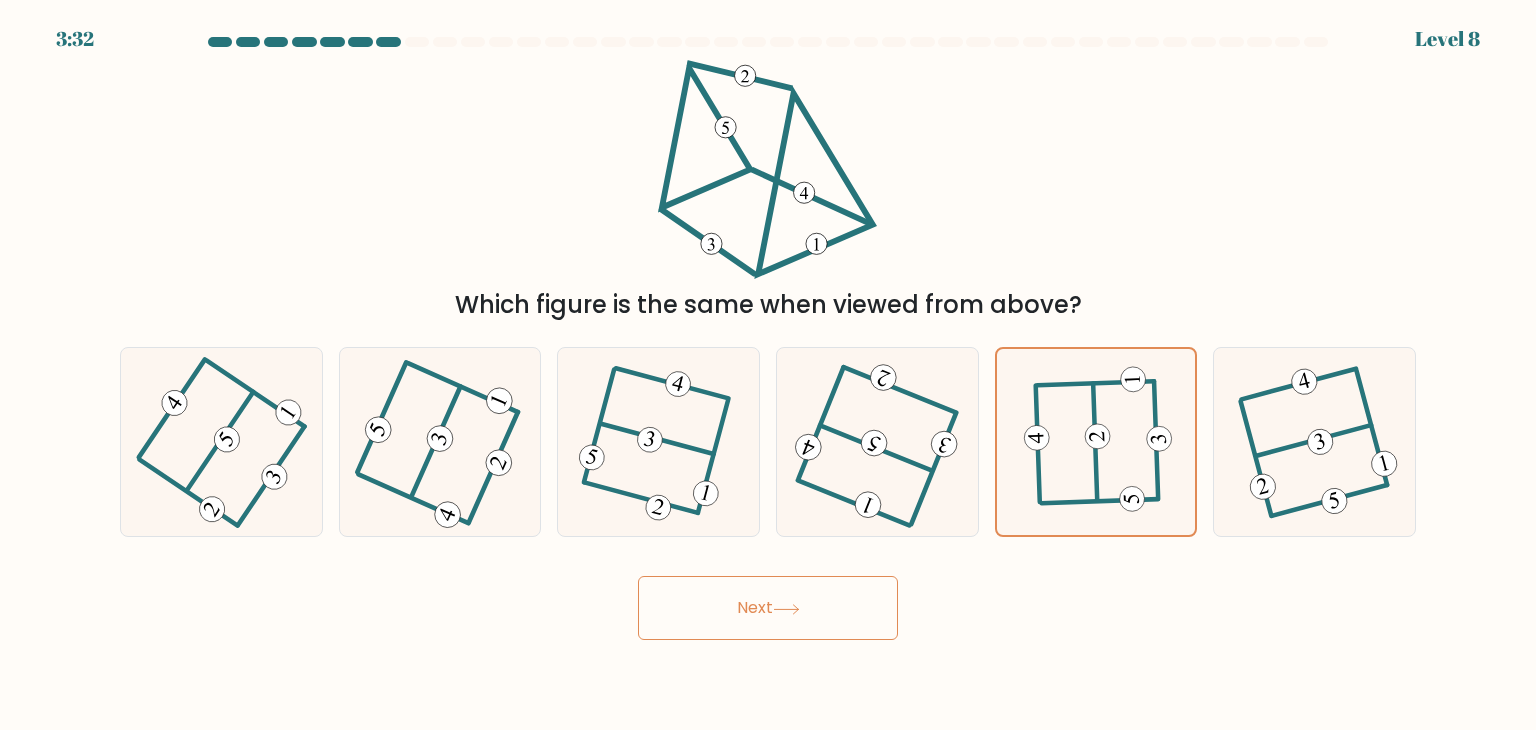 click on "Next" at bounding box center (768, 608) 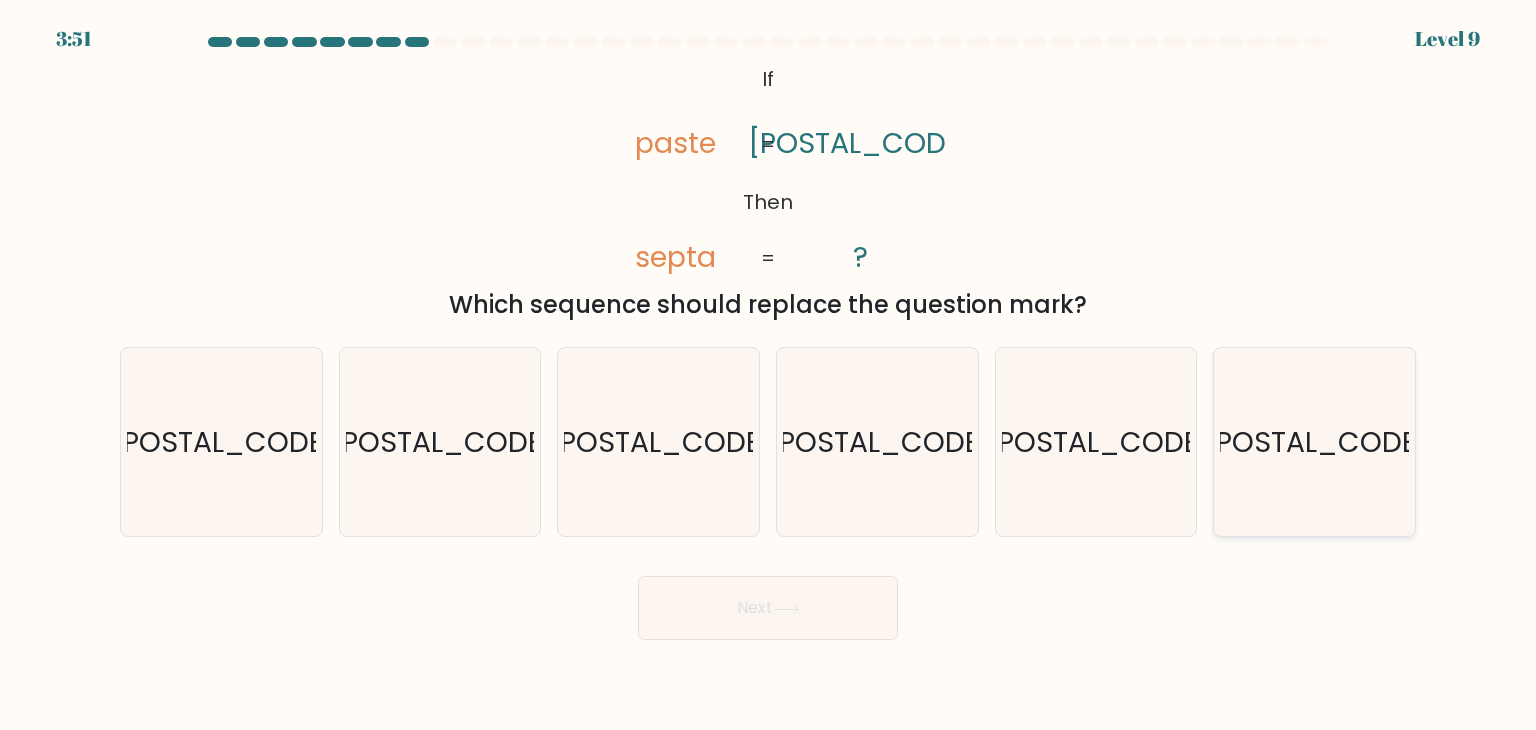 click on "50139" 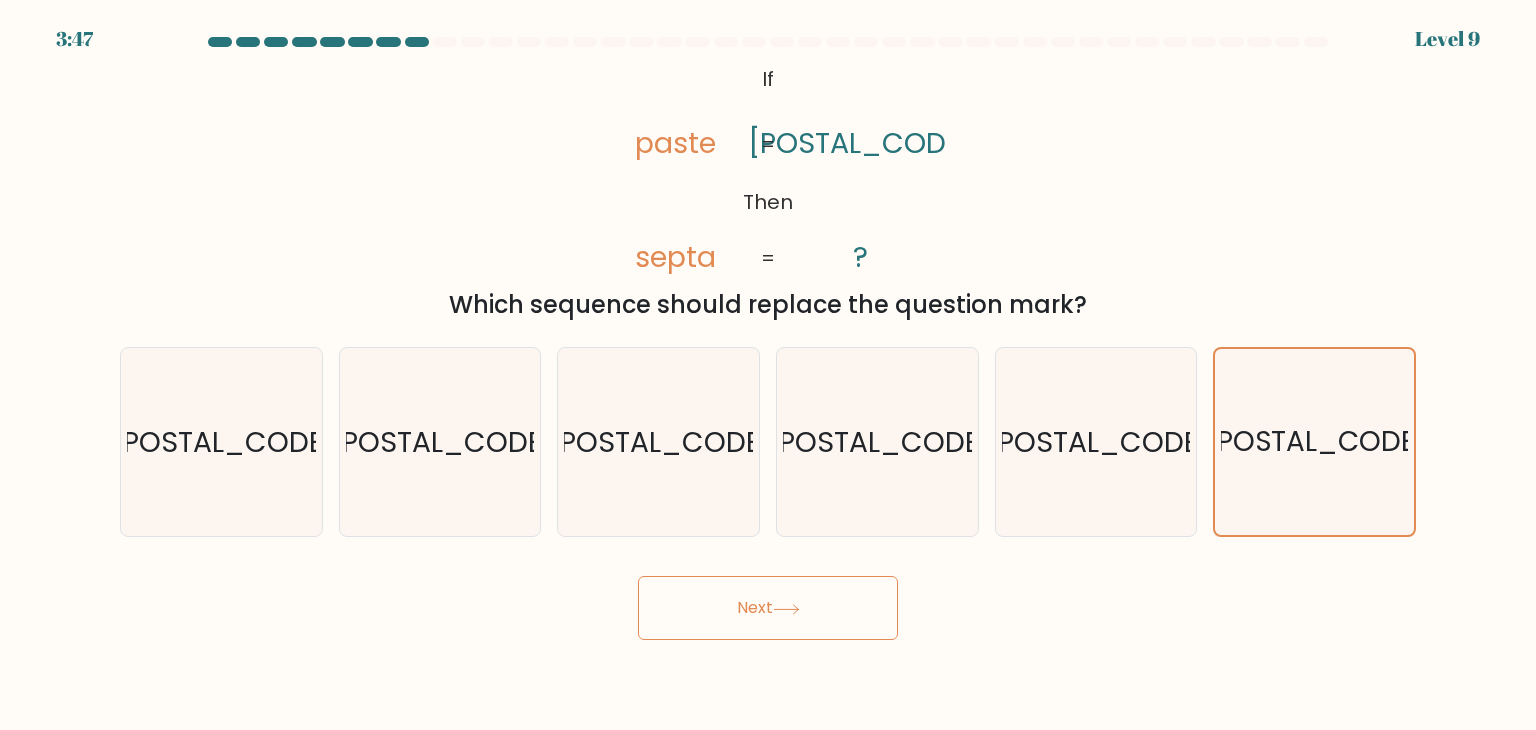 click 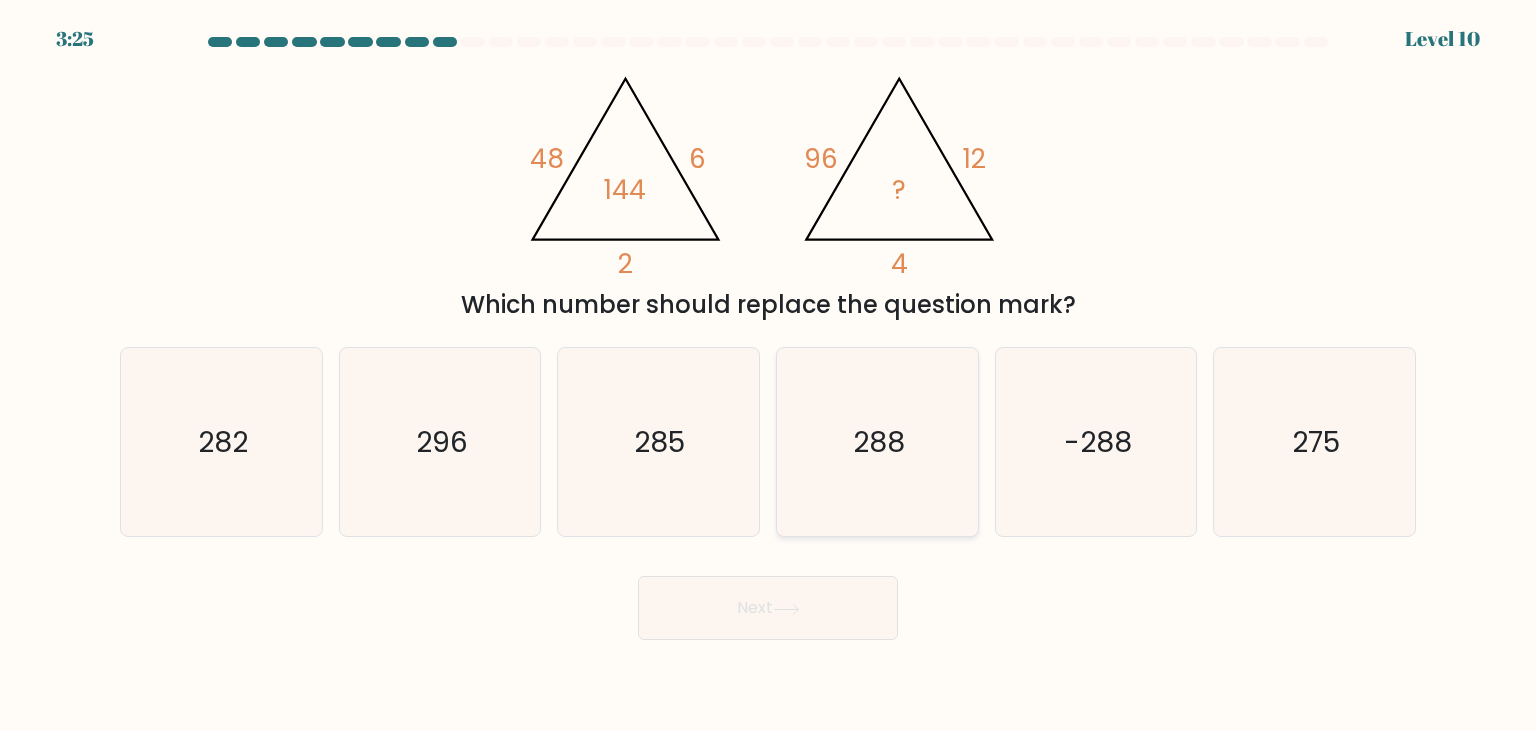 click on "288" 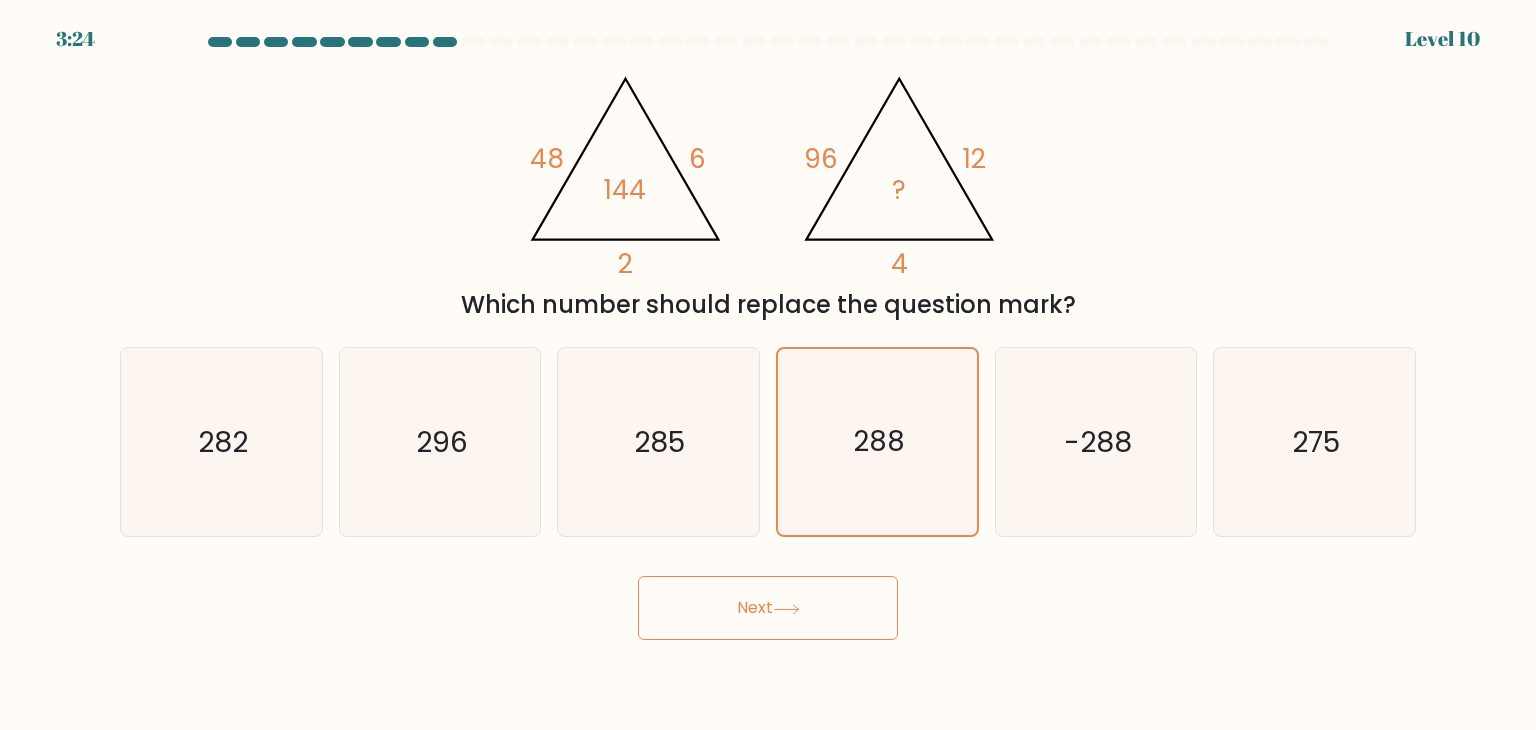 click on "Next" at bounding box center (768, 608) 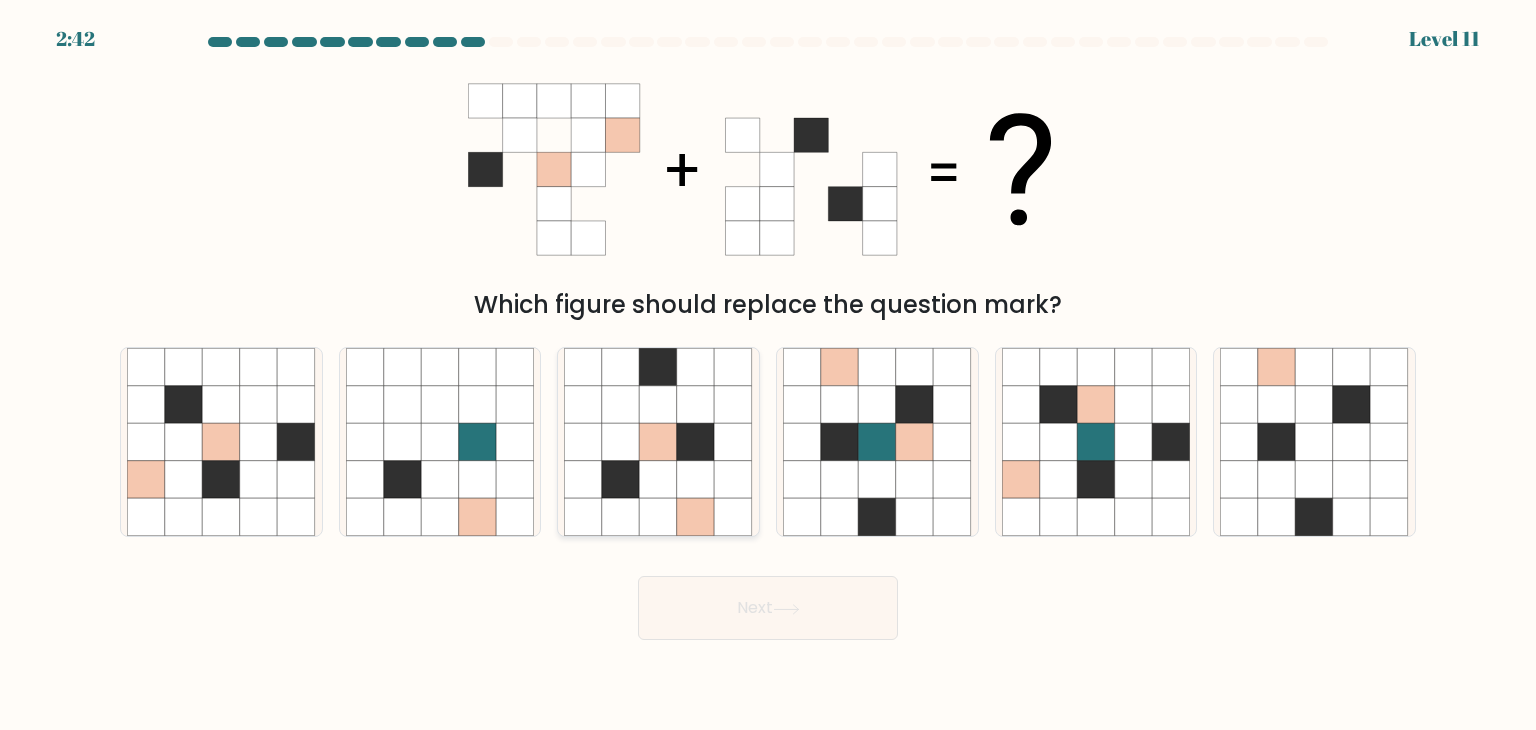 click 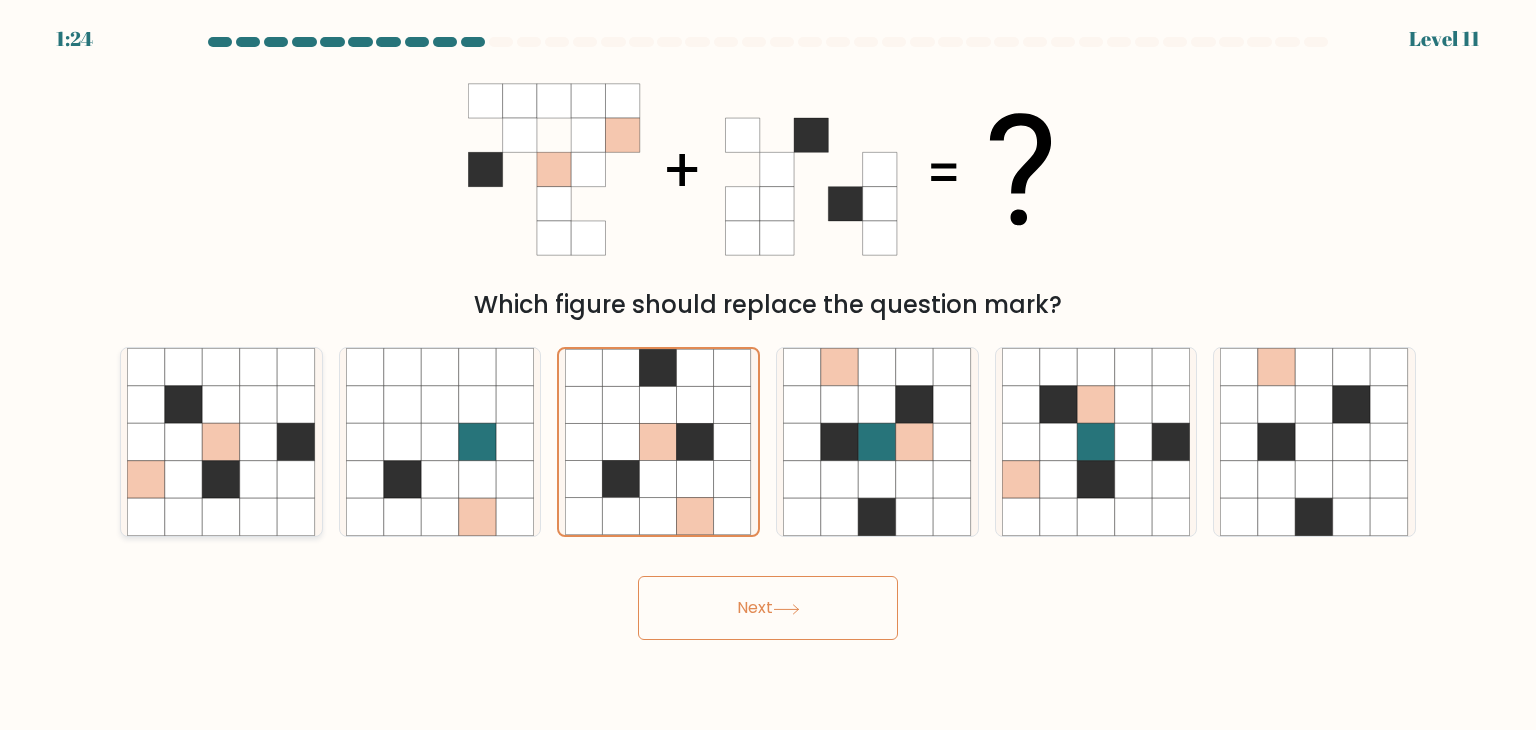 click 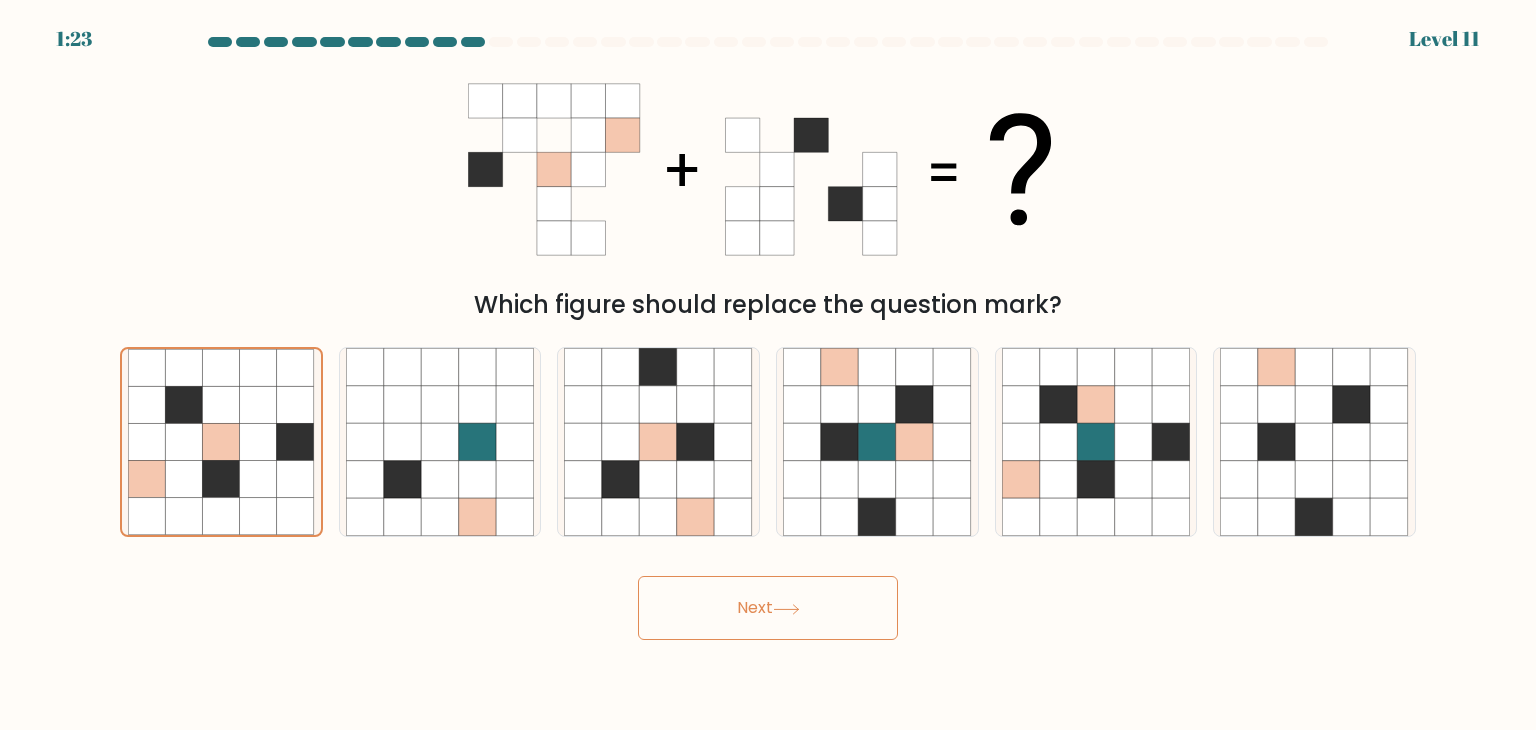 click on "Next" at bounding box center [768, 608] 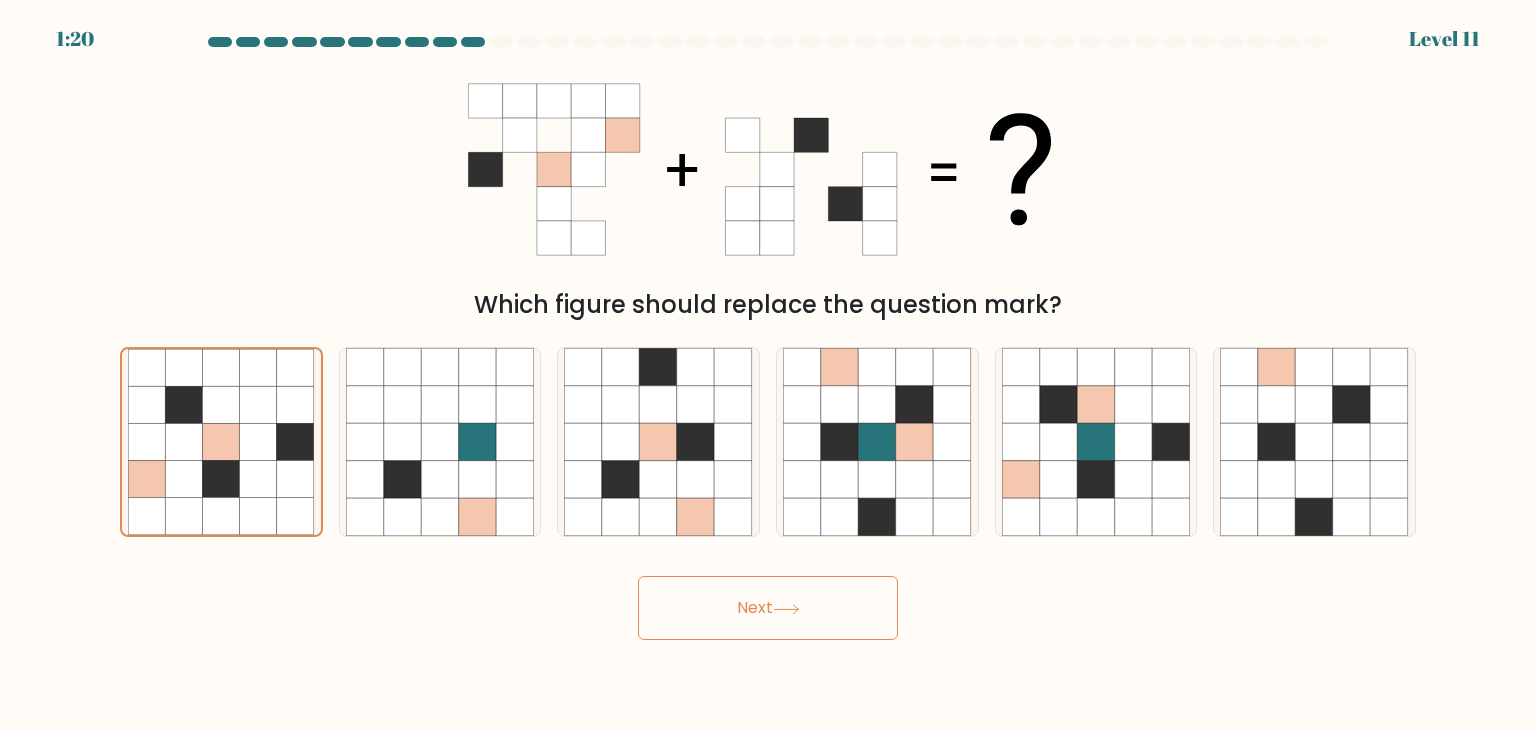 click on "Next" at bounding box center [768, 608] 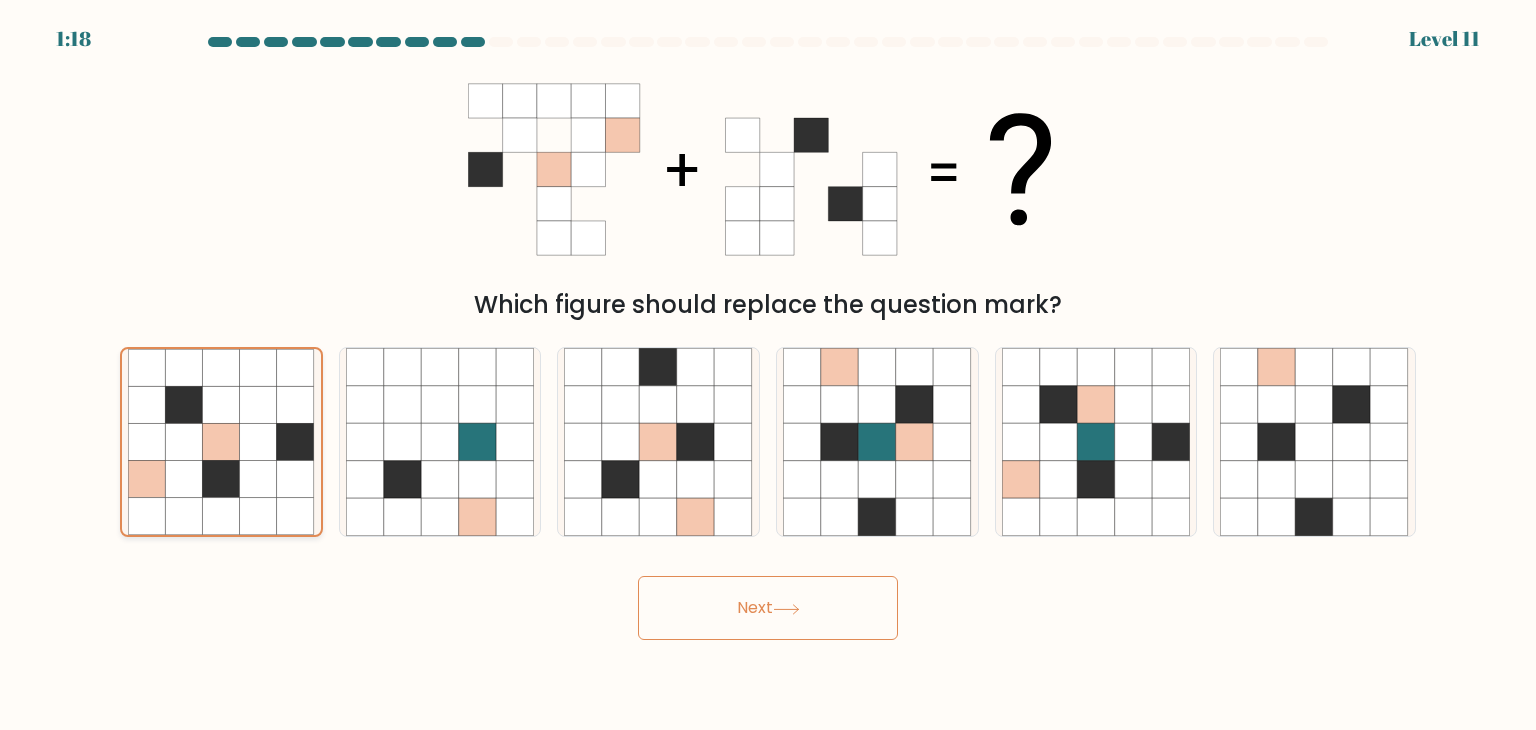 click 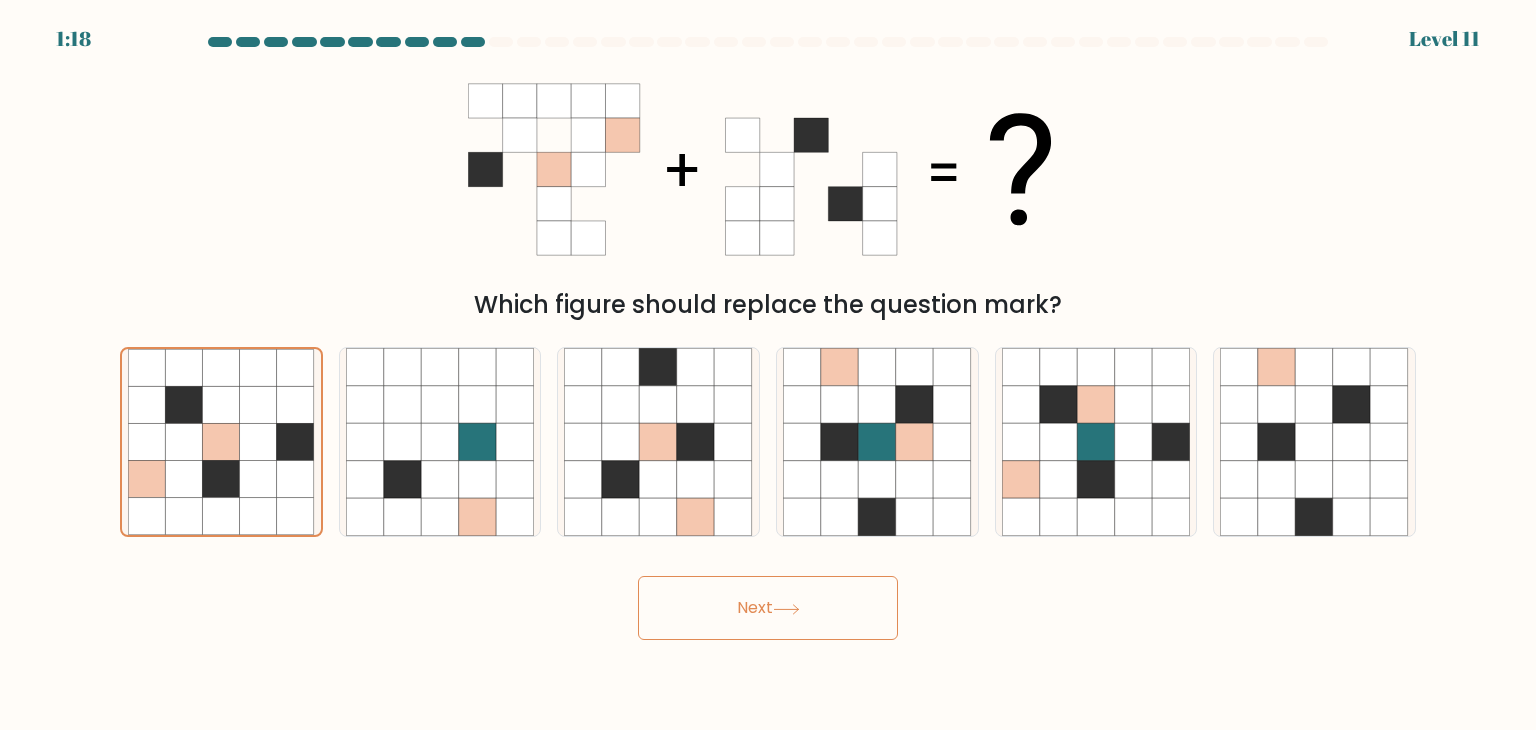 click on "Next" at bounding box center (768, 608) 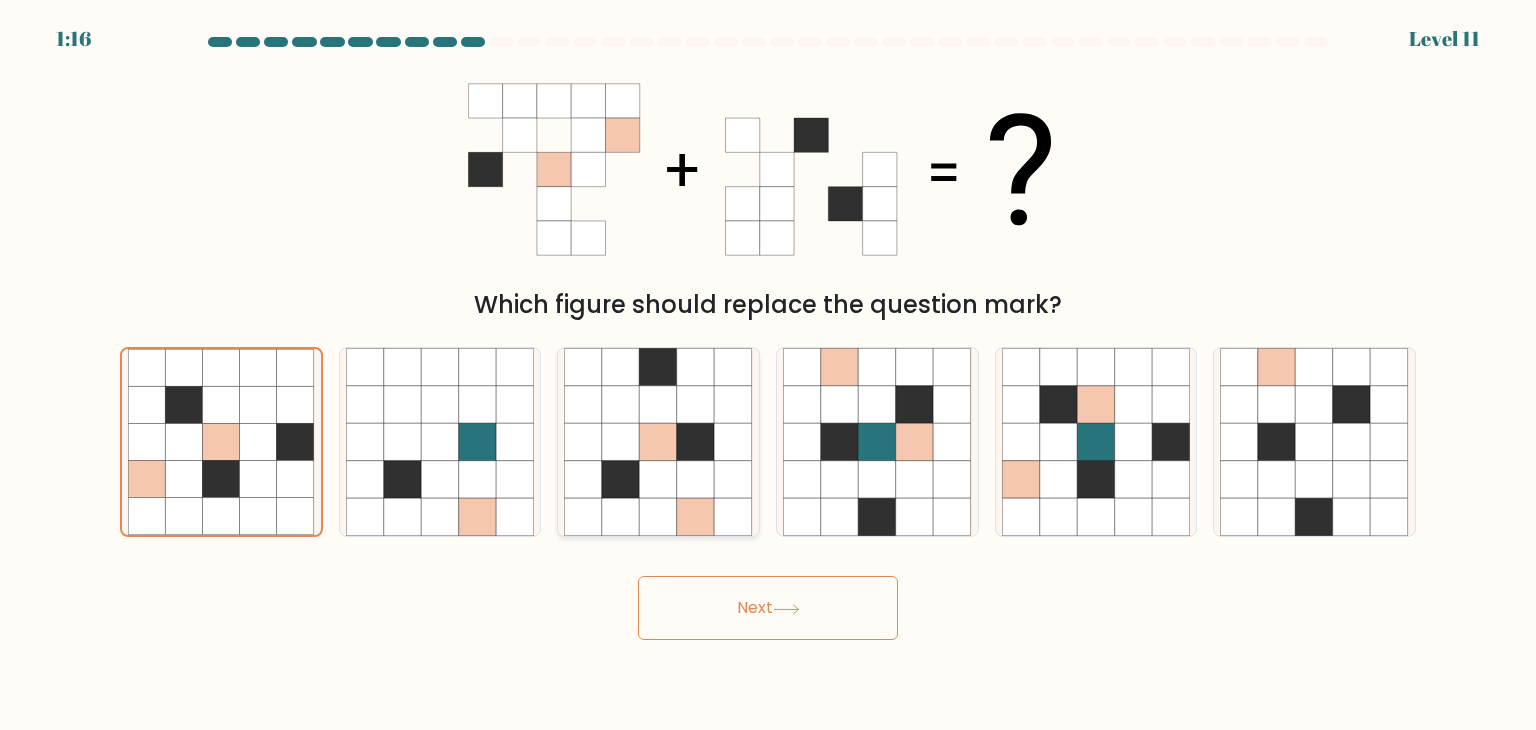click 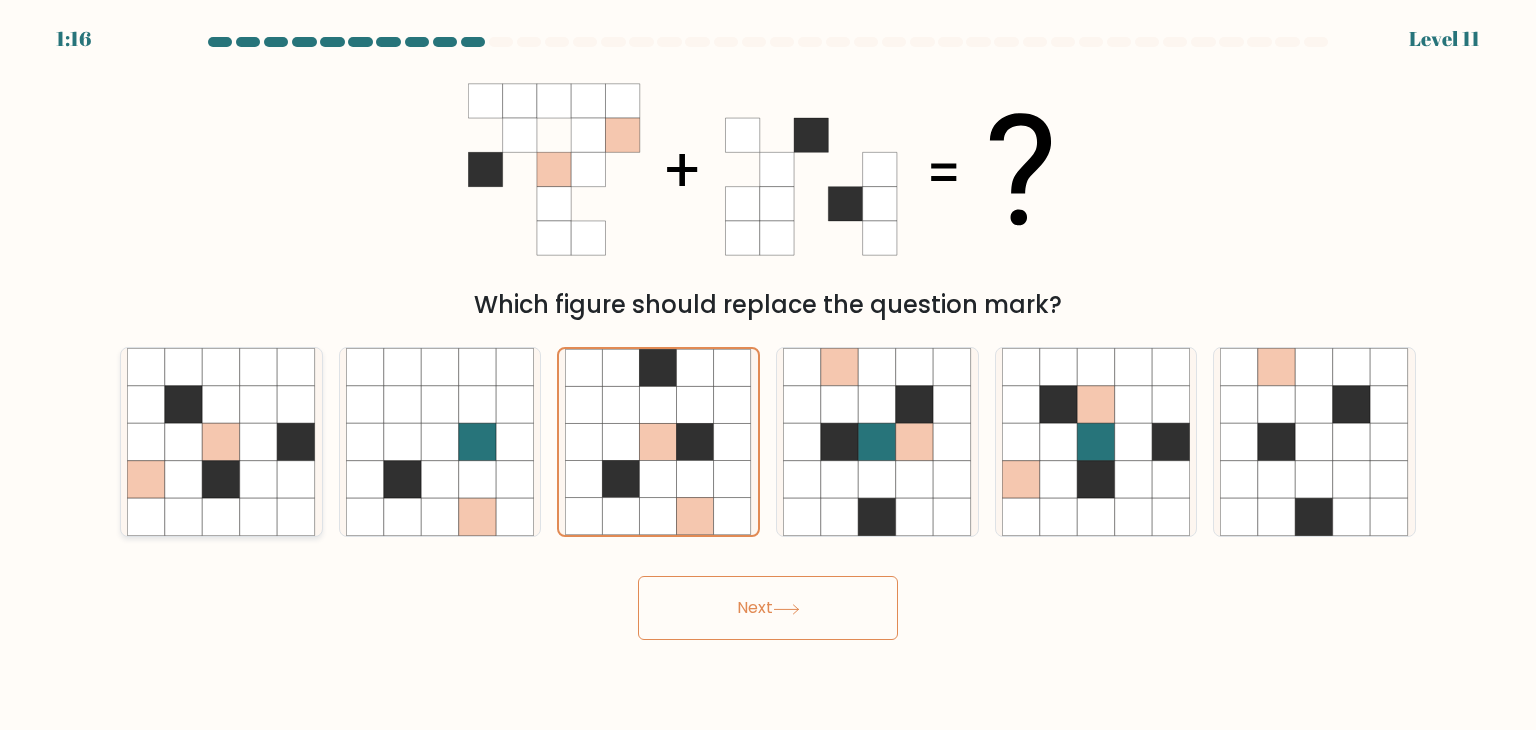 click 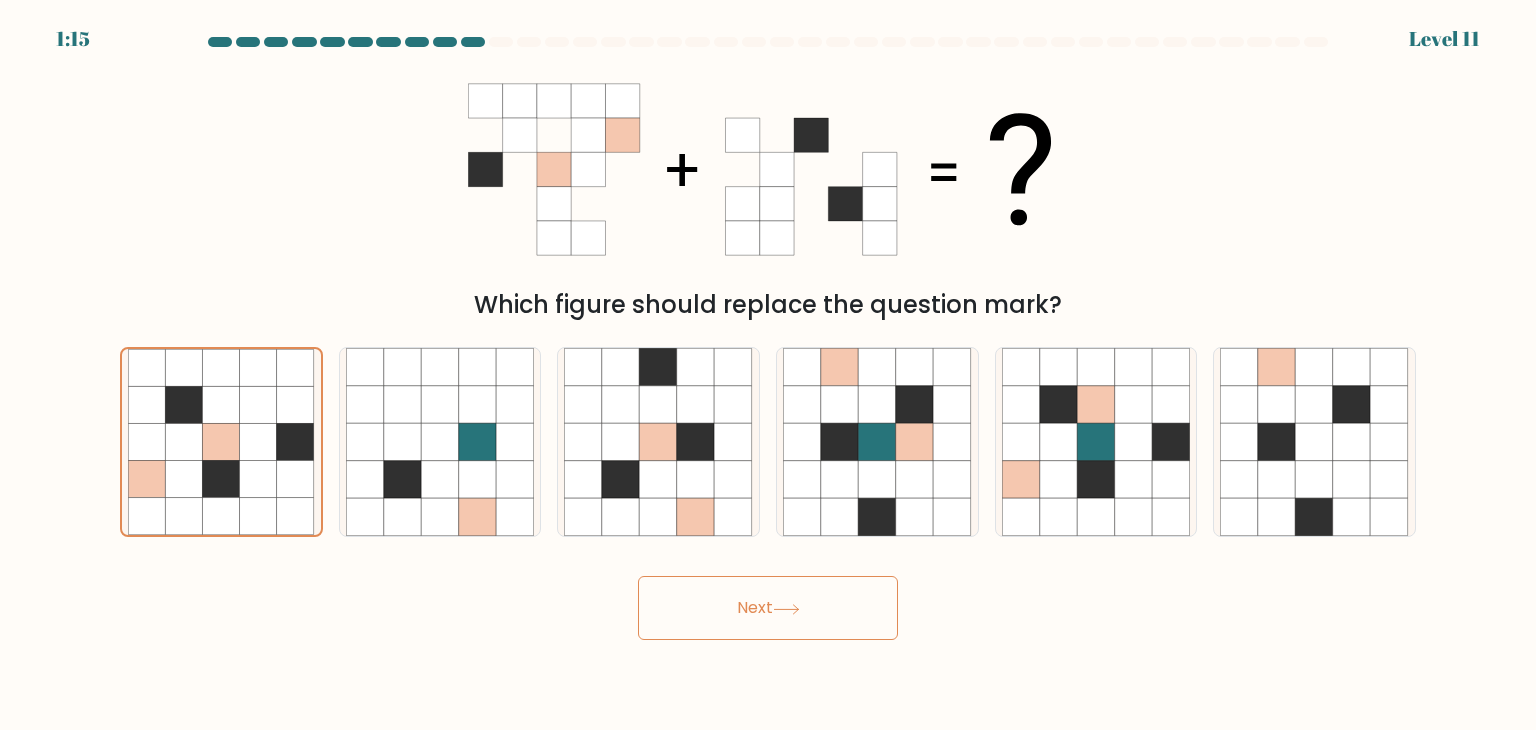 click on "Next" at bounding box center [768, 608] 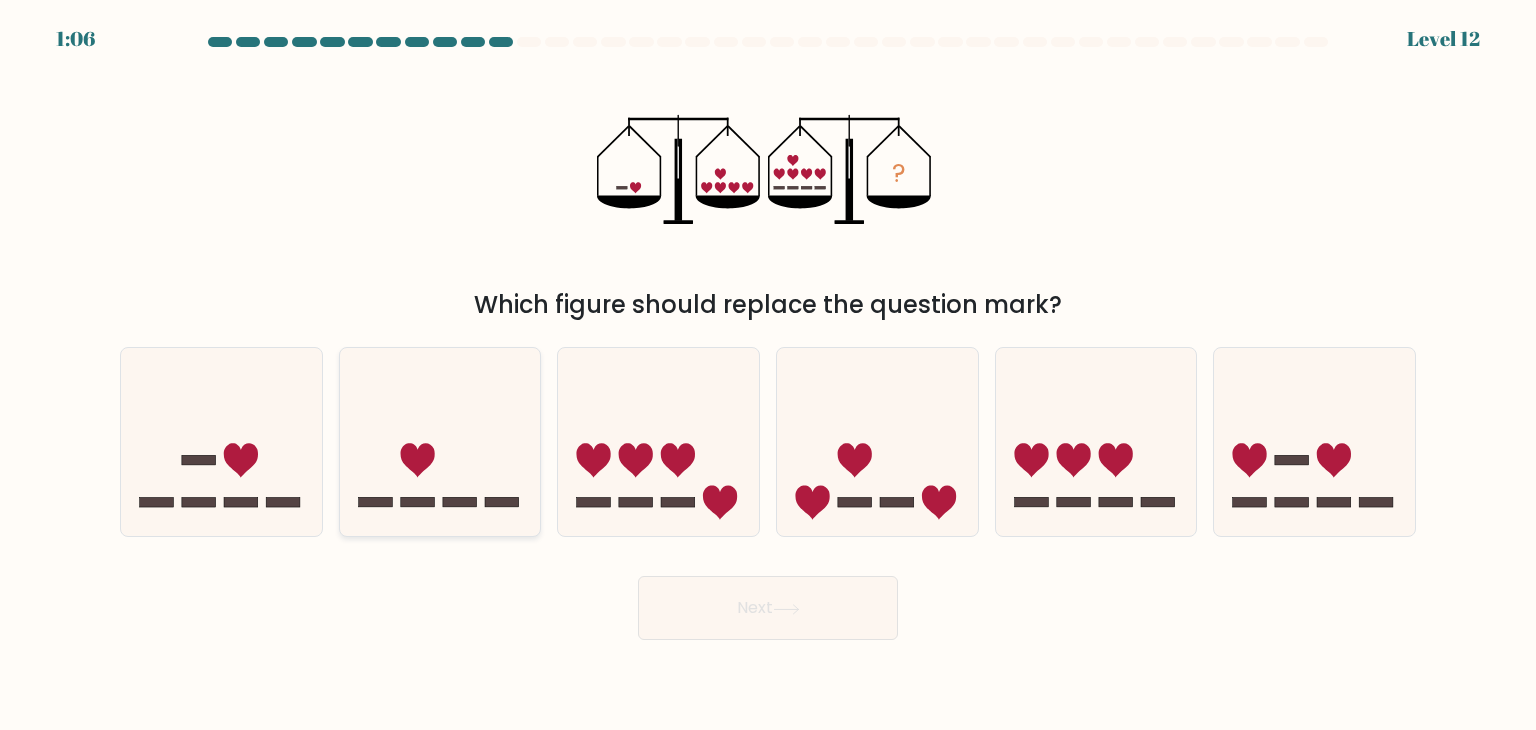drag, startPoint x: 136, startPoint y: 449, endPoint x: 452, endPoint y: 529, distance: 325.96933 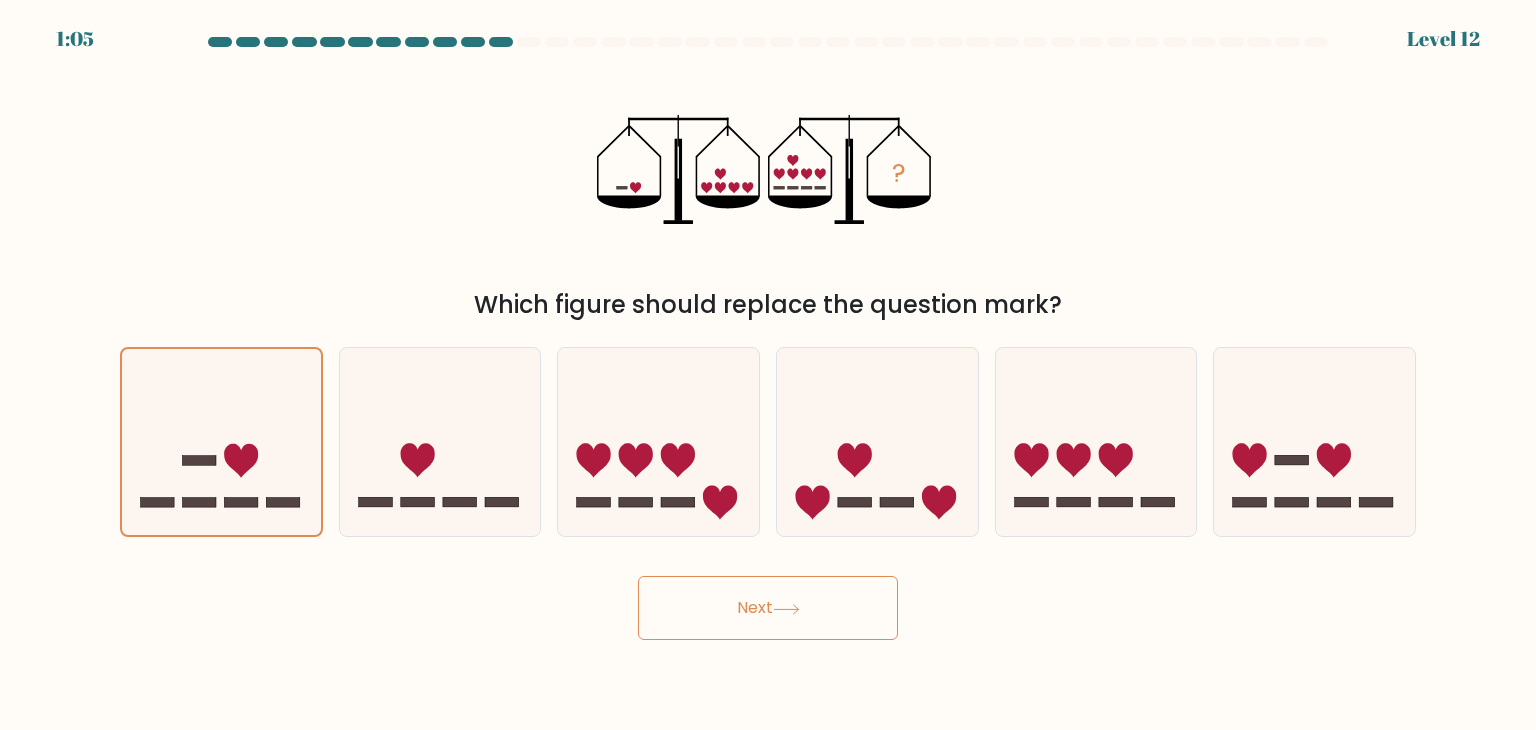 click on "Next" at bounding box center [768, 608] 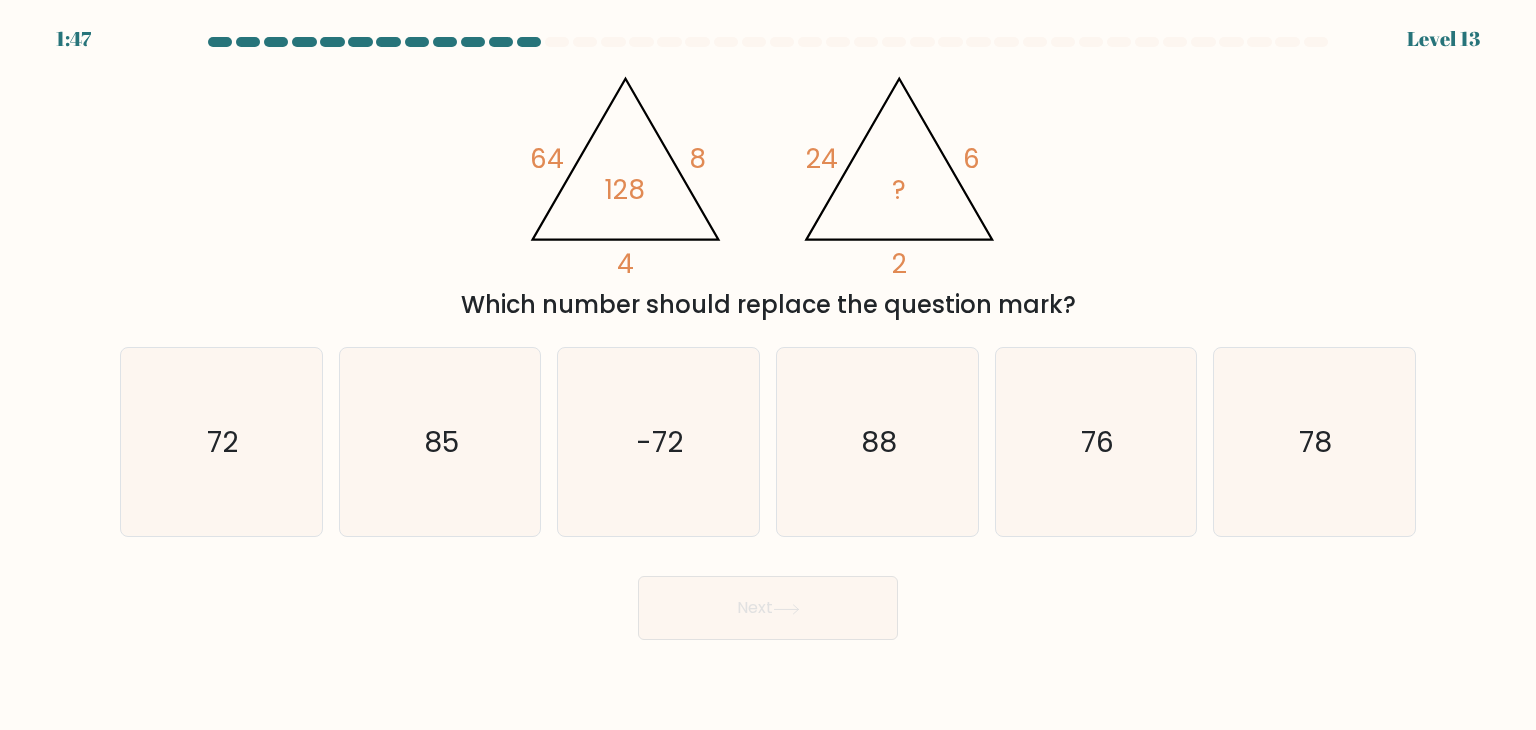 type 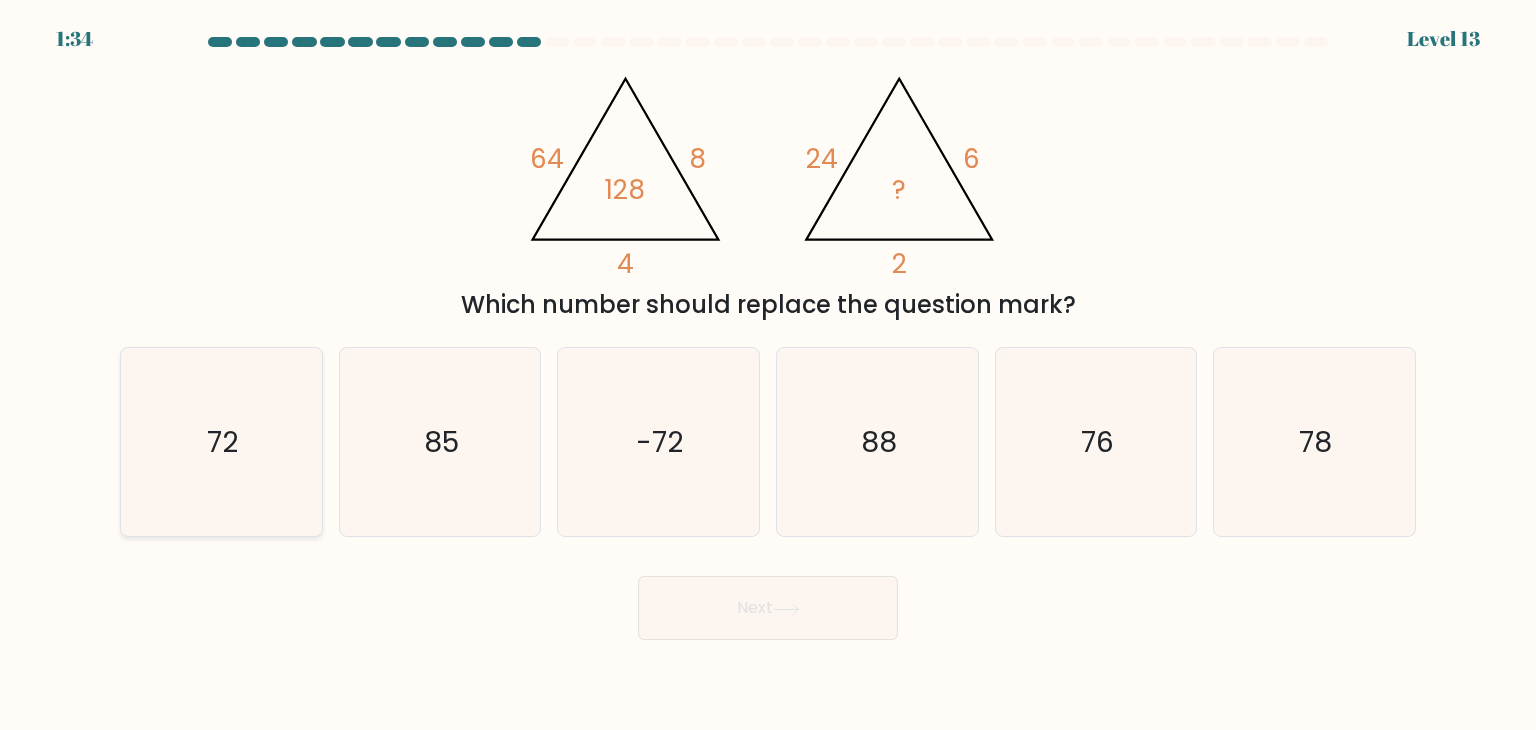 click on "72" 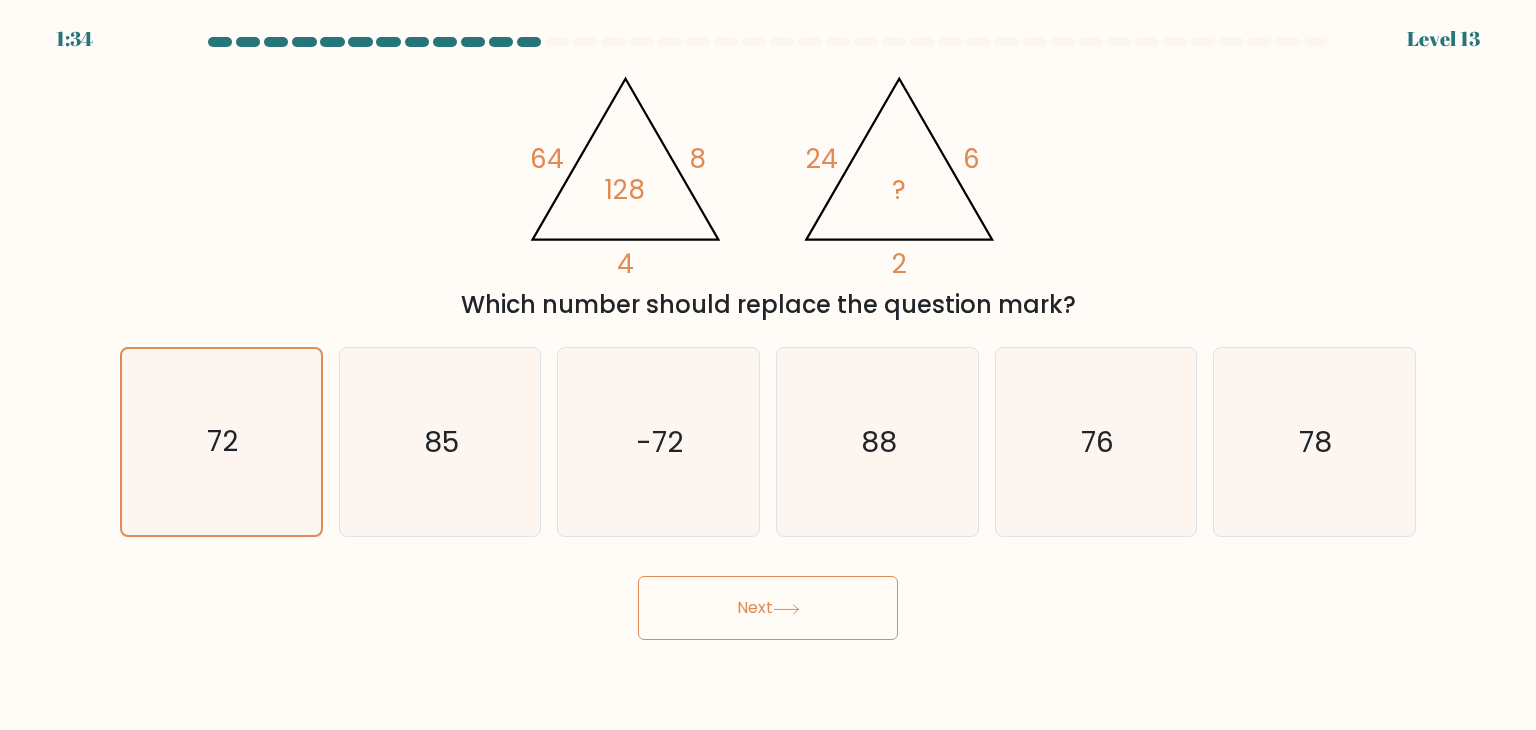 click on "Next" at bounding box center [768, 608] 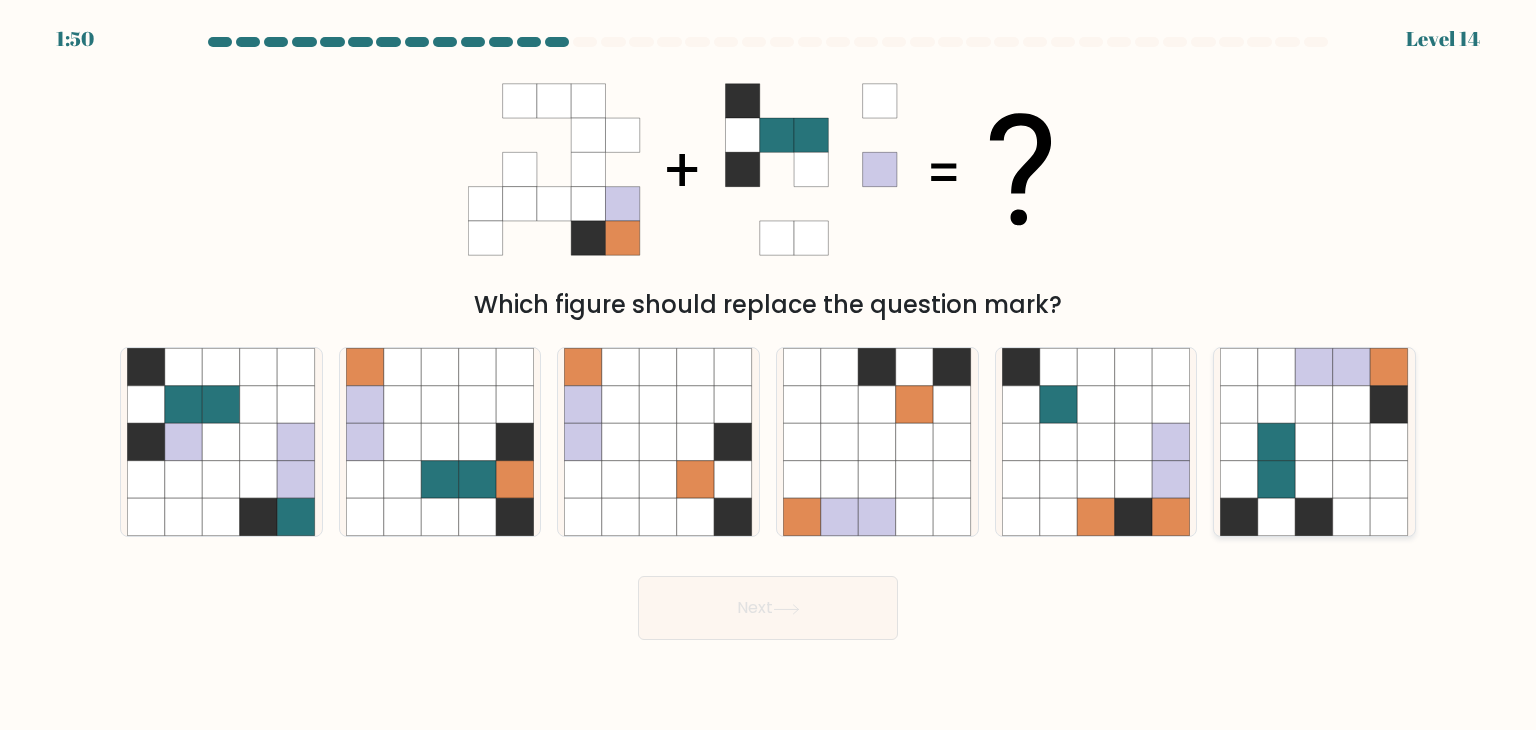 click 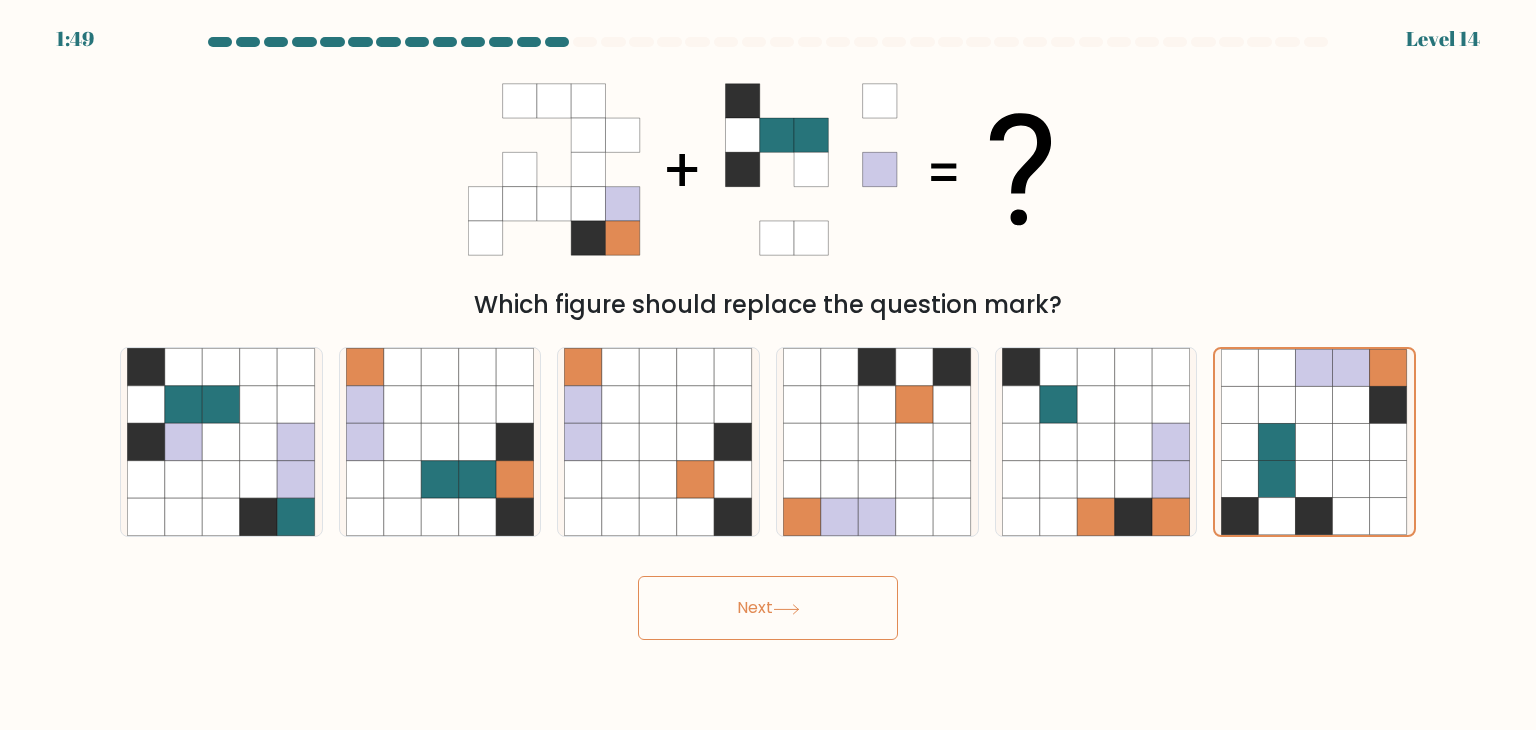 click on "Next" at bounding box center (768, 608) 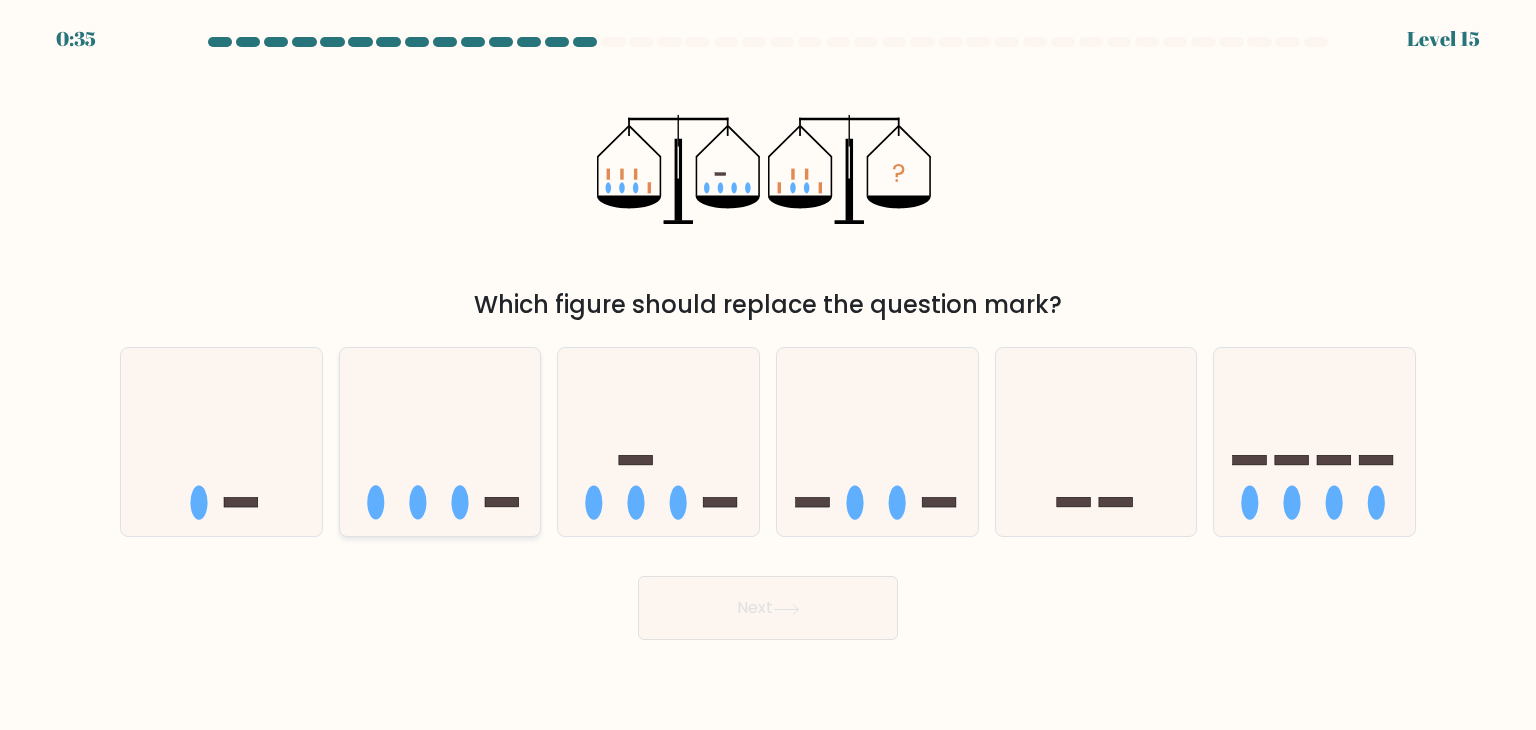 click 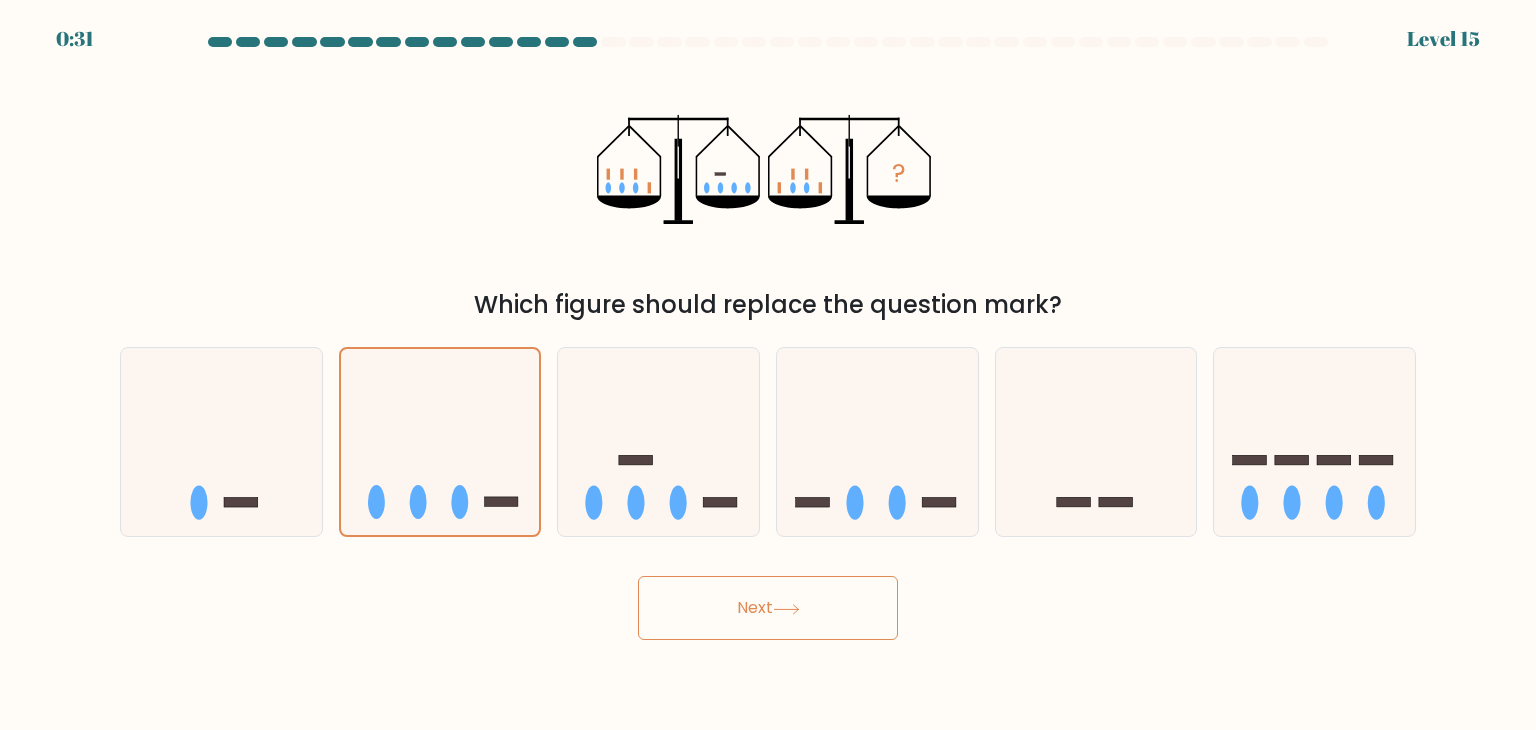 click on "Next" at bounding box center (768, 608) 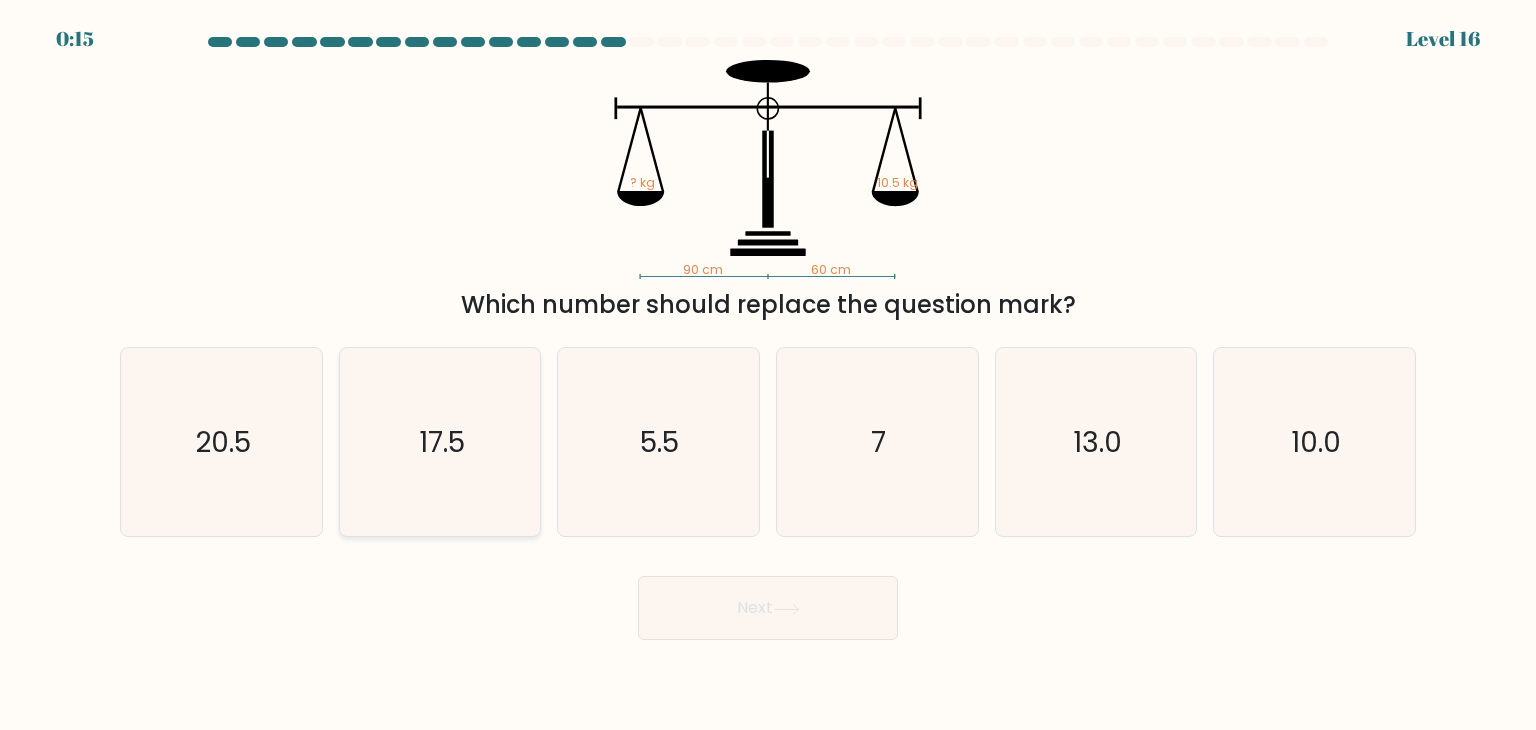 click on "17.5" 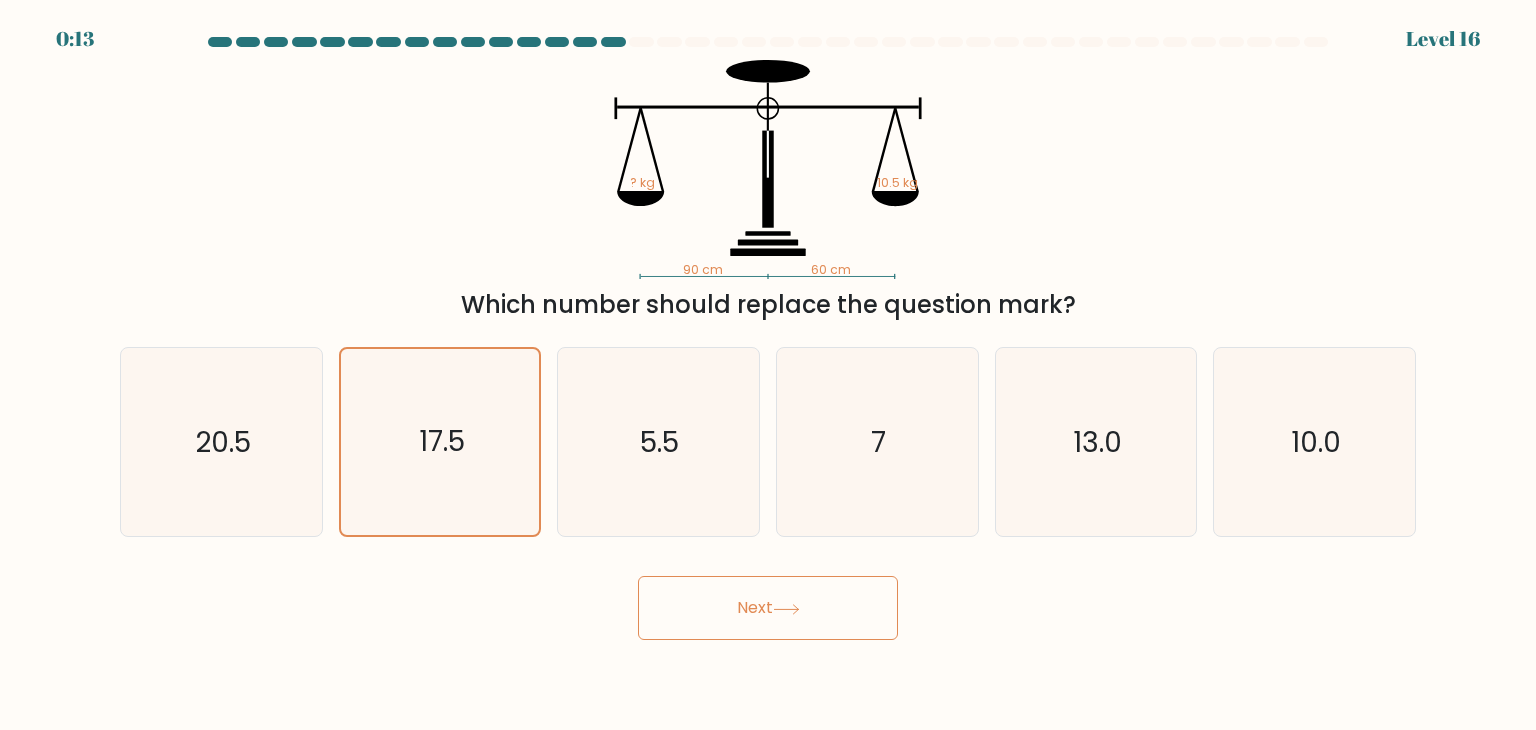click on "Next" at bounding box center [768, 608] 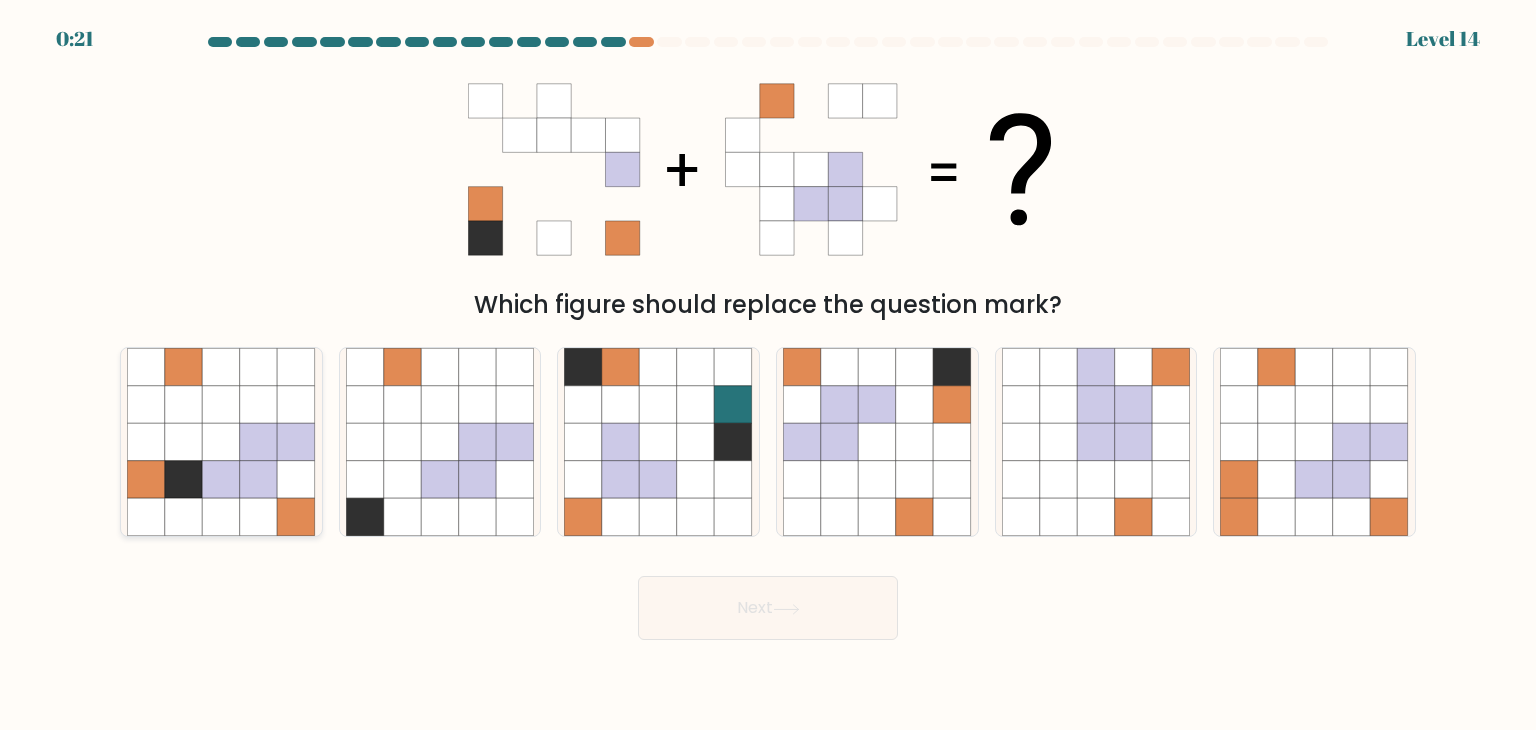 click 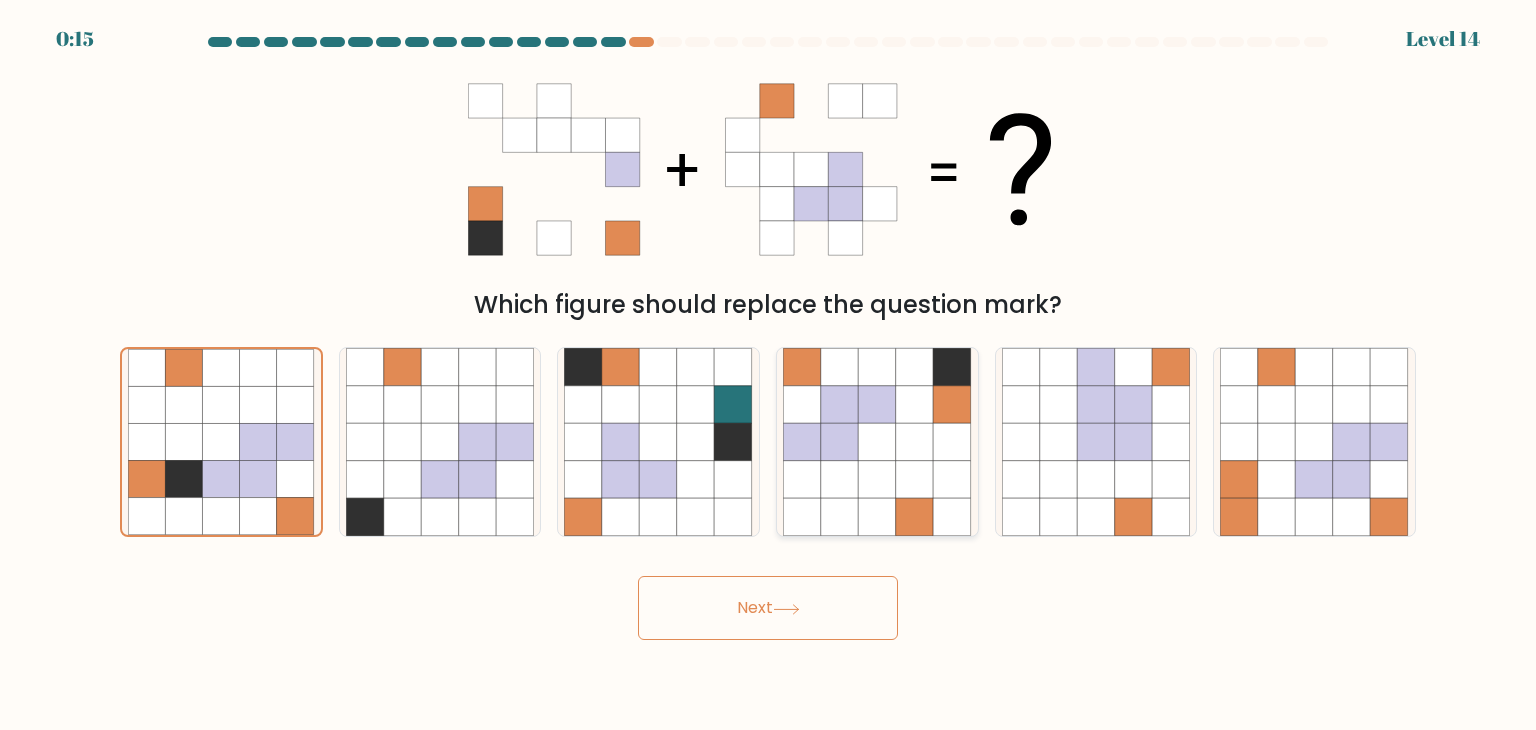 click 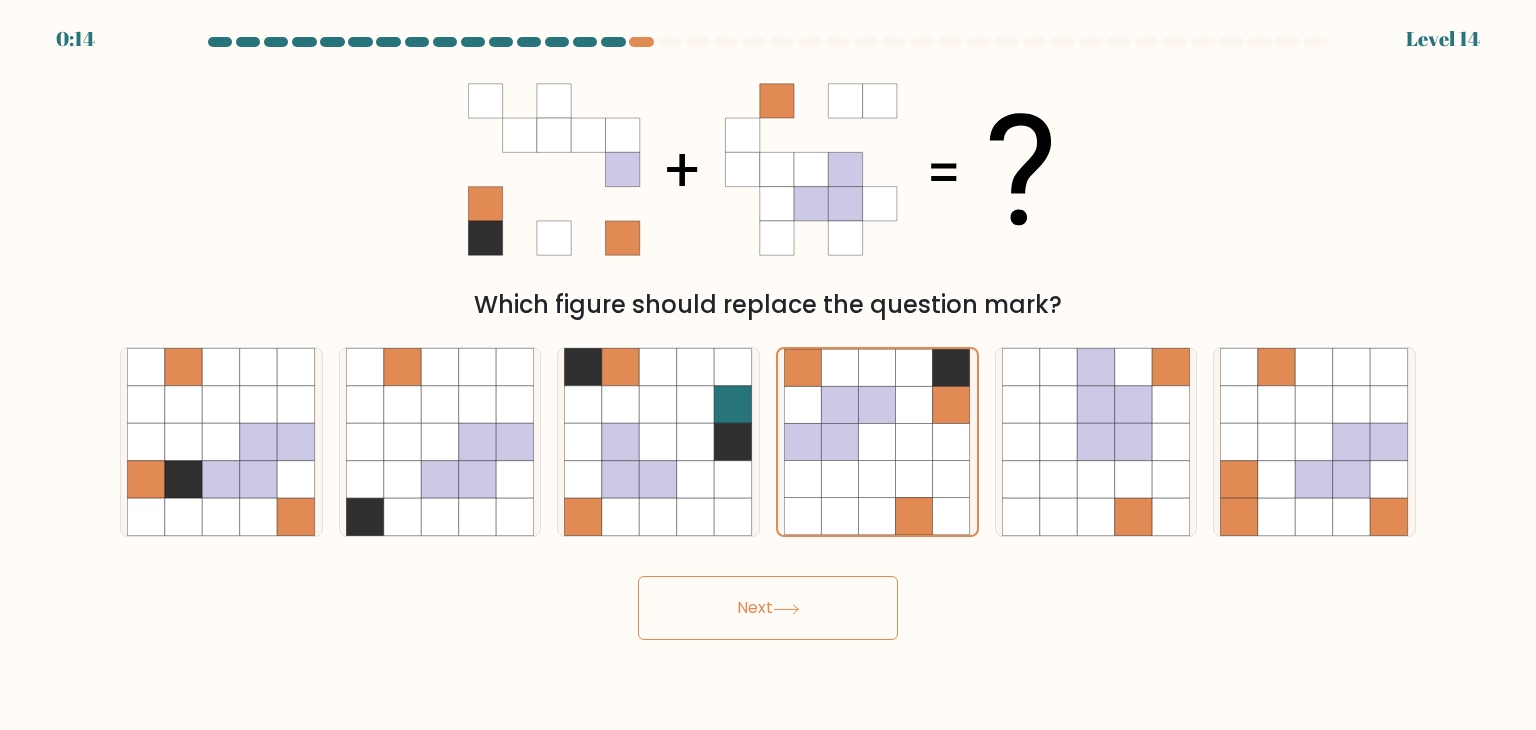 click on "Next" at bounding box center [768, 608] 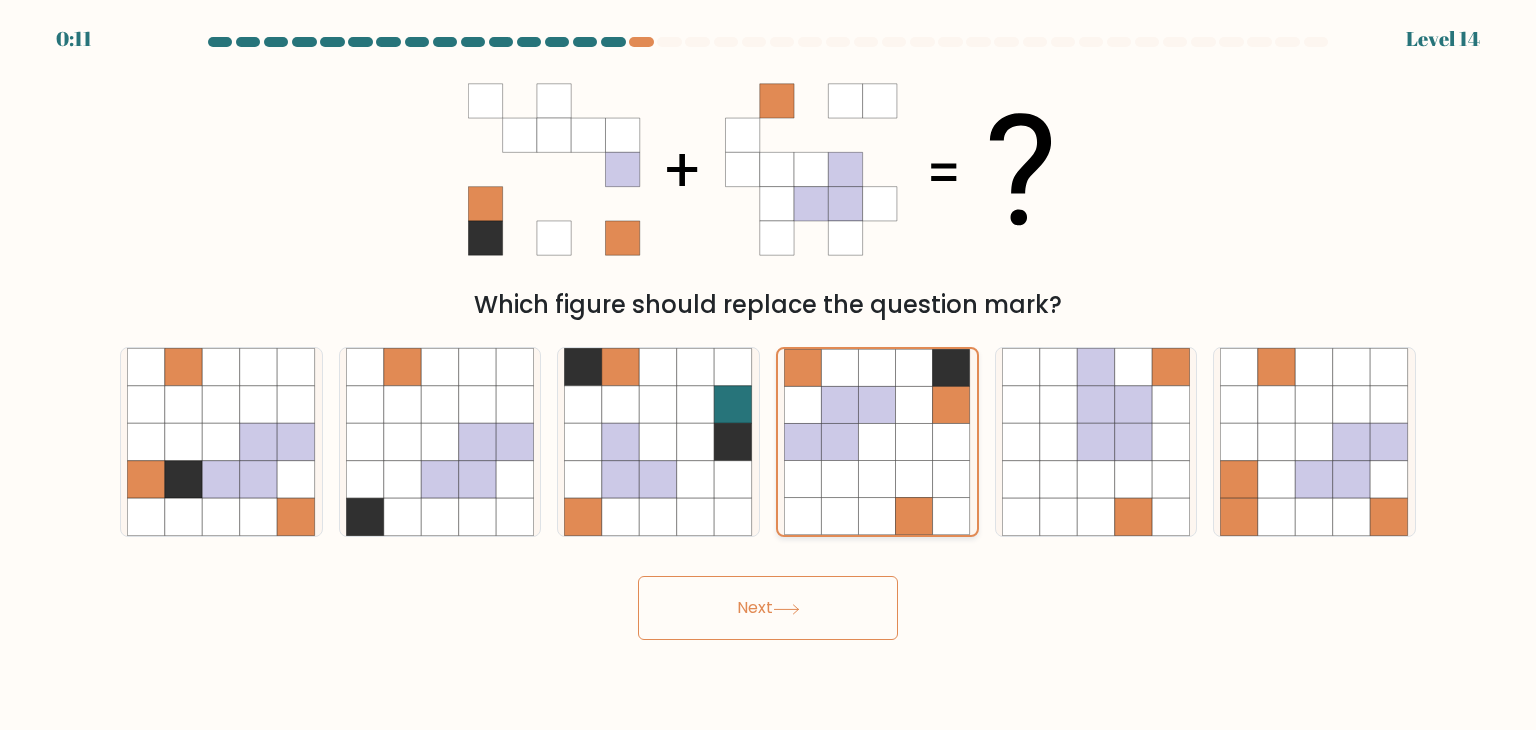 click 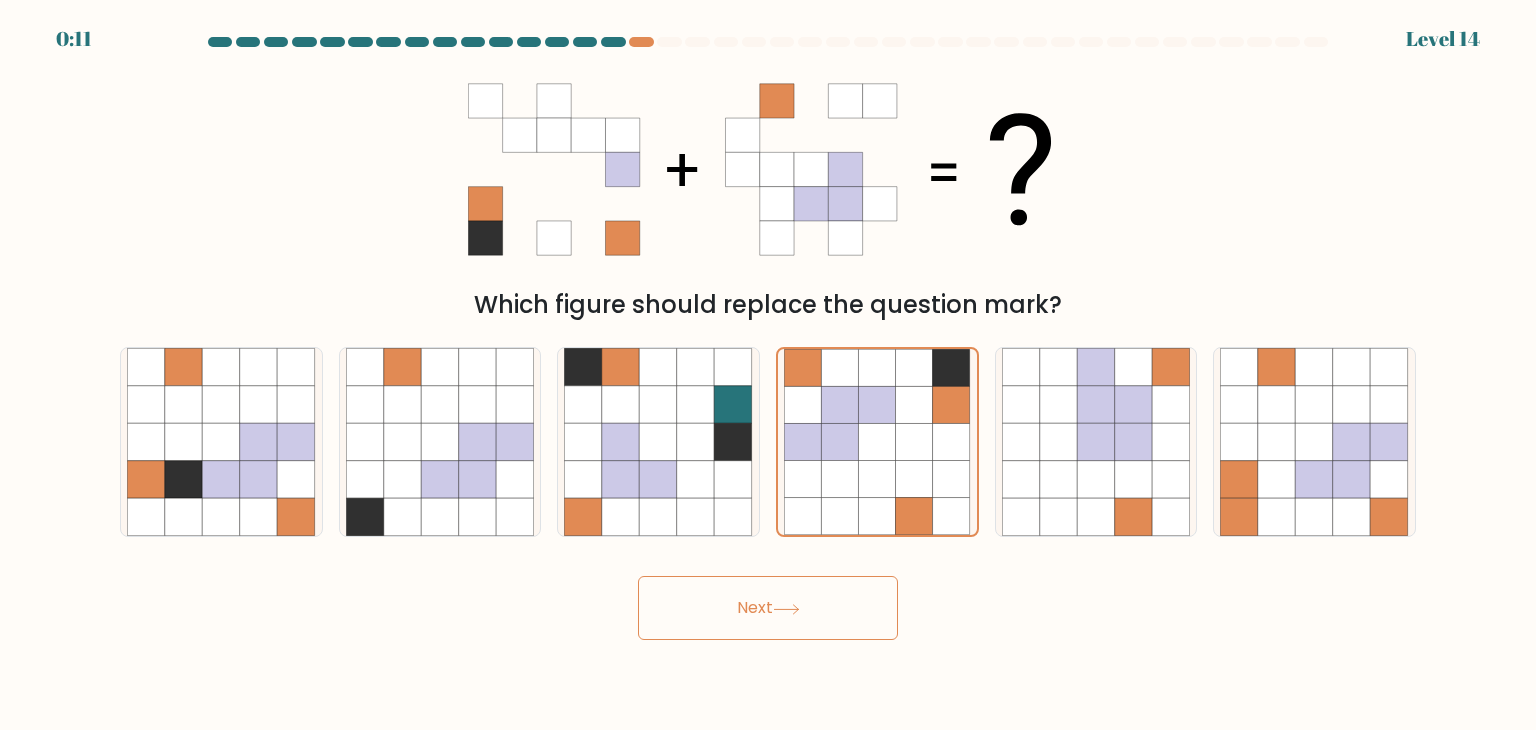 click on "Next" at bounding box center [768, 608] 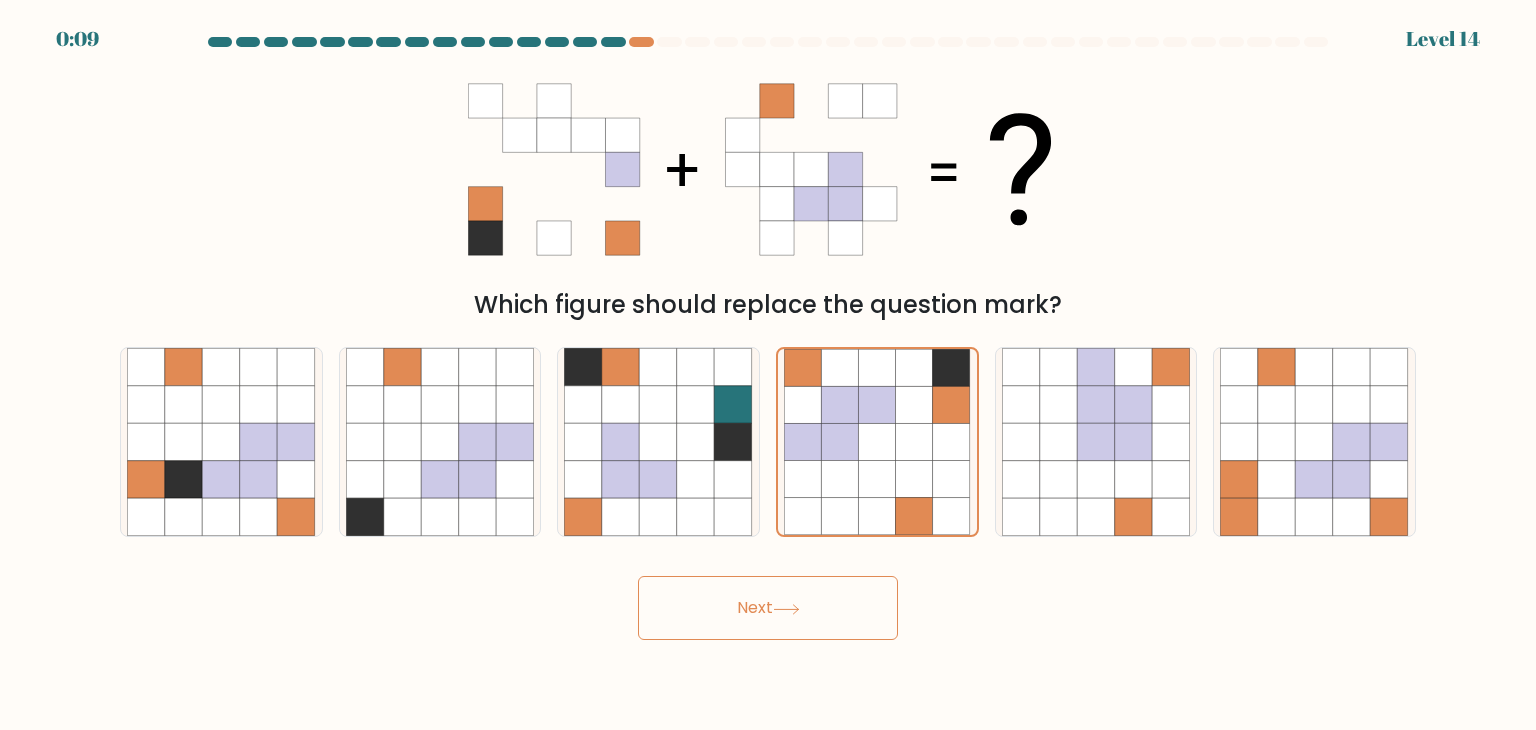 click on "Next" at bounding box center (768, 608) 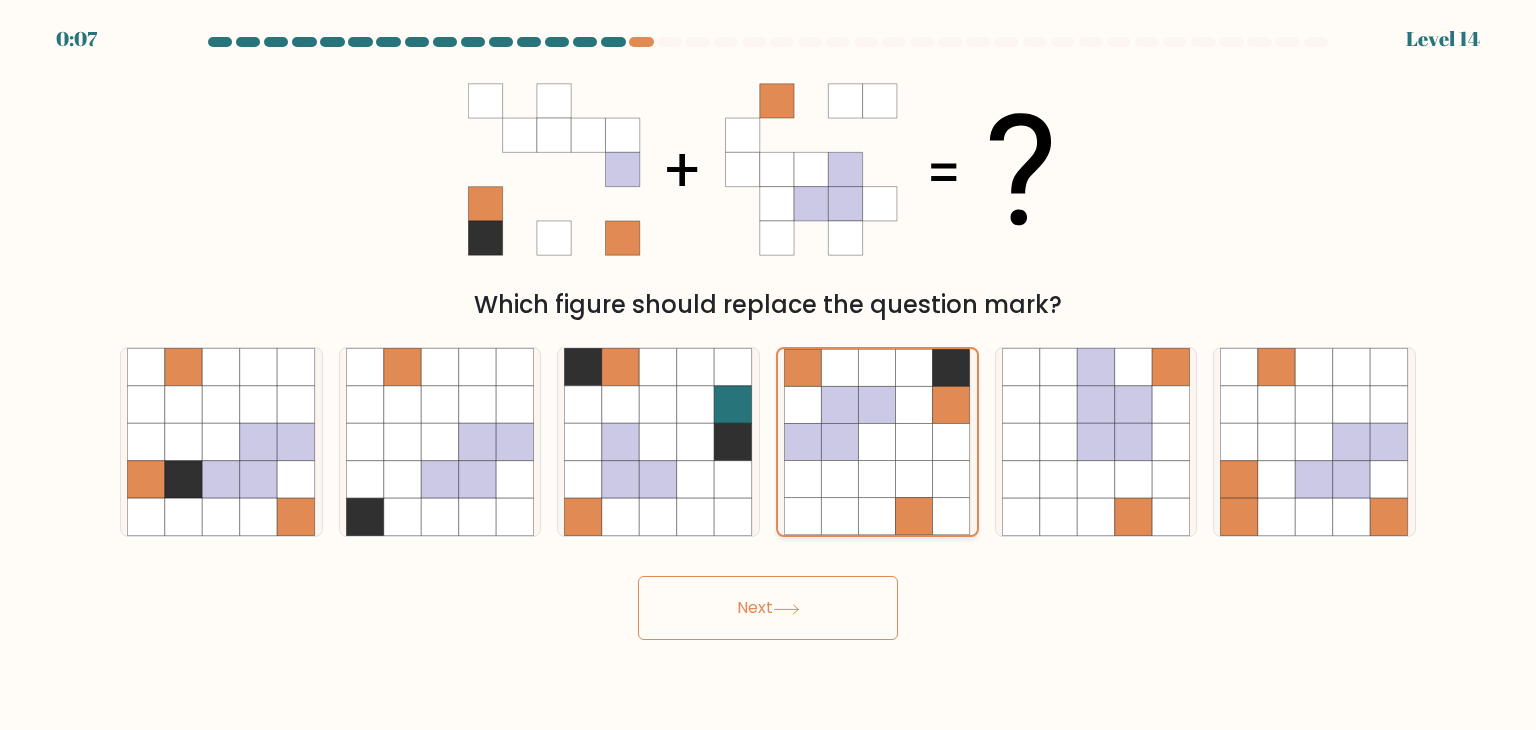 click 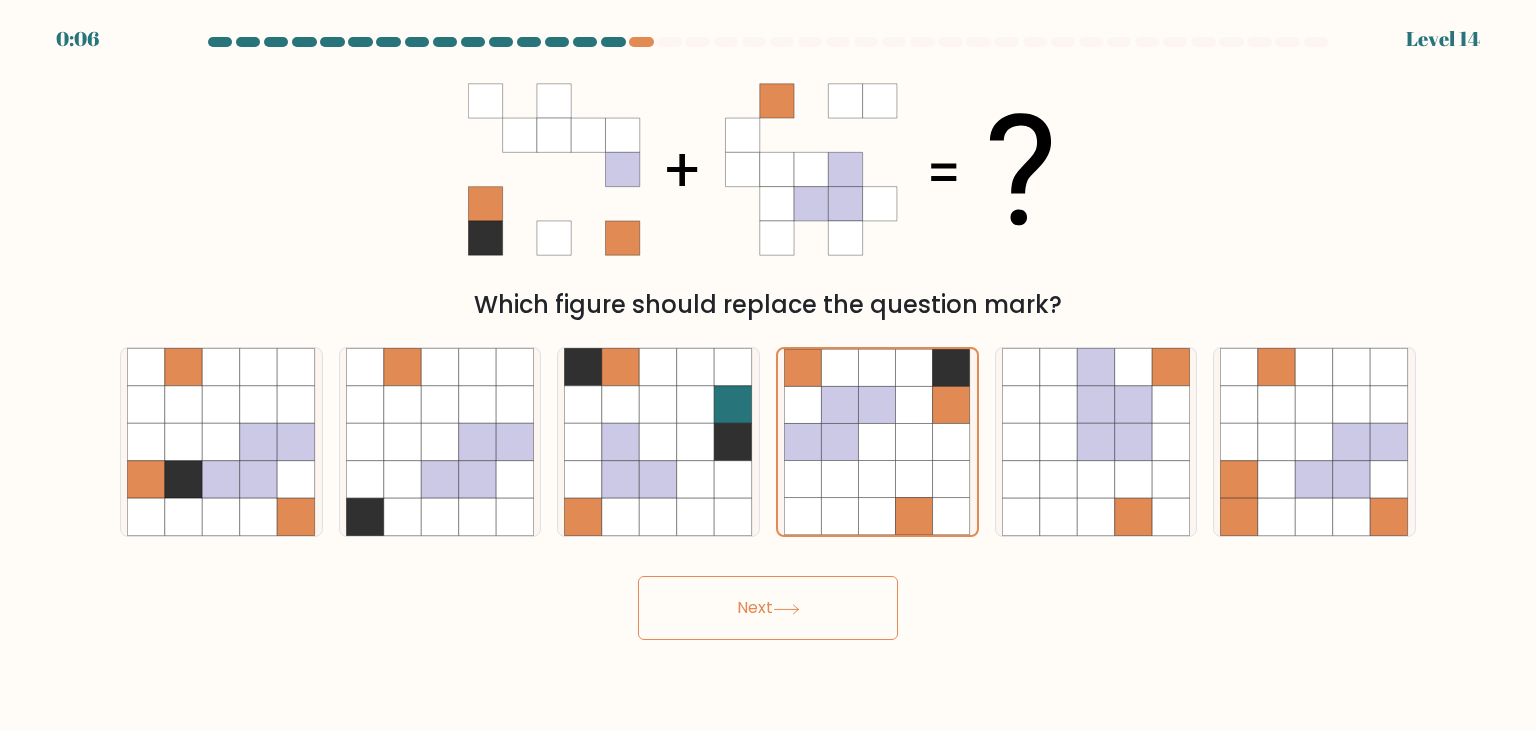 click on "Next" at bounding box center (768, 608) 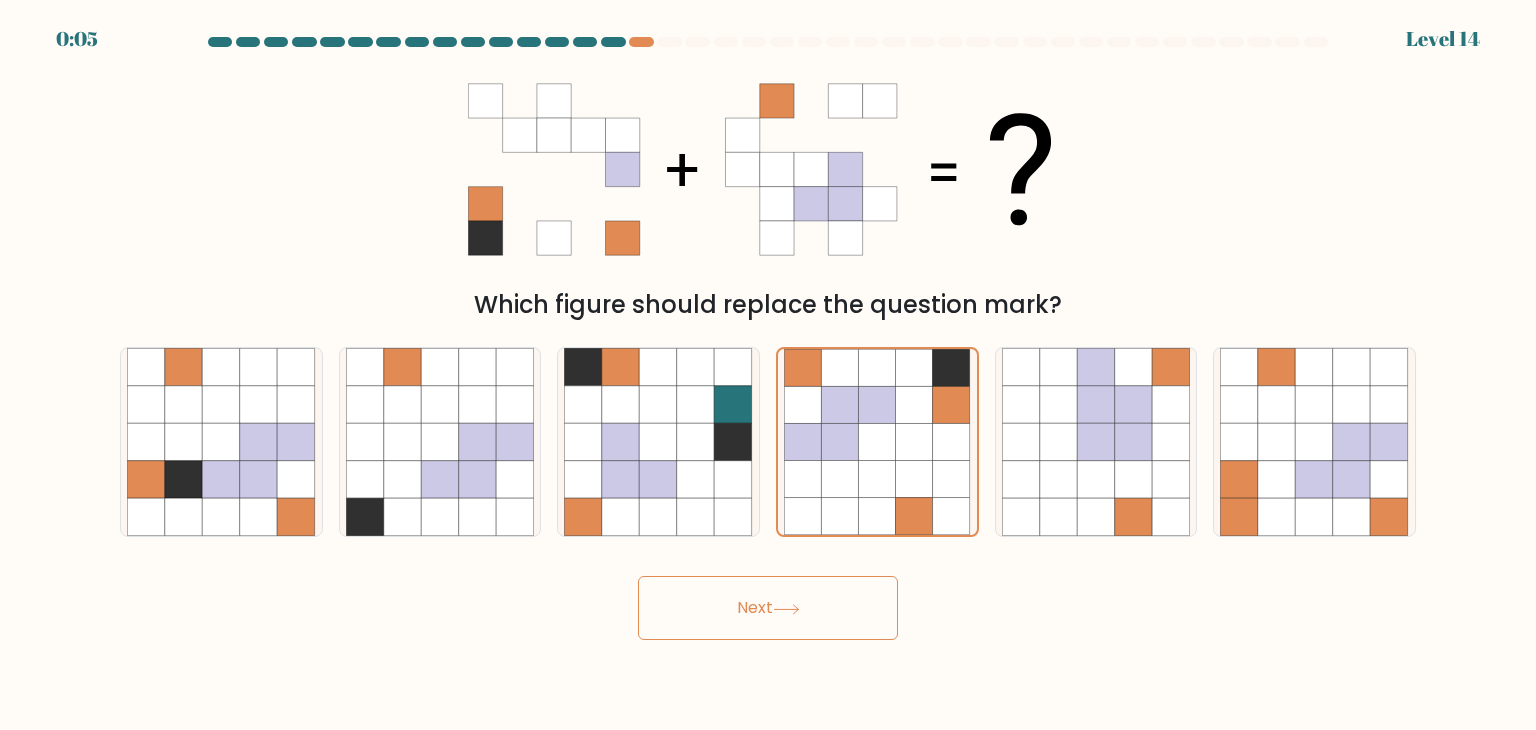 click on "Next" at bounding box center (768, 608) 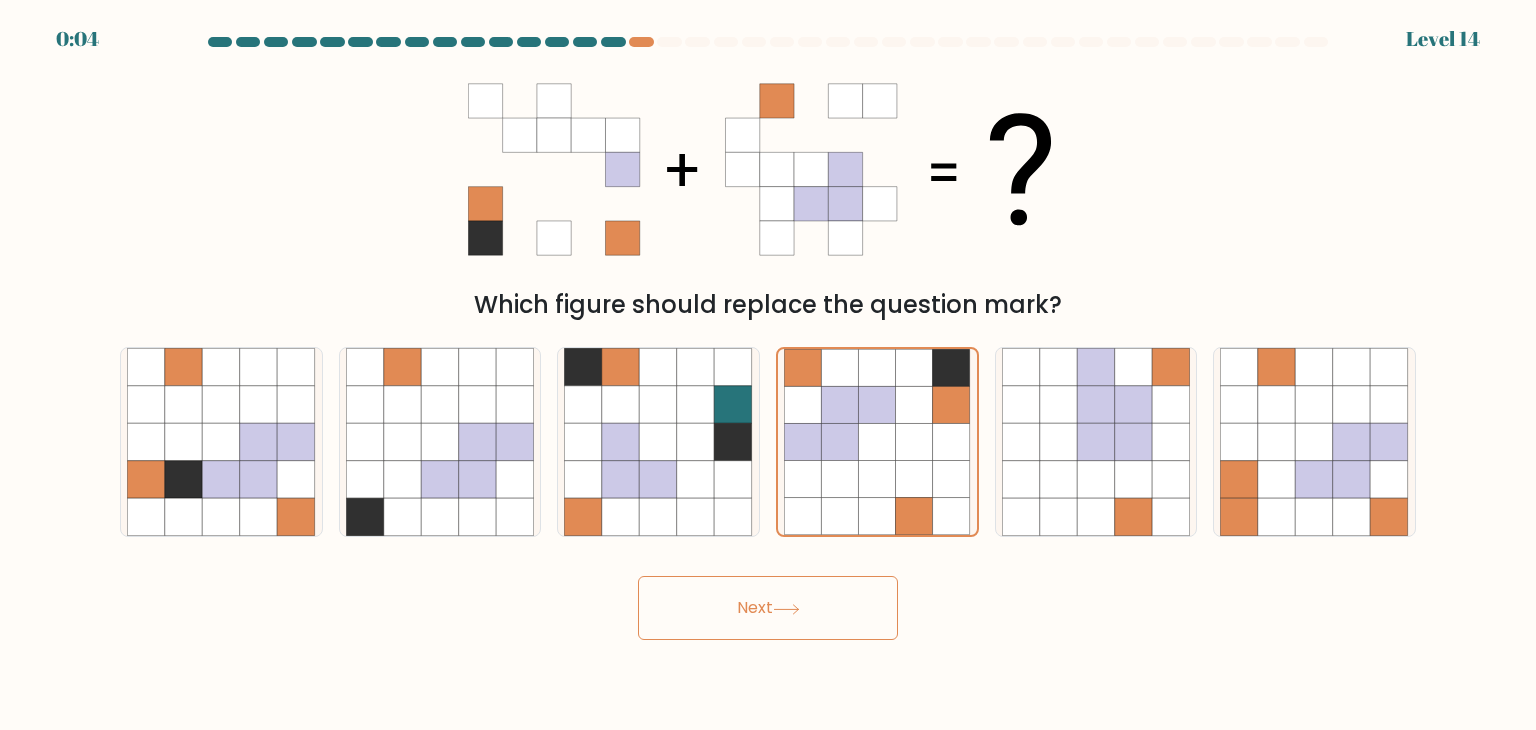 click on "Next" at bounding box center (768, 608) 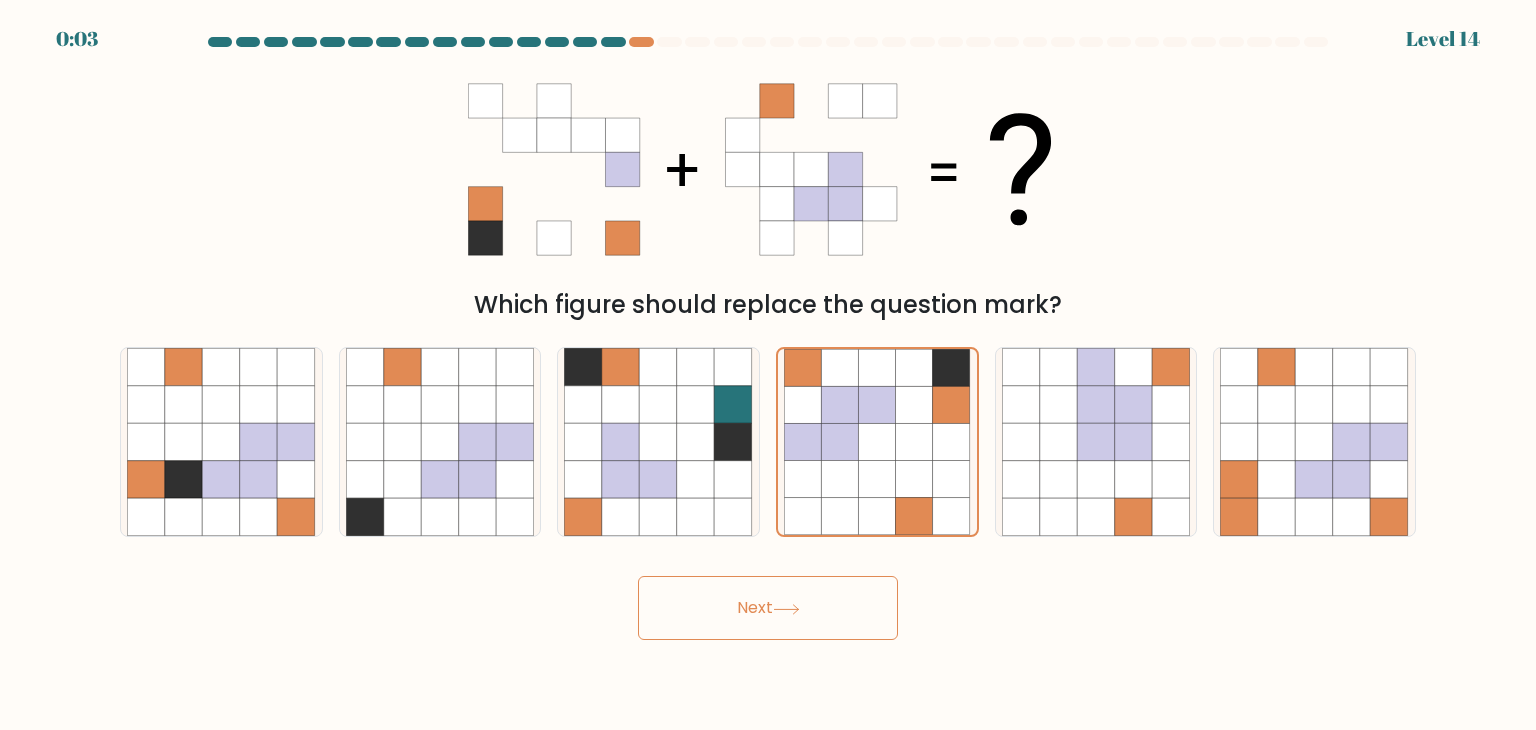 click on "Next" at bounding box center (768, 608) 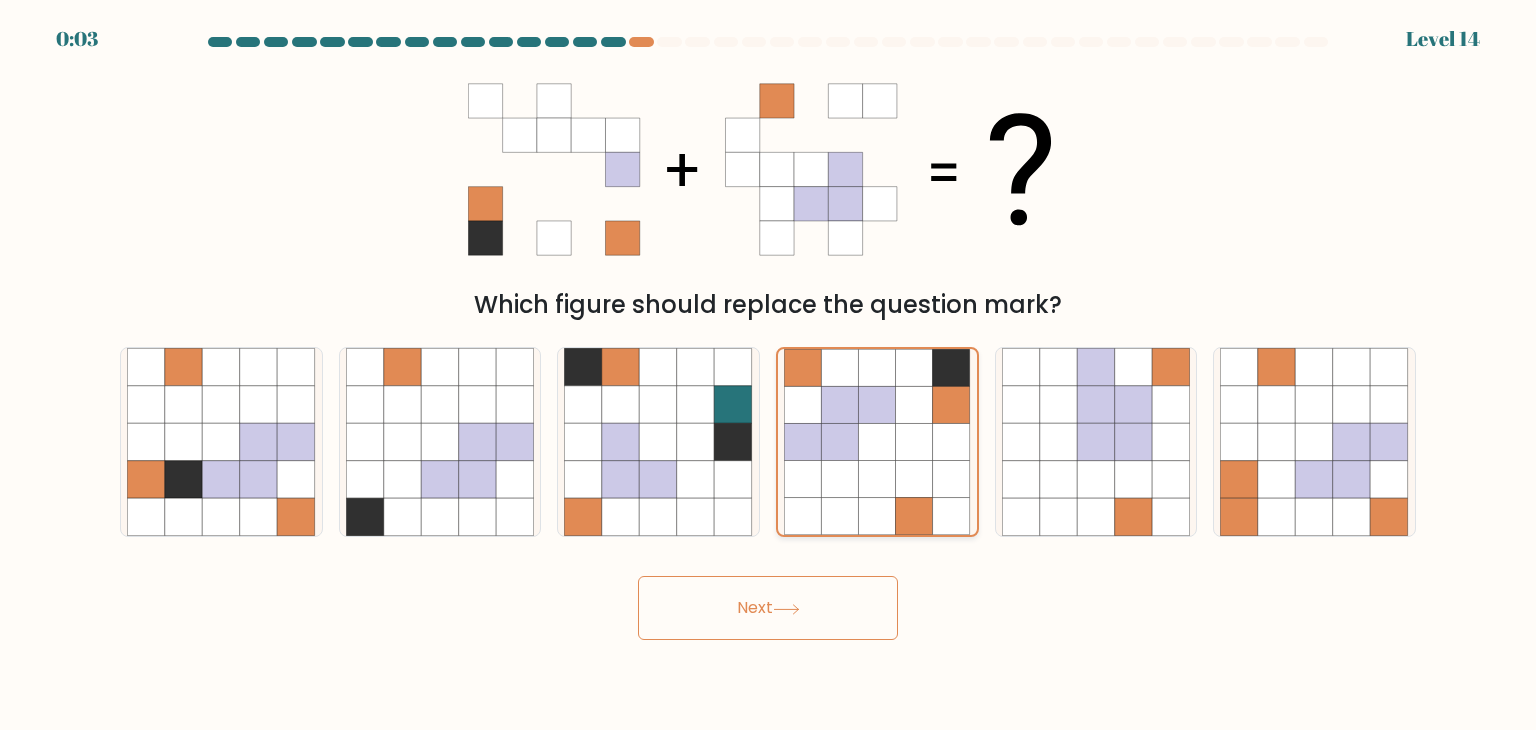 click 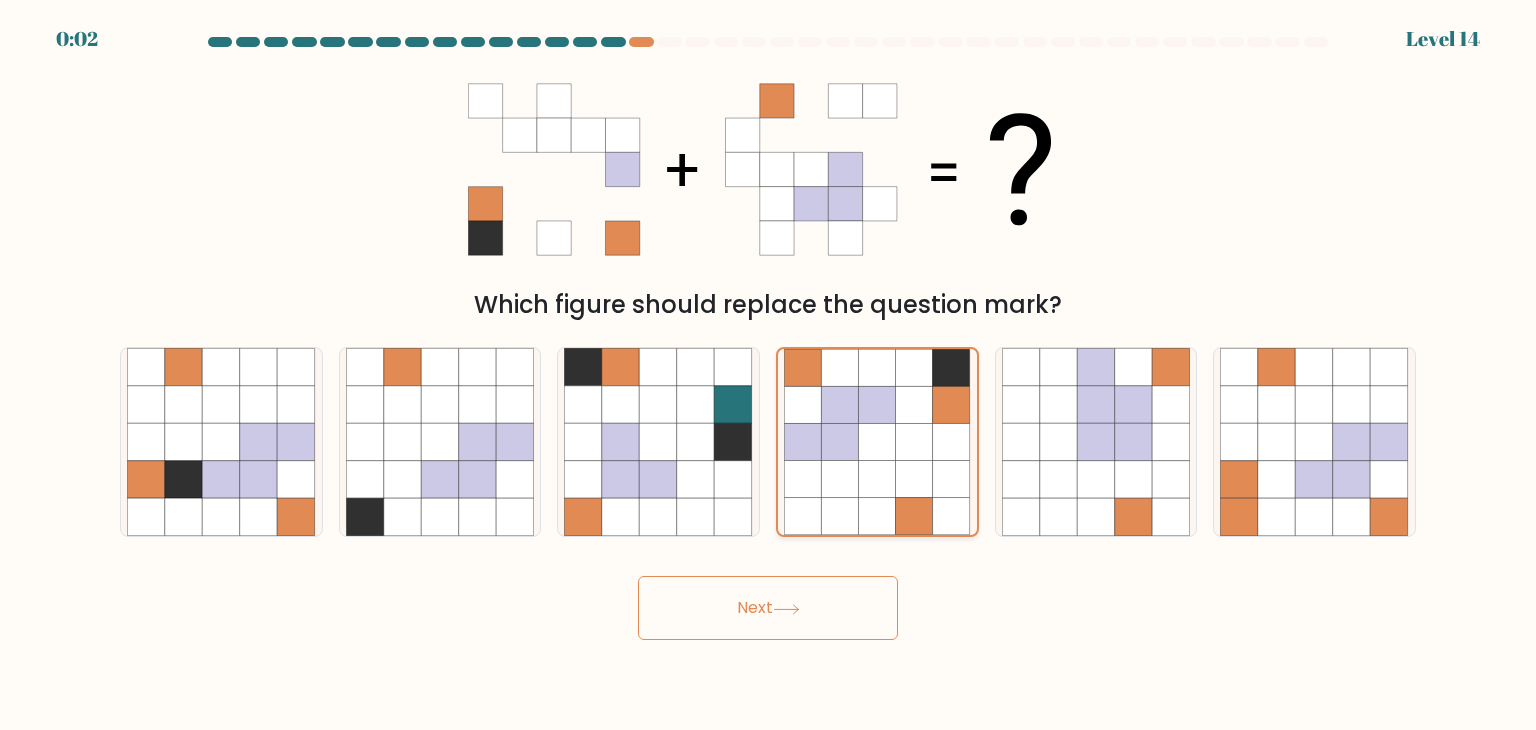 click 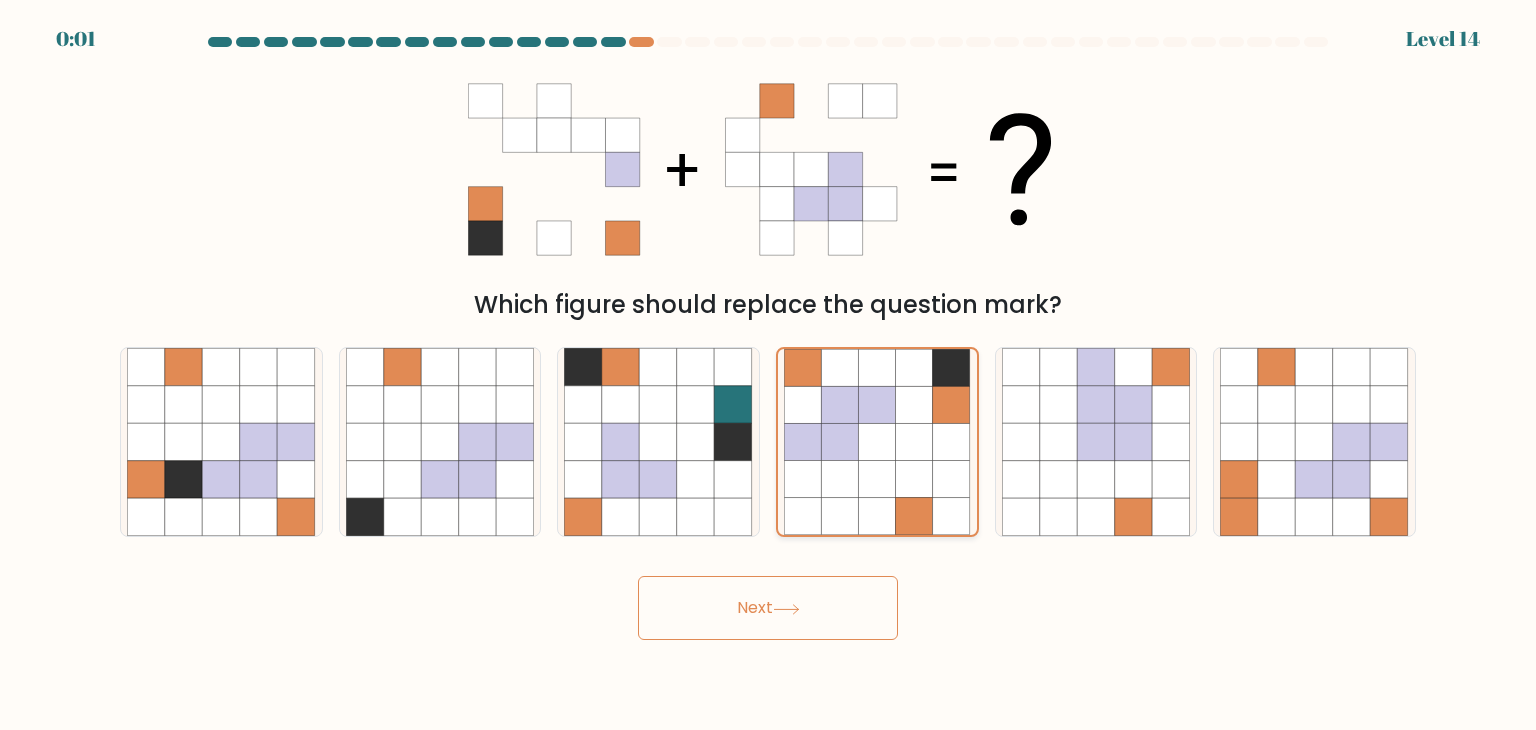 click 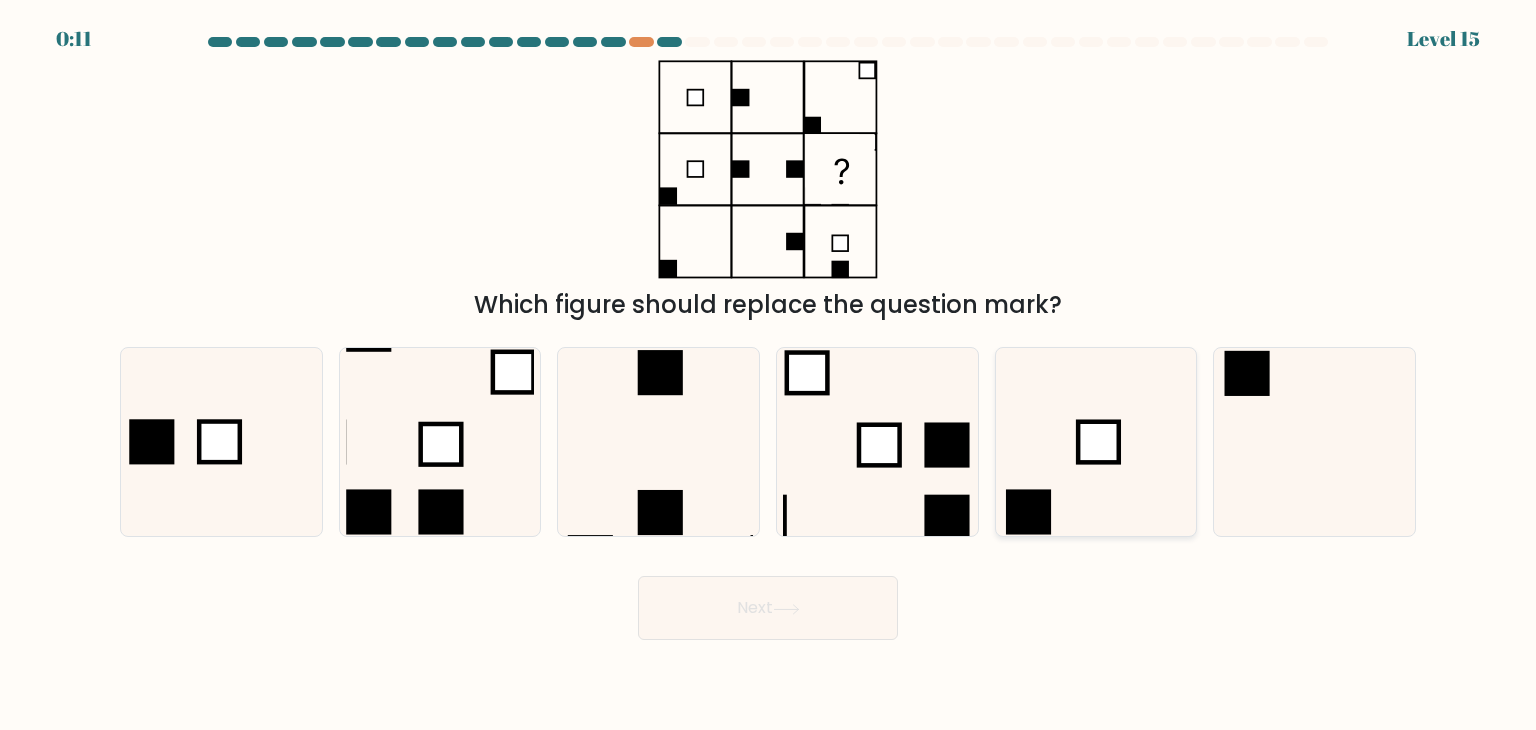 click 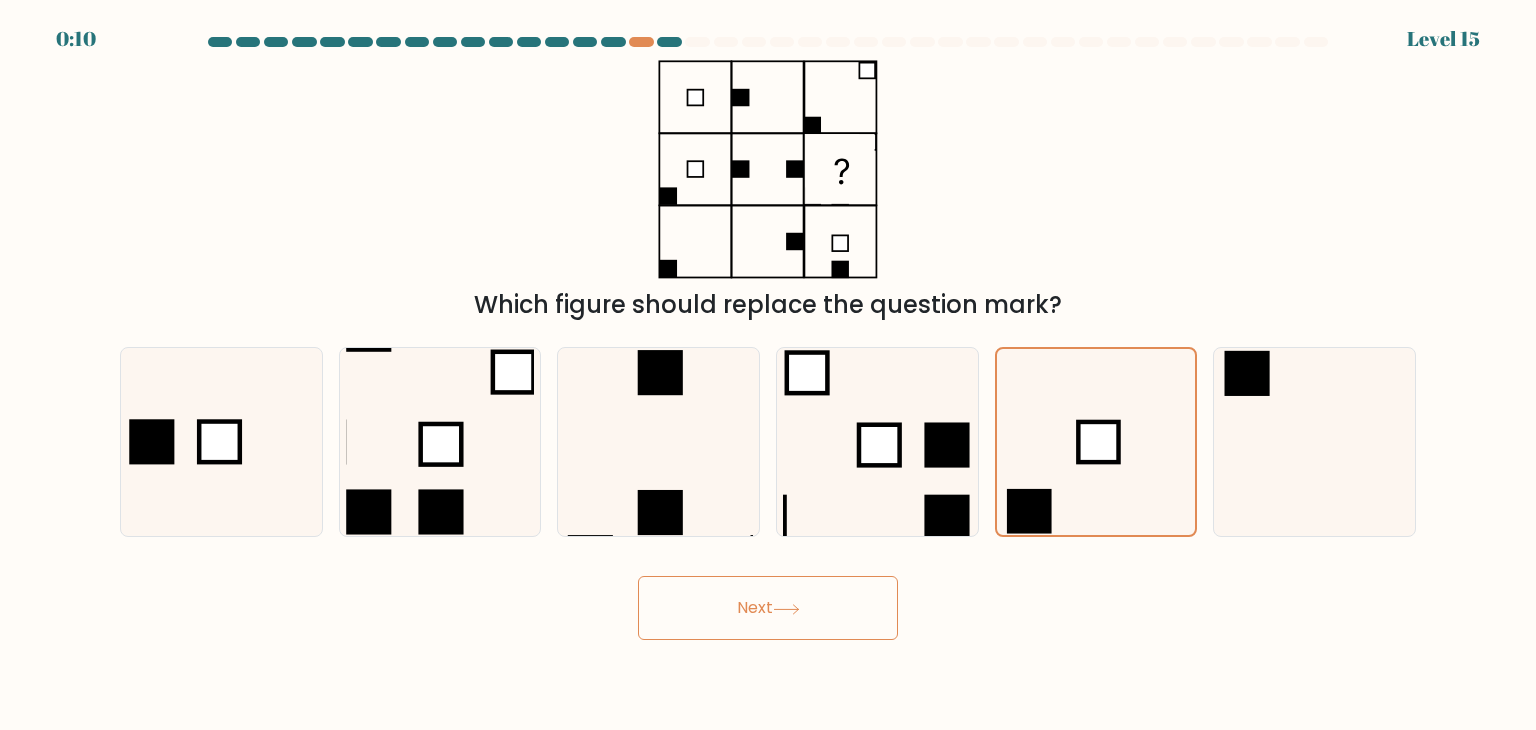 click on "Next" at bounding box center (768, 608) 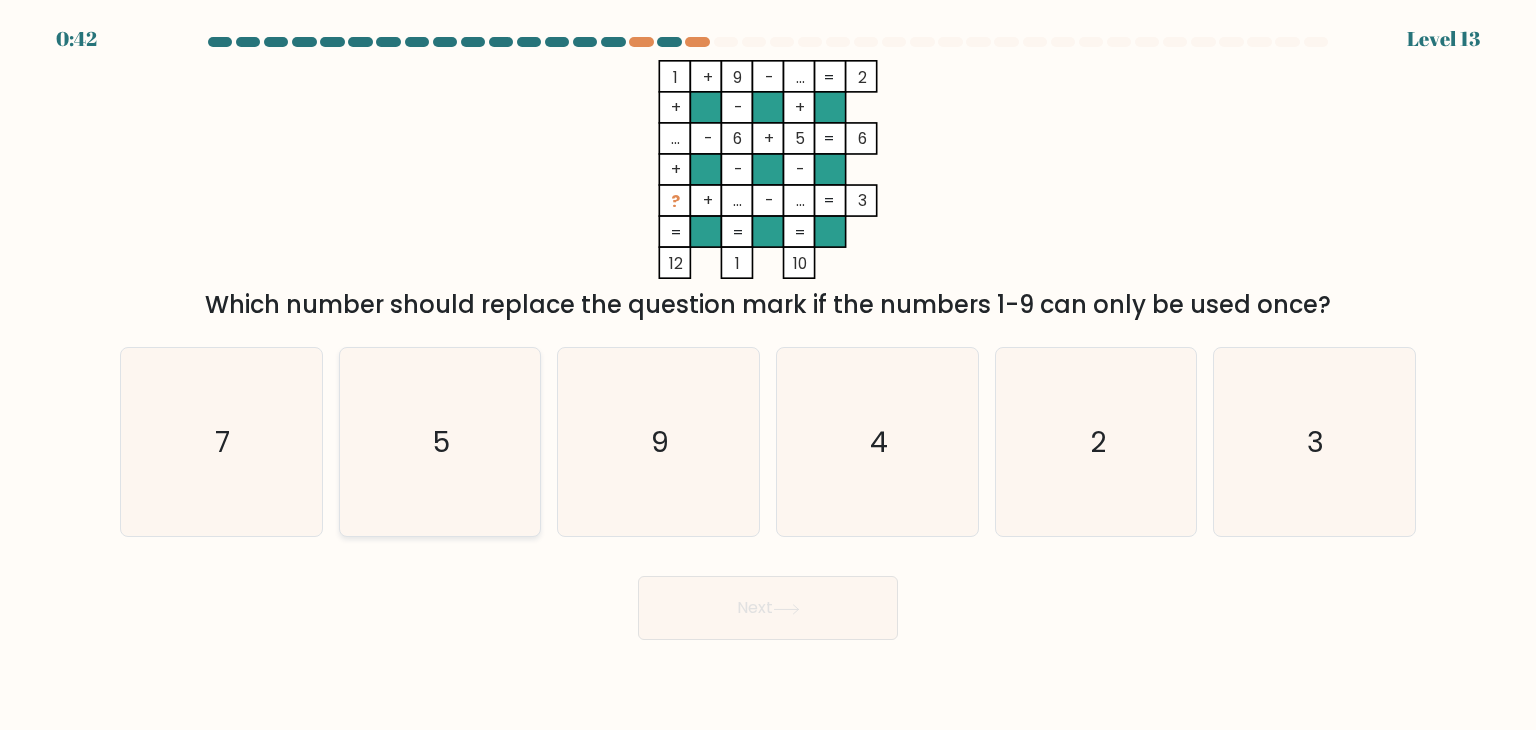 click on "5" 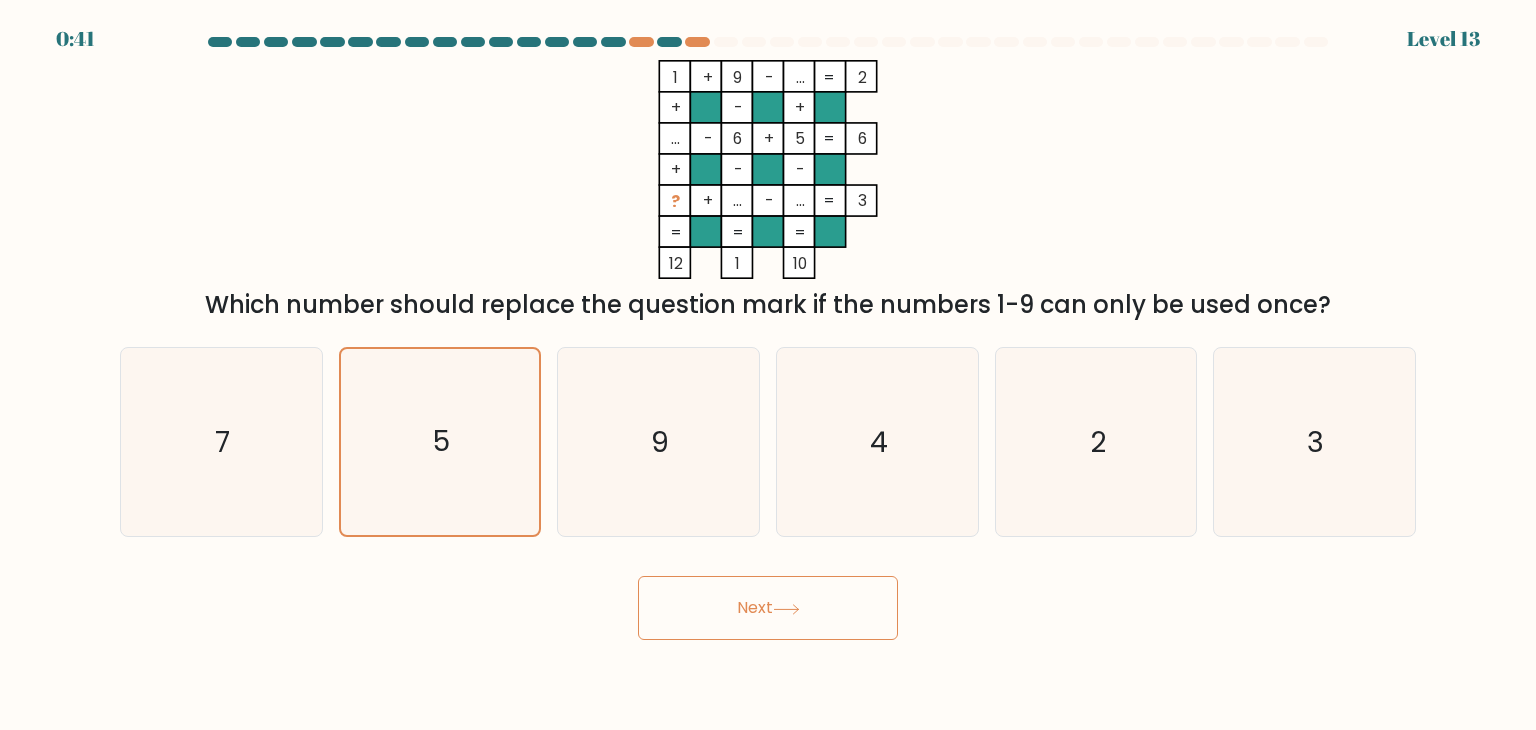 click on "Next" at bounding box center (768, 608) 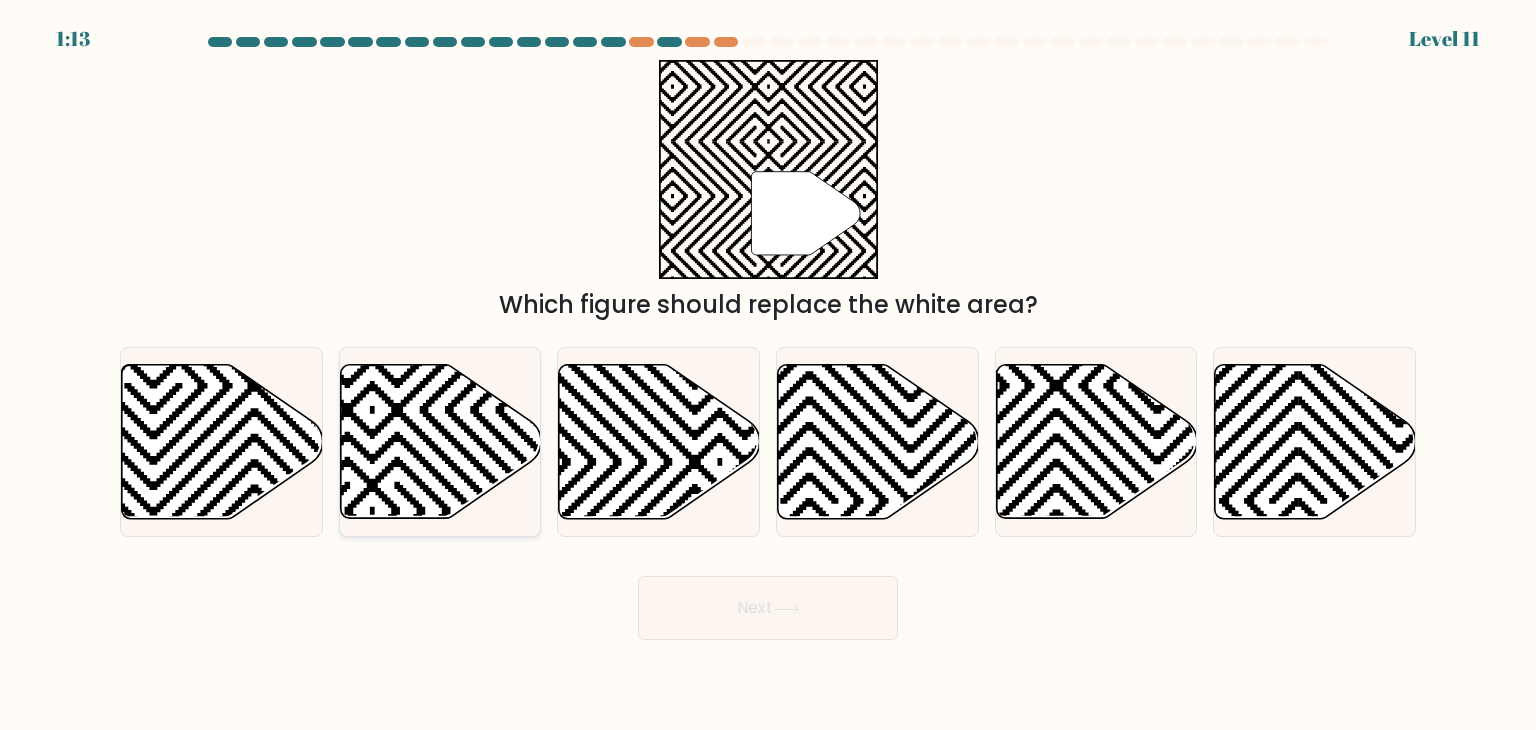click 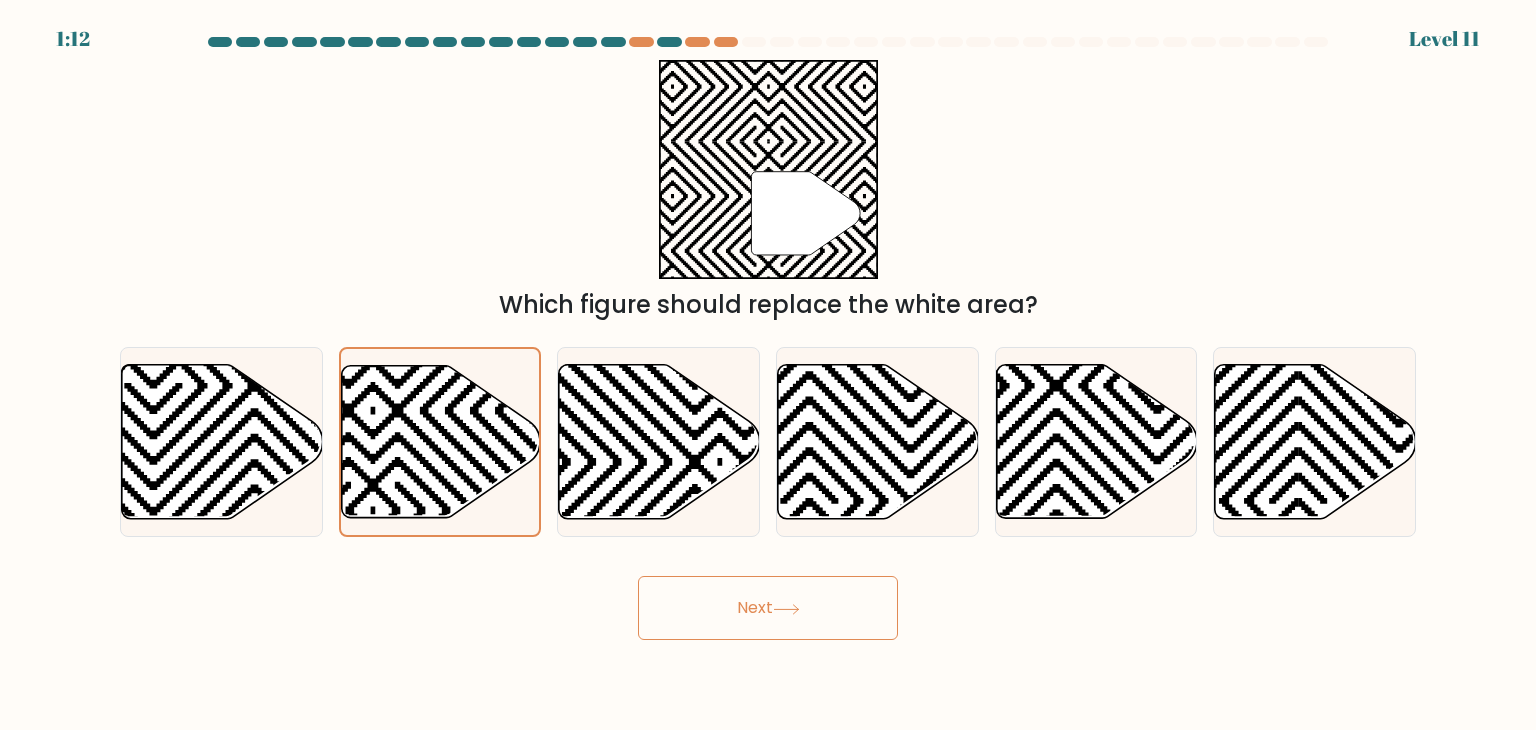 click on "Next" at bounding box center (768, 600) 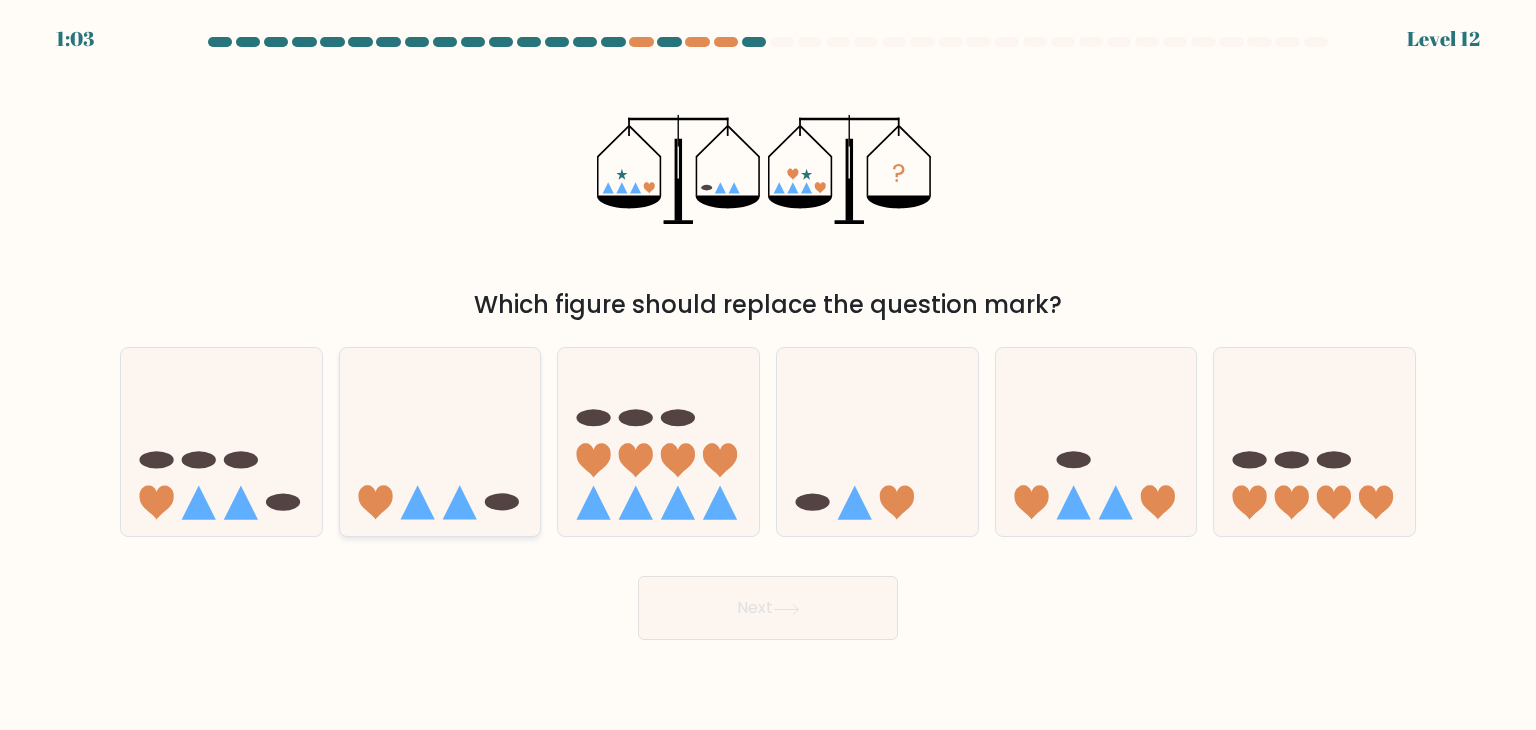 click 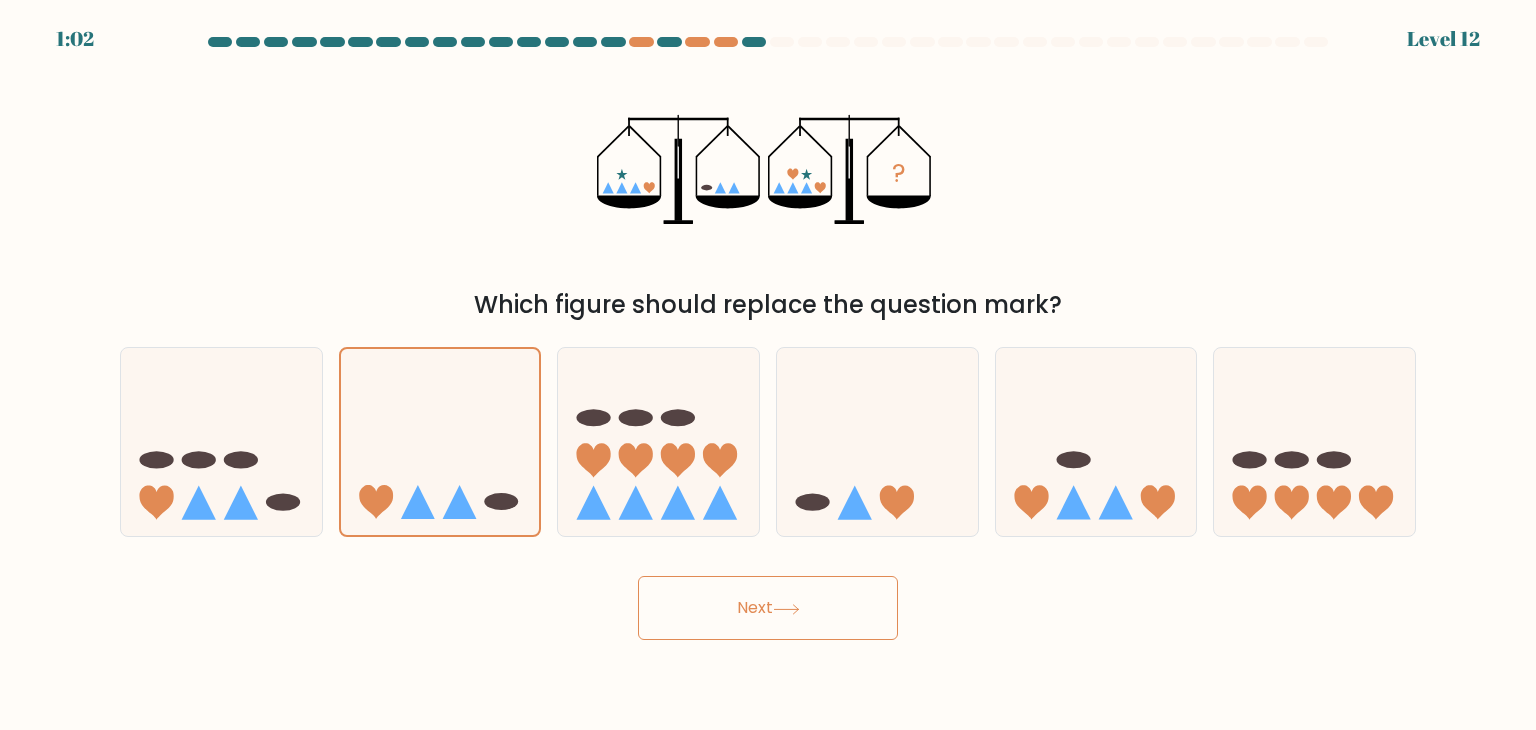 click on "Next" at bounding box center (768, 608) 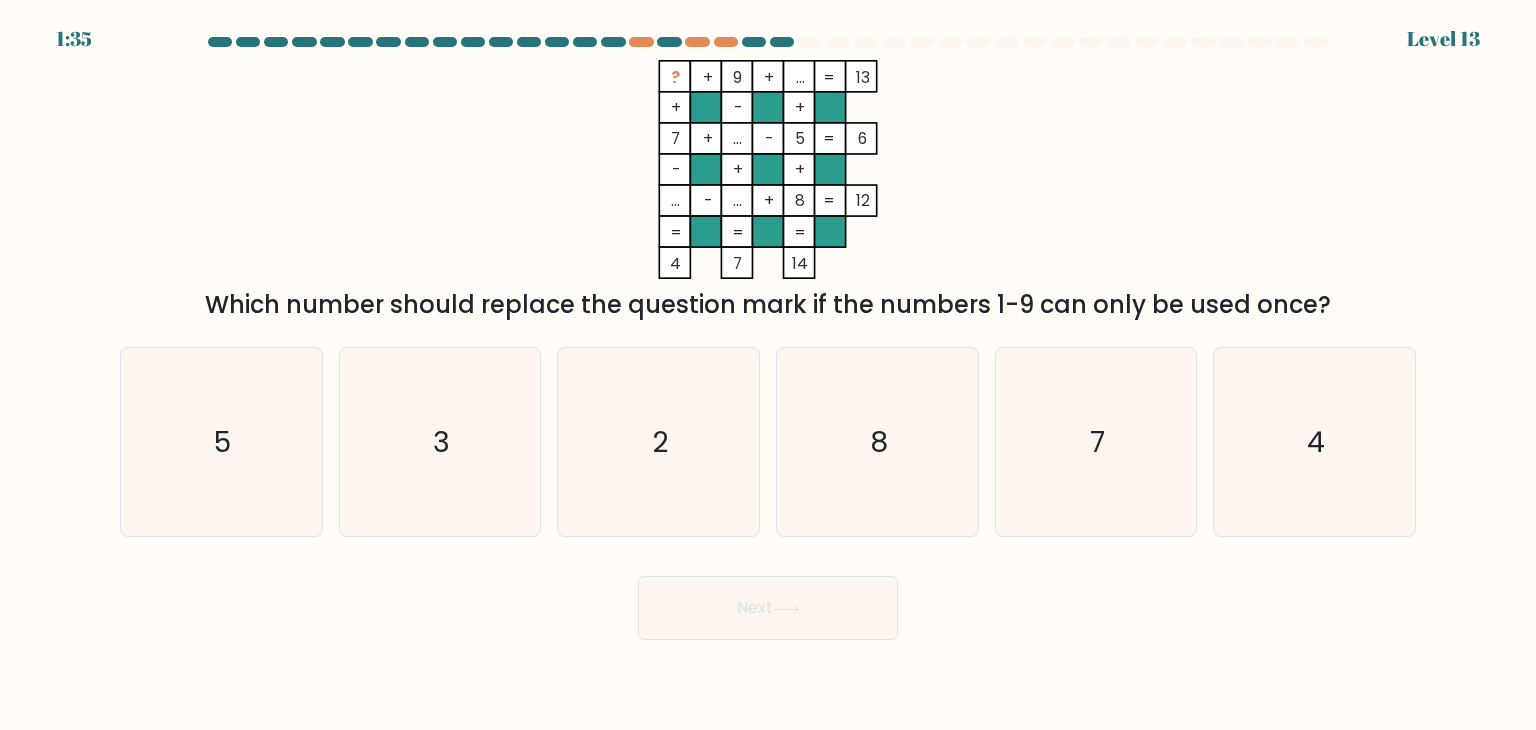click on "8" 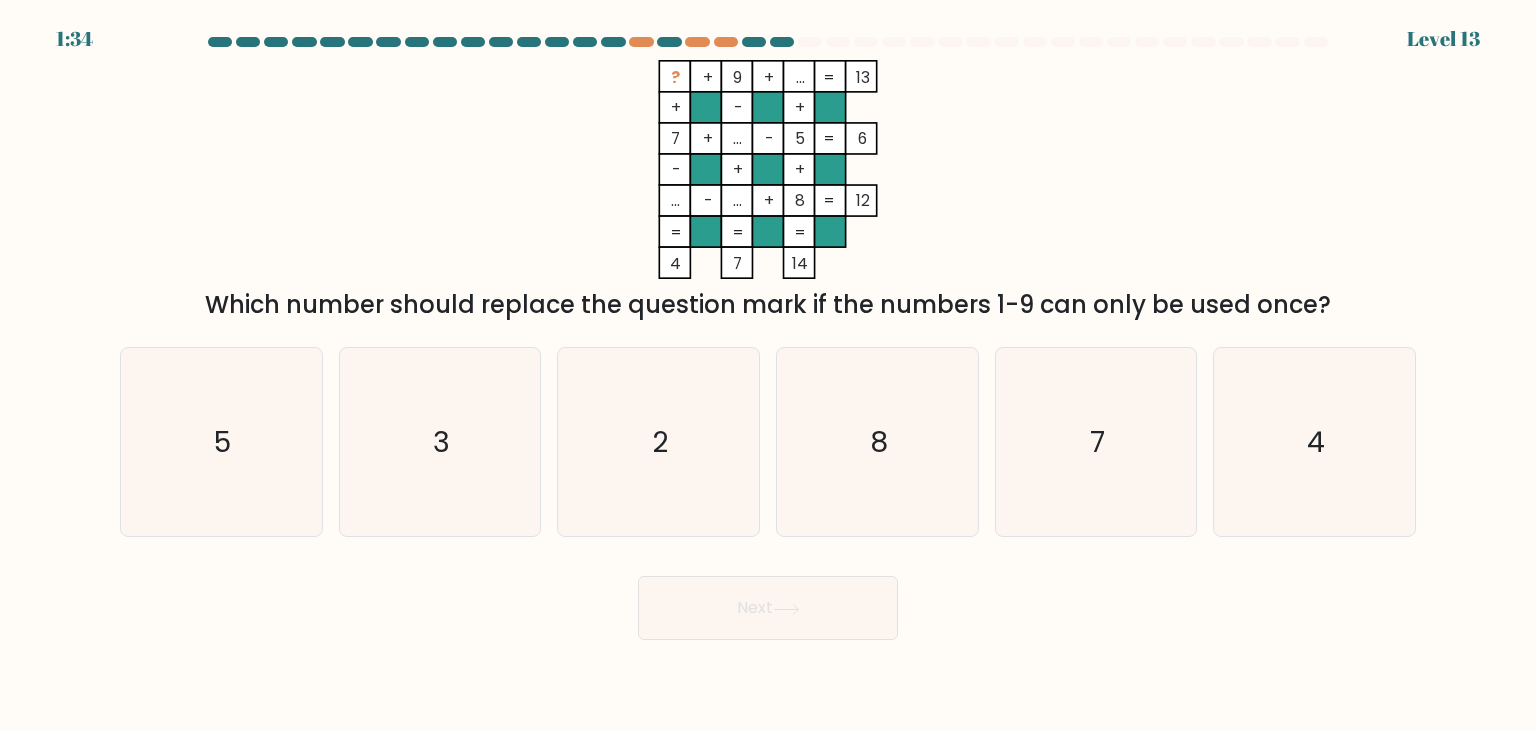 click on "..." 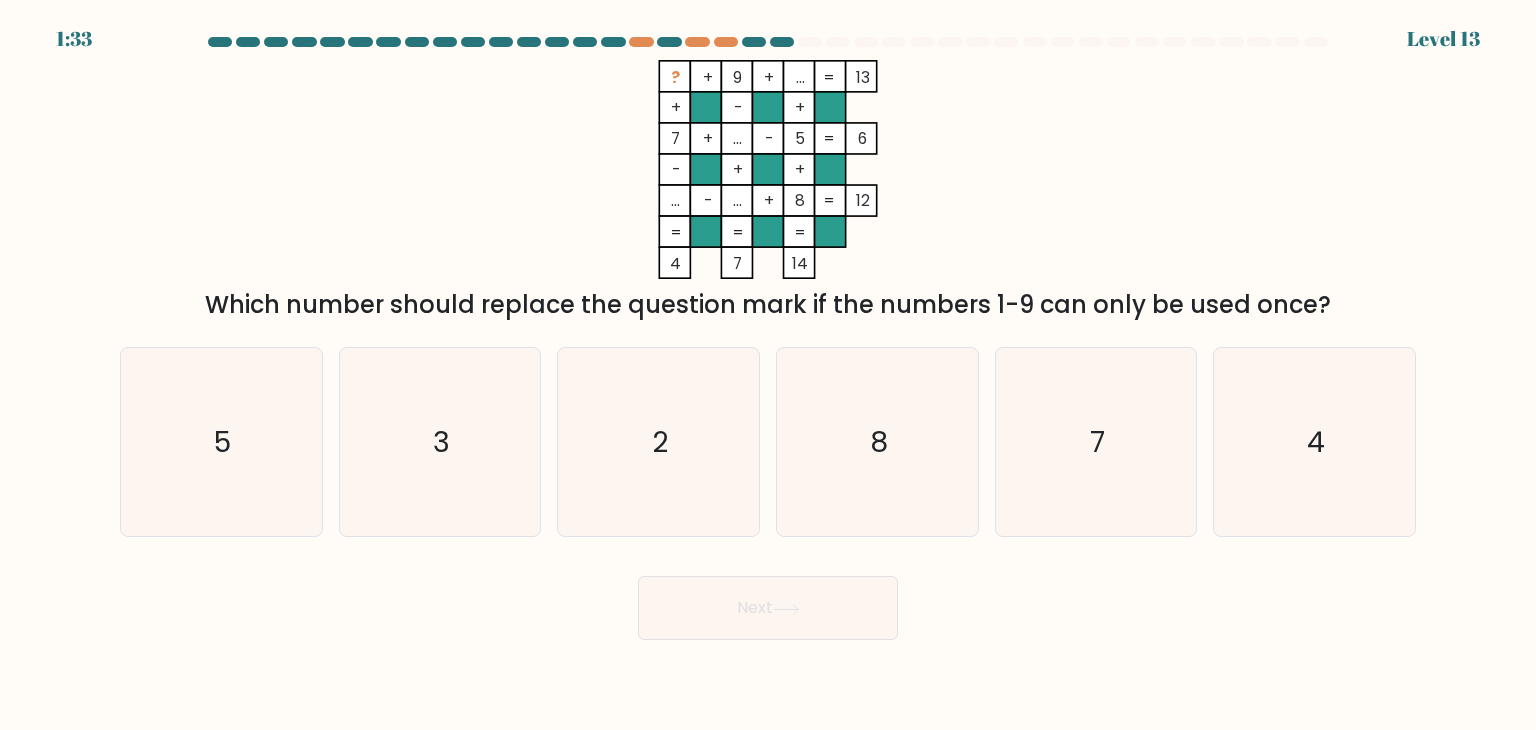 click on "..." 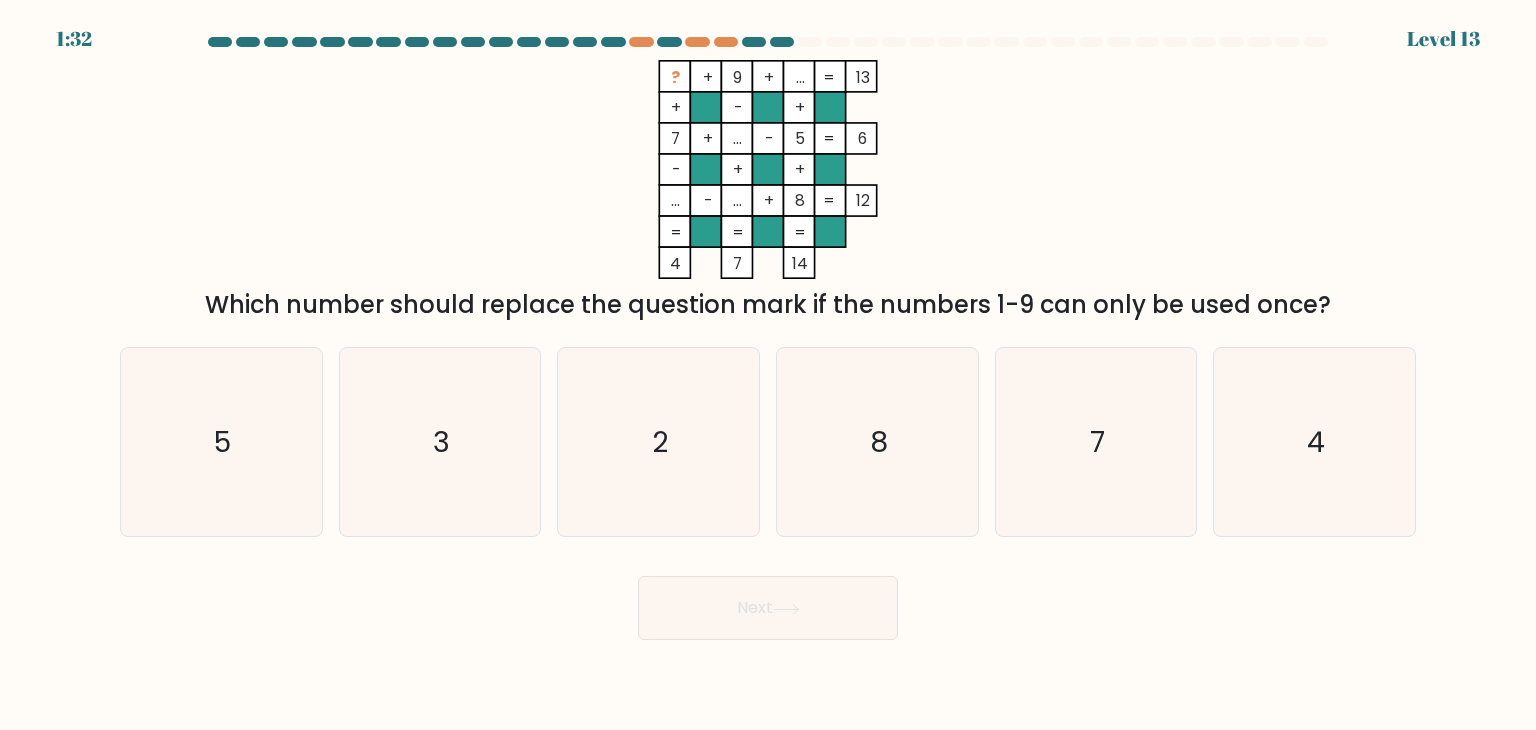 click on "..." 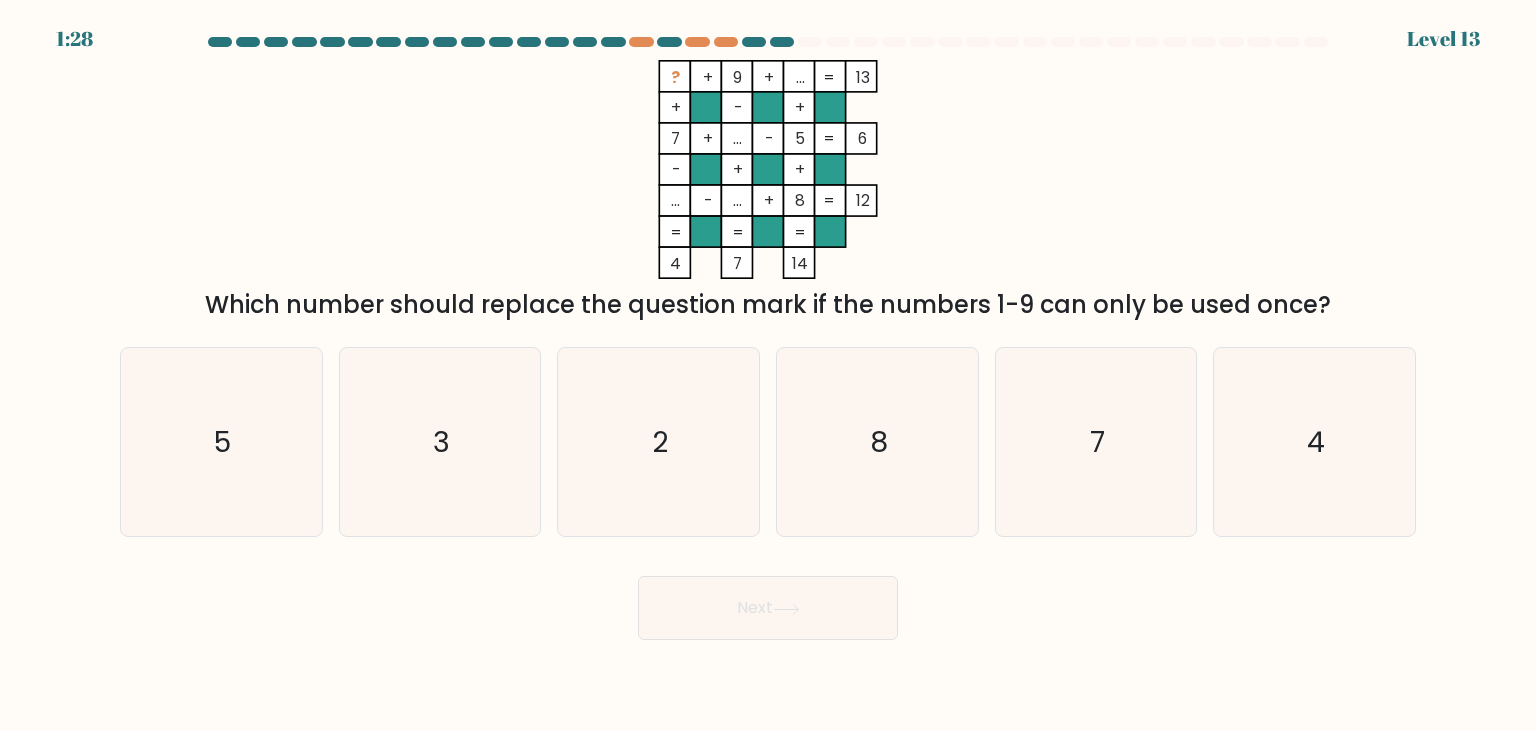 click 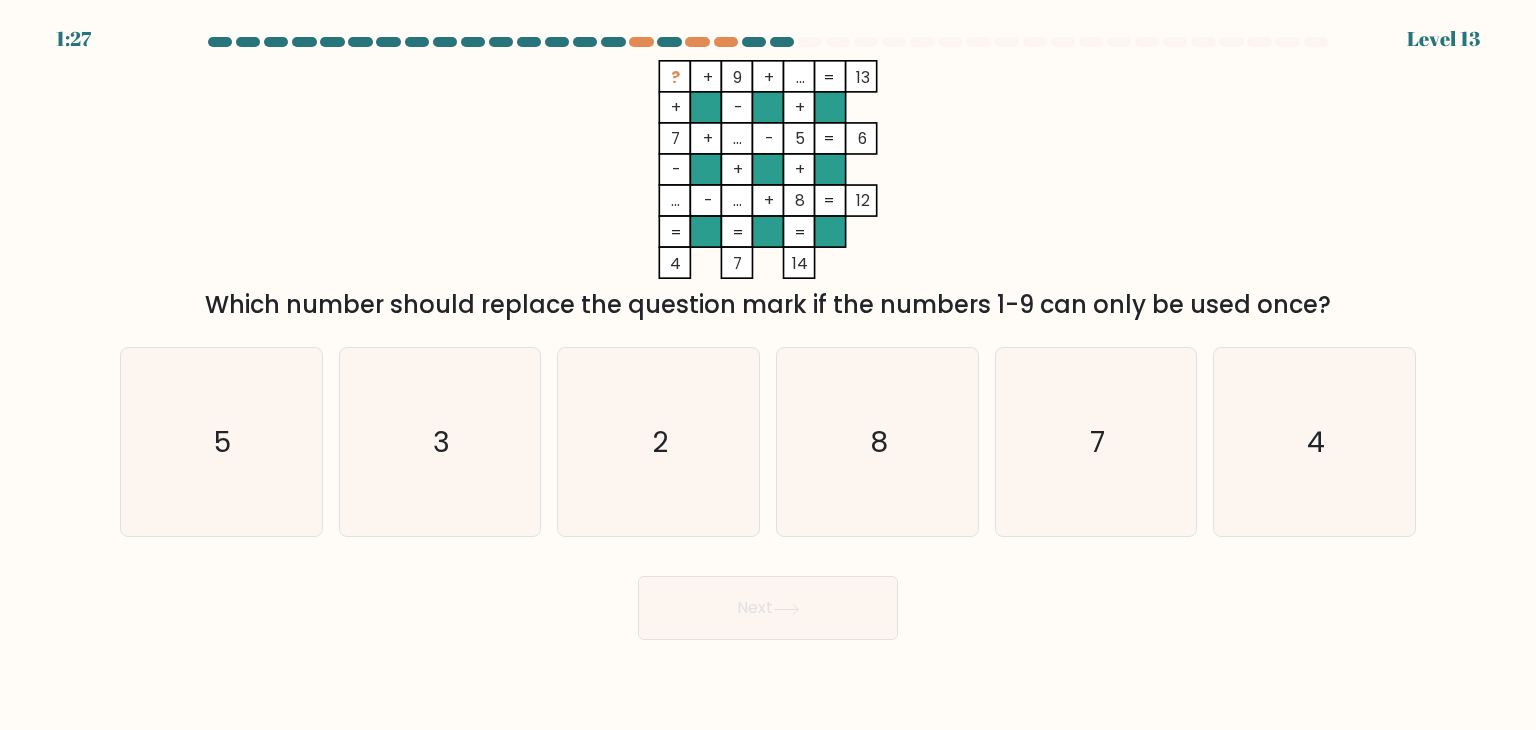 click 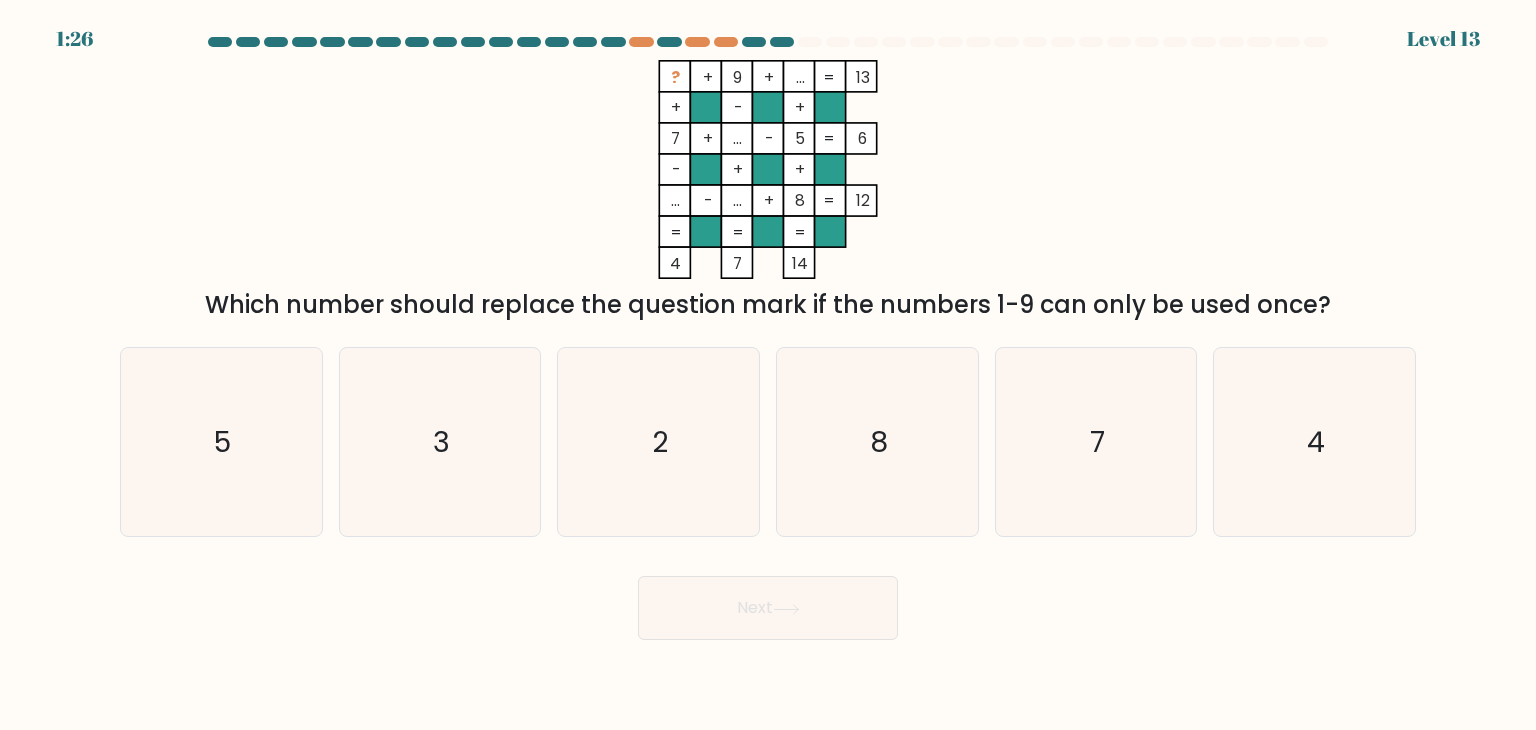 click 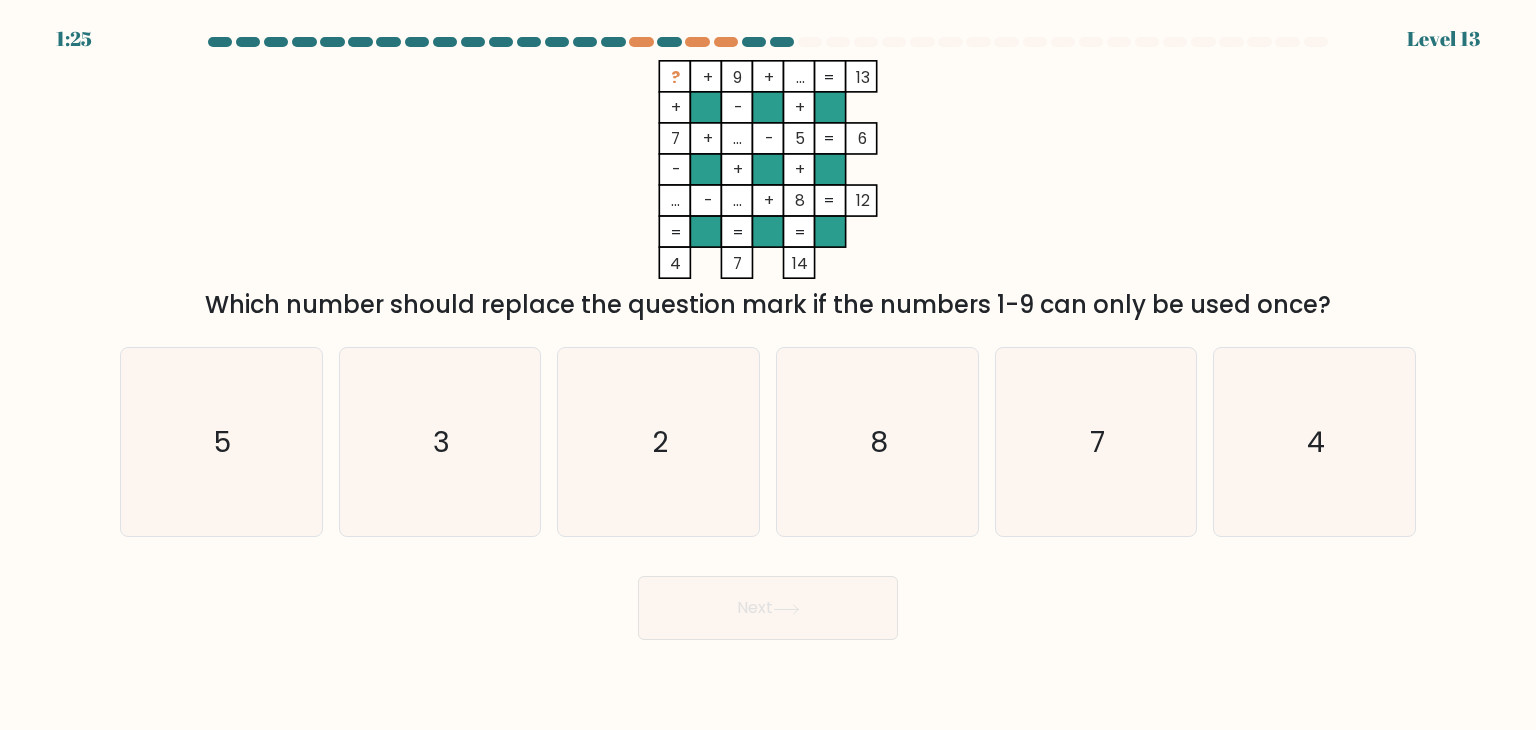 click on "?" 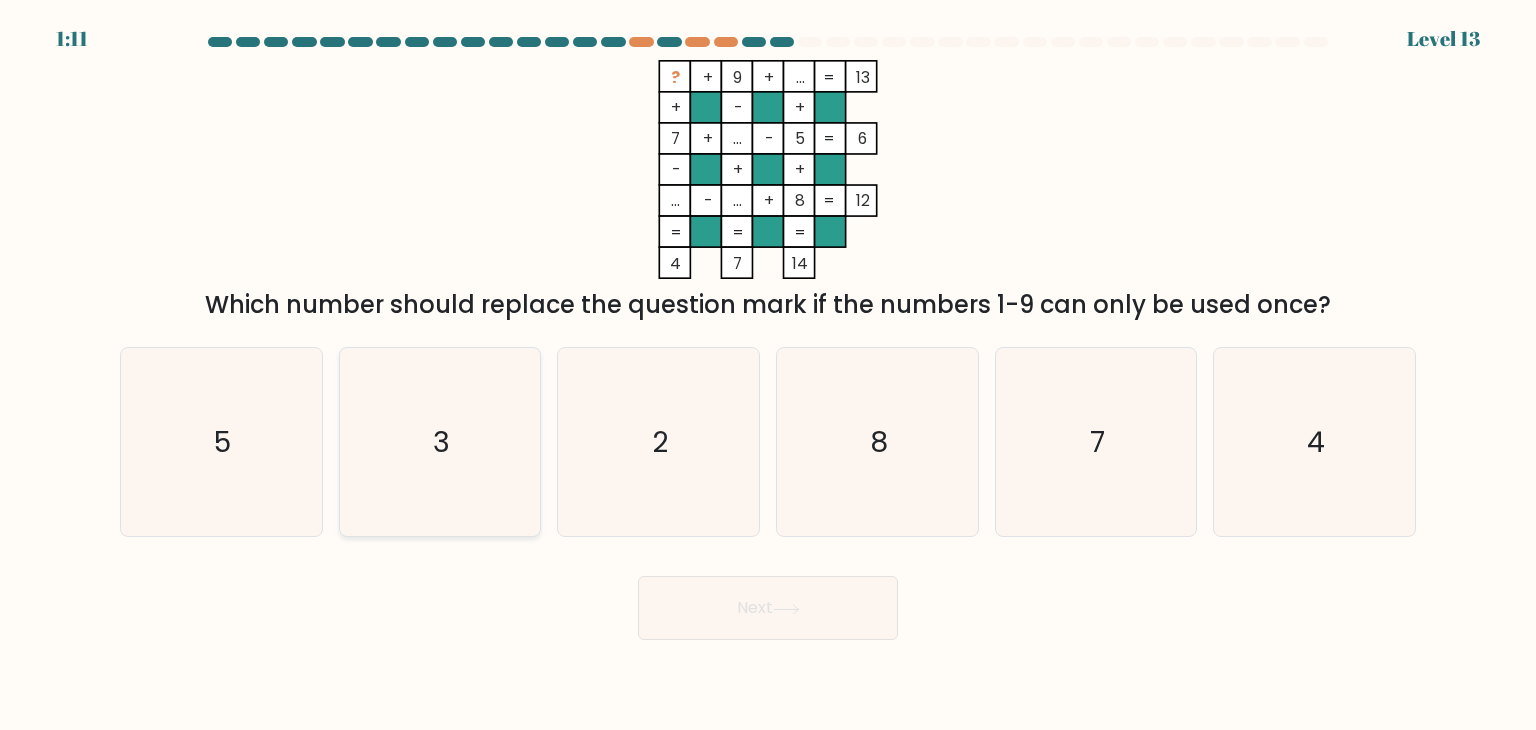 click on "3" 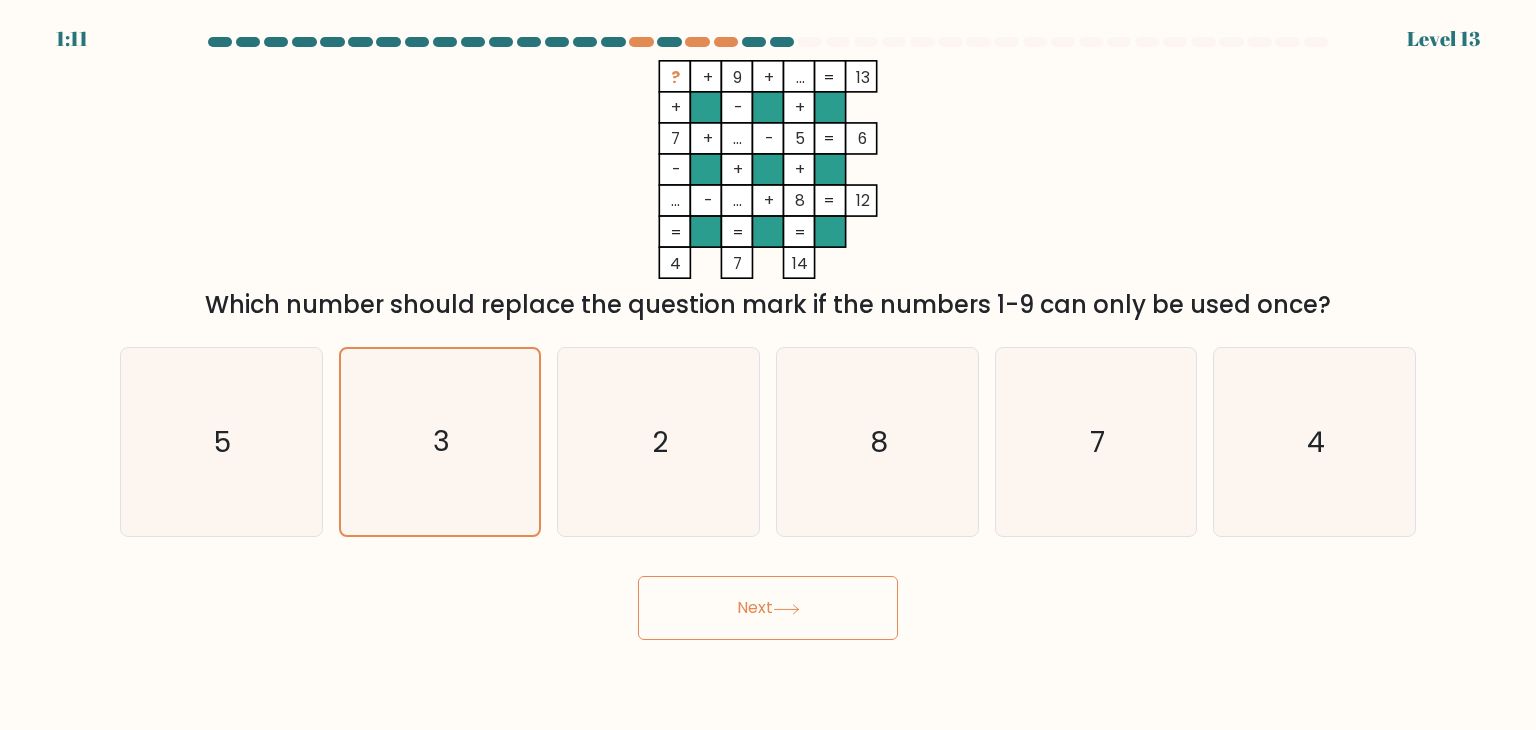 click on "Next" at bounding box center [768, 608] 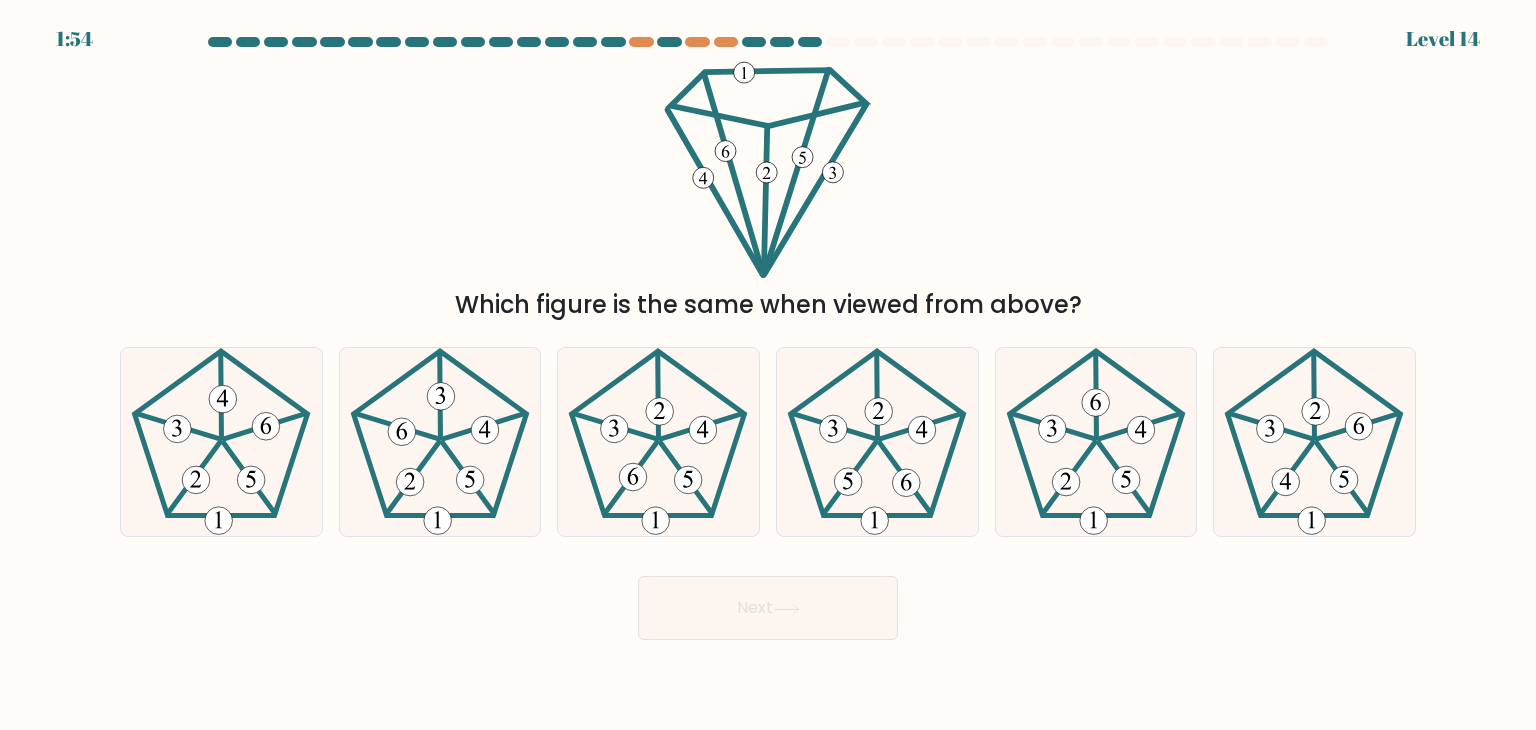 click 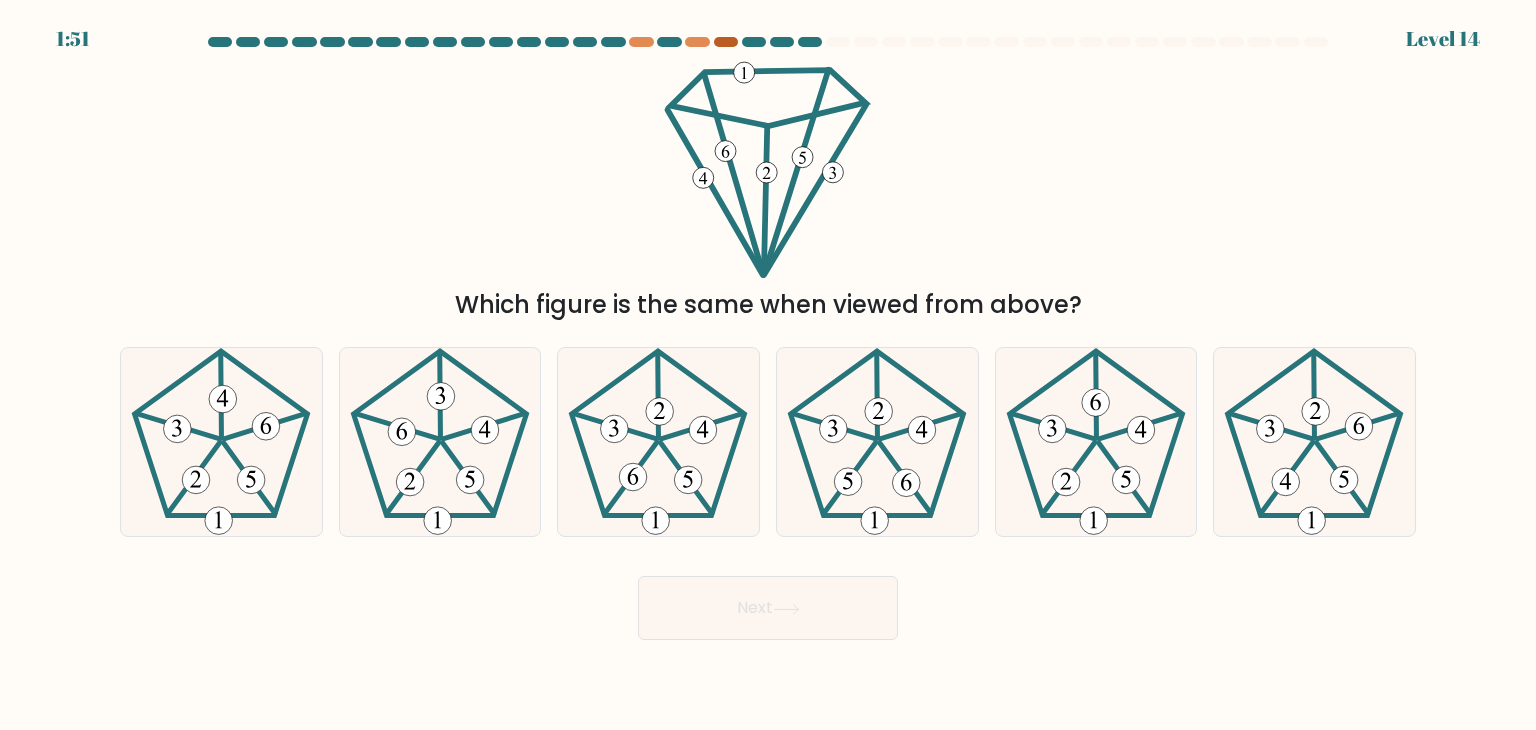click at bounding box center (726, 42) 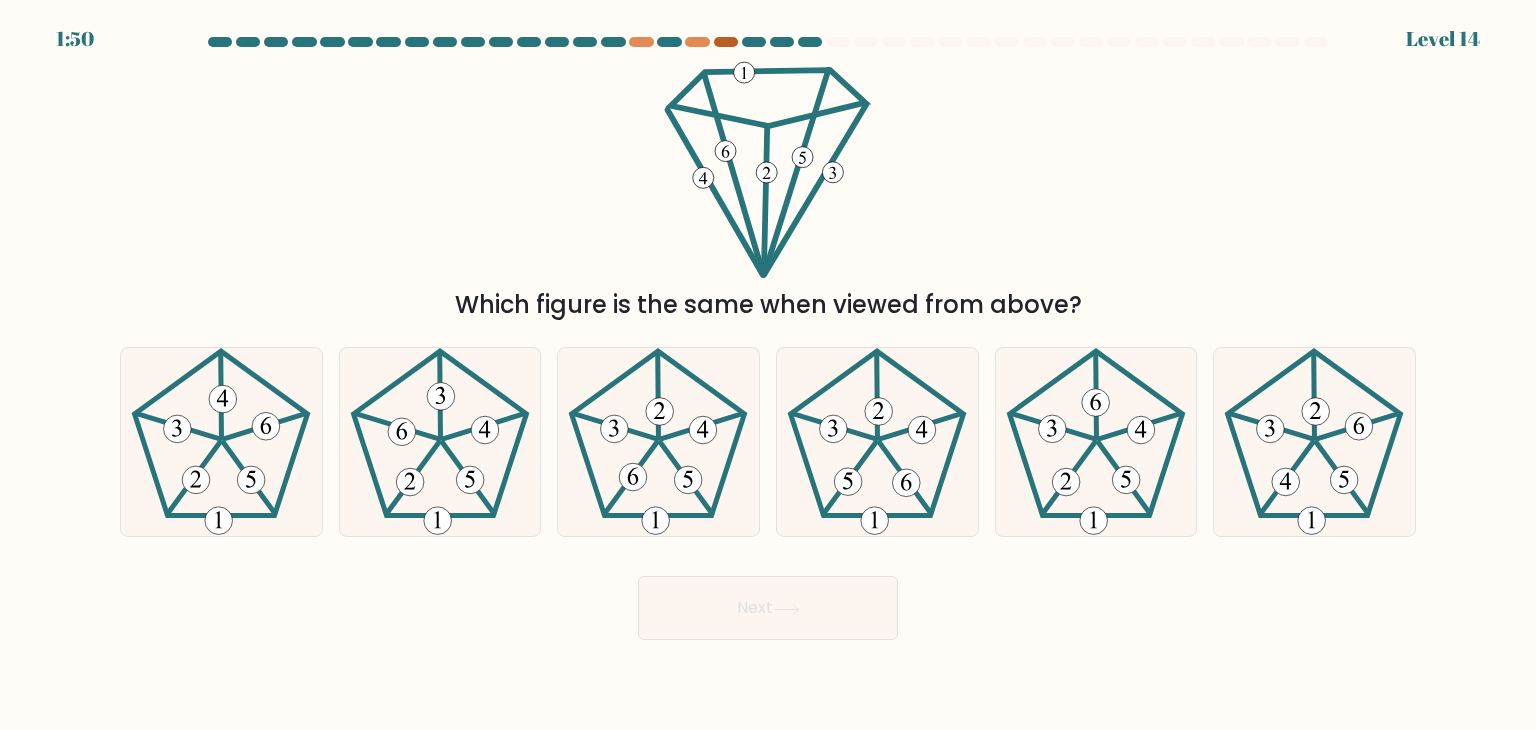 click at bounding box center [726, 42] 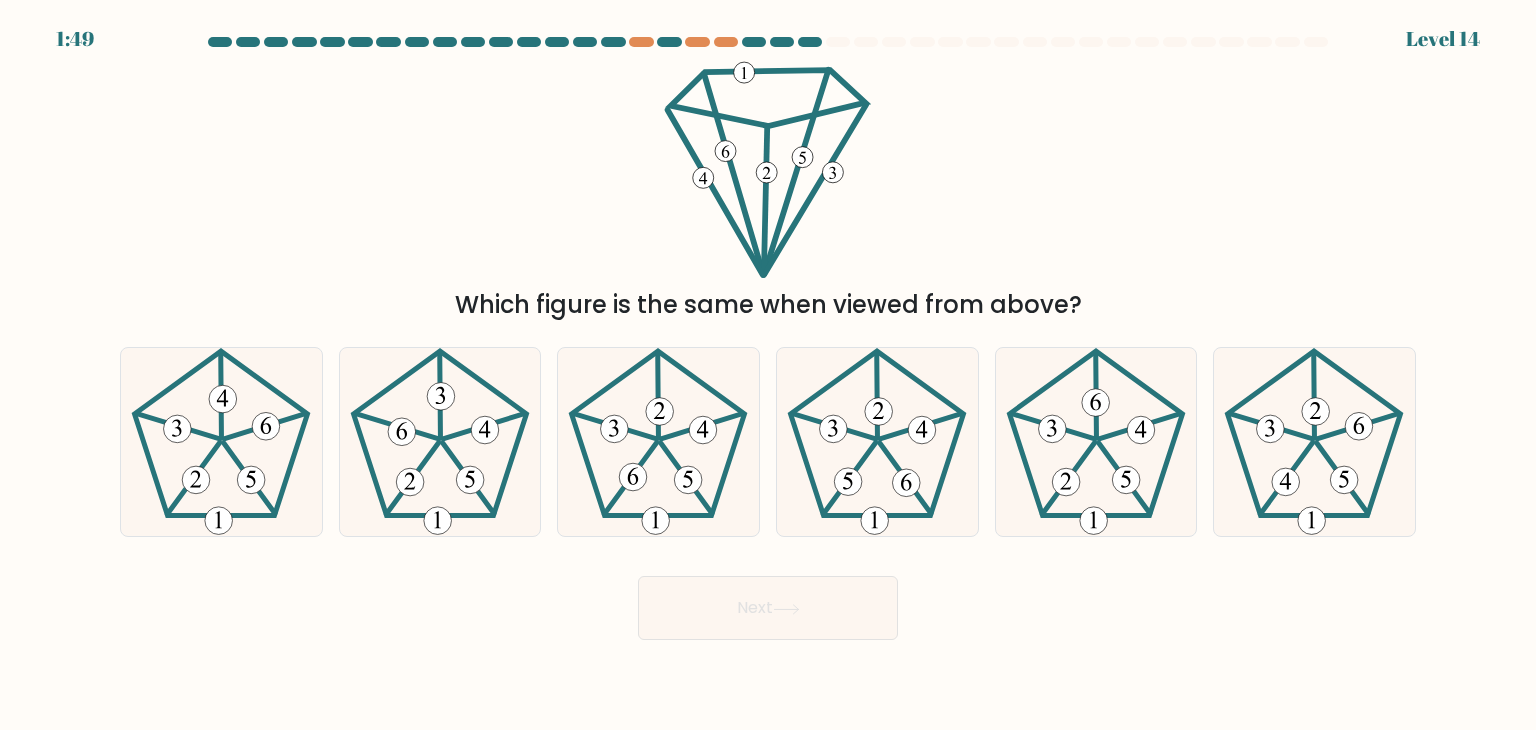 click on "1:49
Level 14" at bounding box center [768, 27] 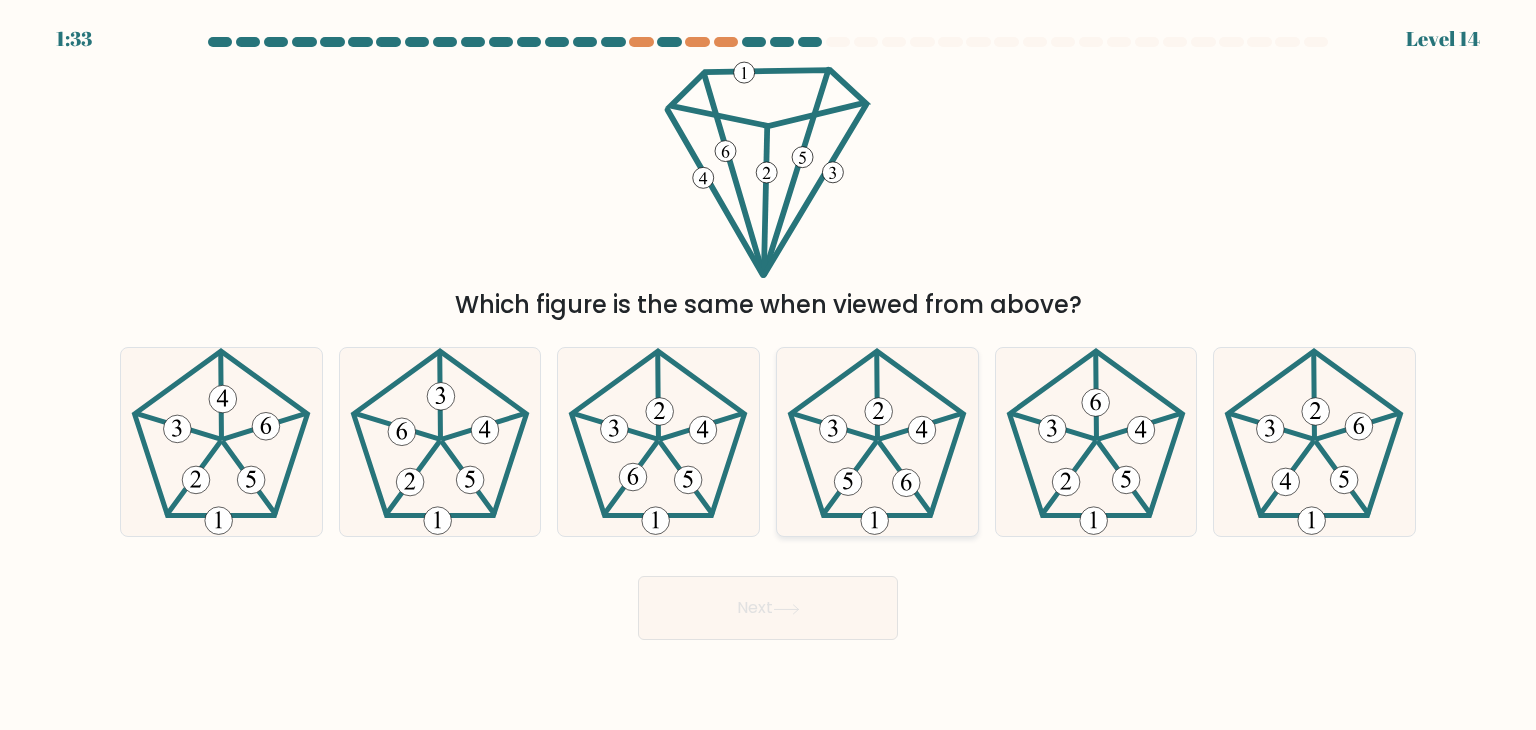 click 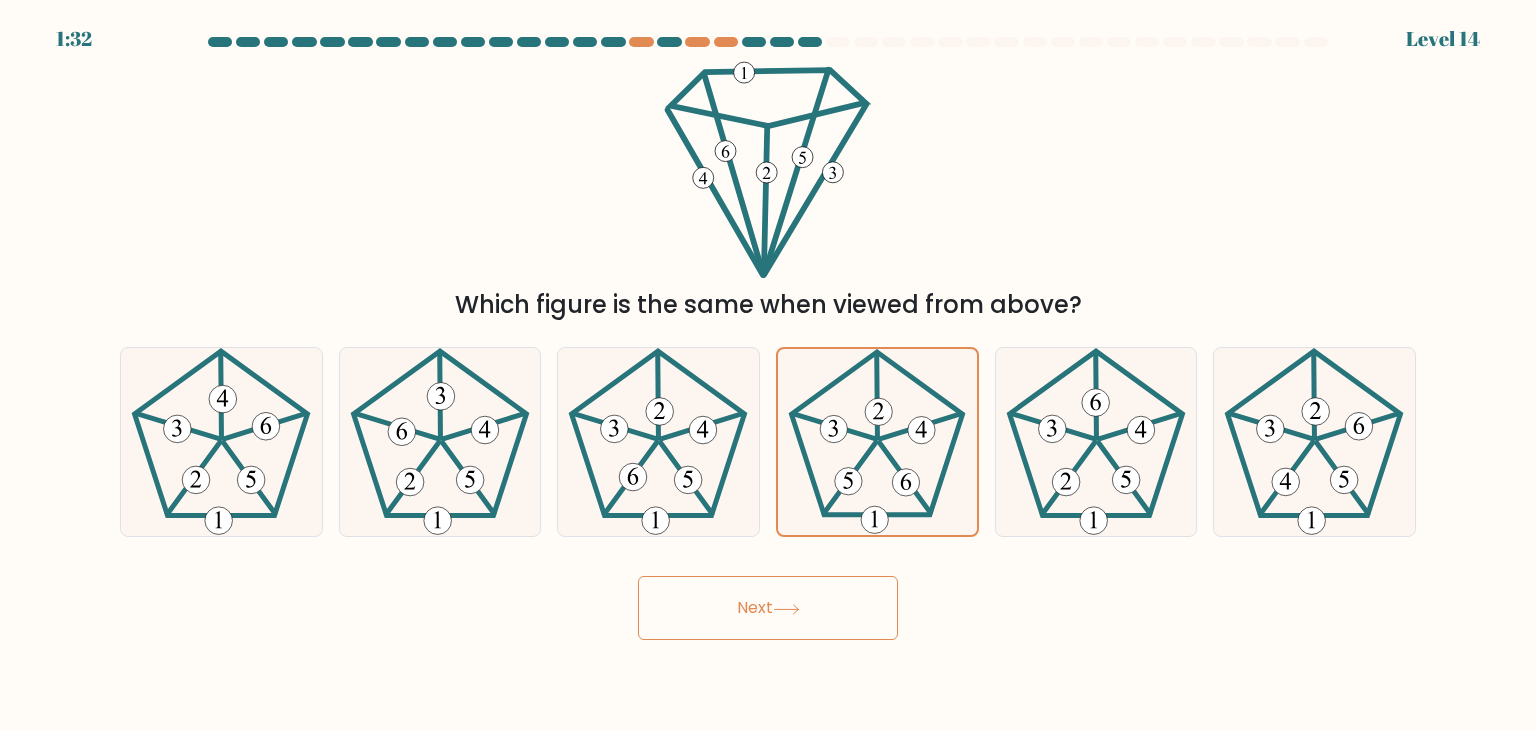 drag, startPoint x: 921, startPoint y: 500, endPoint x: 994, endPoint y: 629, distance: 148.22281 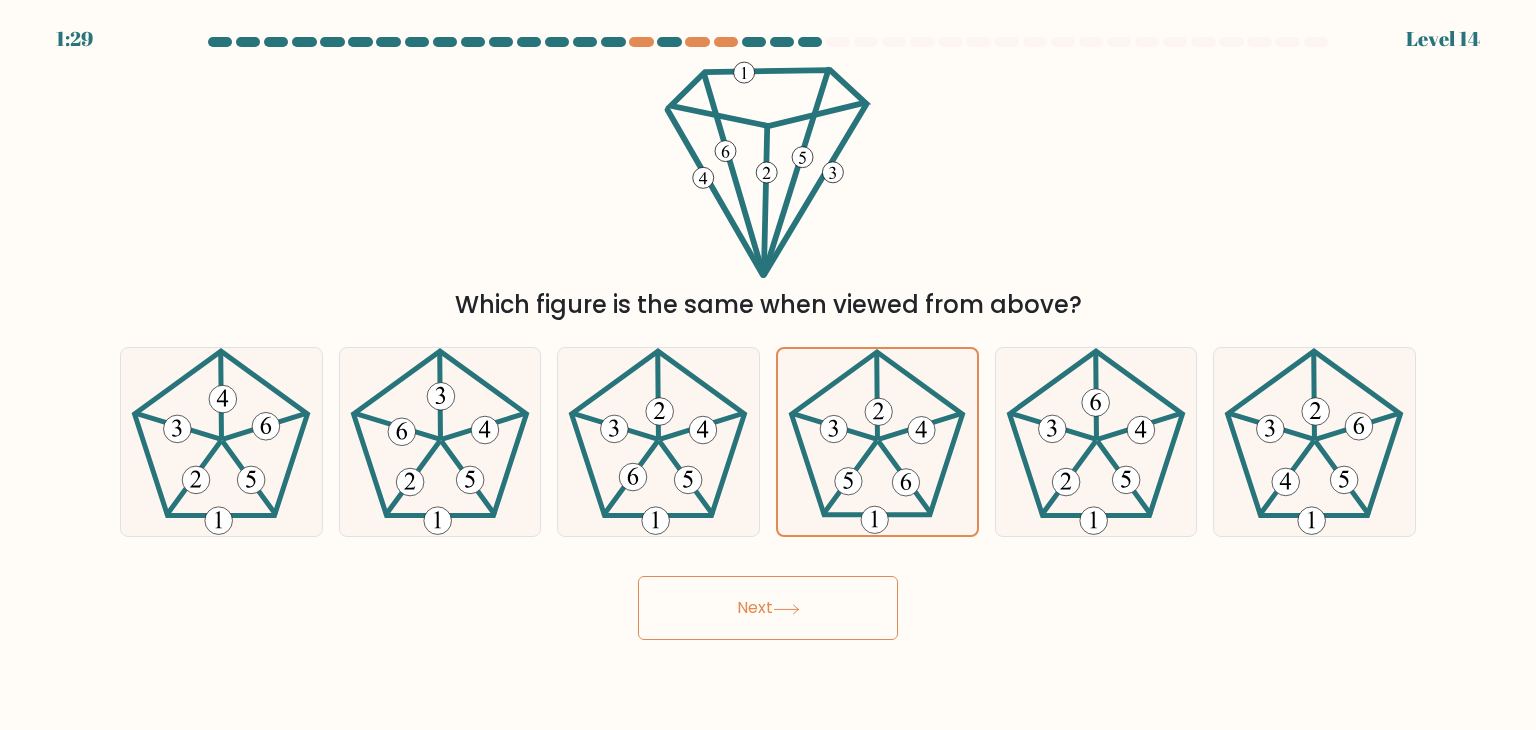 click on "Next" at bounding box center [768, 608] 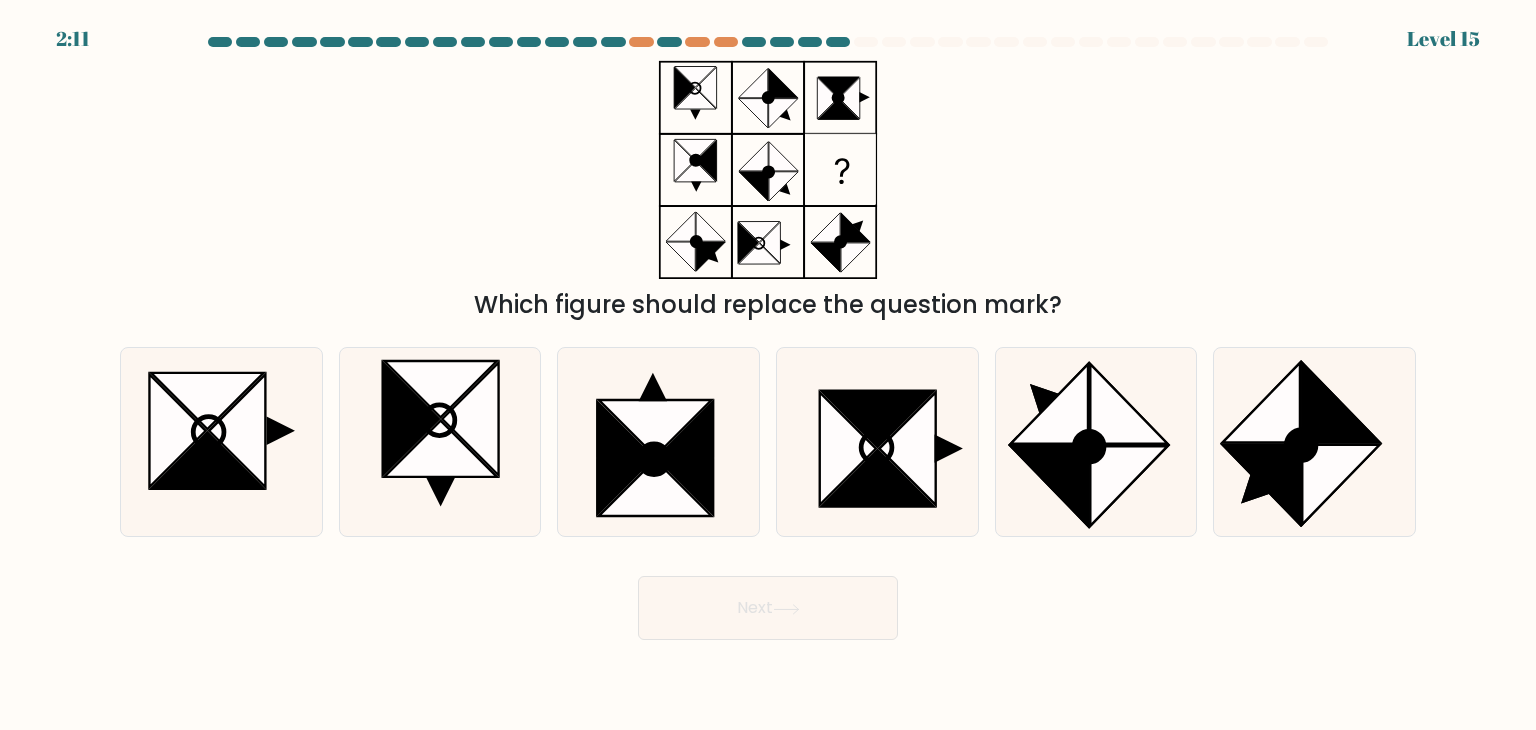 click 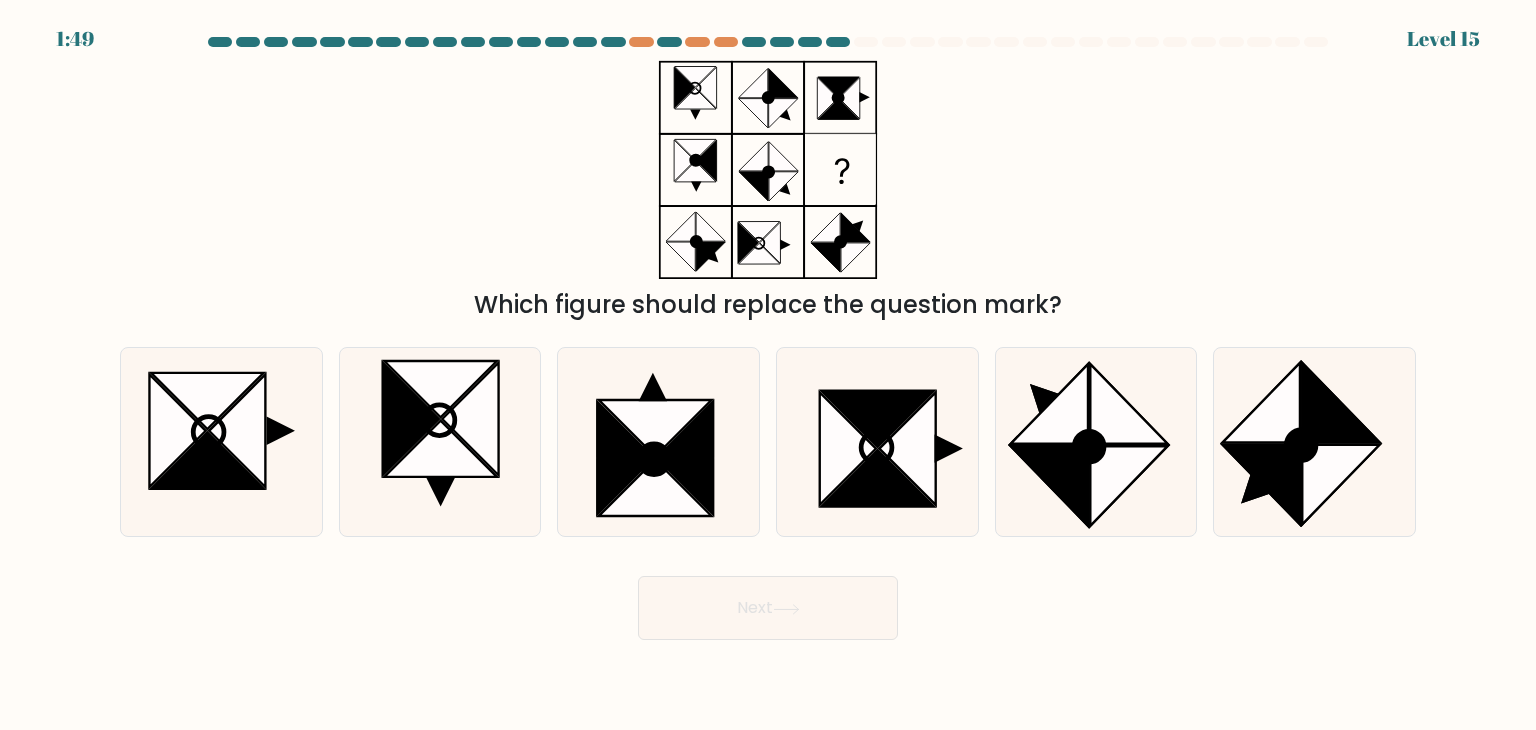 drag, startPoint x: 840, startPoint y: 385, endPoint x: 622, endPoint y: 325, distance: 226.10617 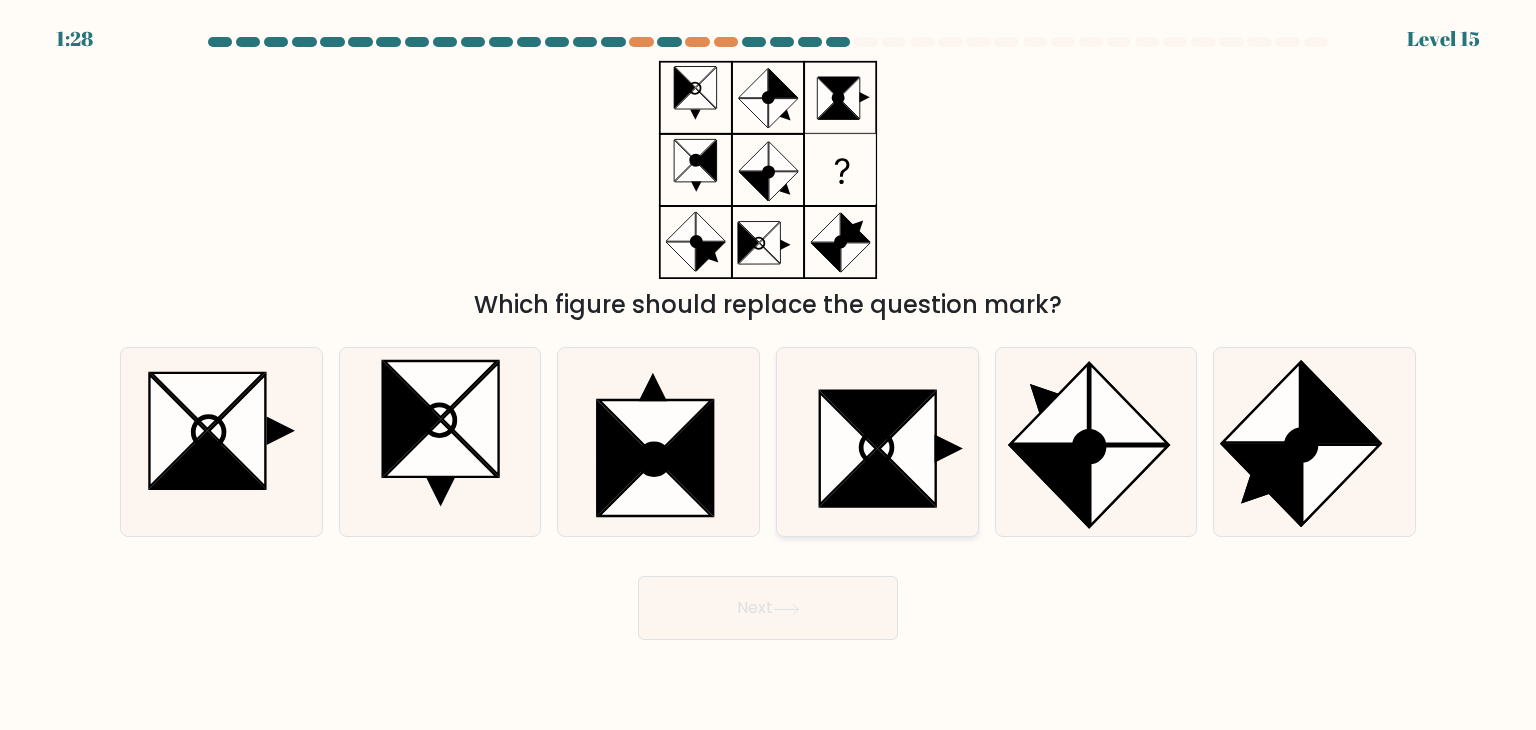 click 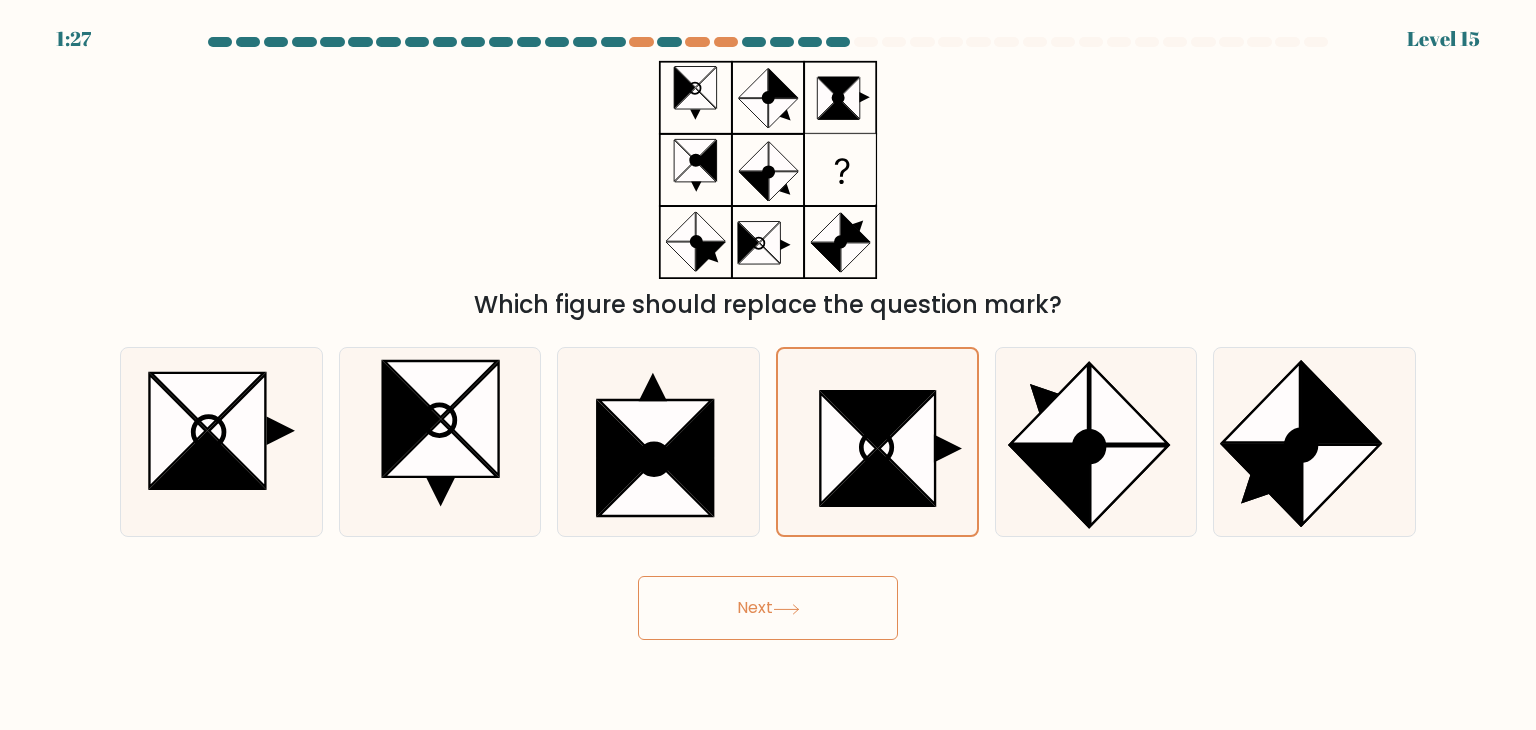 drag, startPoint x: 908, startPoint y: 468, endPoint x: 840, endPoint y: 590, distance: 139.67104 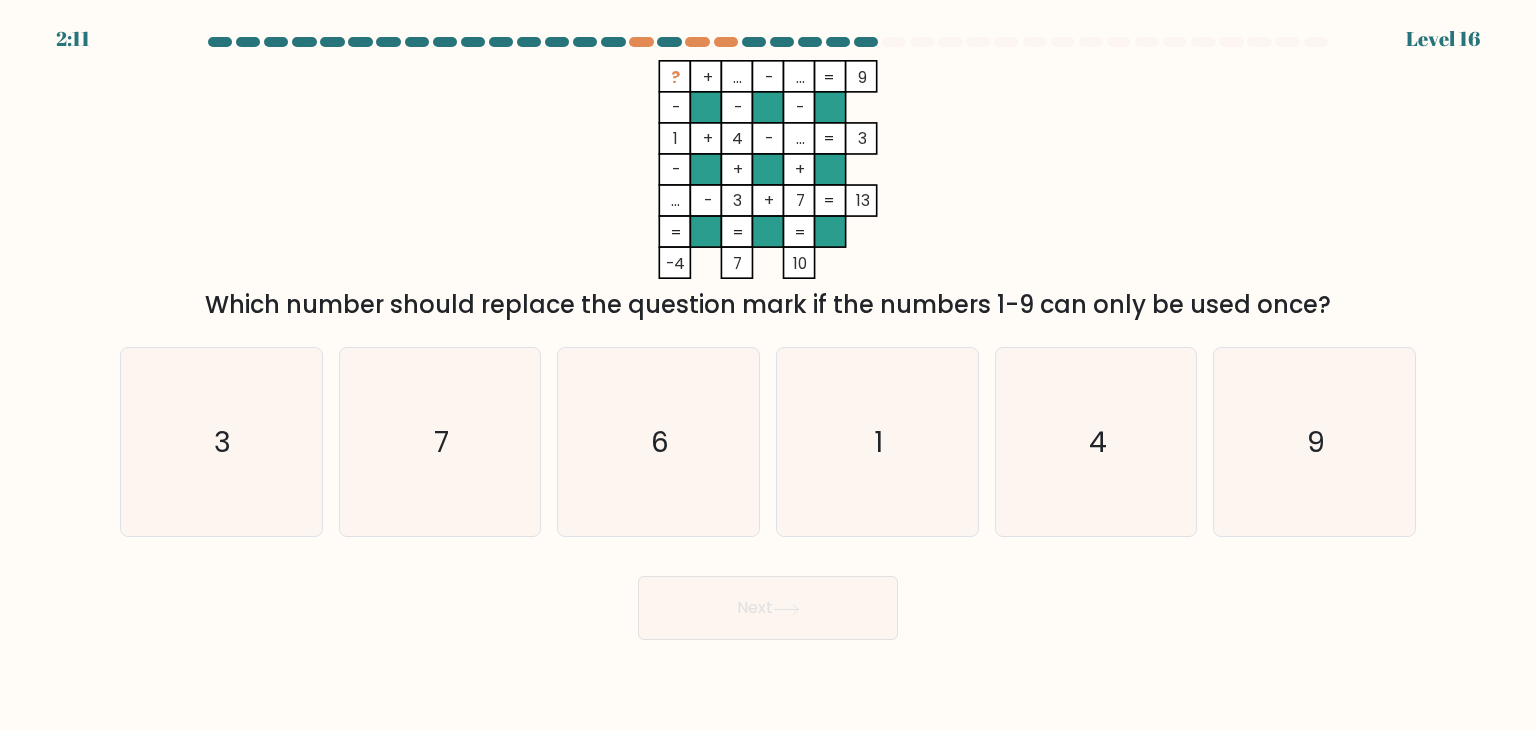 click 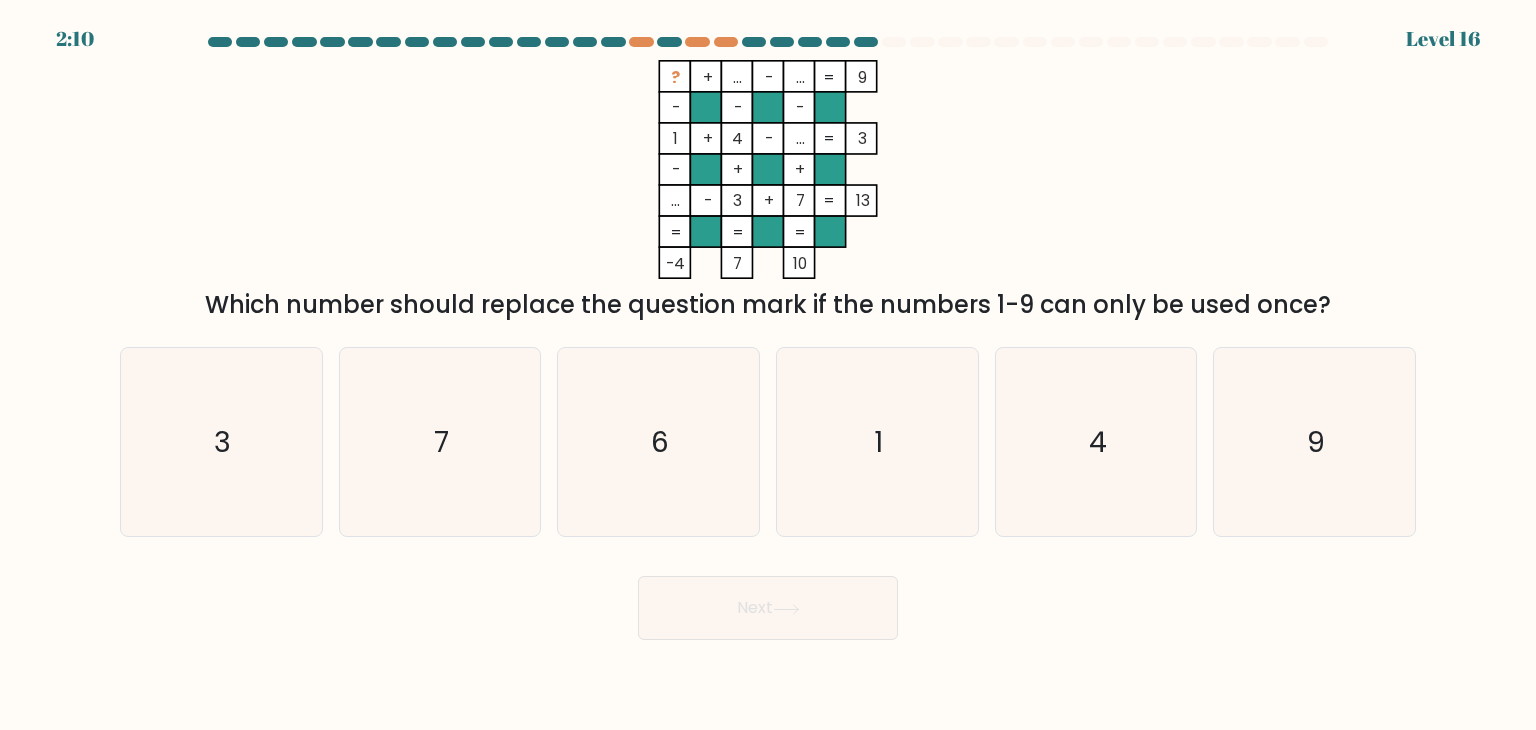 click 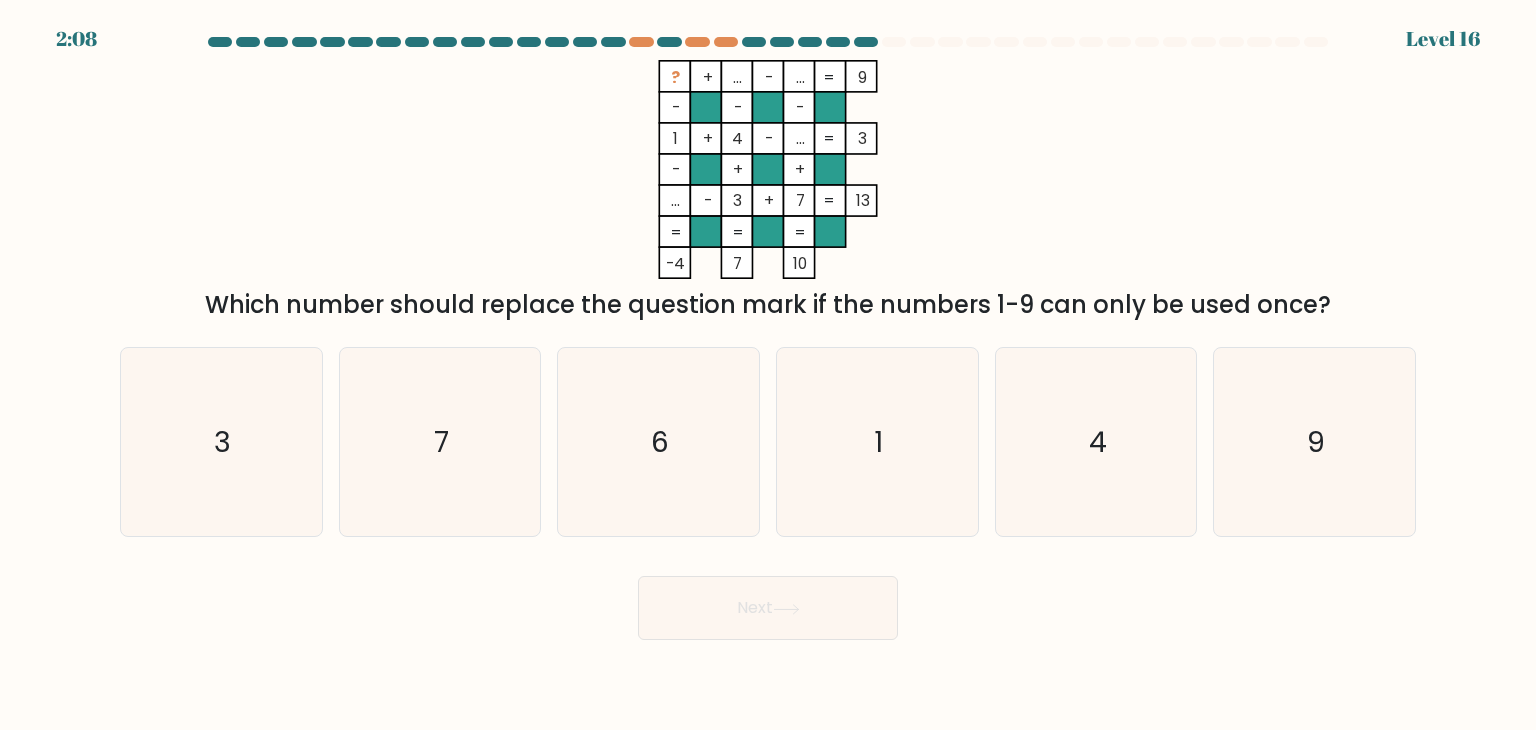 click 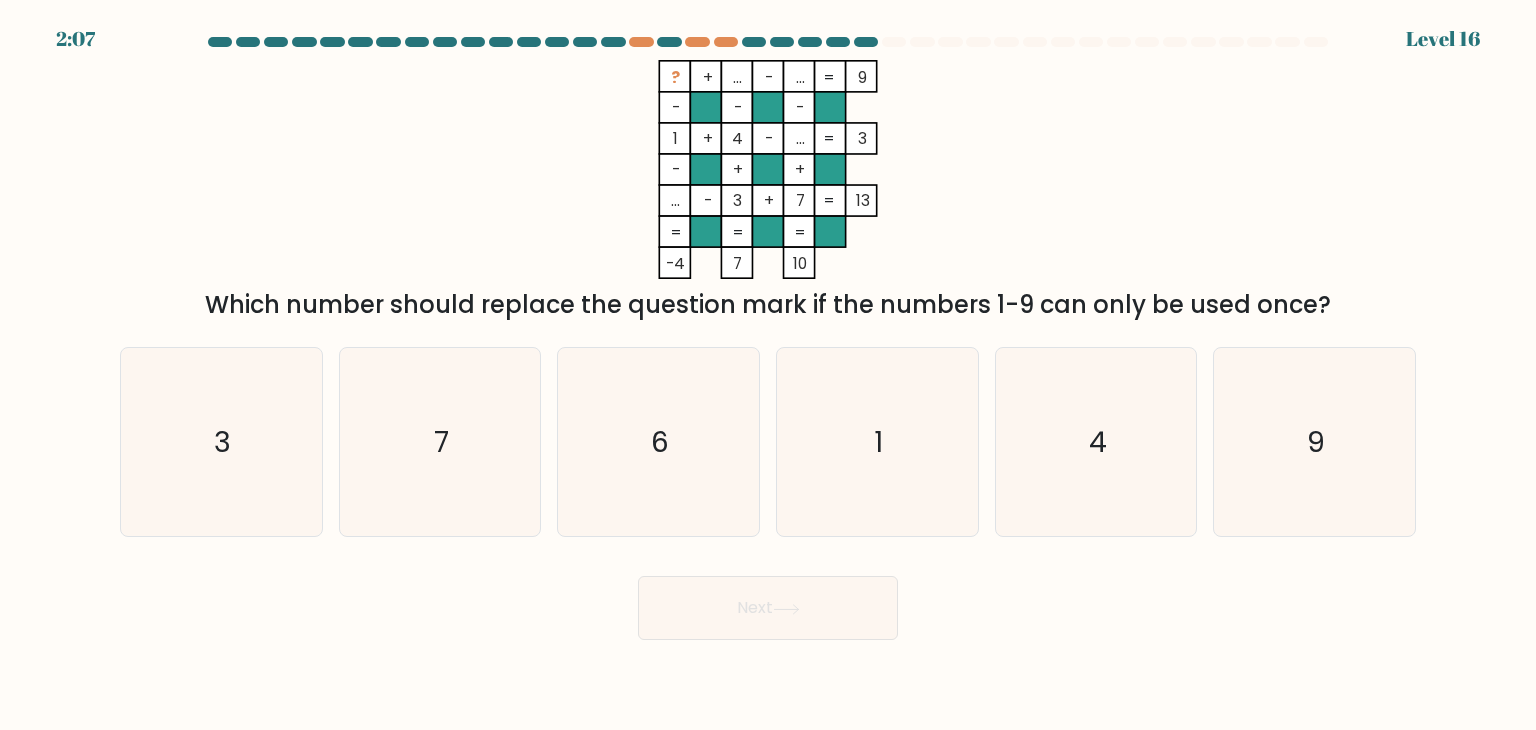 click 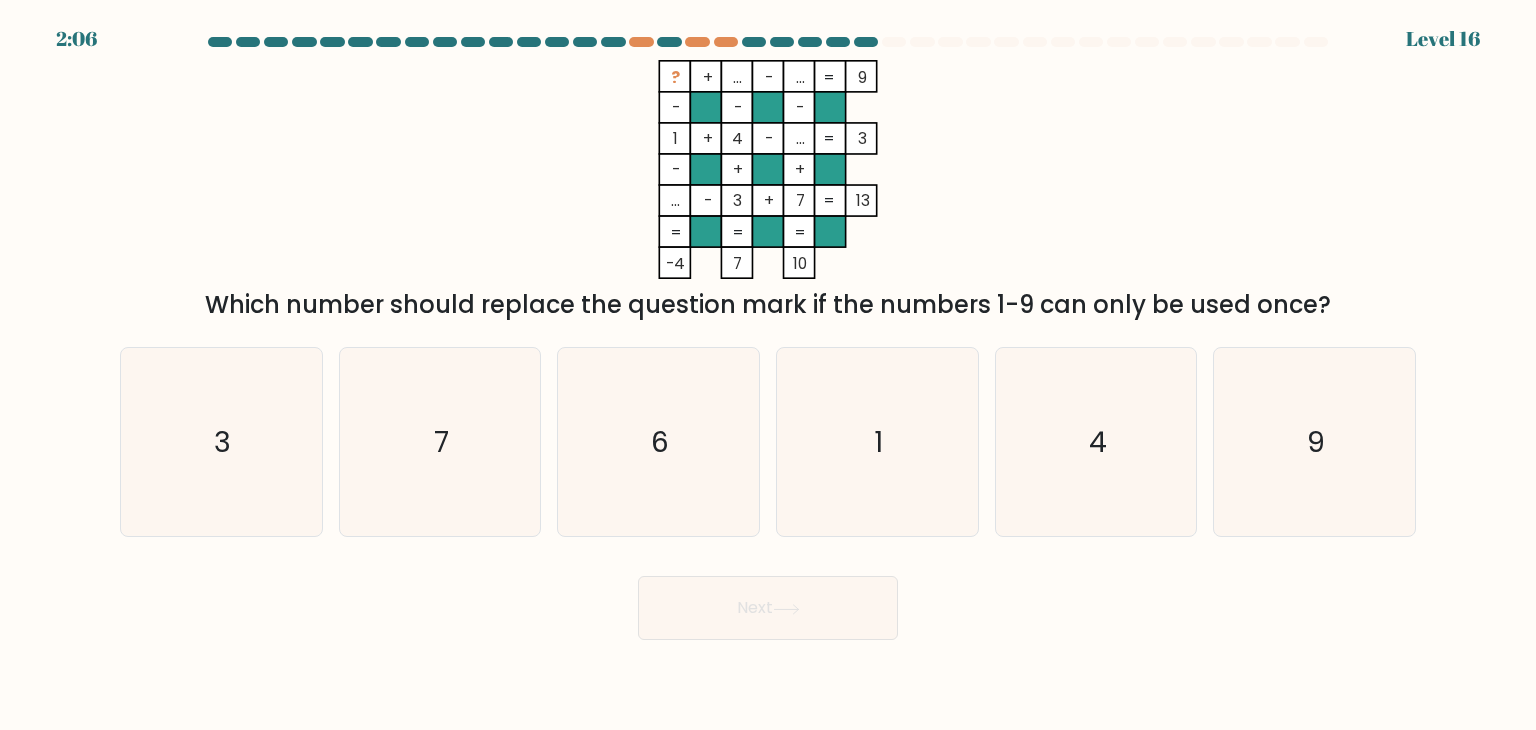 click on "+" 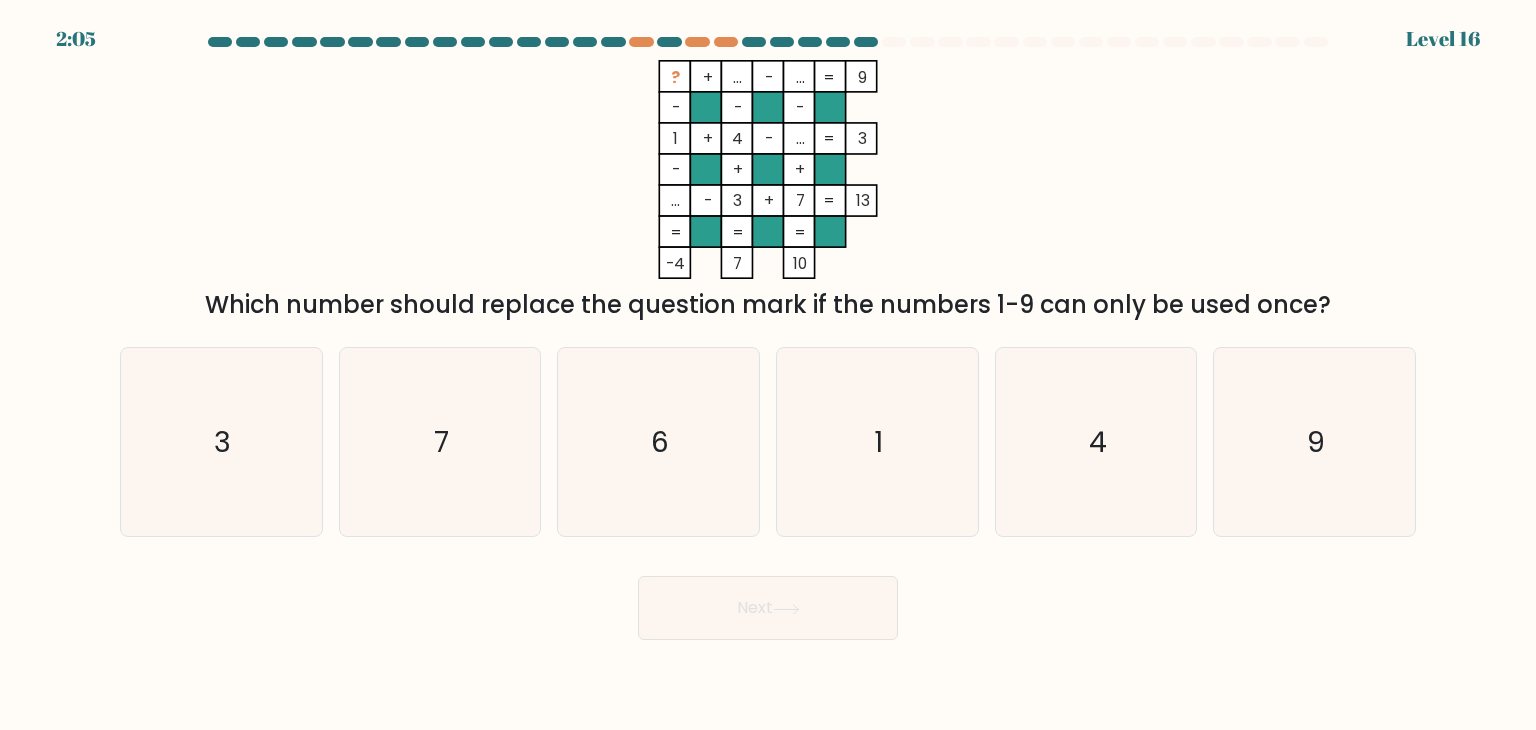click on "..." 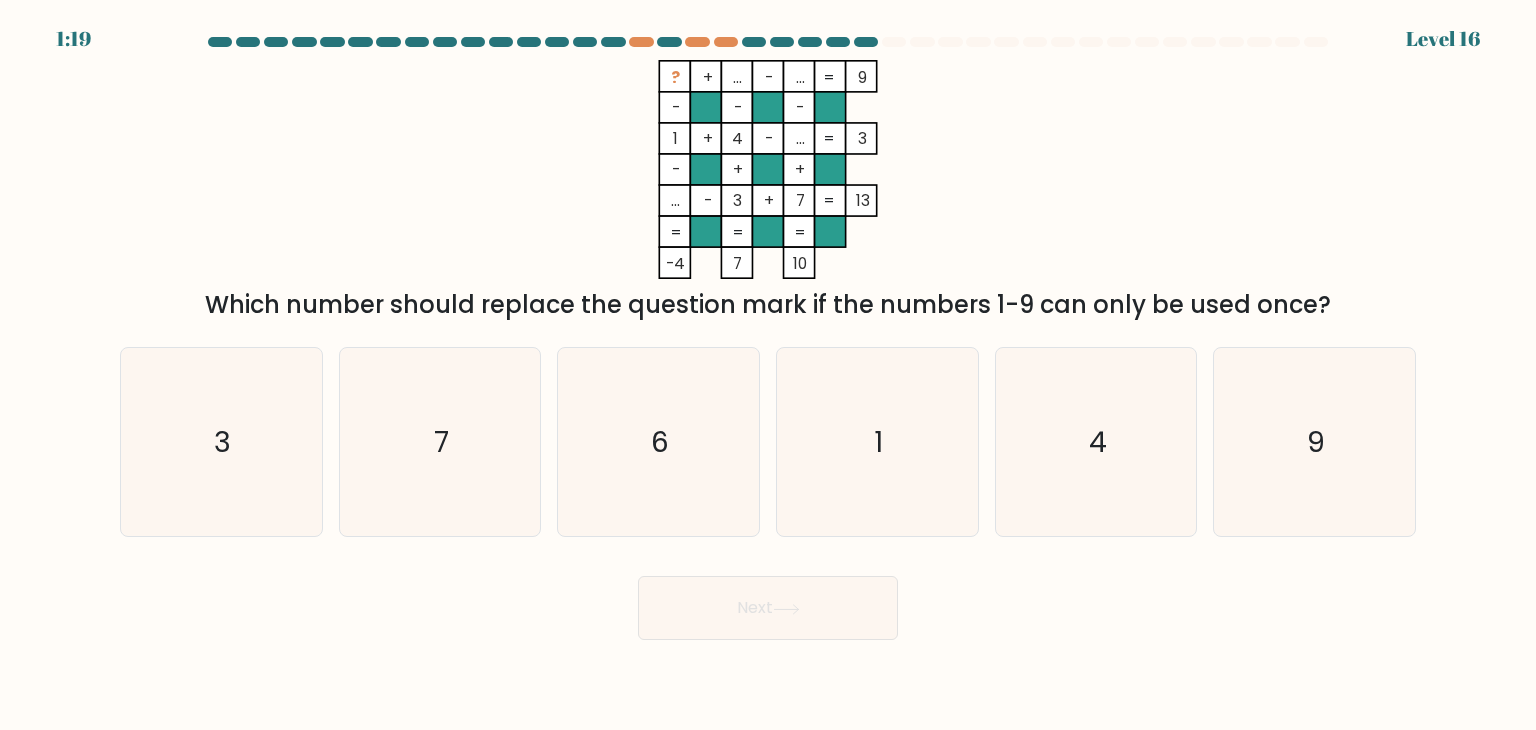 click at bounding box center [768, 338] 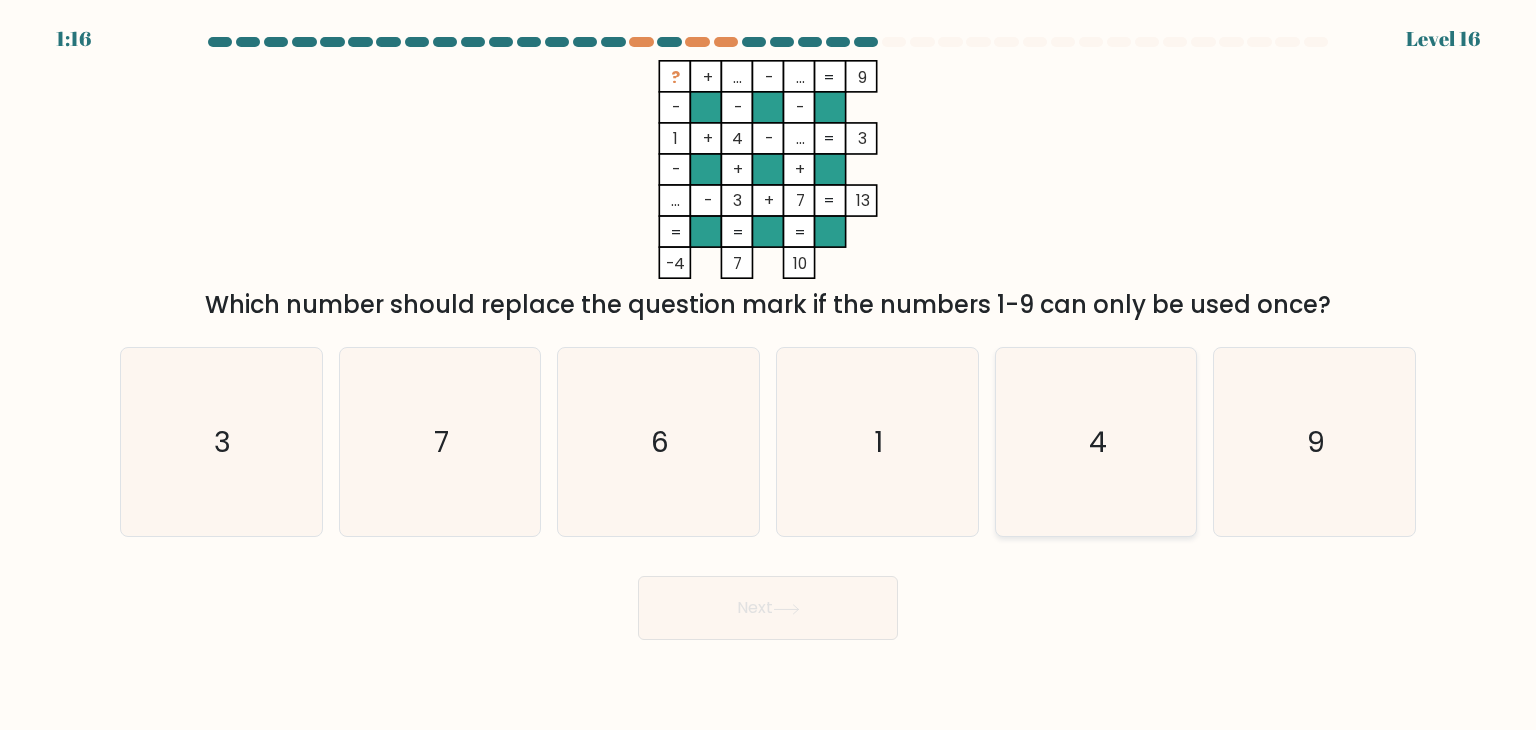 click on "4" 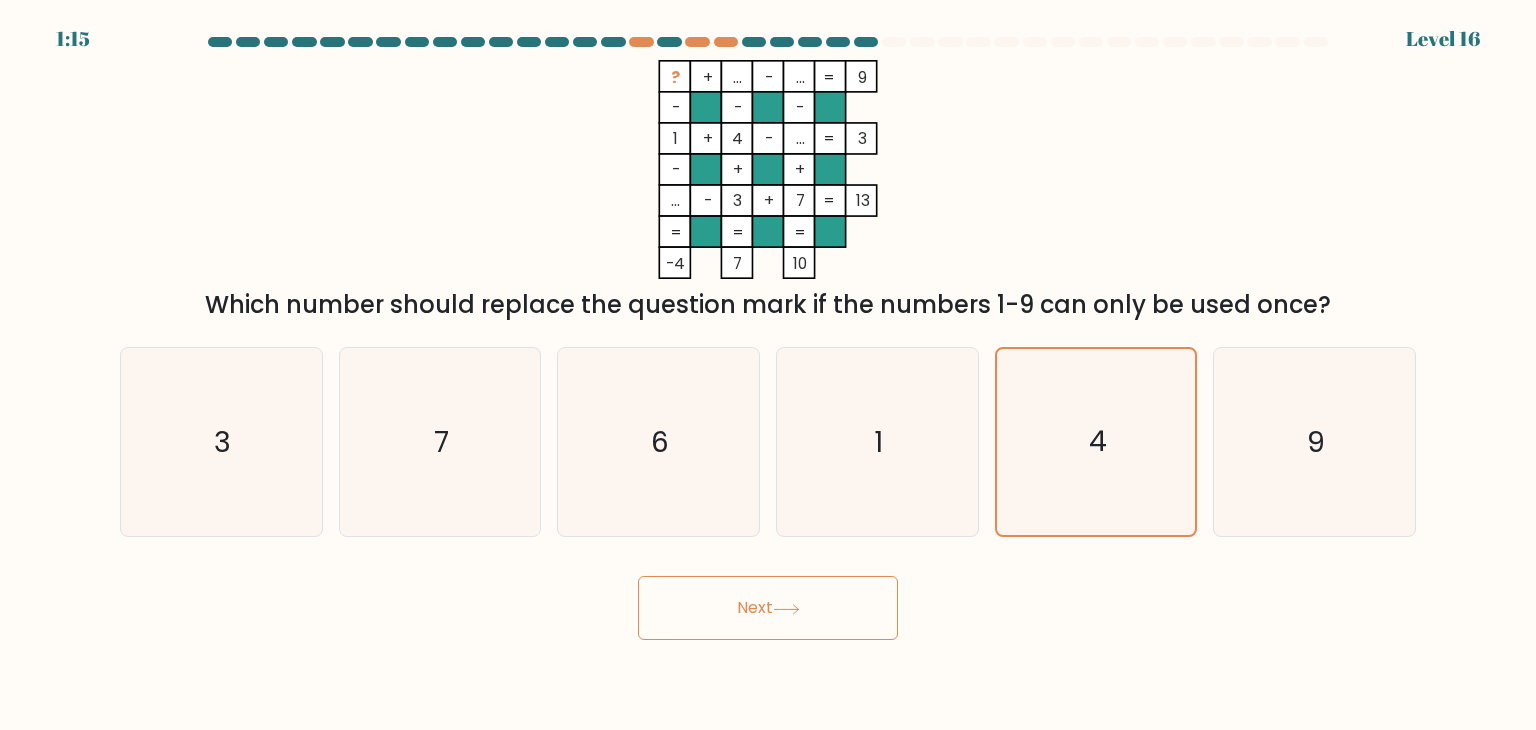 click on "Next" at bounding box center [768, 608] 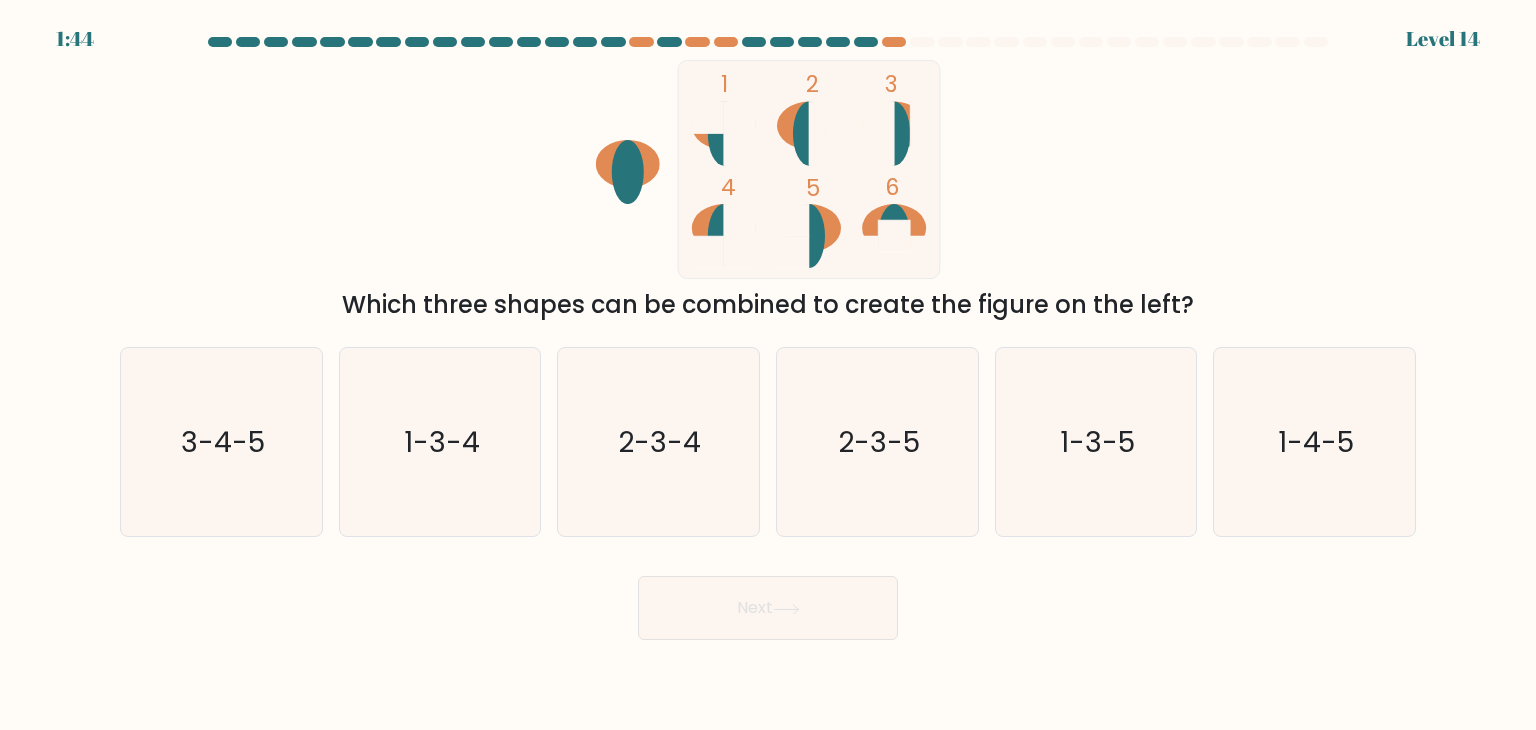 click 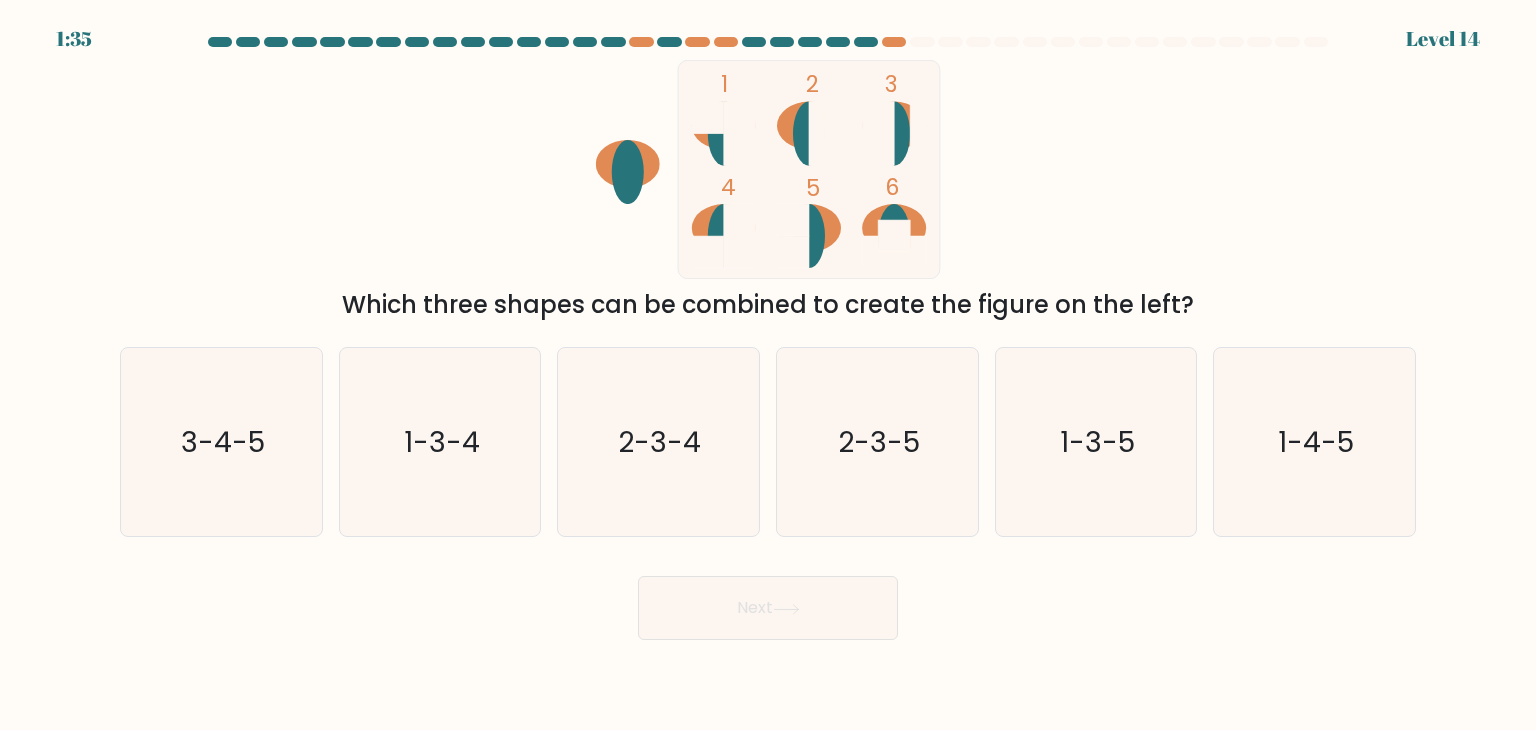 click 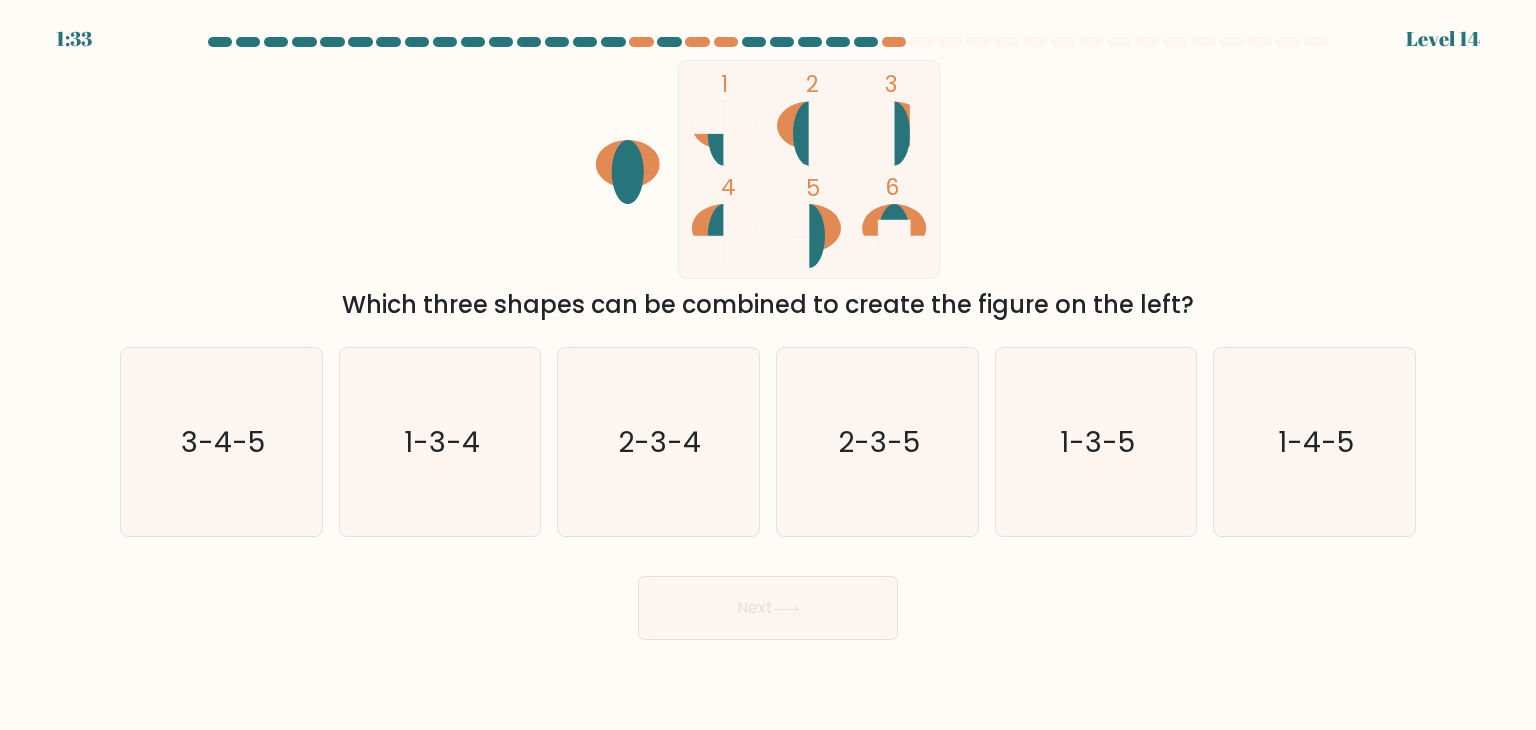 click 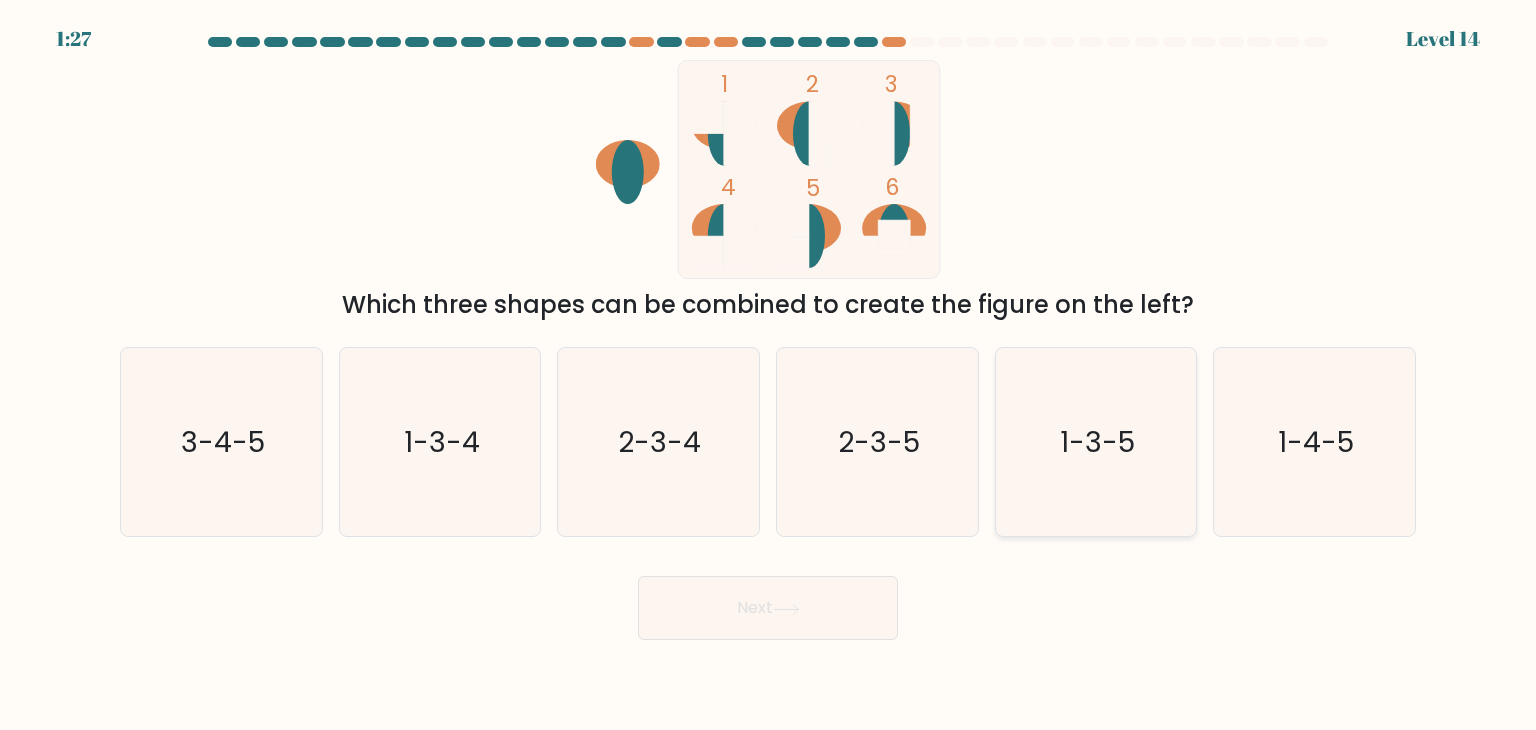 drag, startPoint x: 1332, startPoint y: 421, endPoint x: 1094, endPoint y: 495, distance: 249.23885 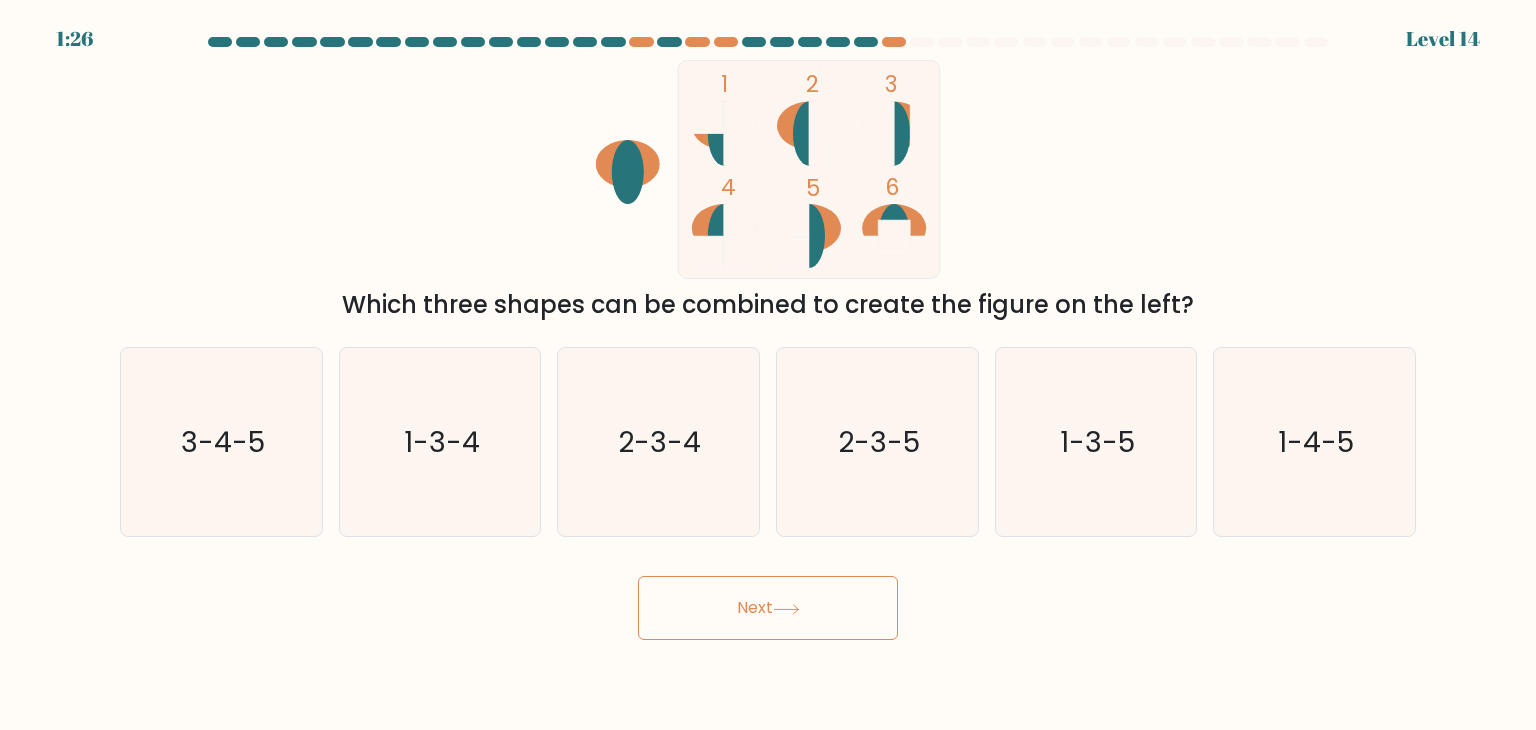 click on "Next" at bounding box center (768, 600) 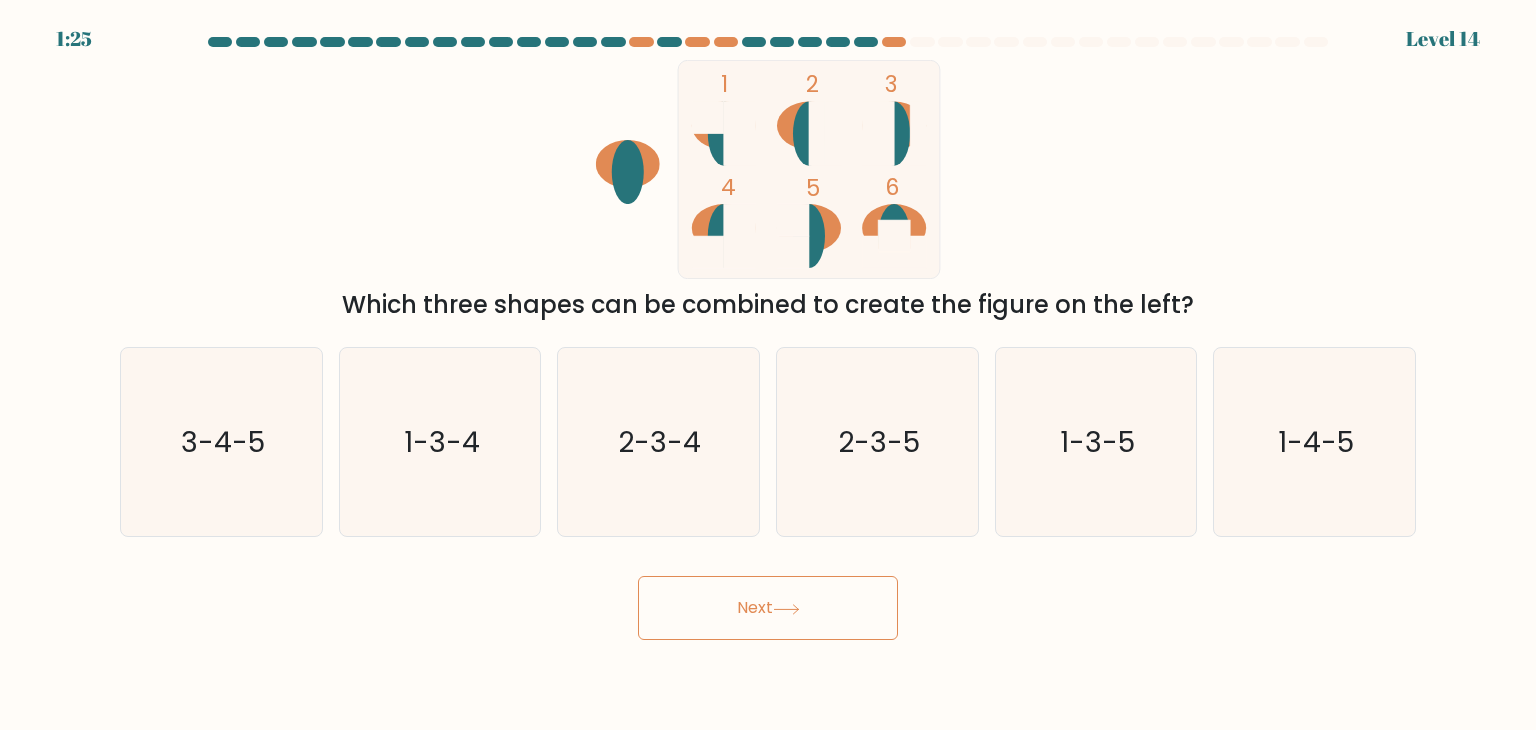 click on "Next" at bounding box center [768, 608] 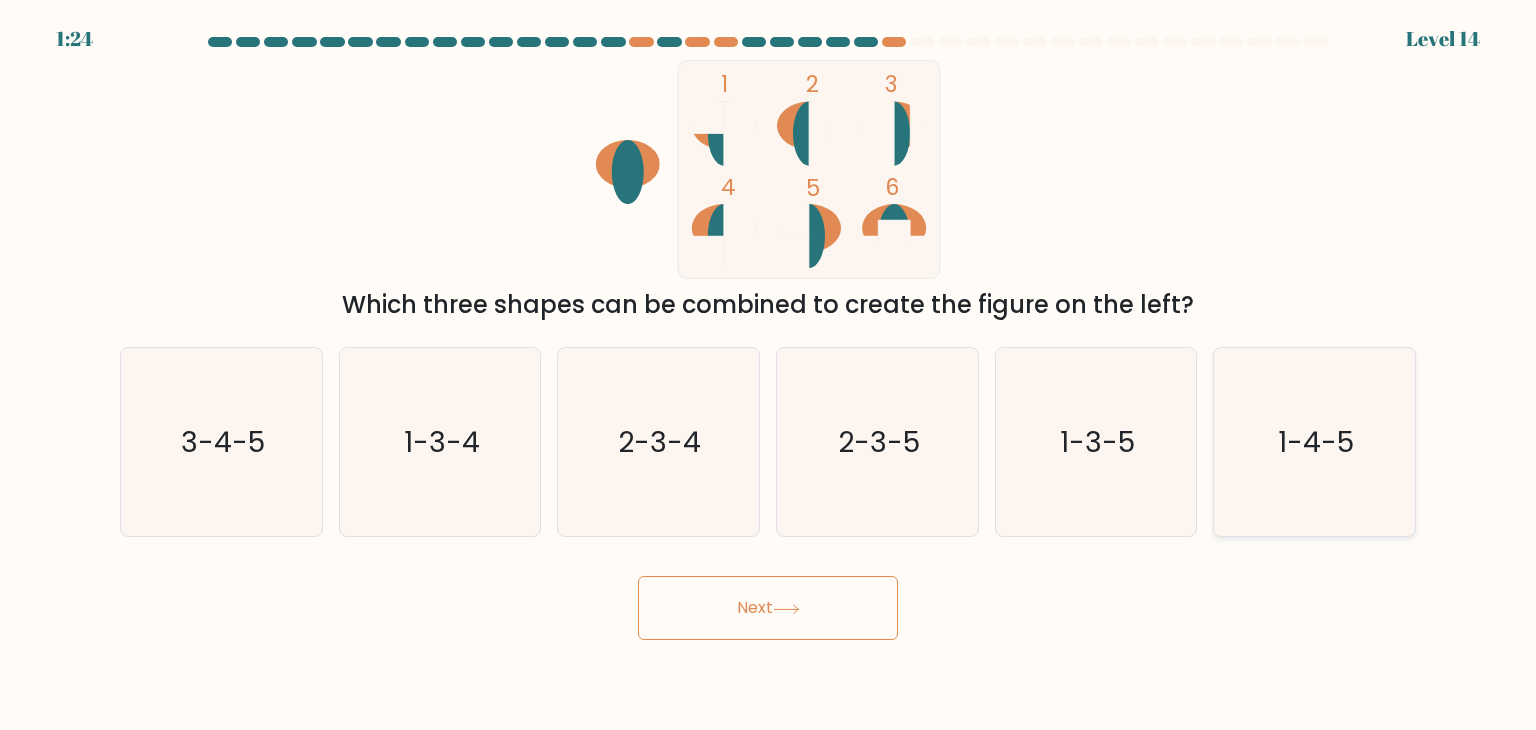 click on "1-4-5" 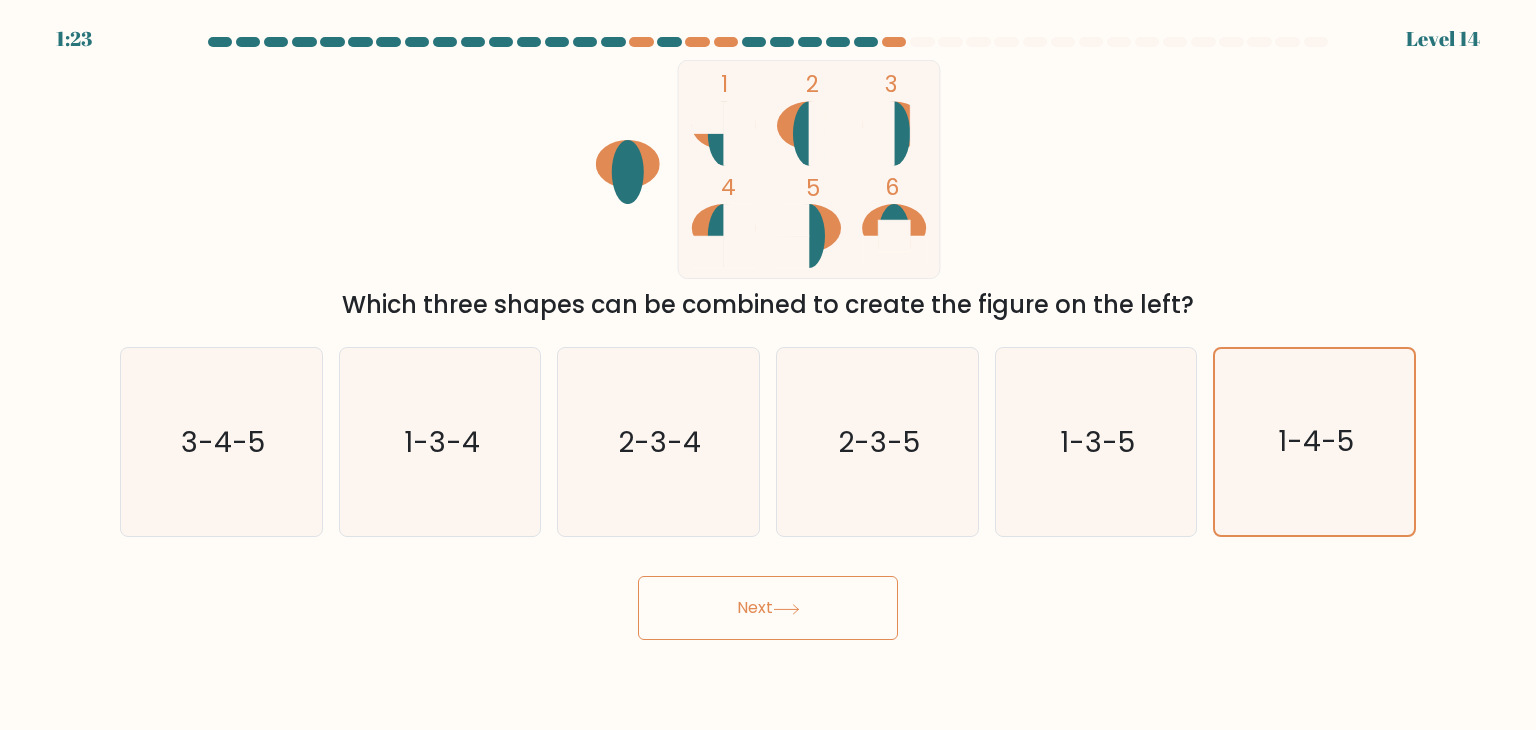 click on "Next" at bounding box center (768, 608) 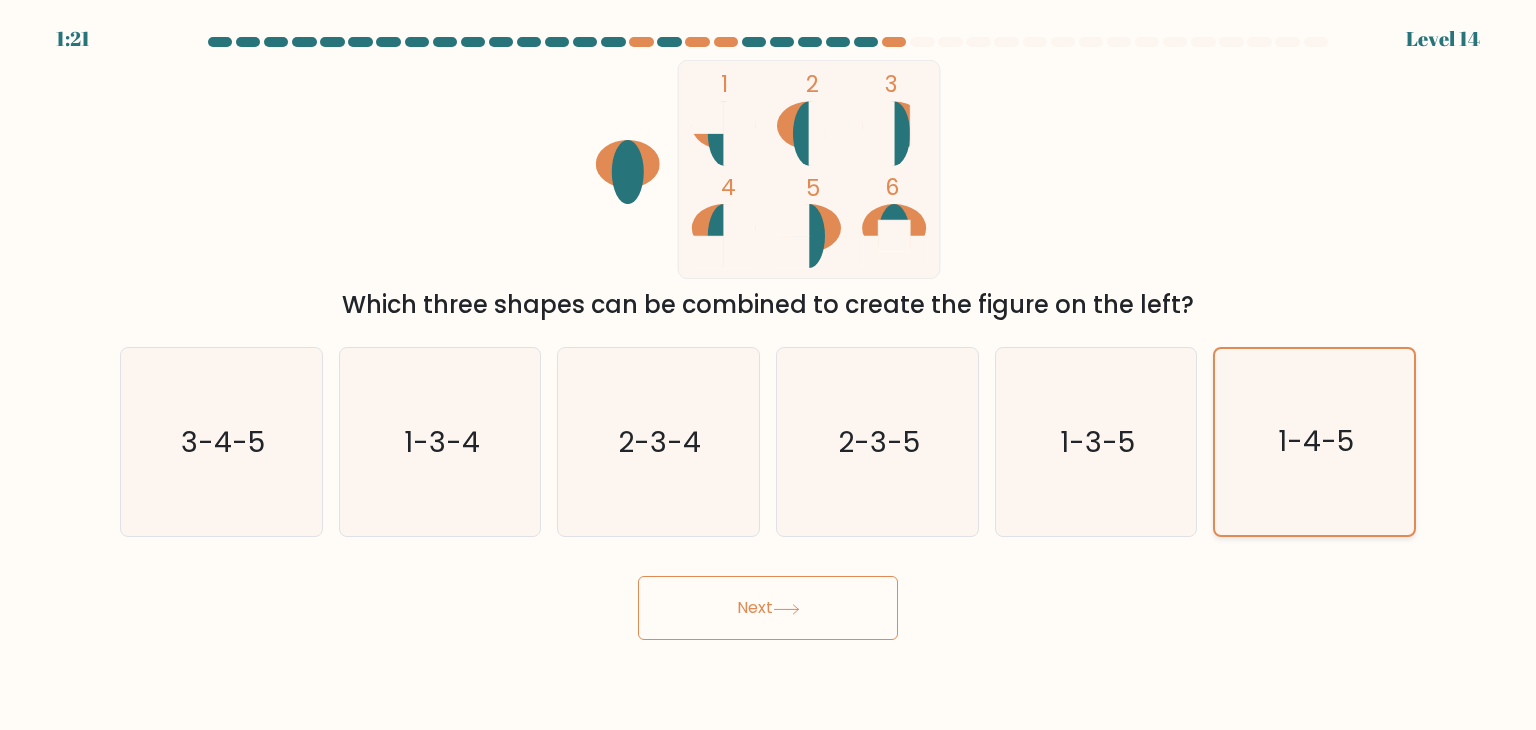 click on "1-4-5" 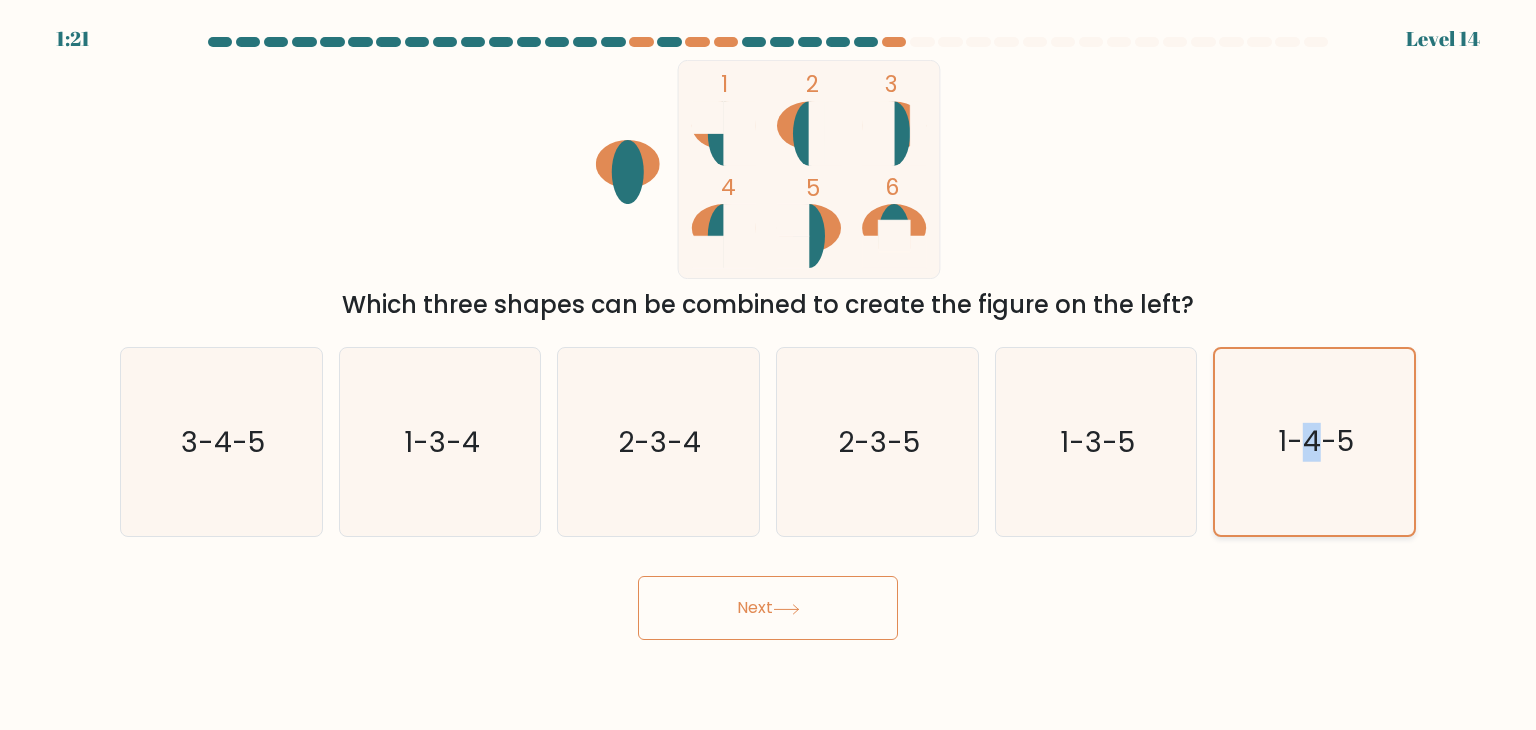 click on "1-4-5" 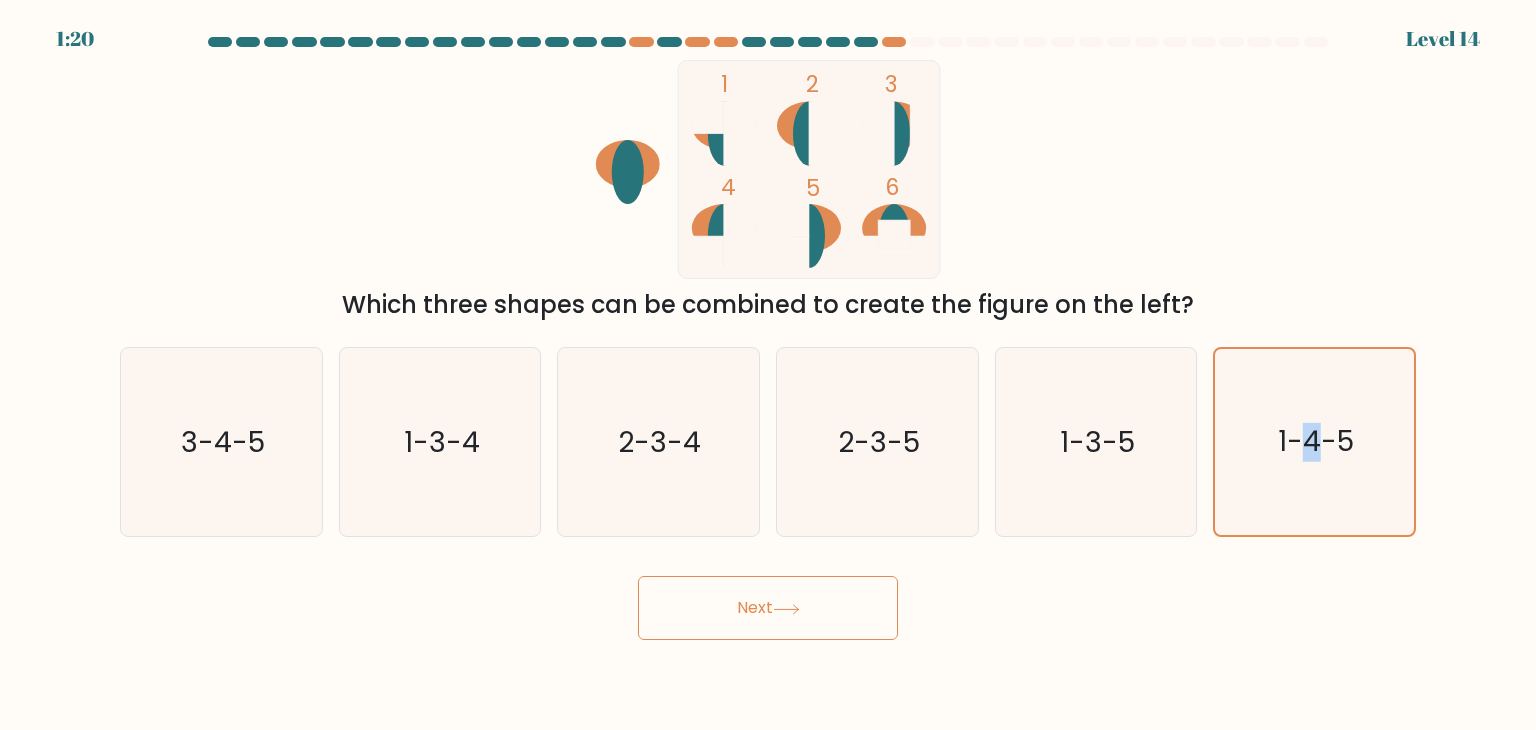 click 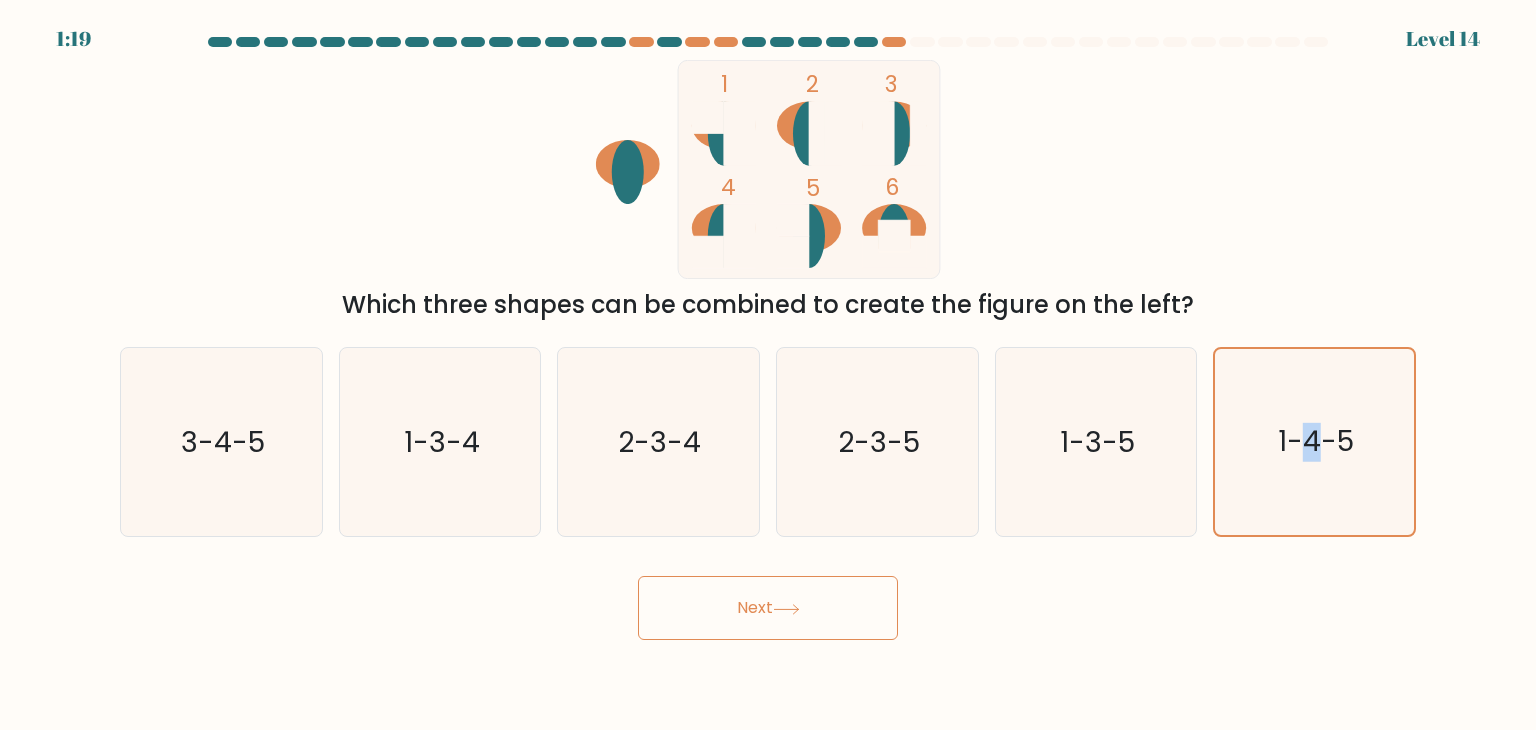 click 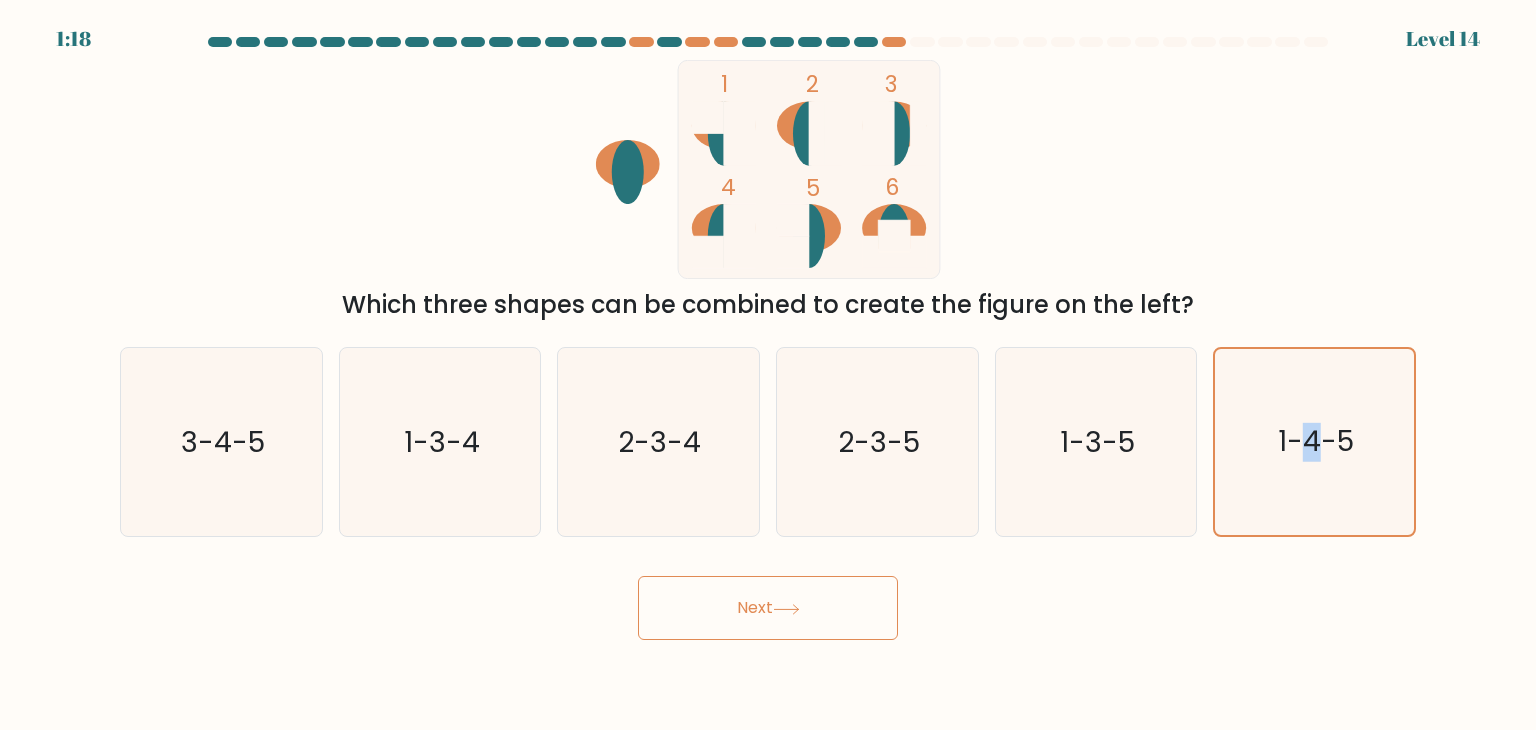 drag, startPoint x: 788, startPoint y: 601, endPoint x: 774, endPoint y: 602, distance: 14.035668 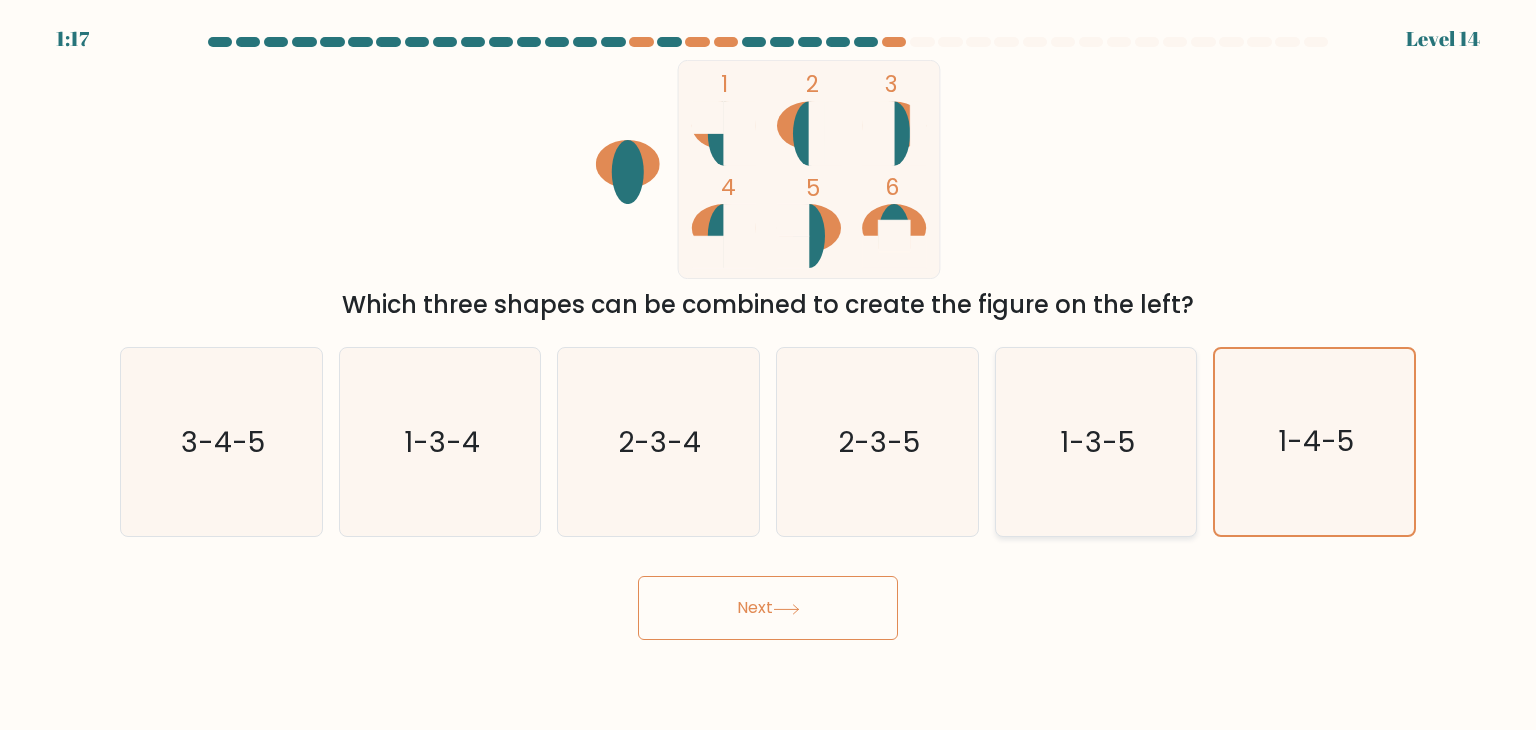 click on "1-3-5" 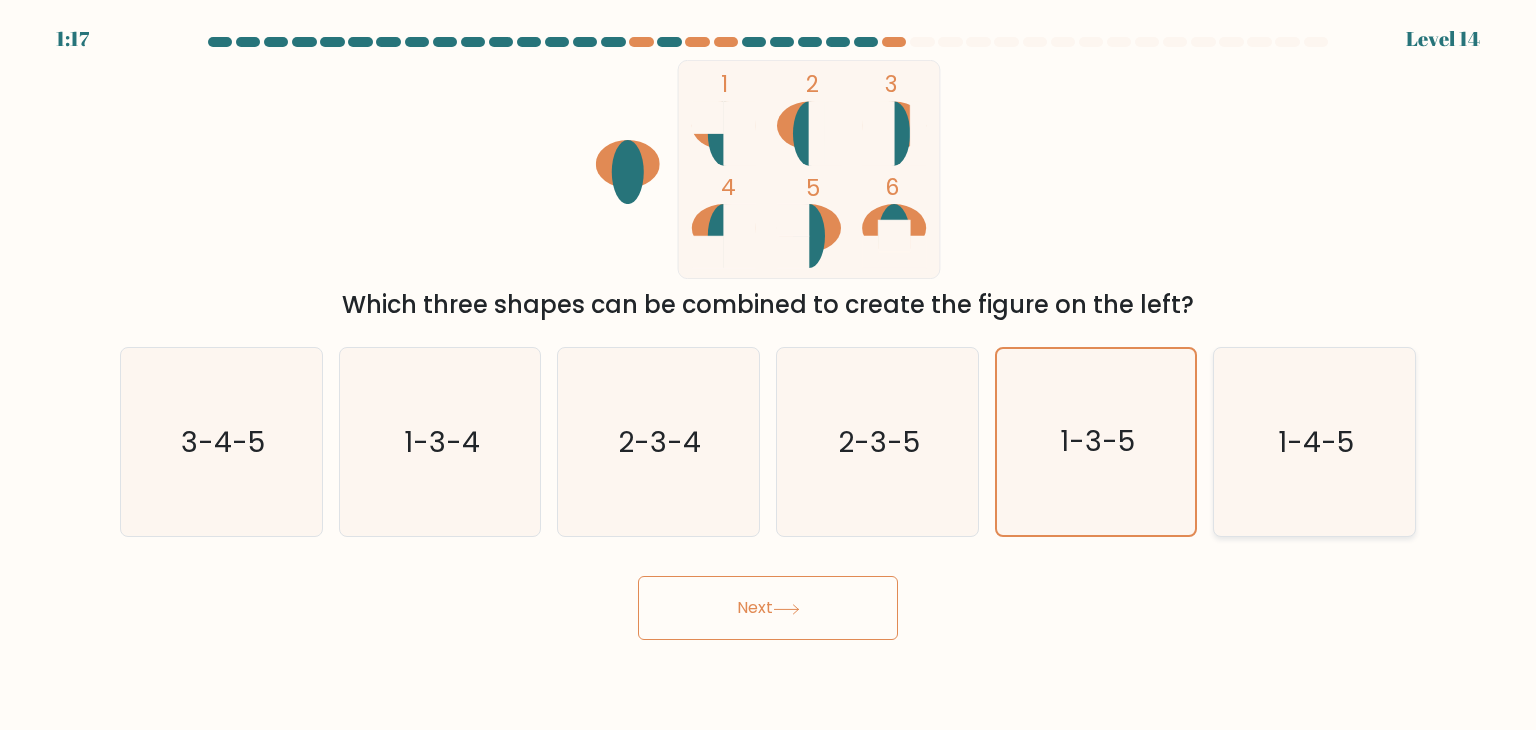 click on "1-4-5" 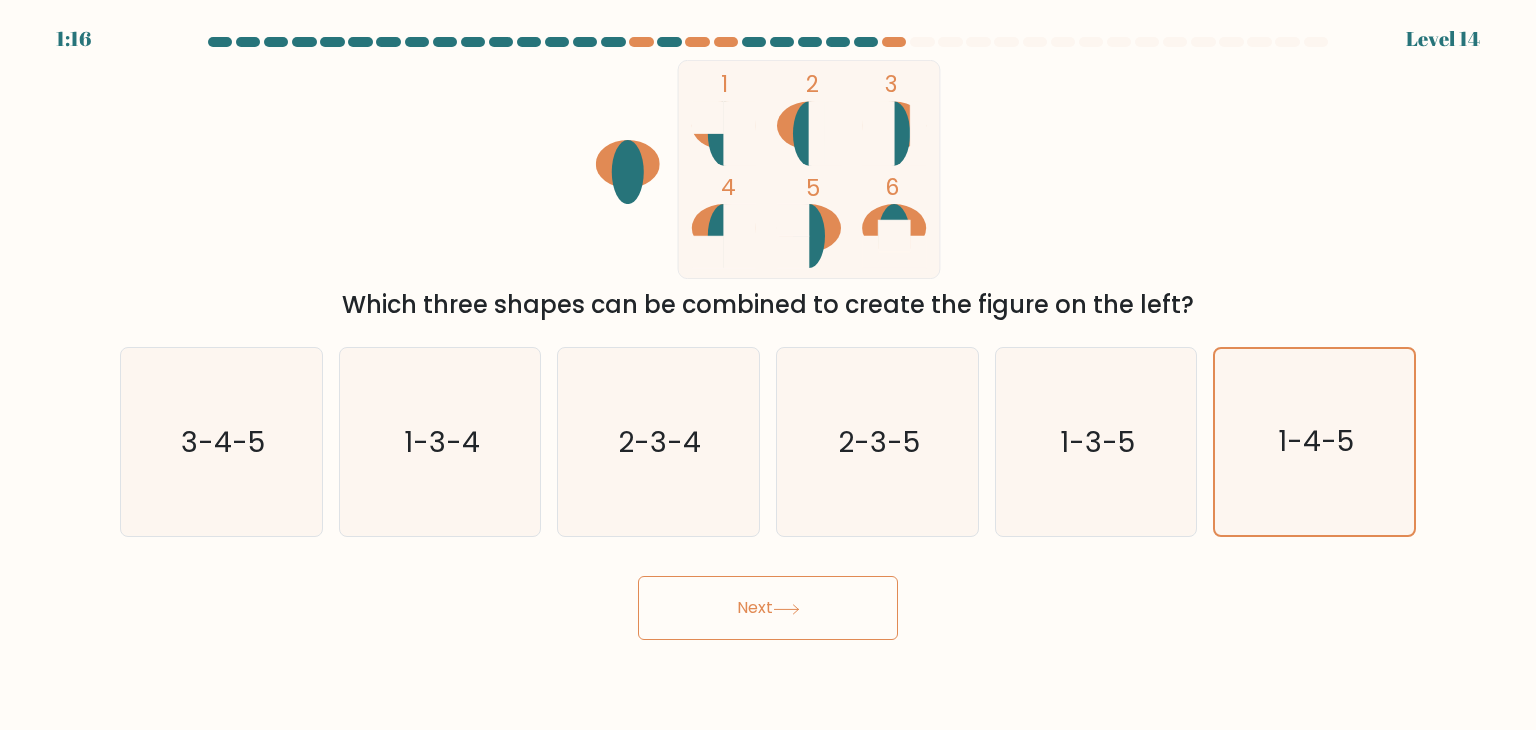 click on "Next" at bounding box center (768, 608) 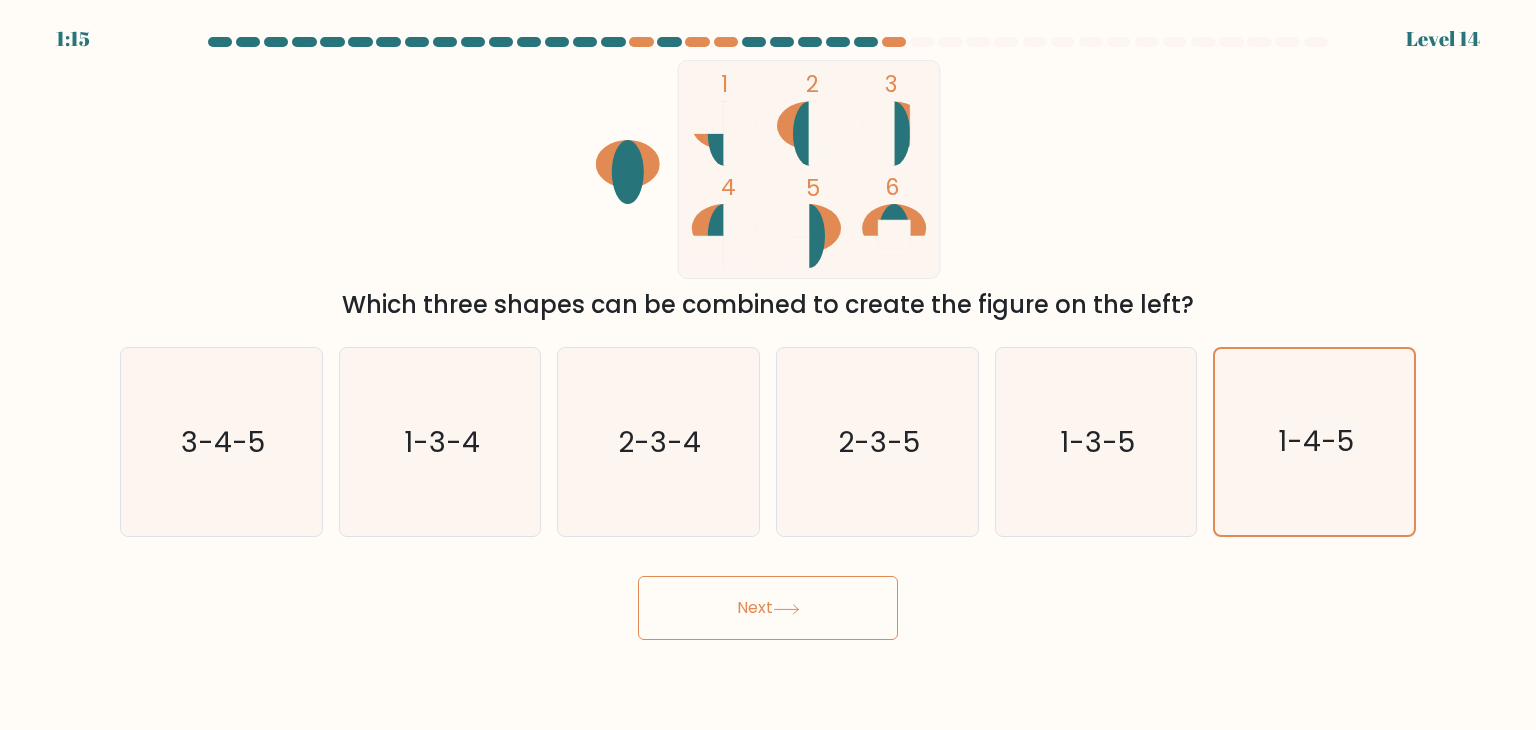 click on "Next" at bounding box center (768, 608) 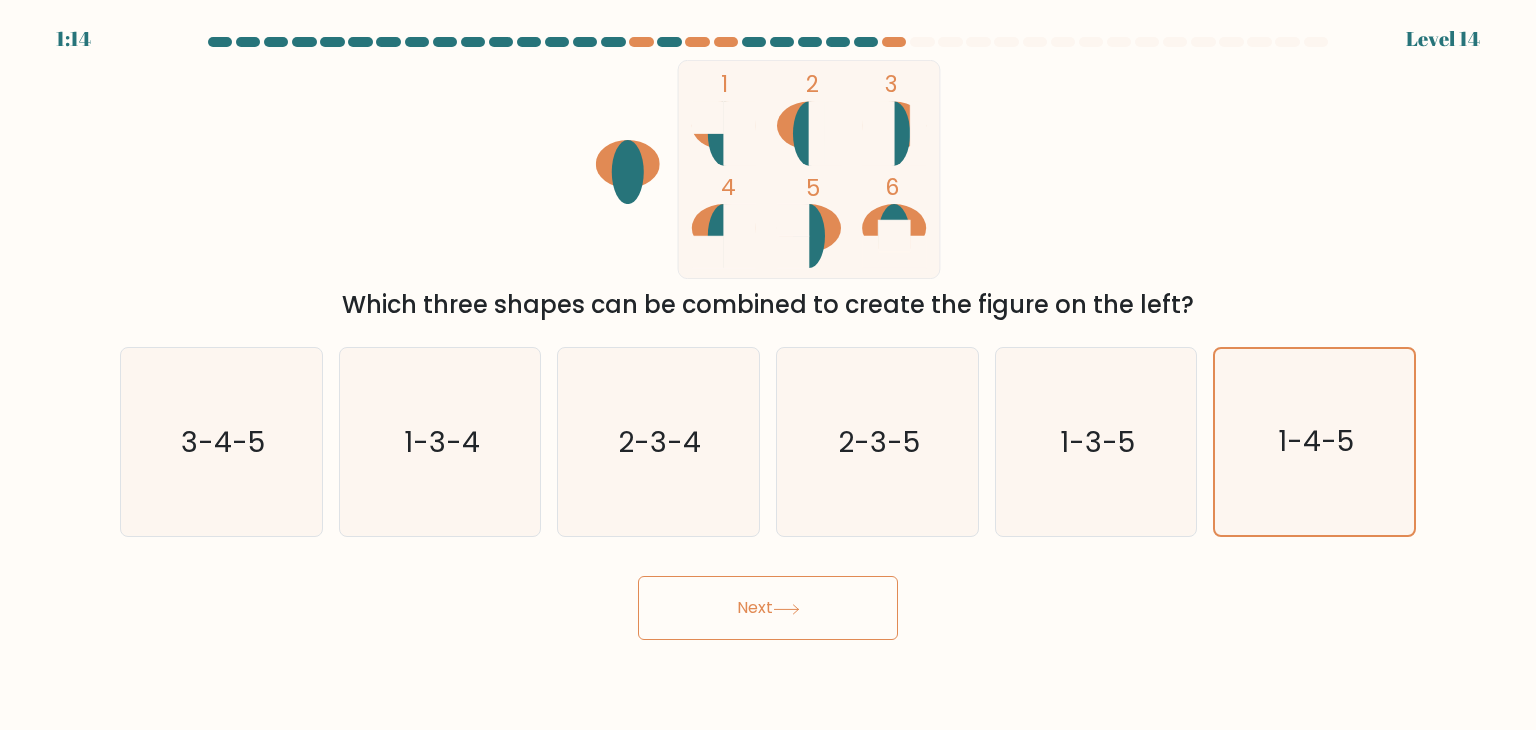 click on "Next" at bounding box center [768, 608] 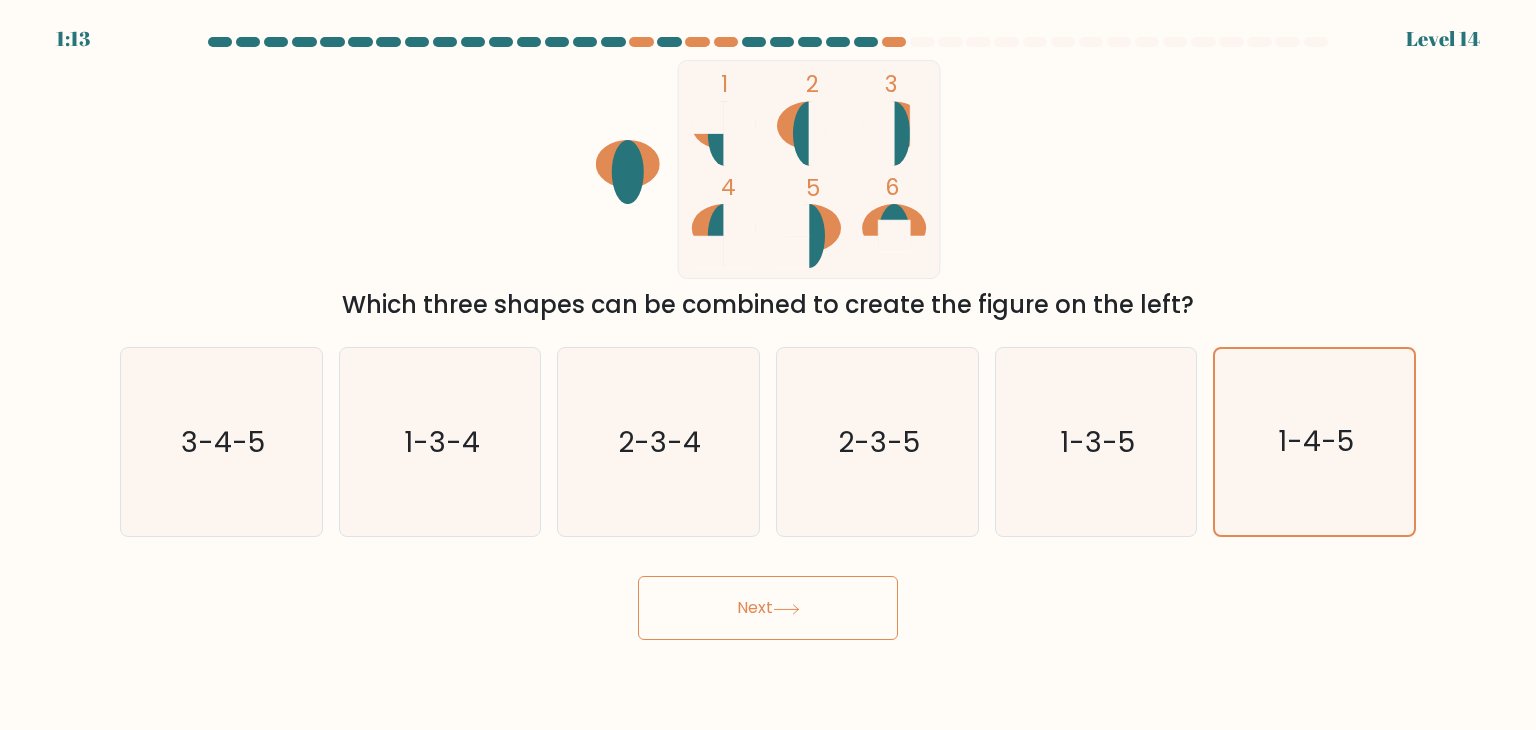 click on "Next" at bounding box center [768, 608] 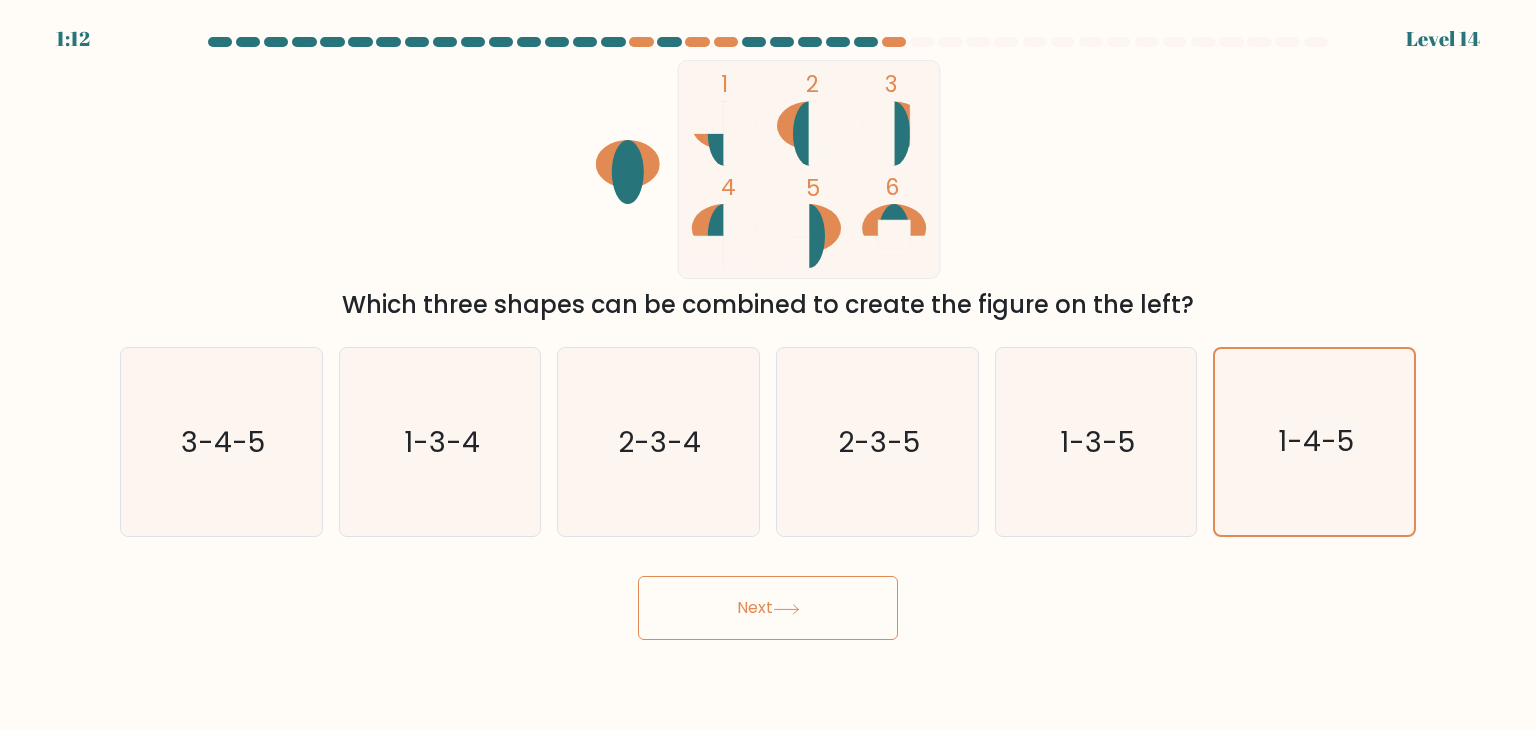 click on "Next" at bounding box center [768, 600] 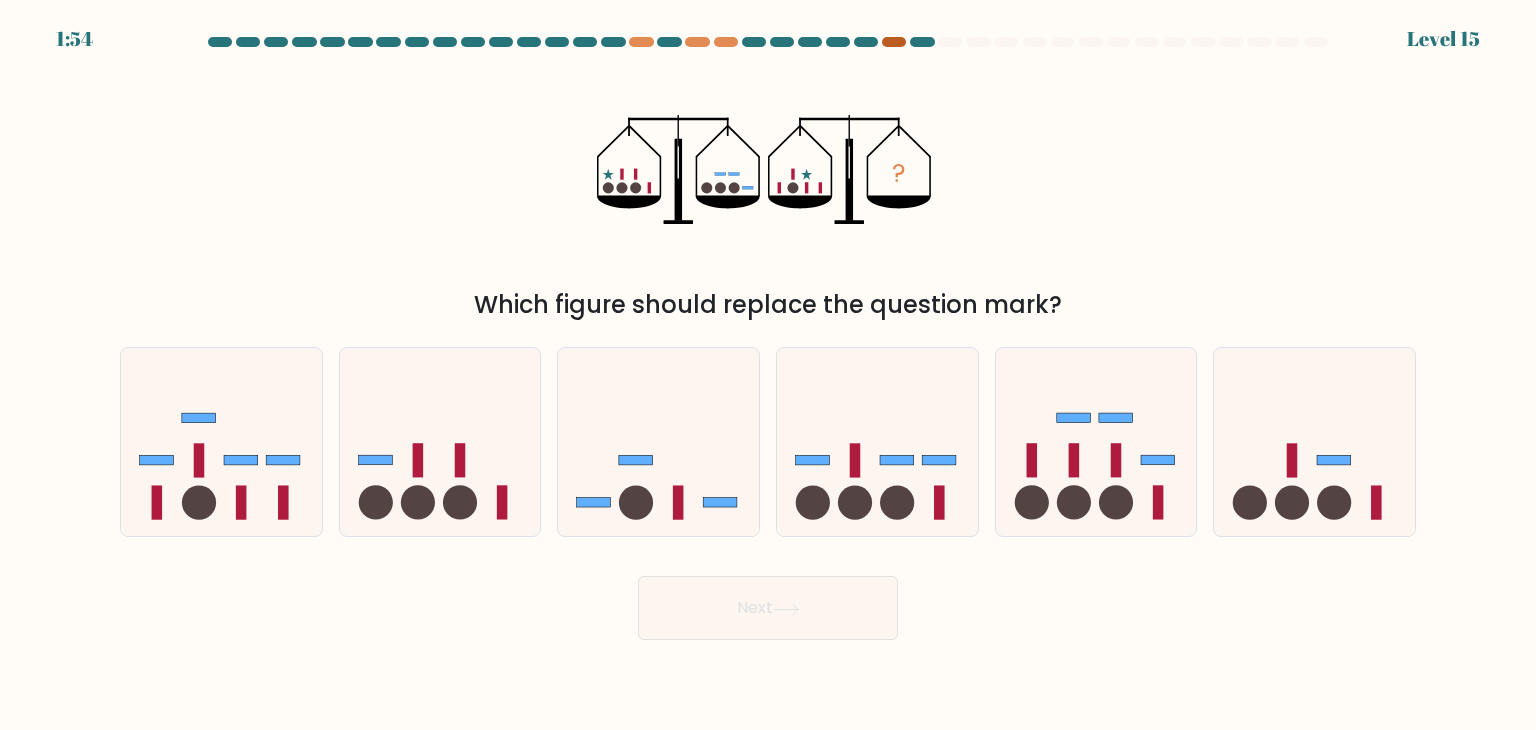 click at bounding box center (894, 42) 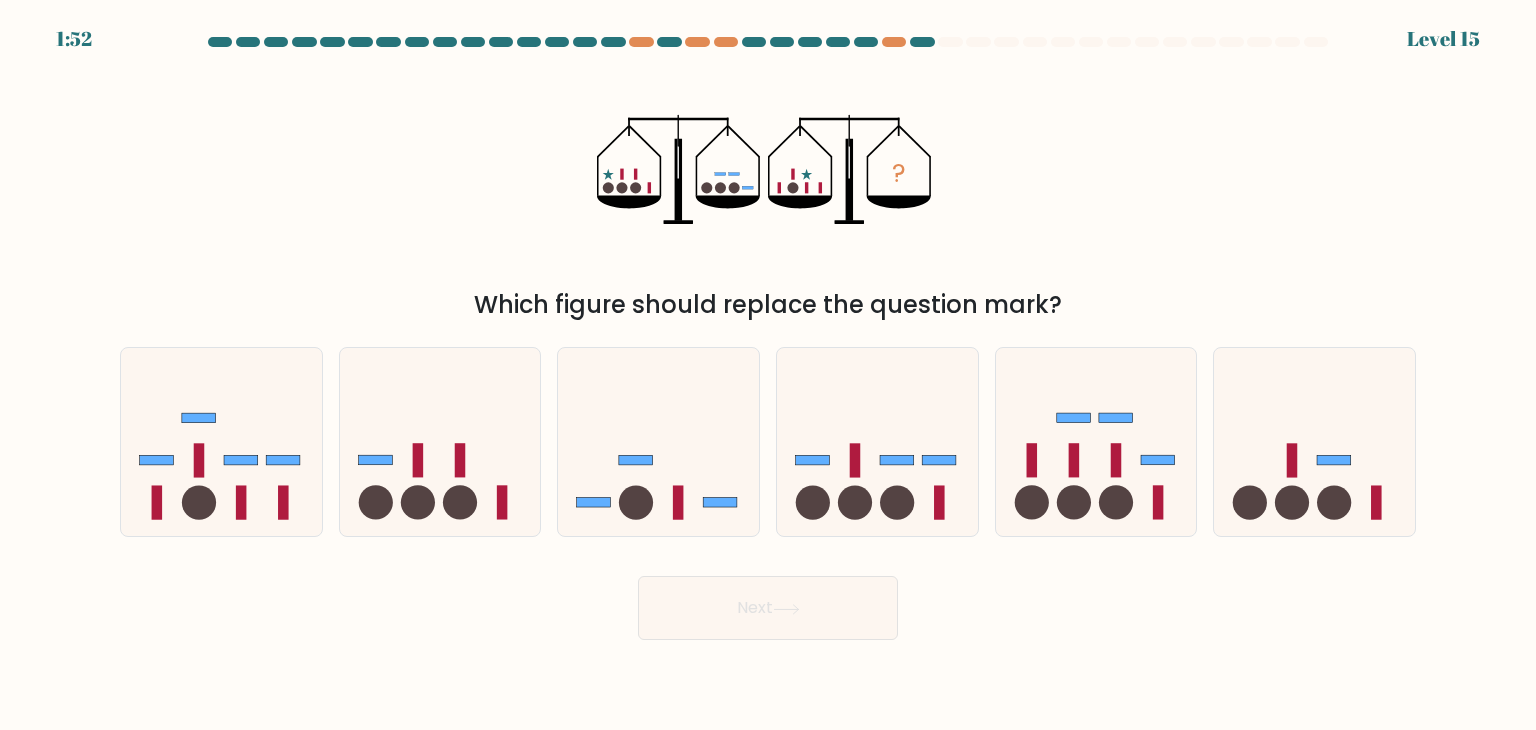 click on "Next" at bounding box center (768, 608) 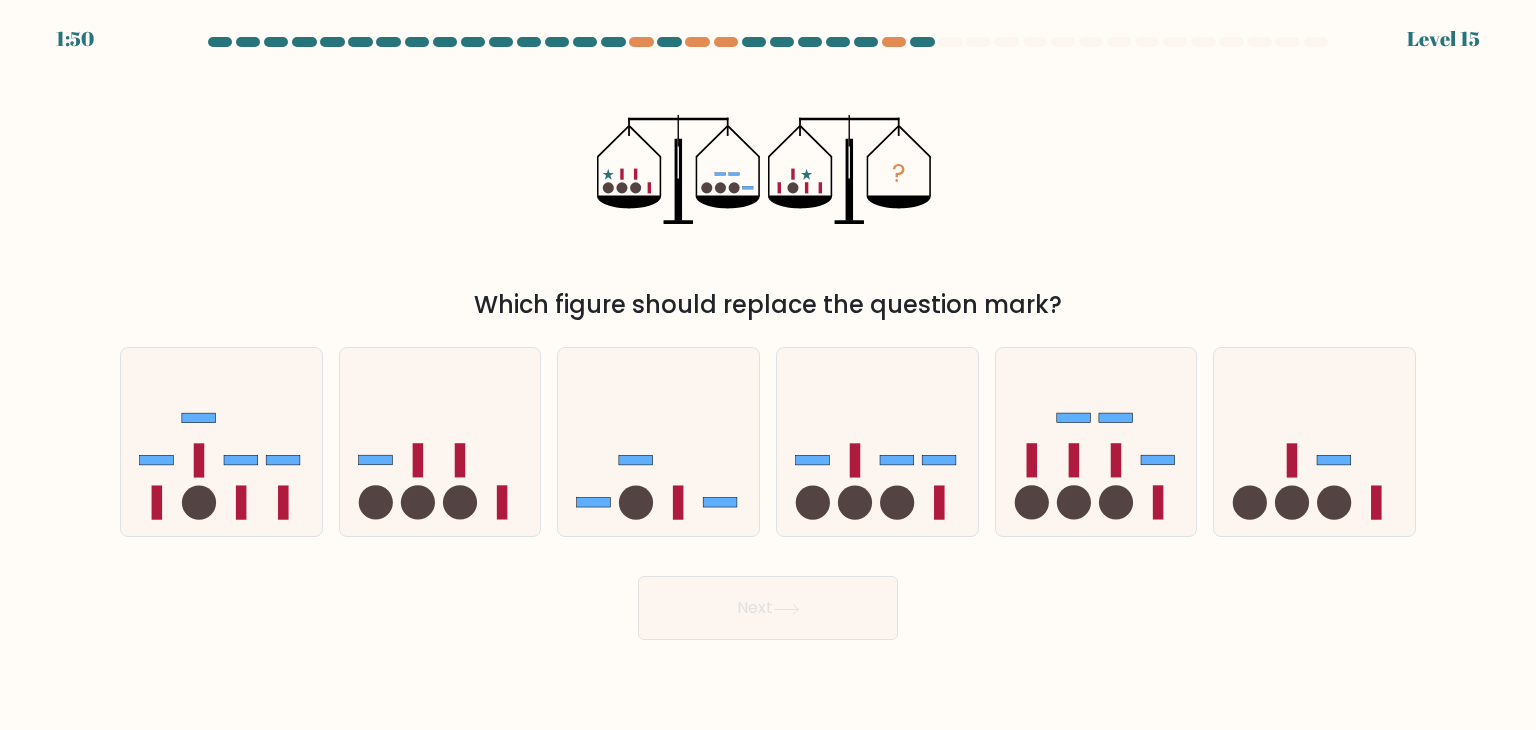 click on "Next" at bounding box center [768, 608] 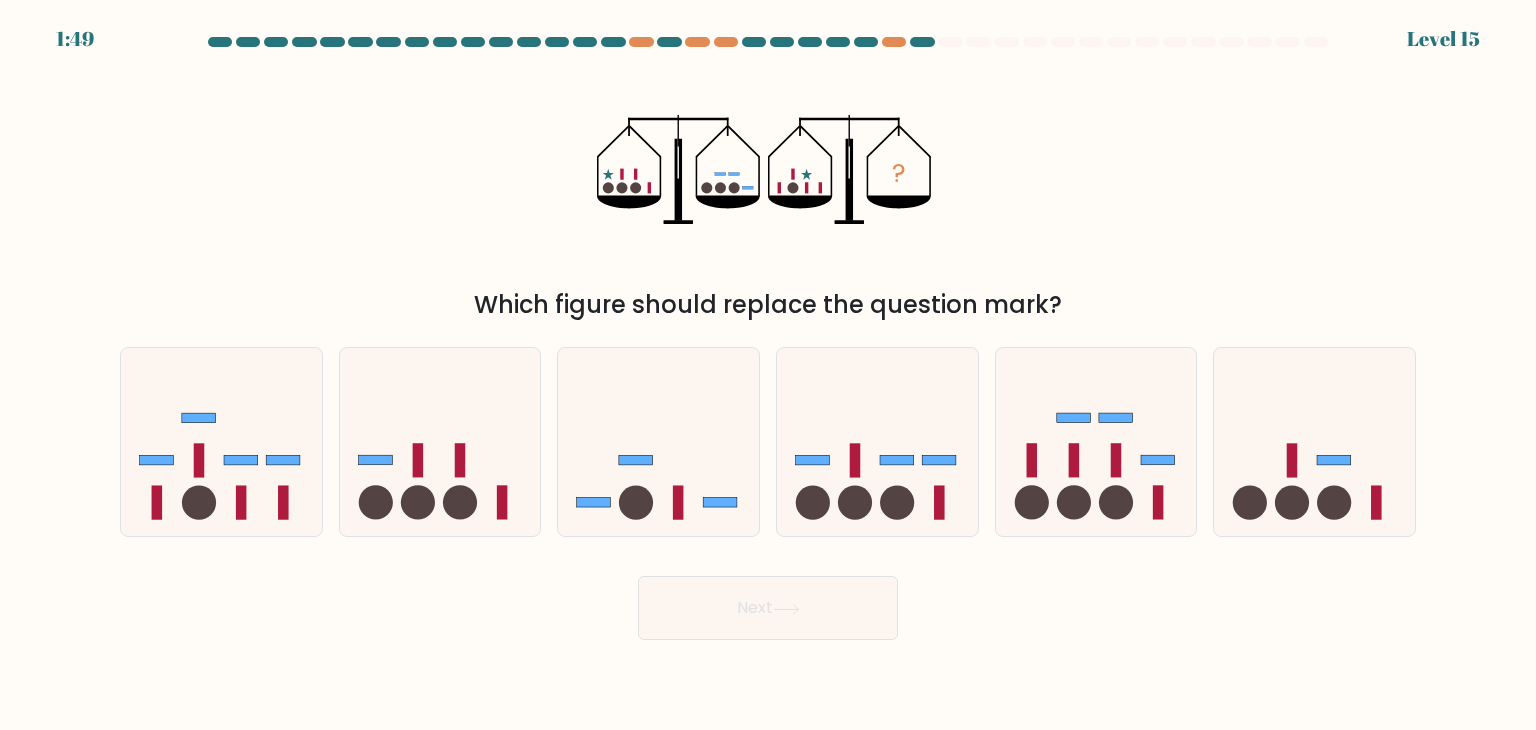 click on "?
Which figure should replace the question mark?" at bounding box center [768, 191] 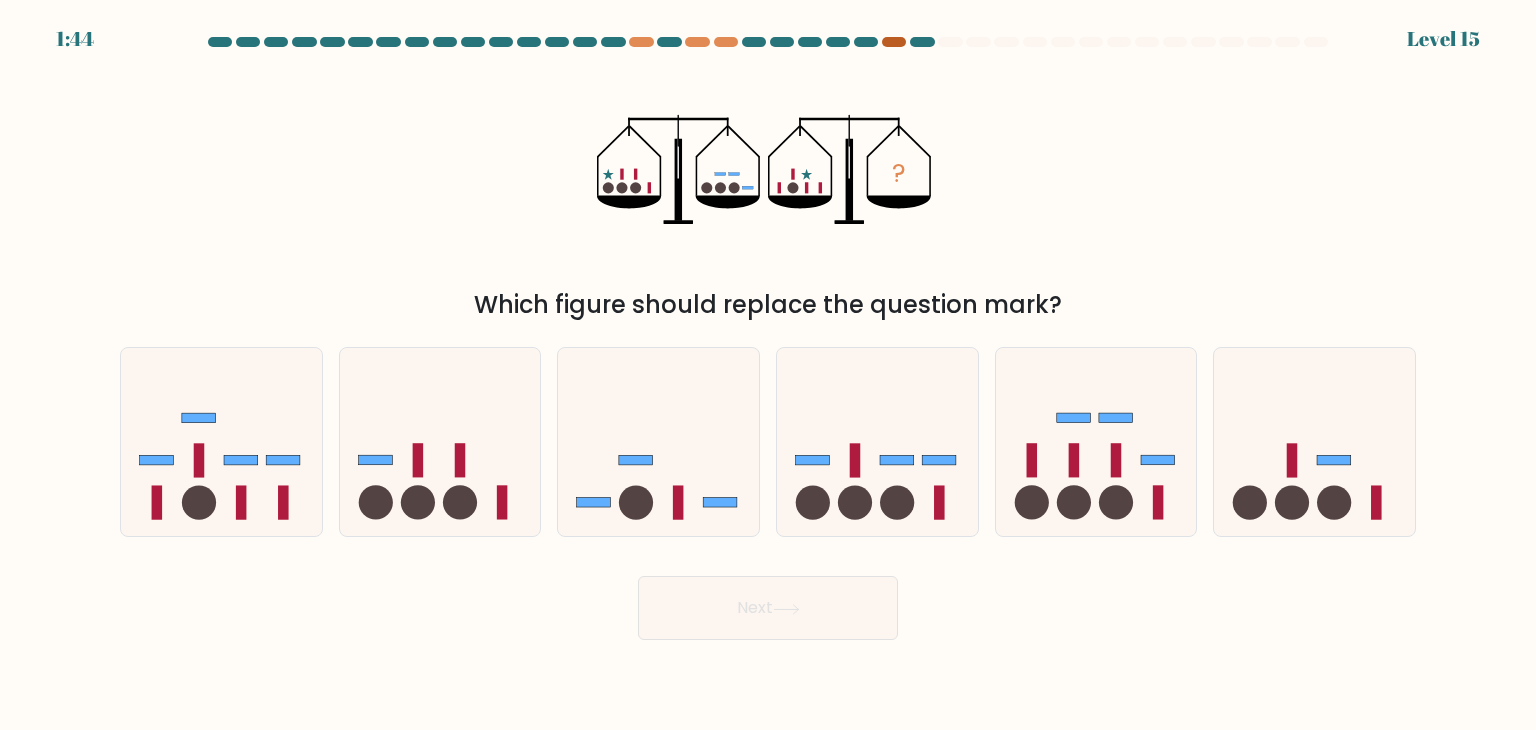 click at bounding box center (894, 42) 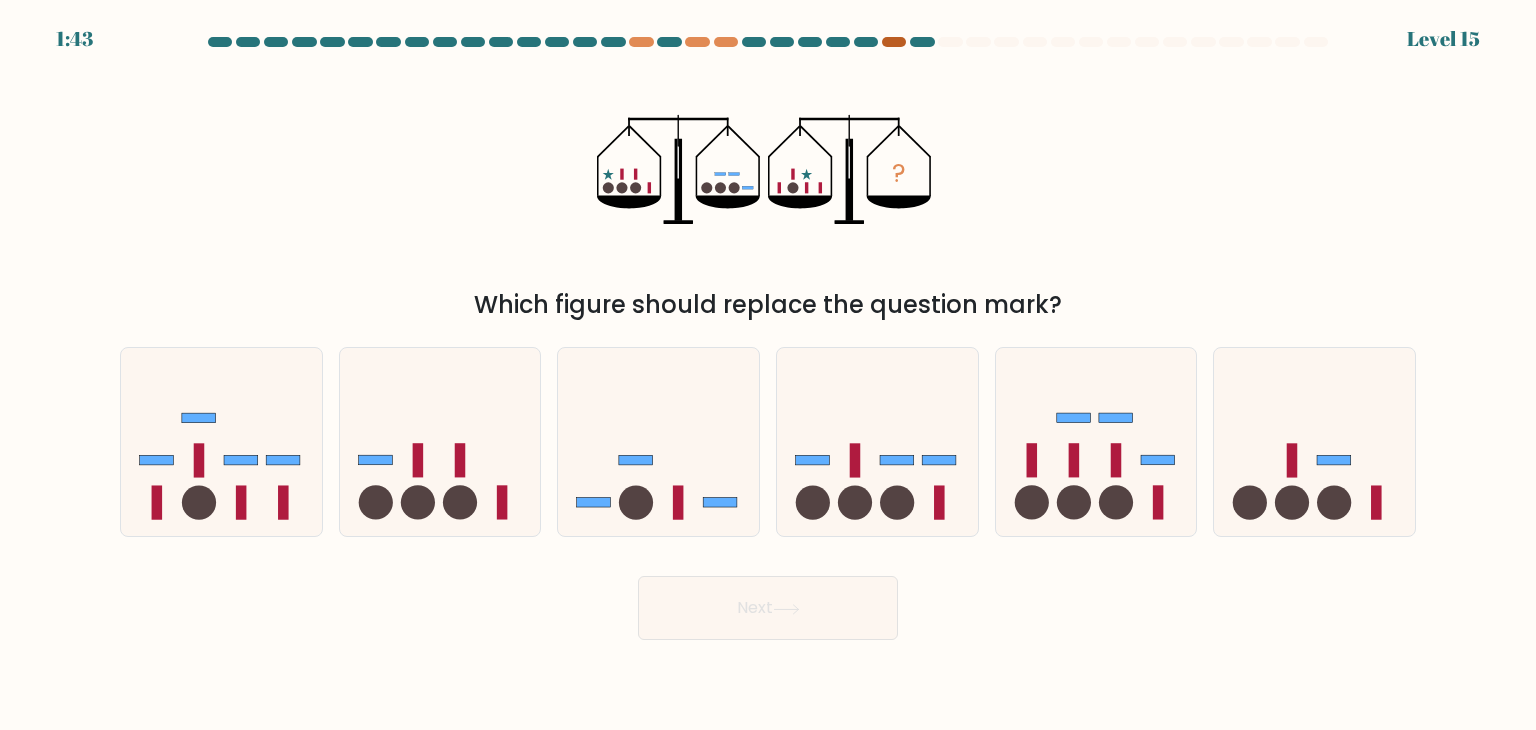 click at bounding box center [894, 42] 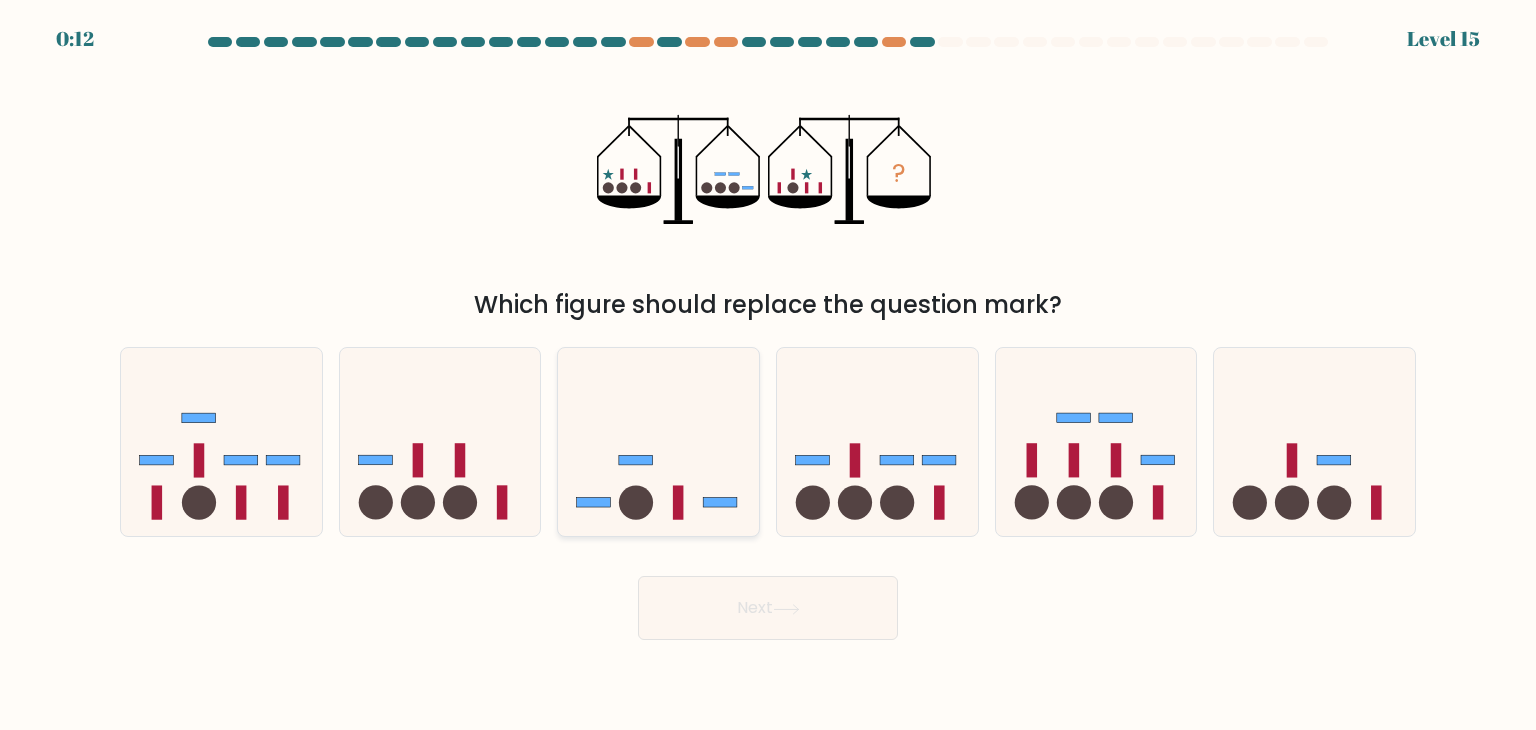 click 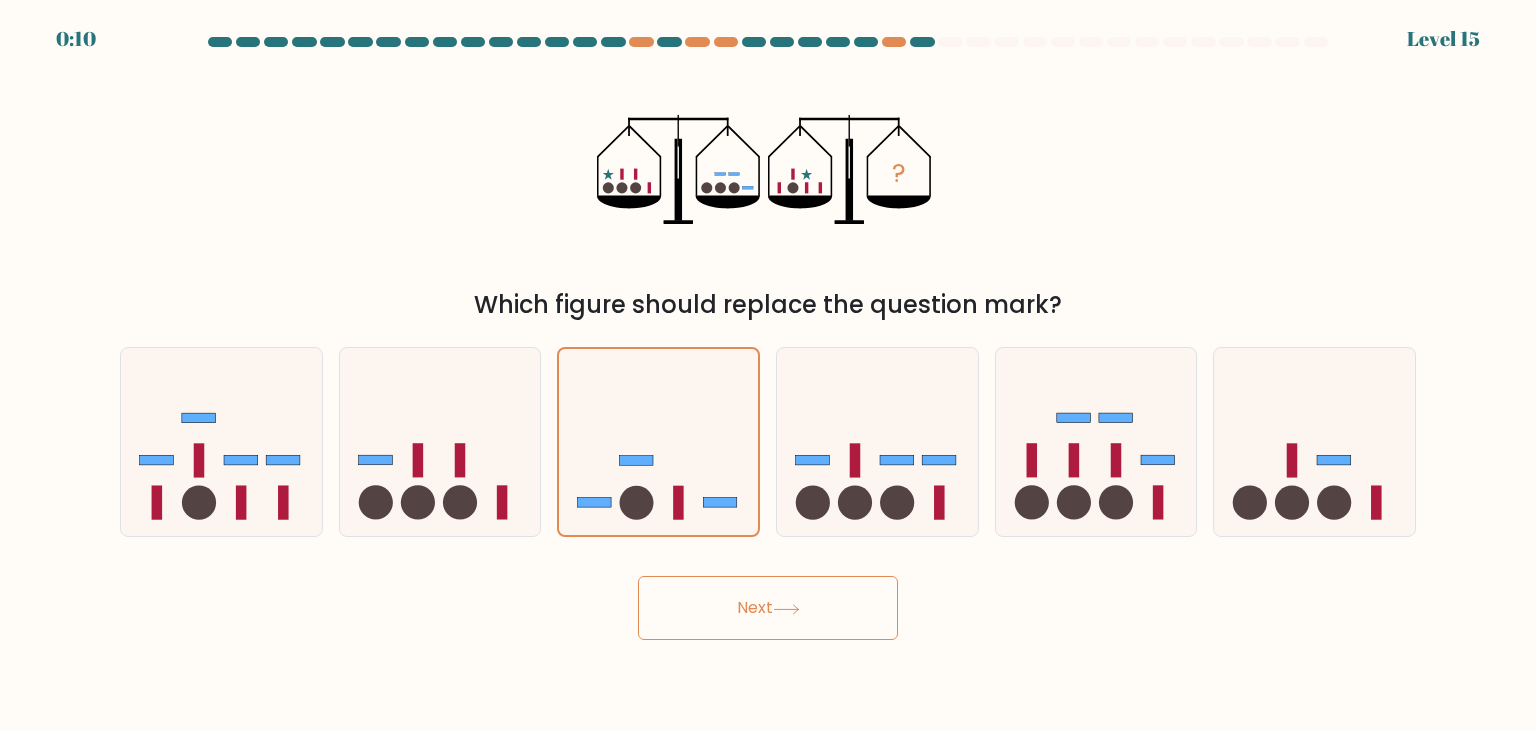 click on "Next" at bounding box center [768, 608] 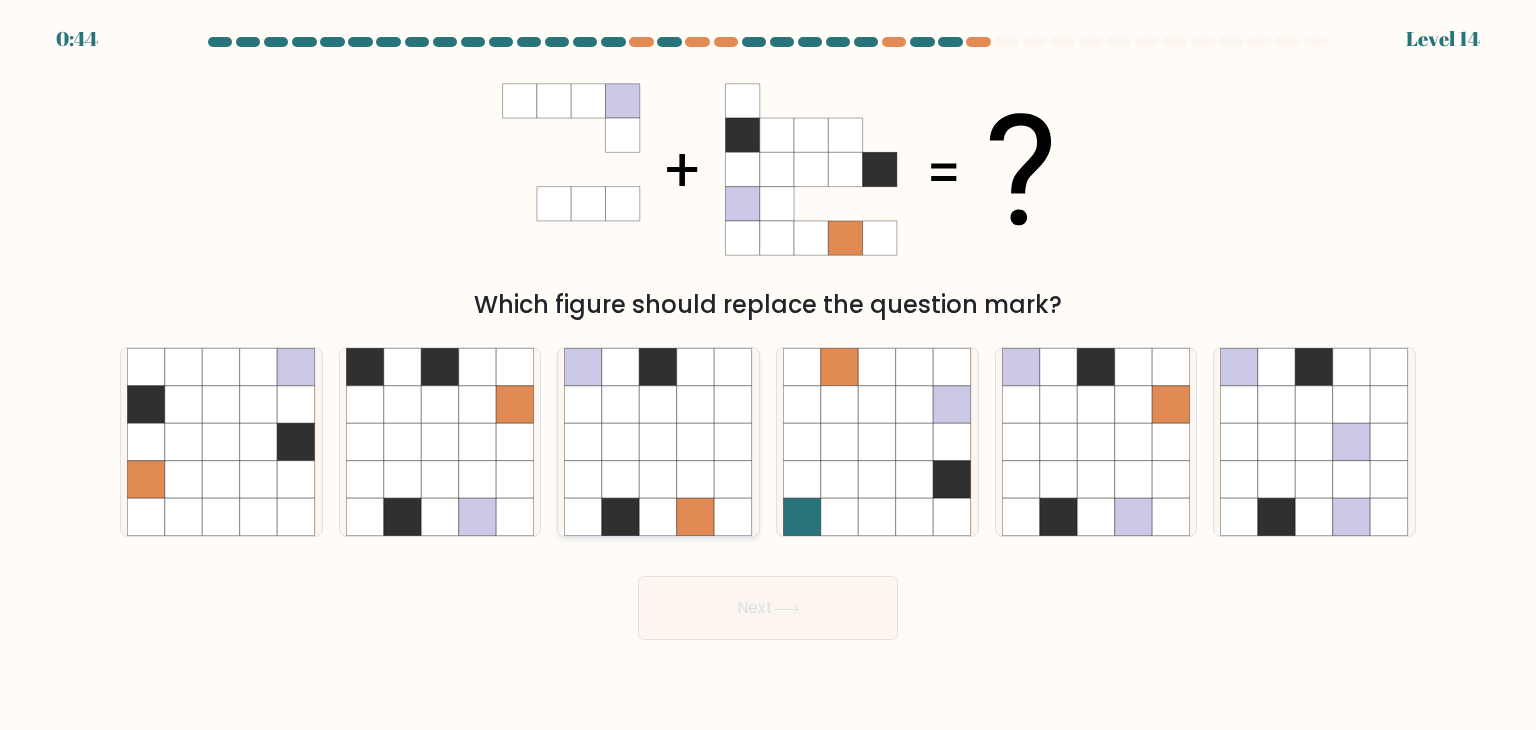 scroll, scrollTop: 0, scrollLeft: 0, axis: both 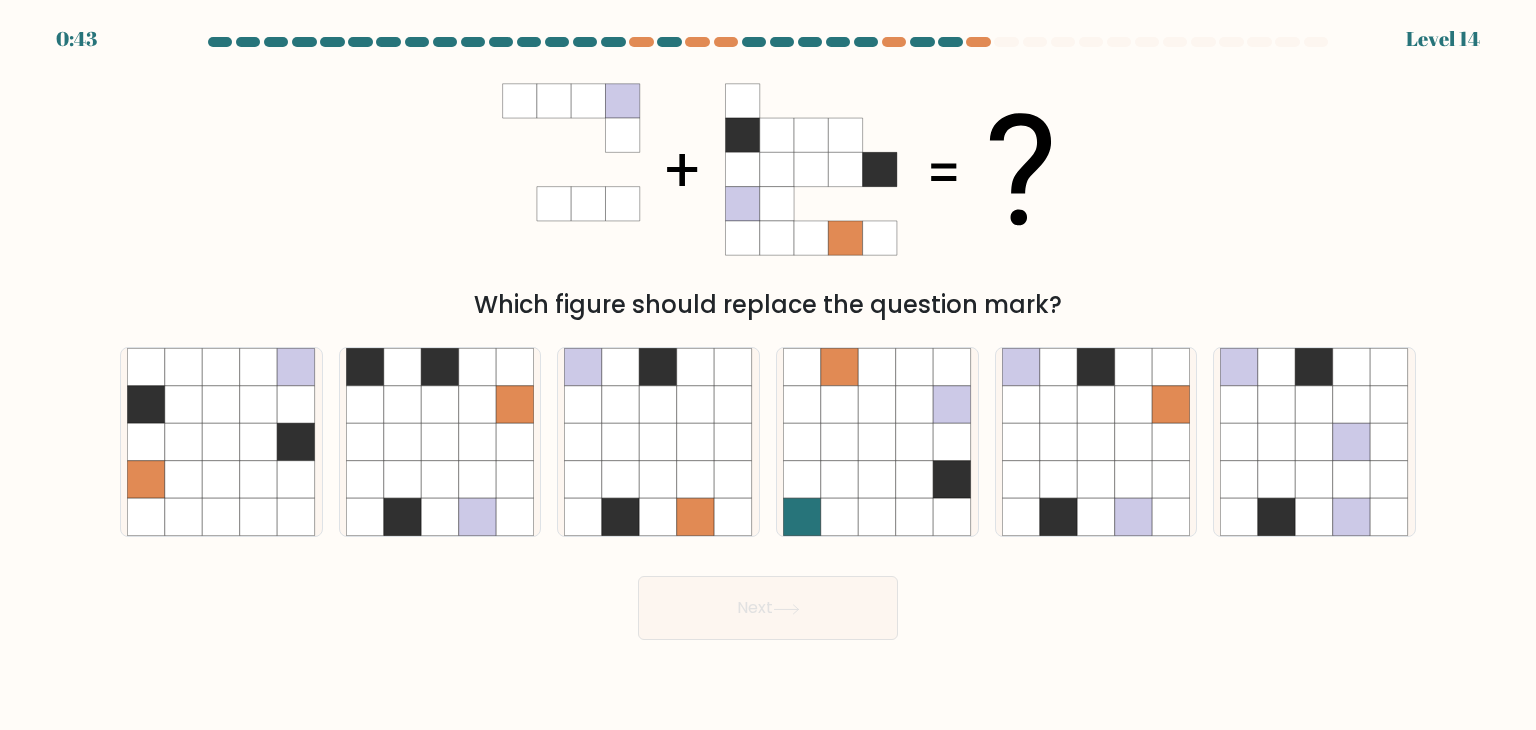click at bounding box center (768, 338) 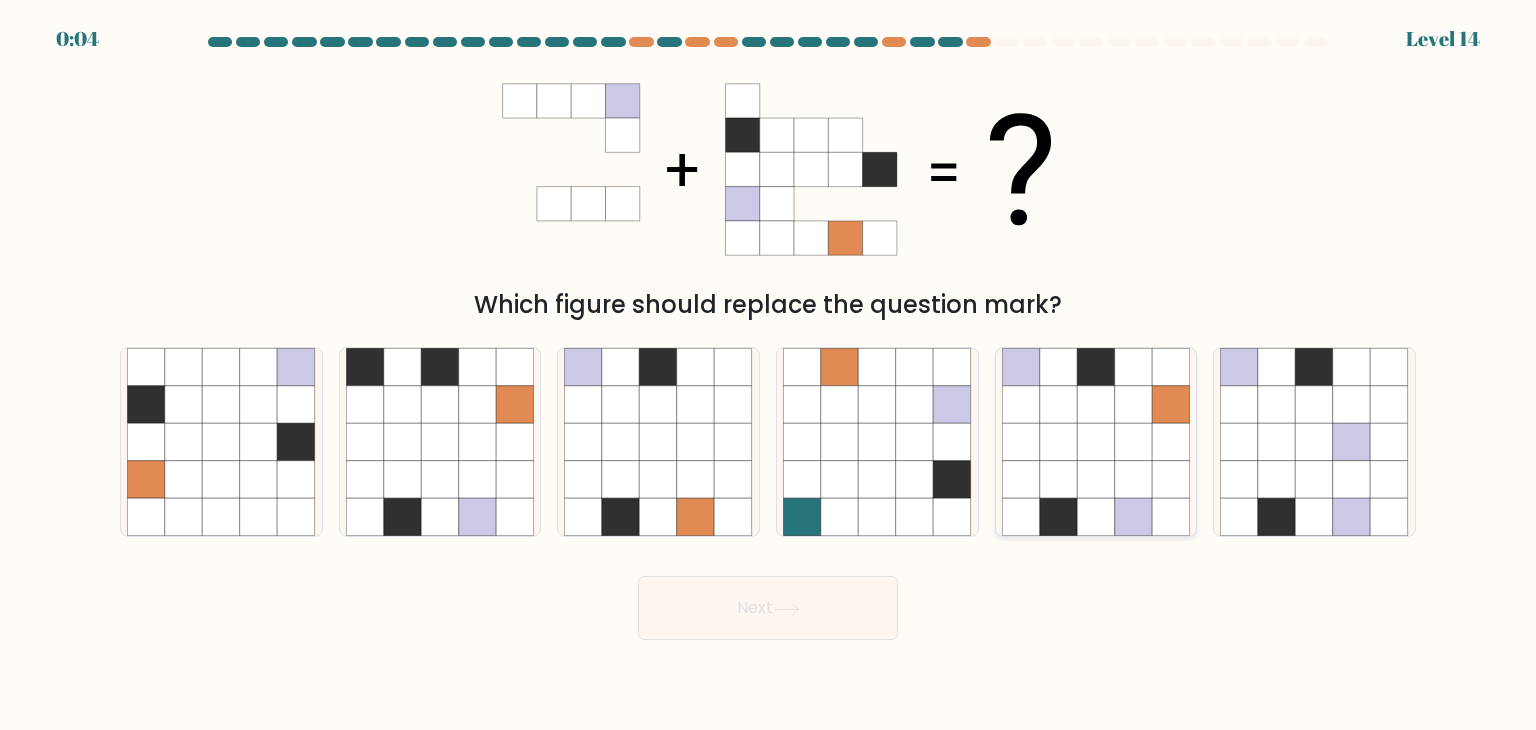 click 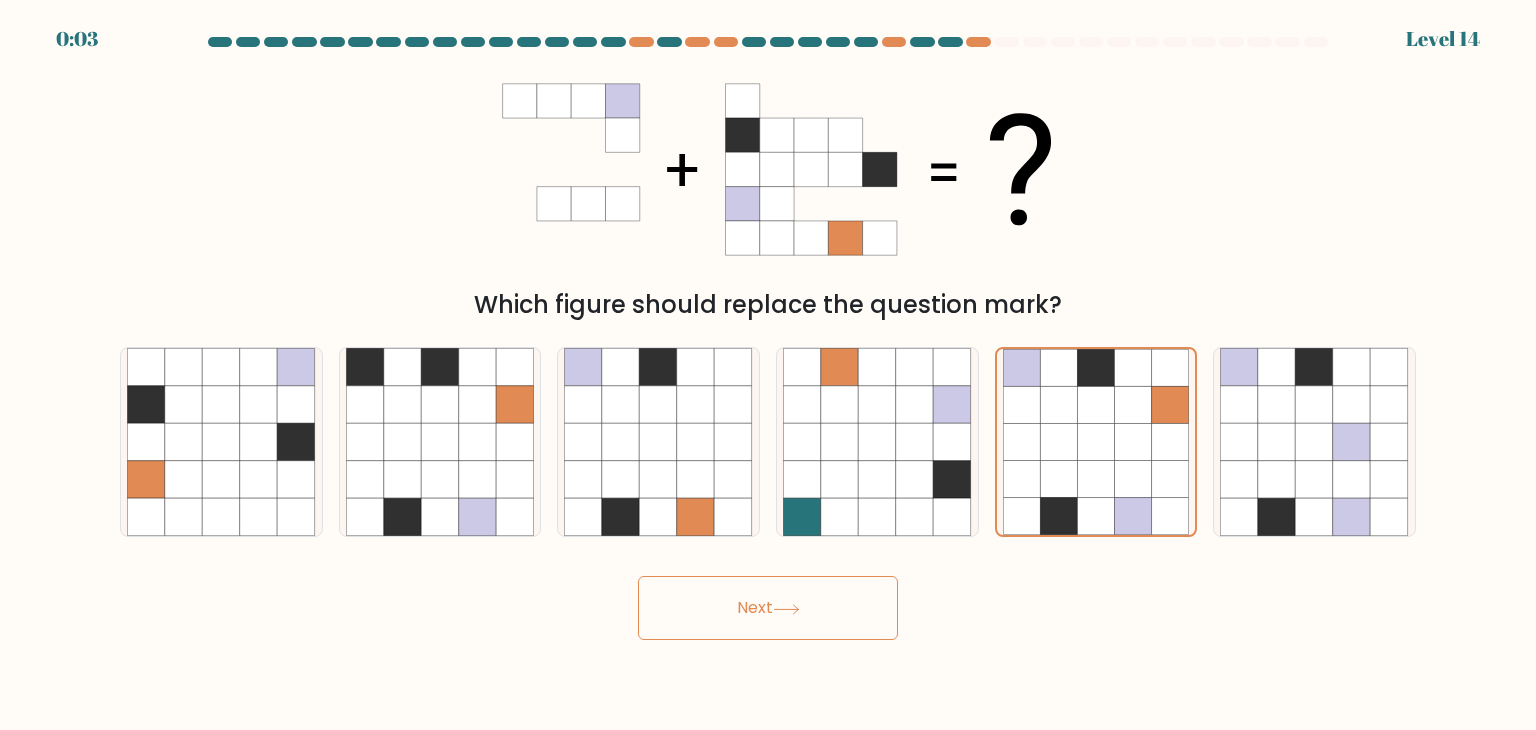 click on "Next" at bounding box center [768, 608] 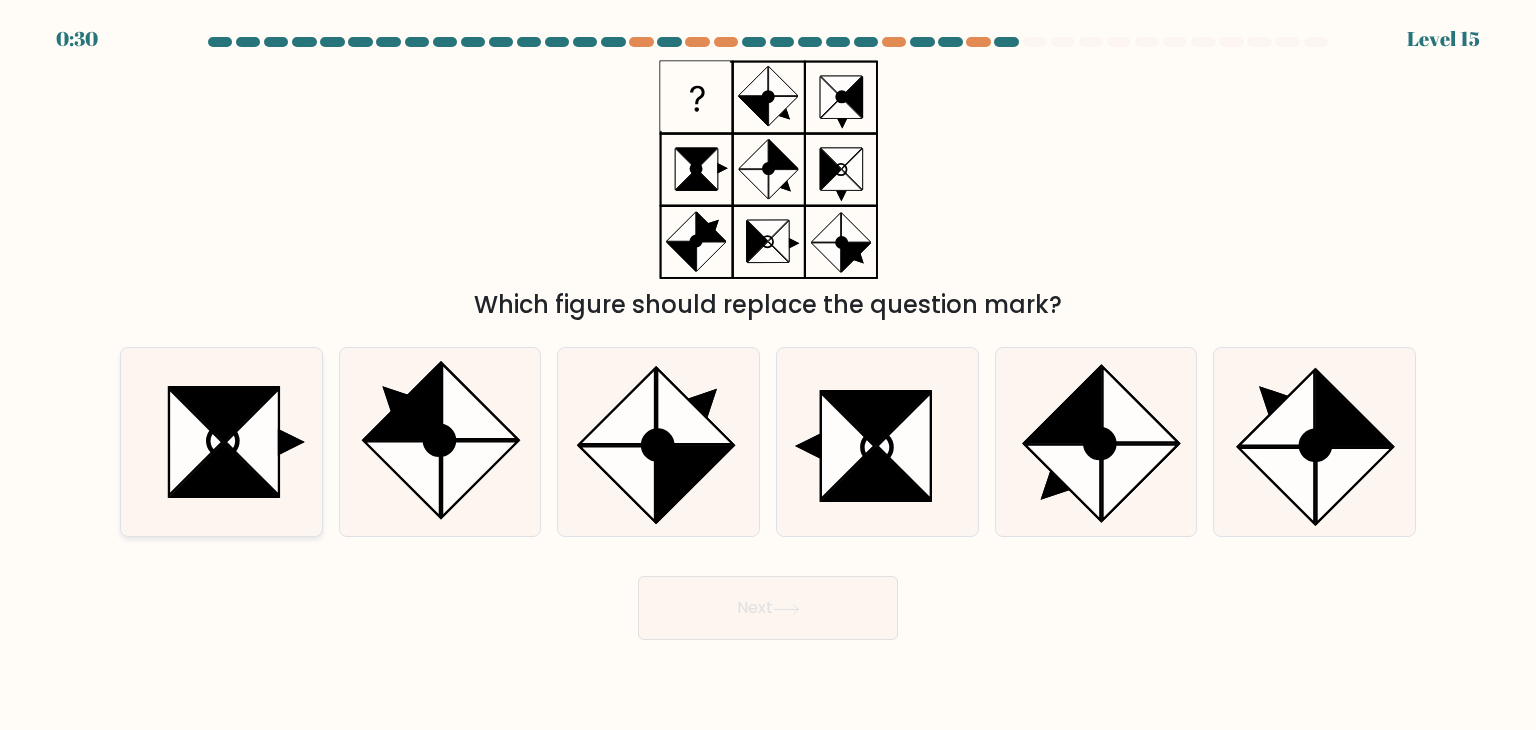 click 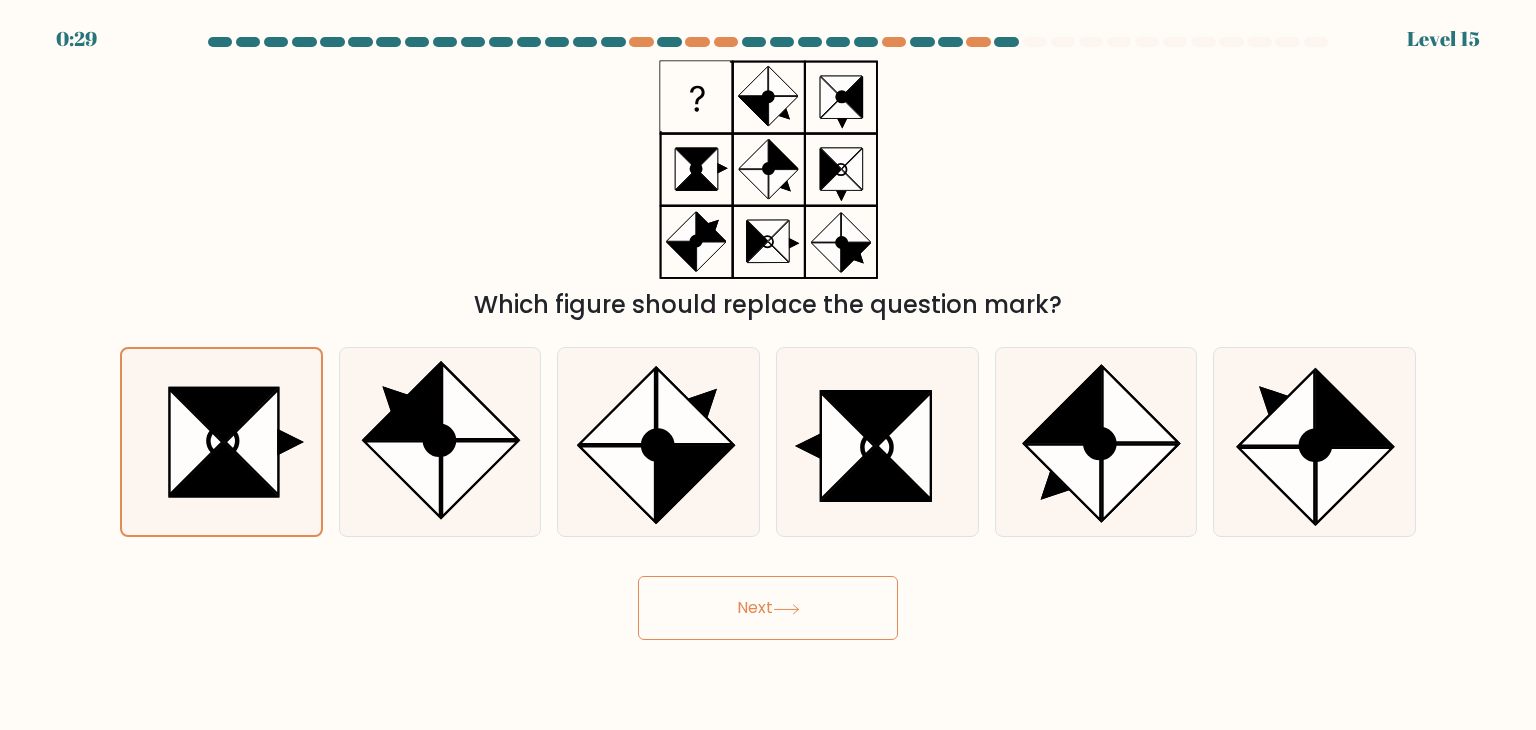 click on "Next" at bounding box center (768, 608) 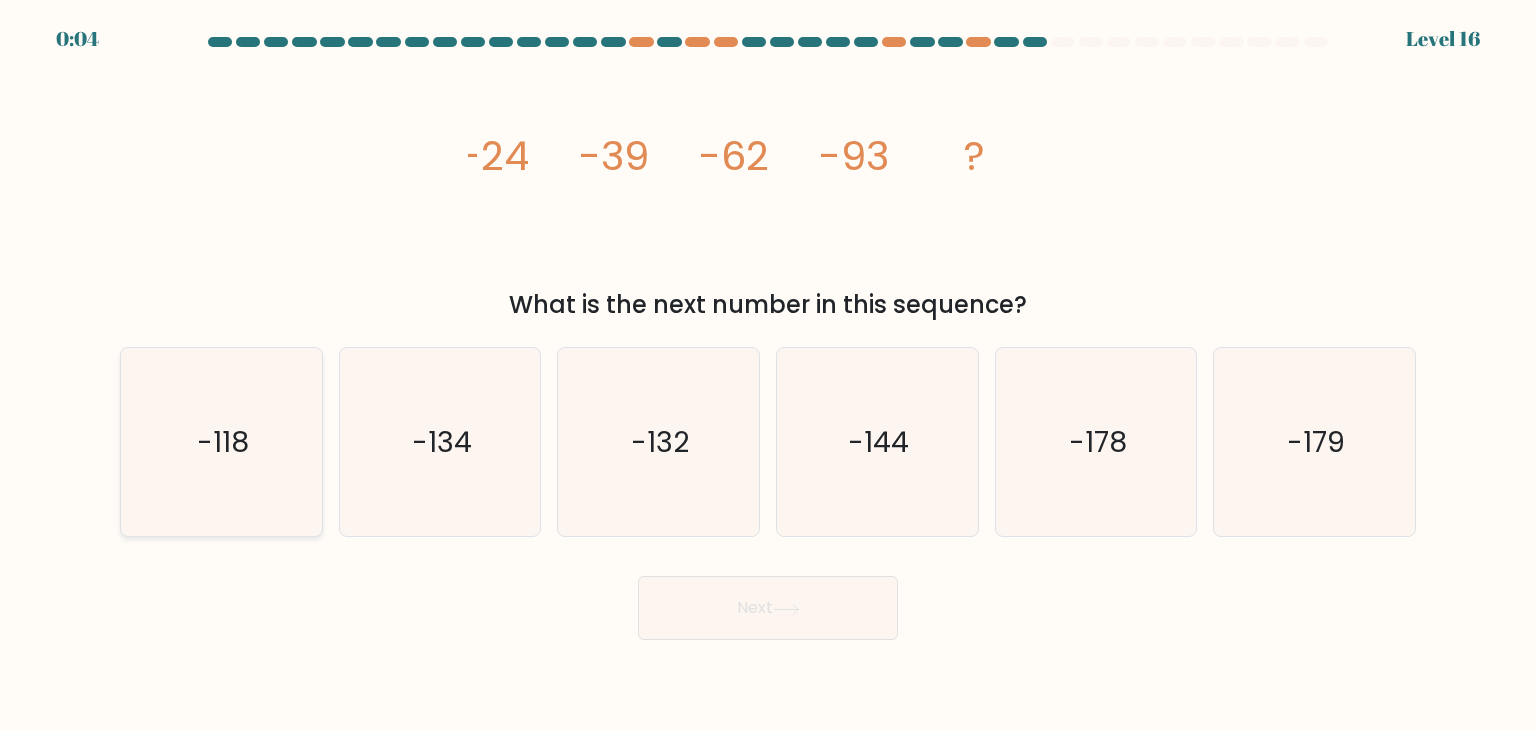 click on "-118" 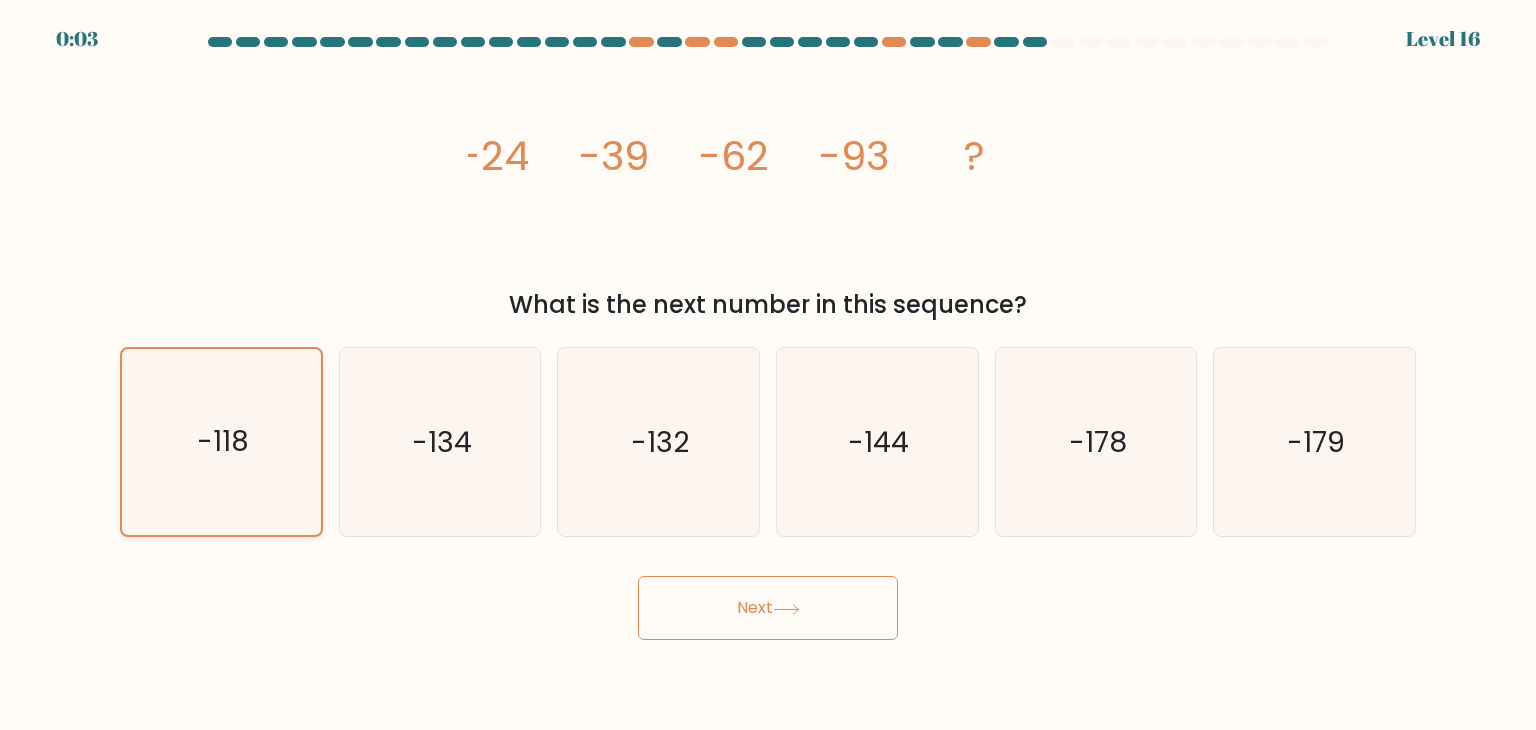 click on "-118" 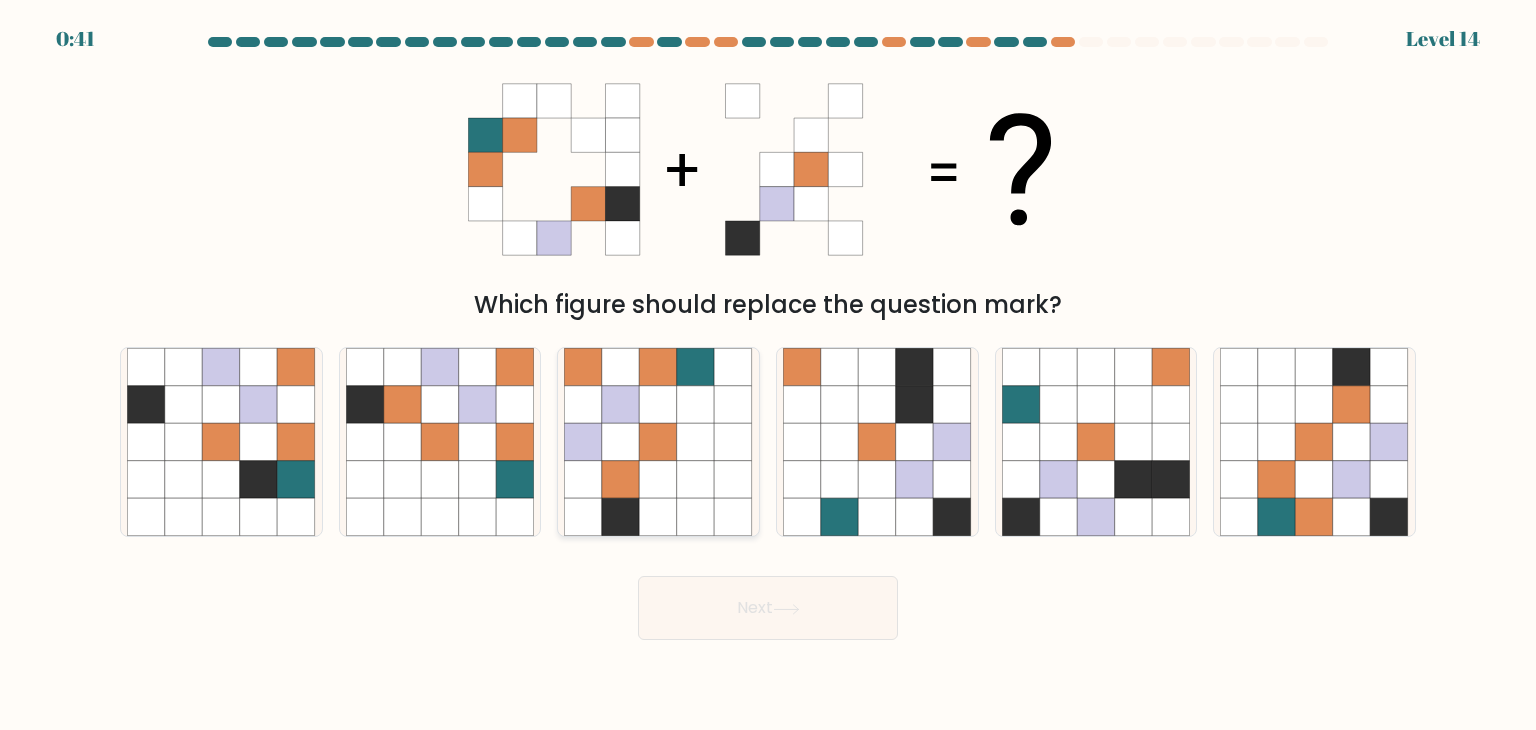 scroll, scrollTop: 0, scrollLeft: 0, axis: both 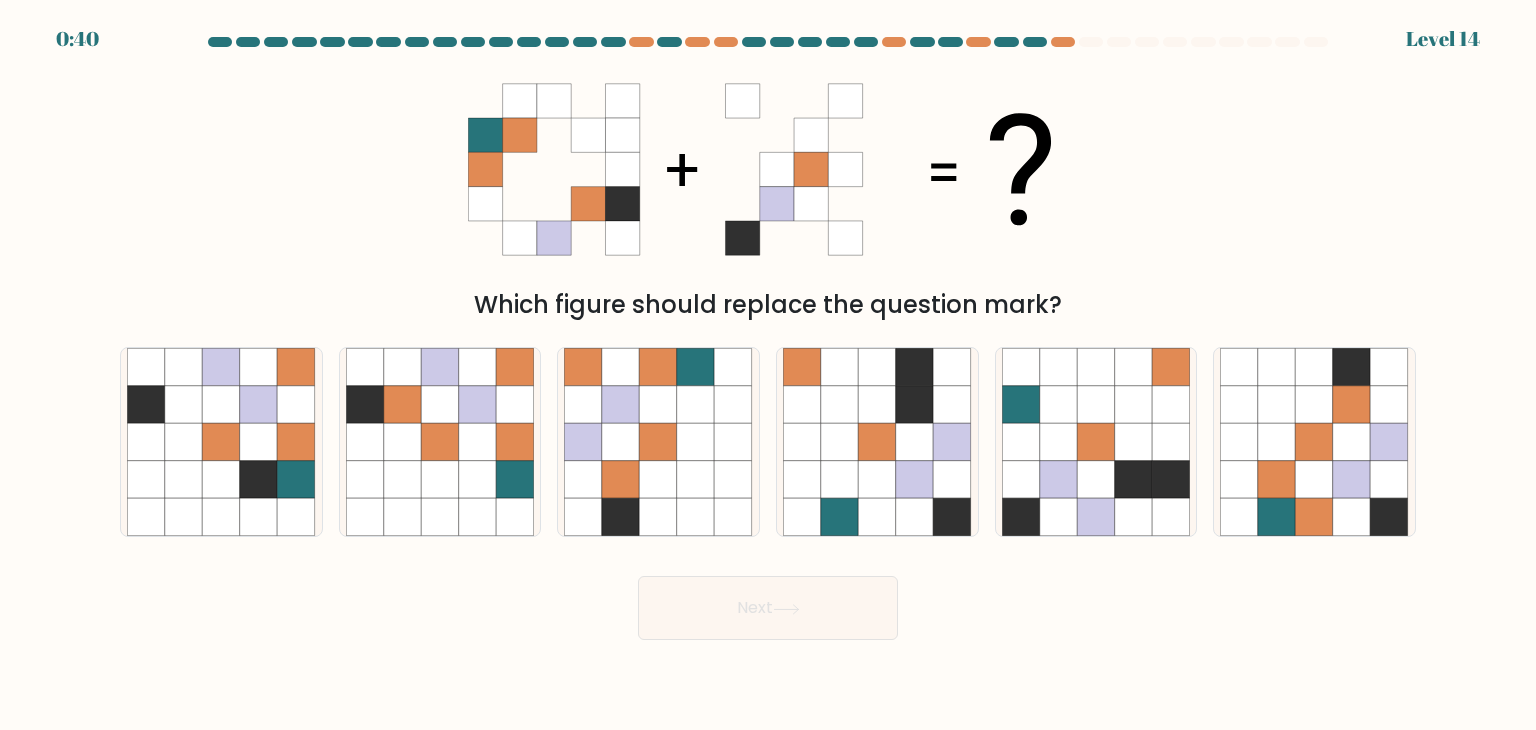 click 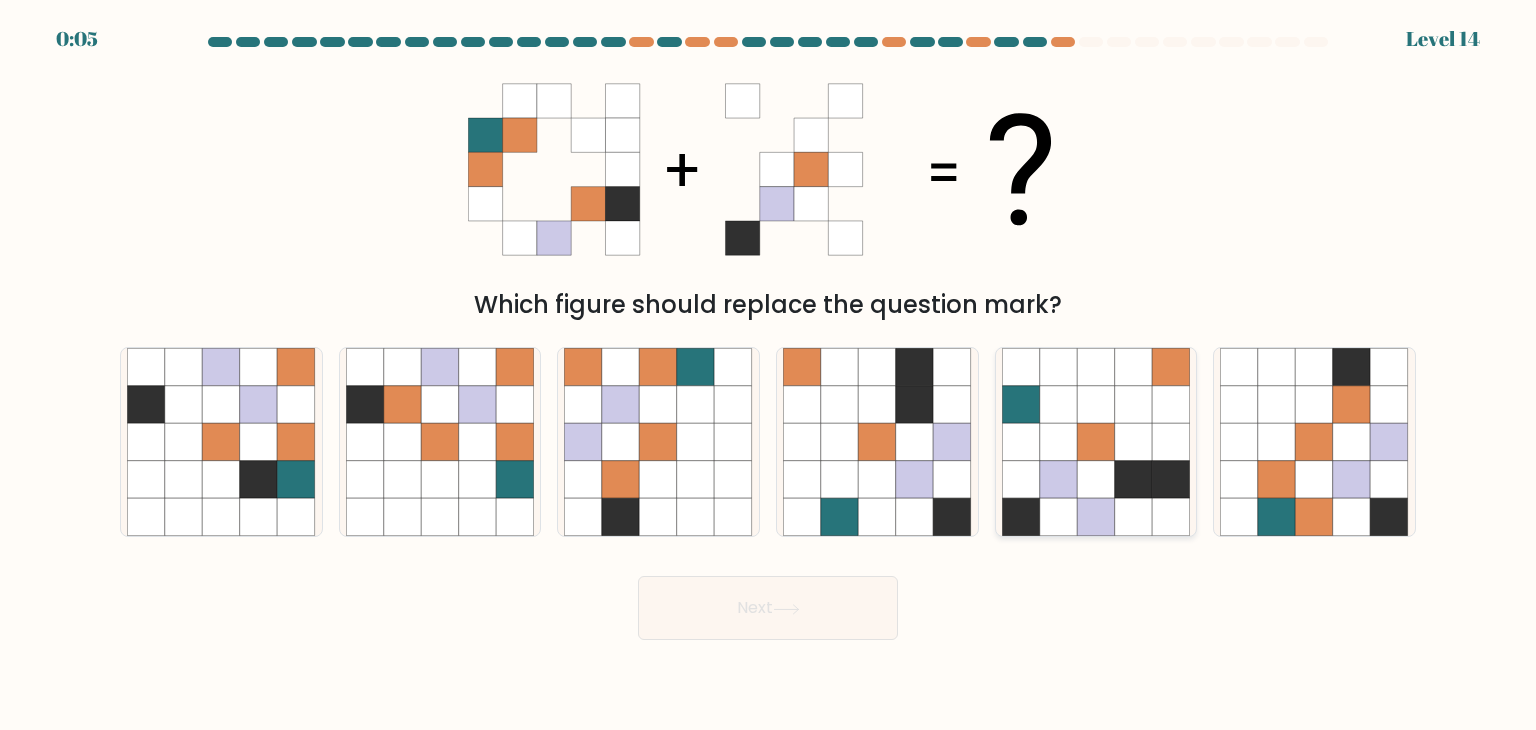 click 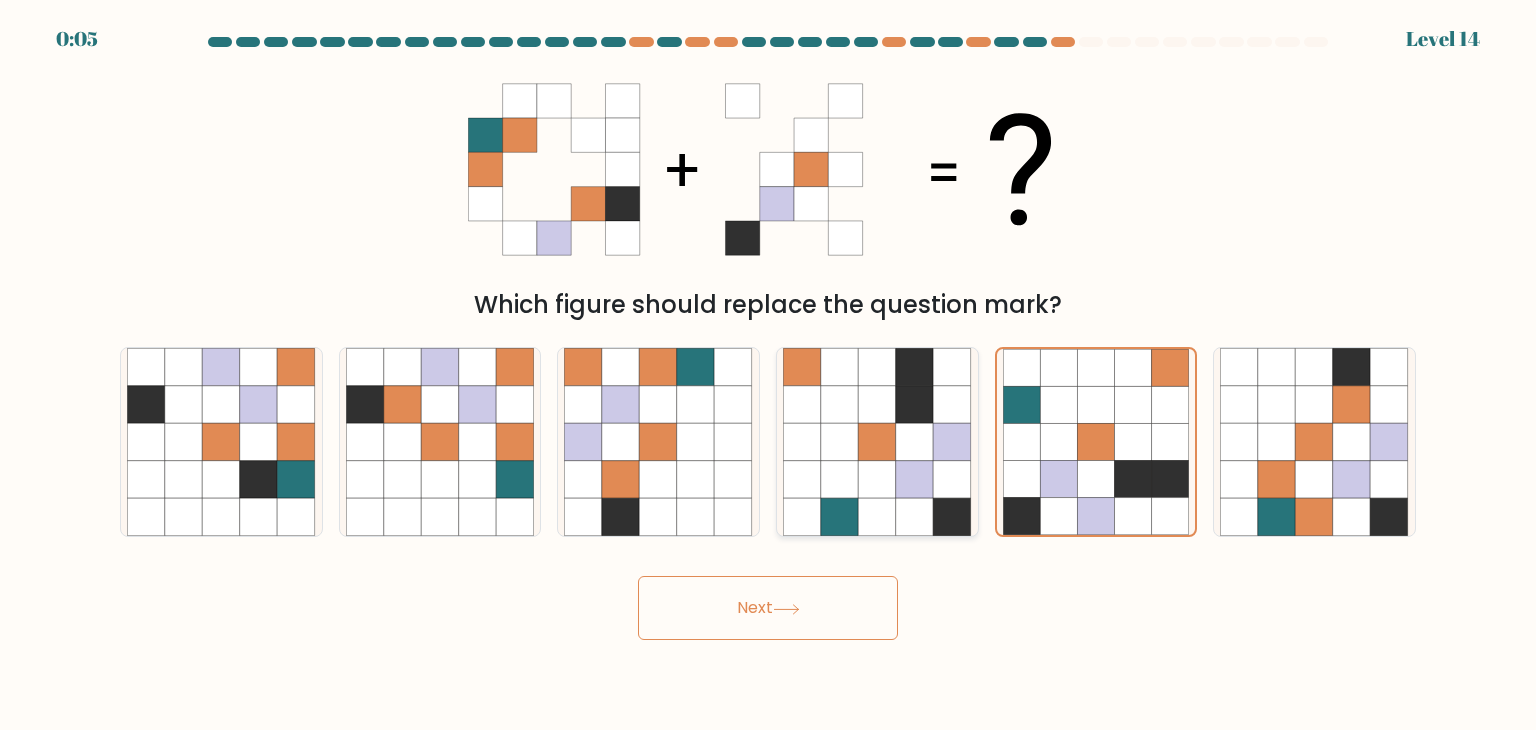 click 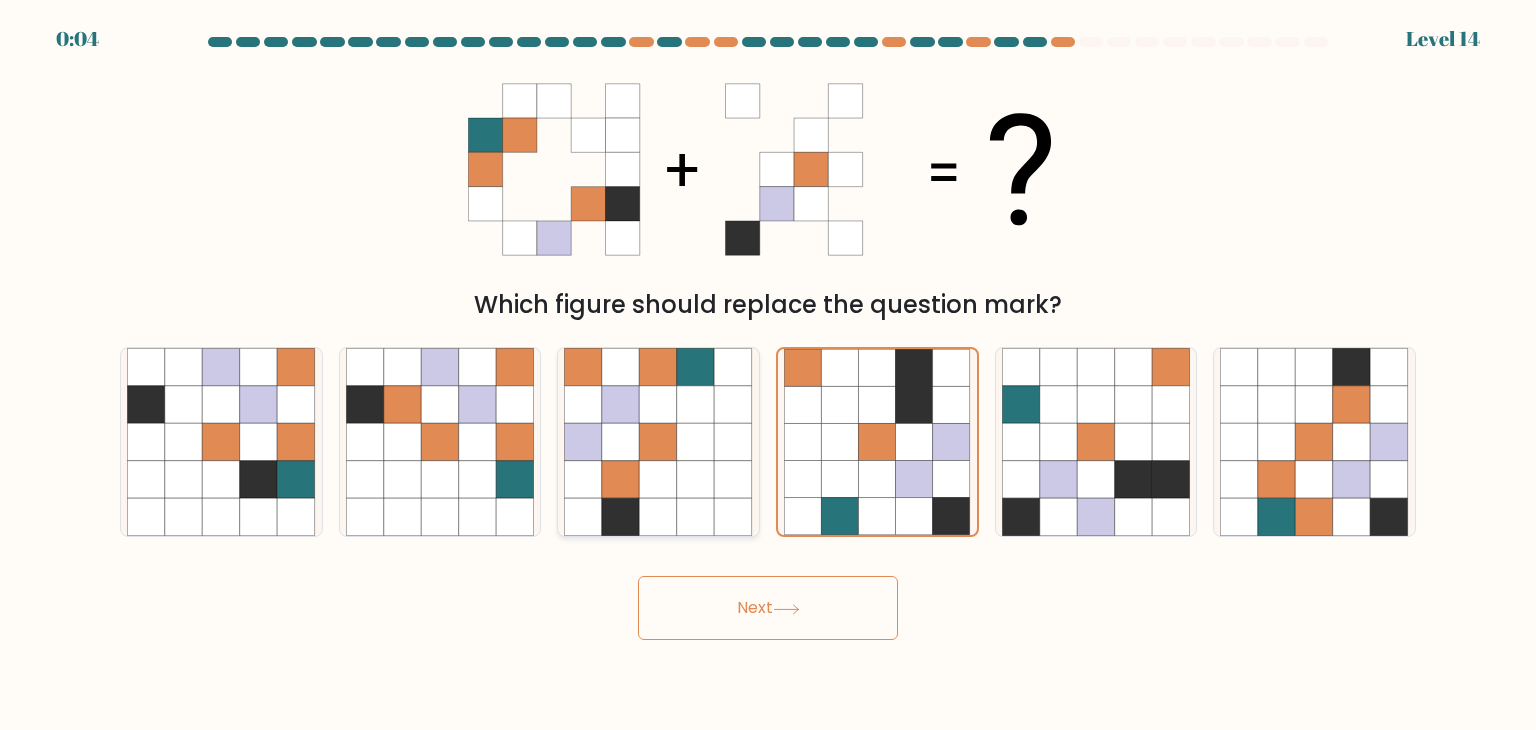 click 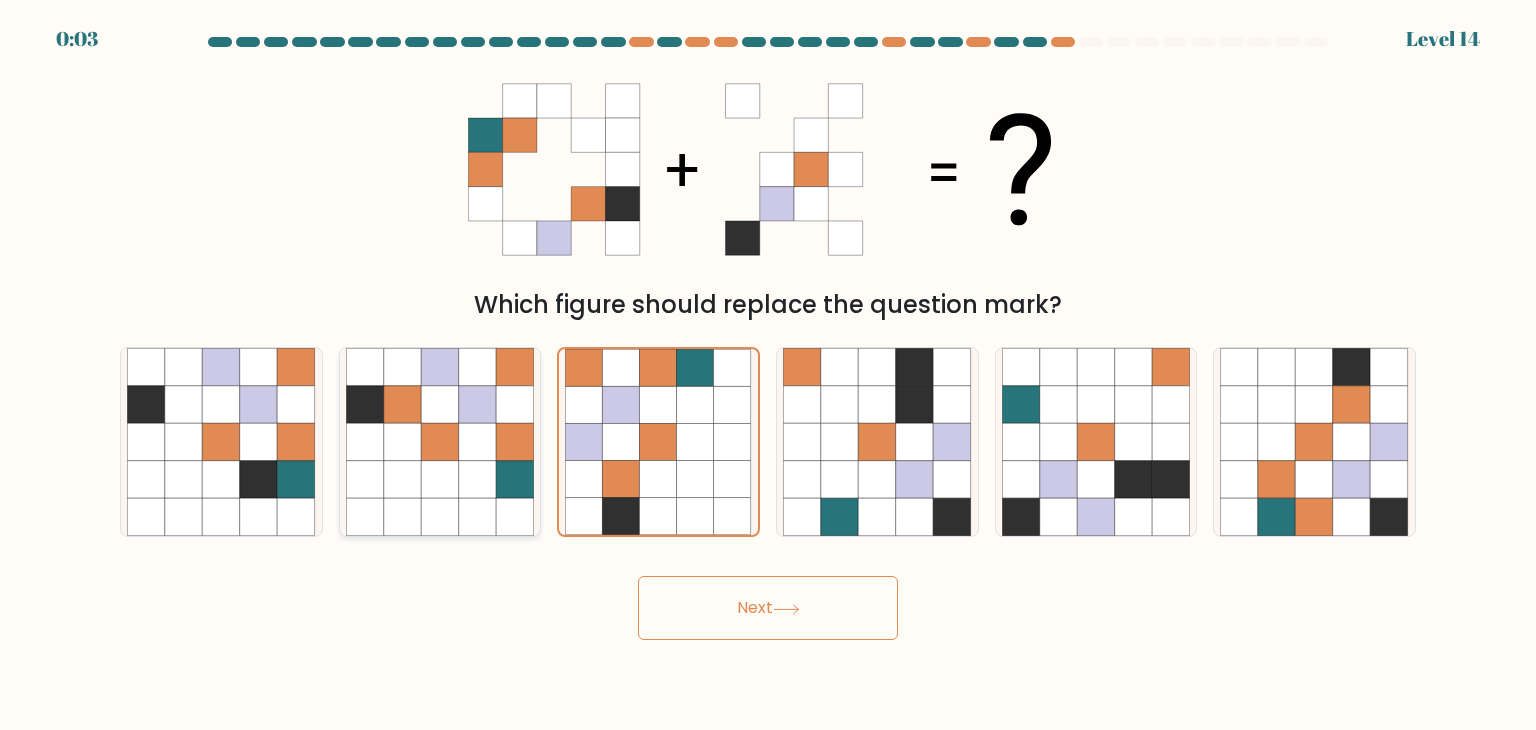 click 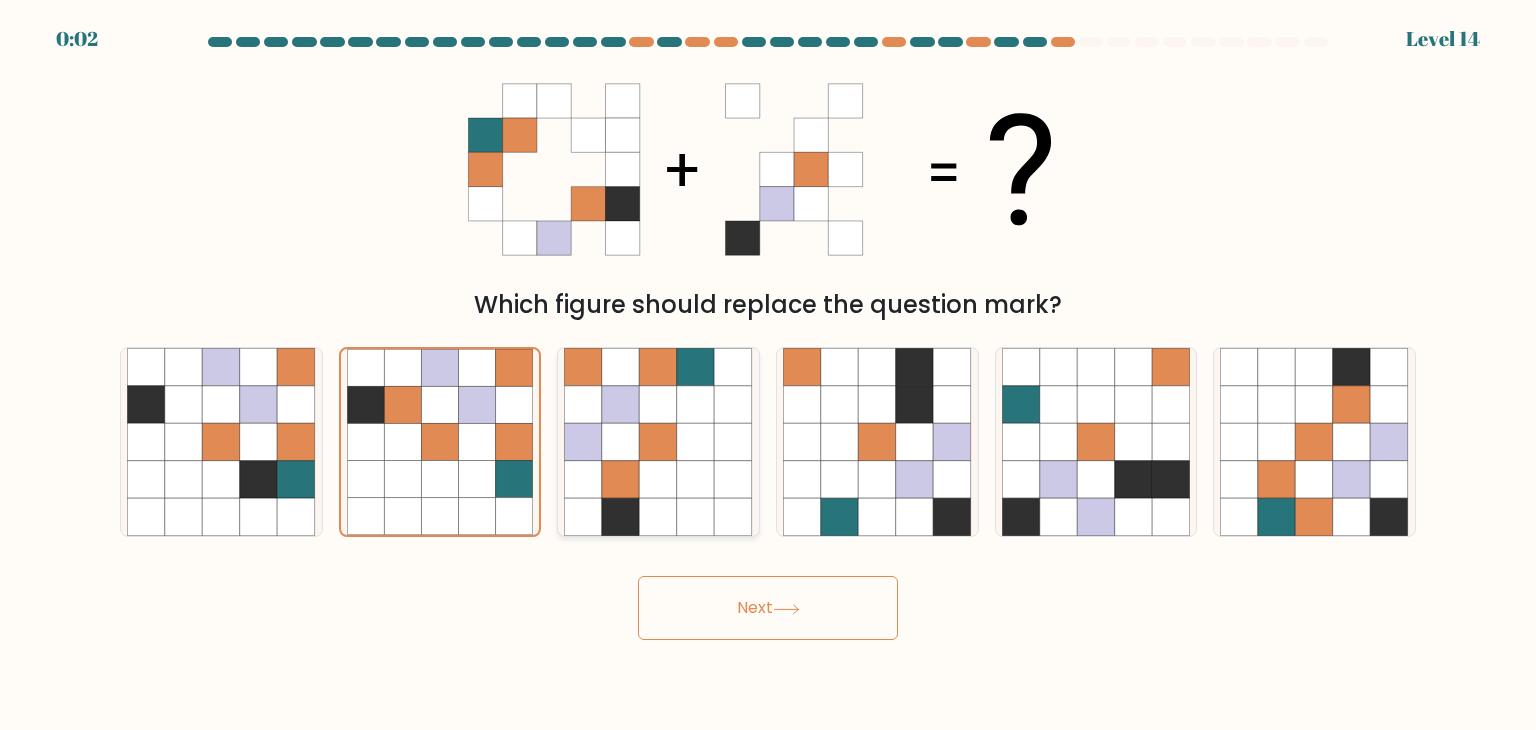 drag, startPoint x: 596, startPoint y: 488, endPoint x: 624, endPoint y: 484, distance: 28.284271 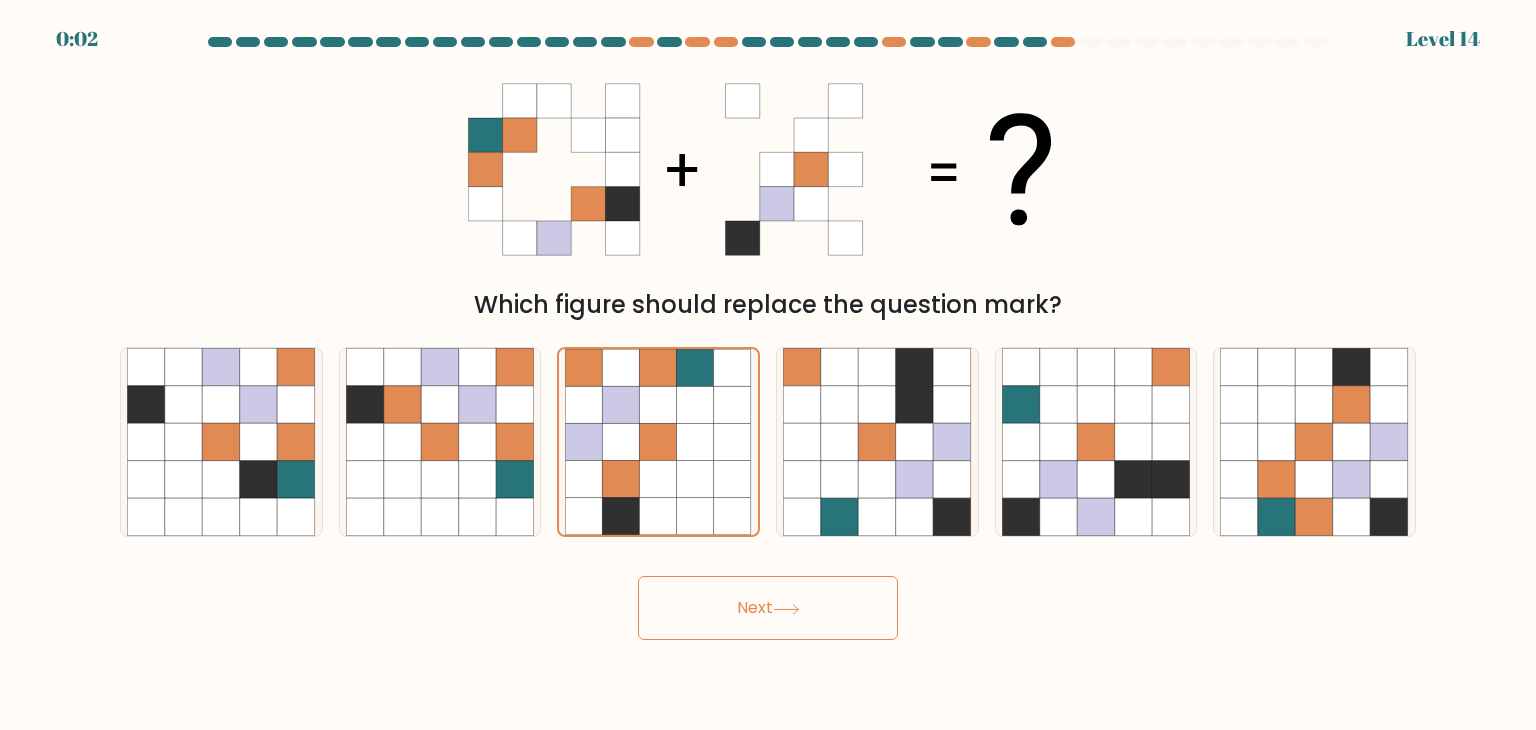 click on "Next" at bounding box center (768, 608) 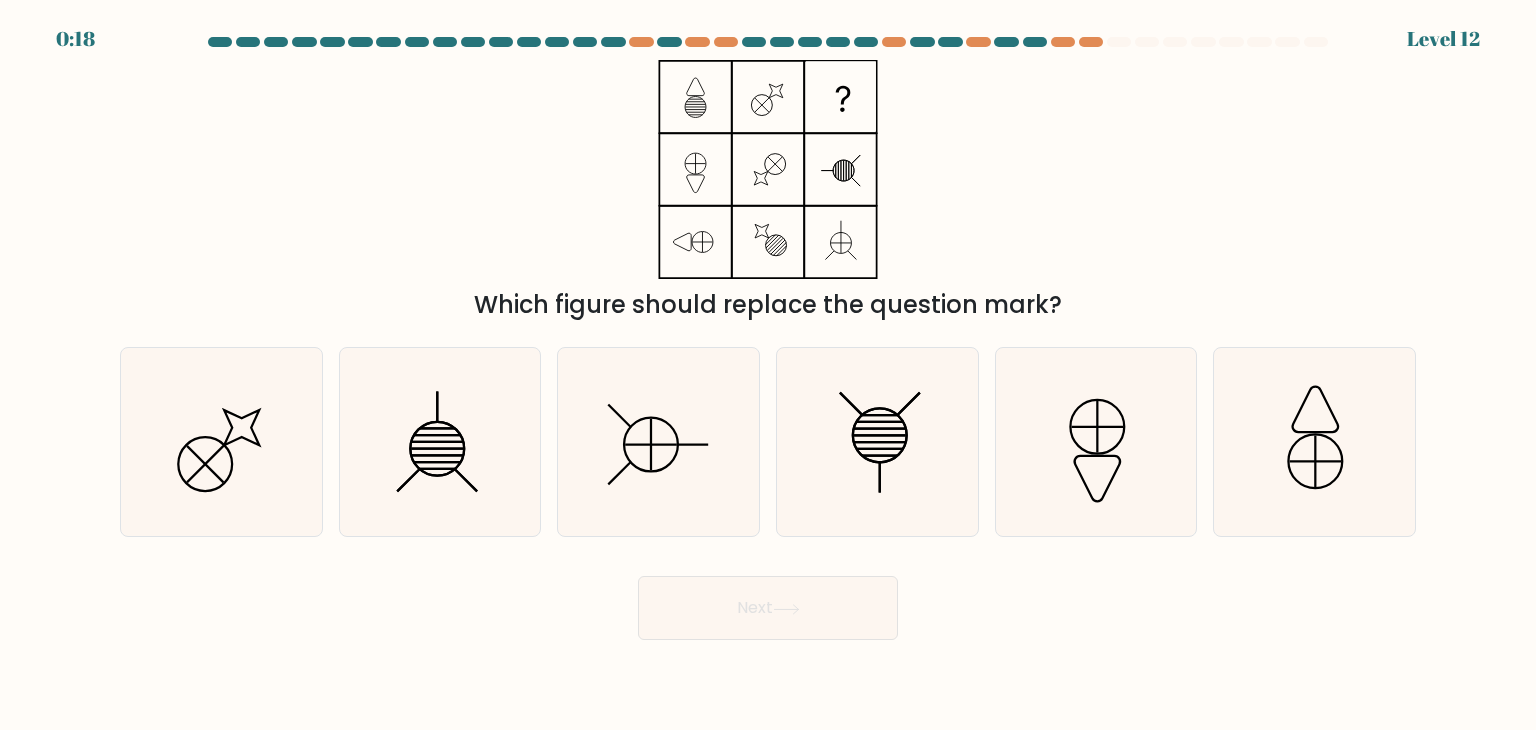 click 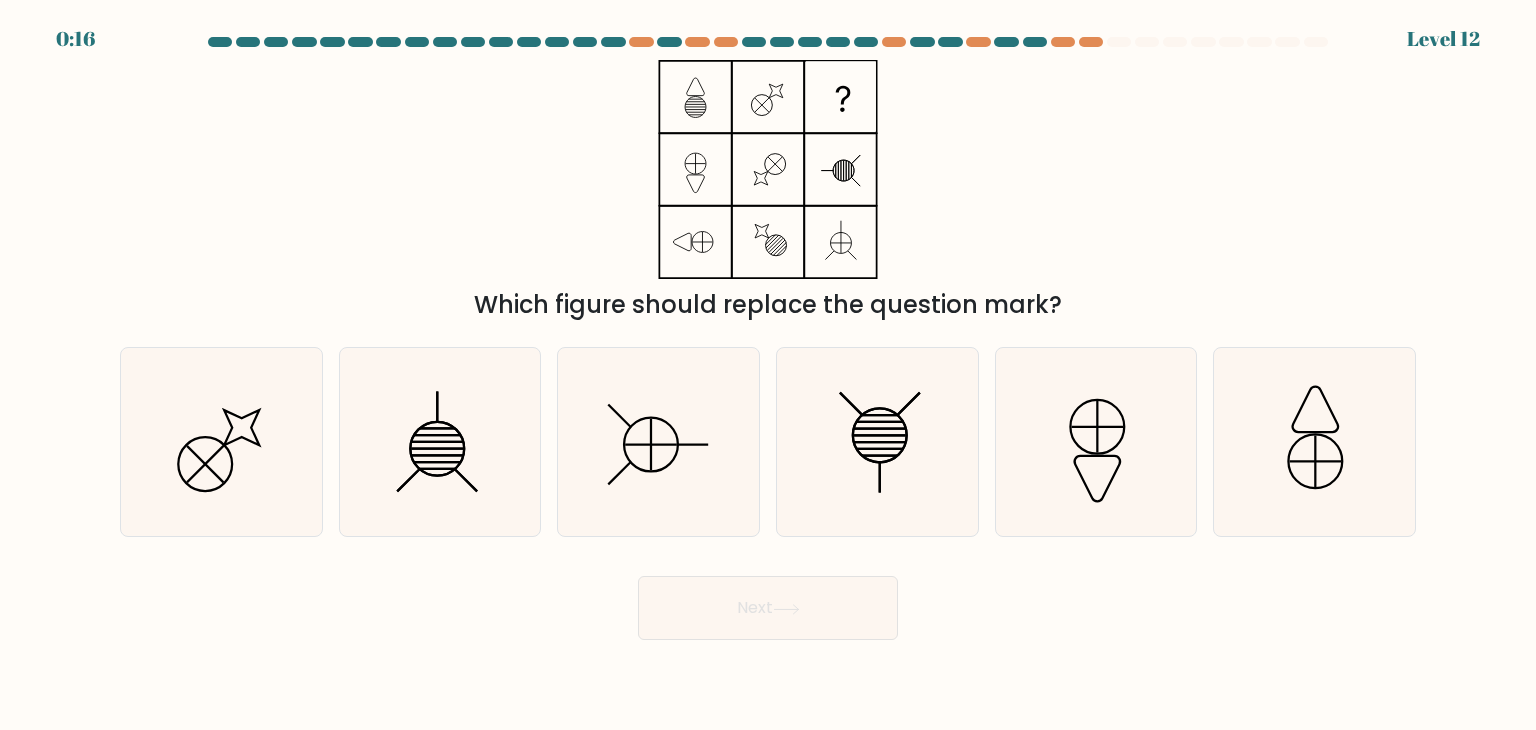 click 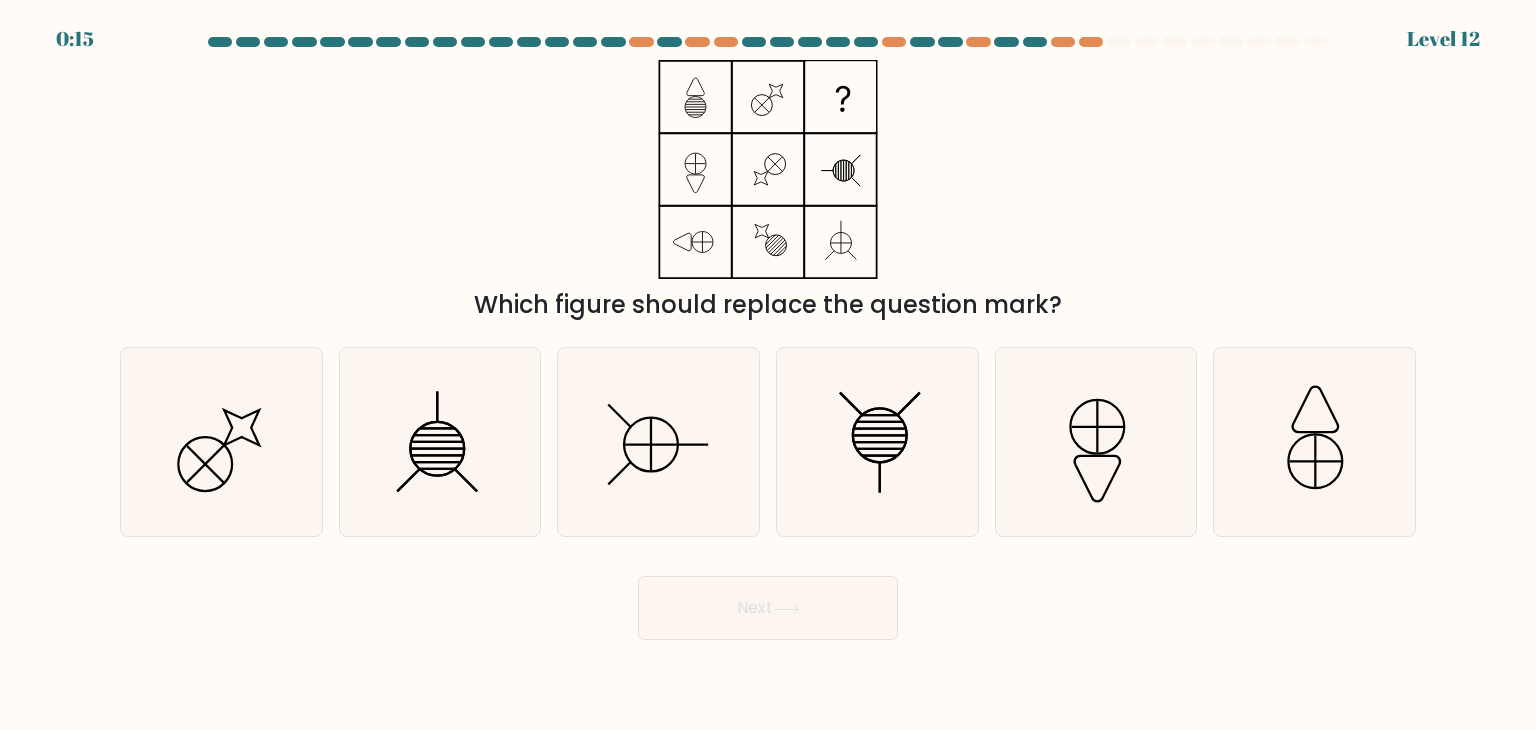 click 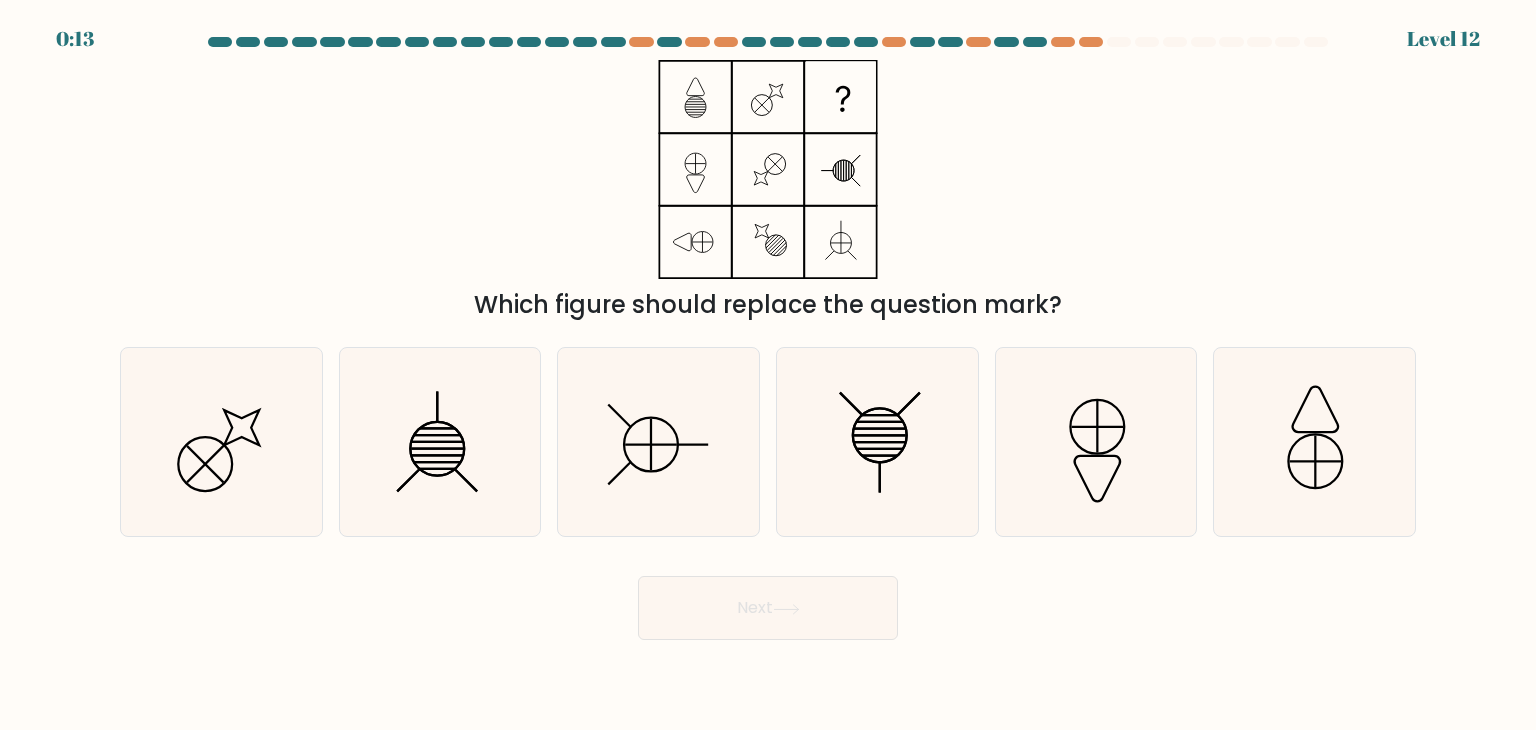 click 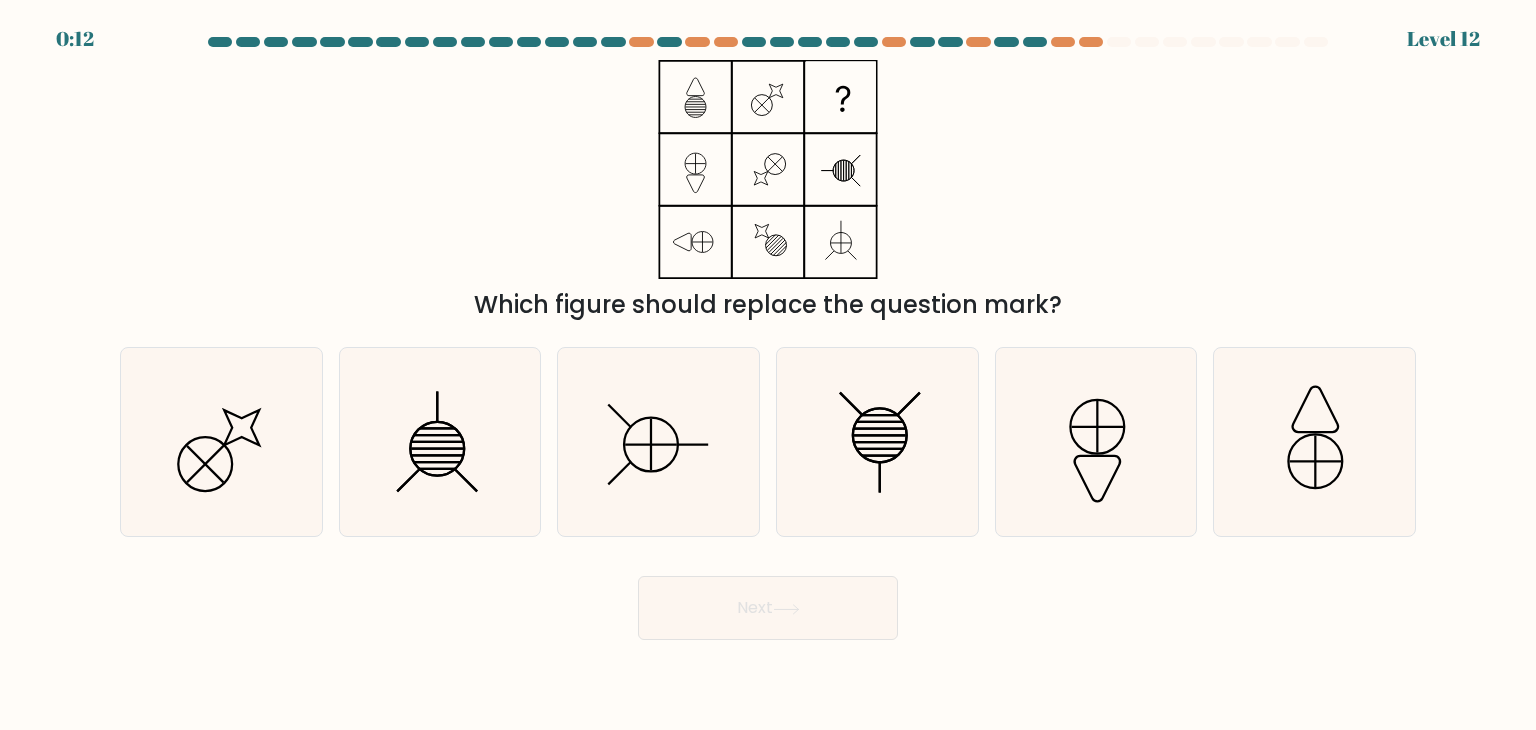 click 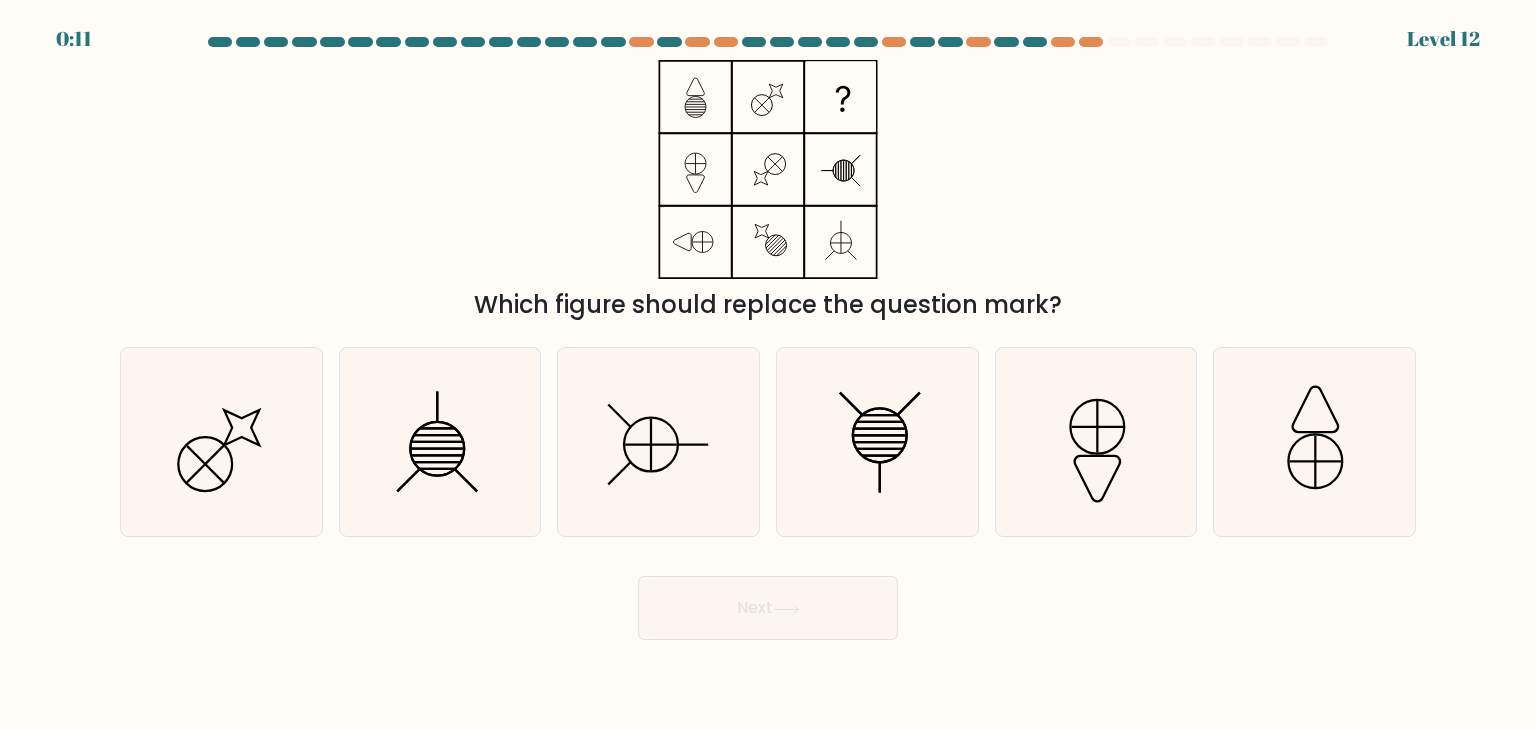 click 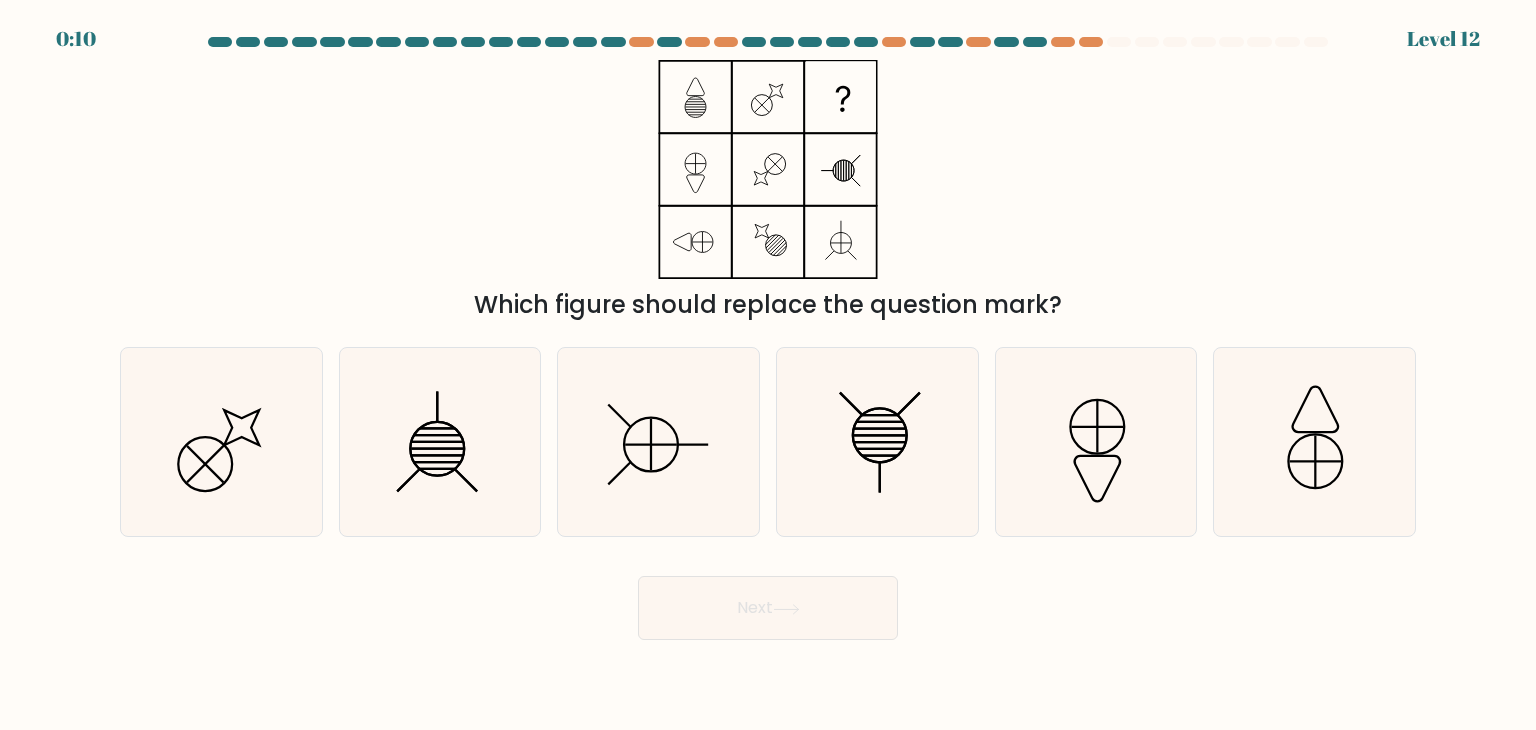 click 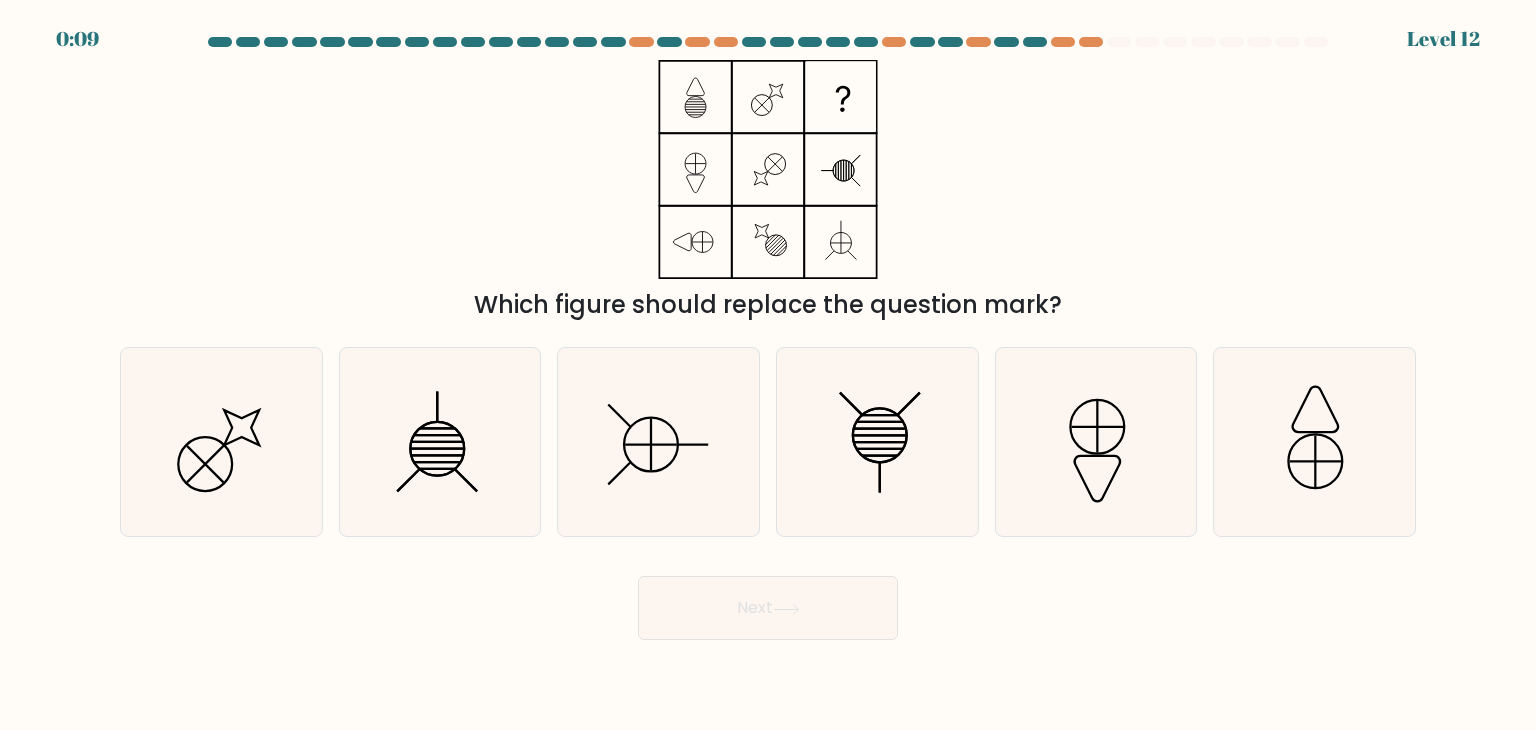 click 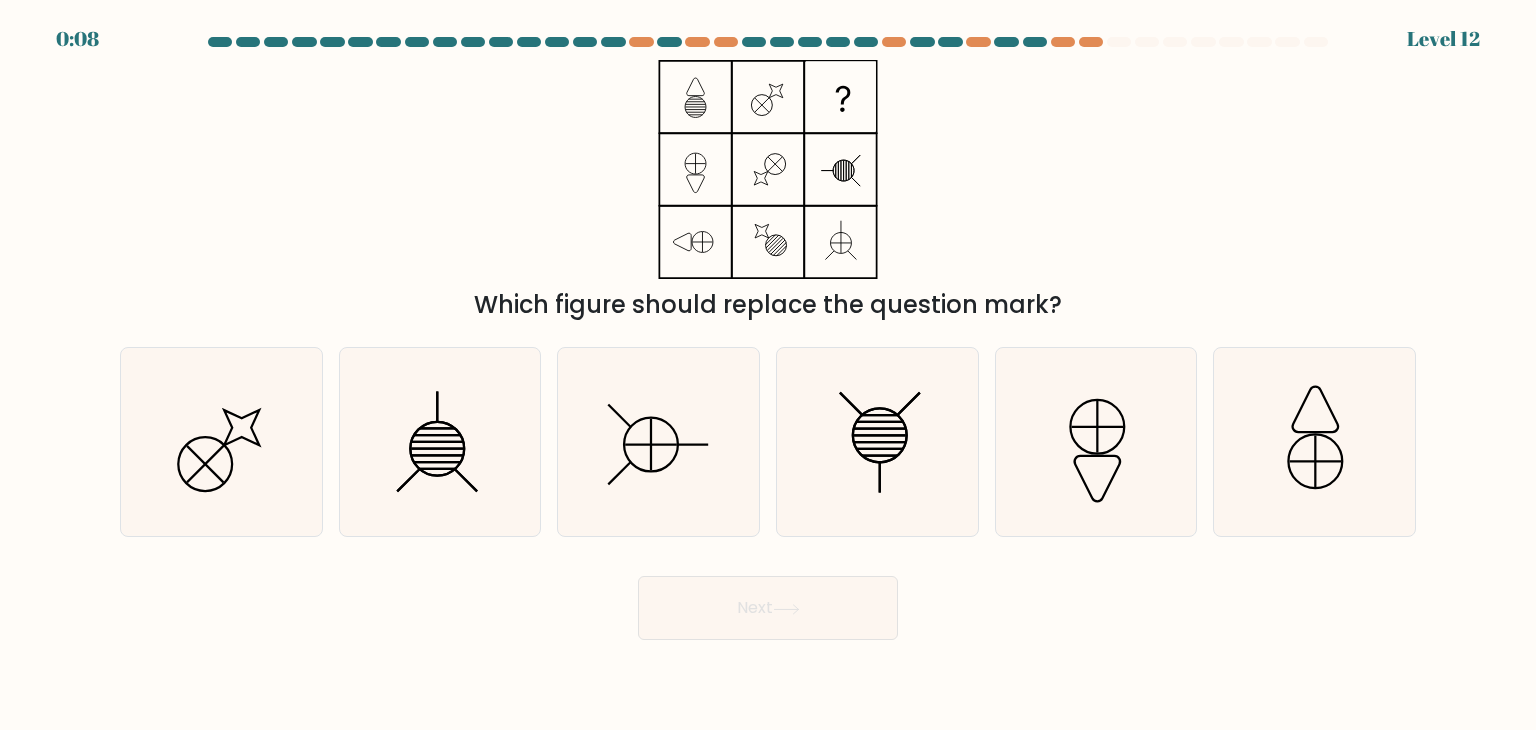 click 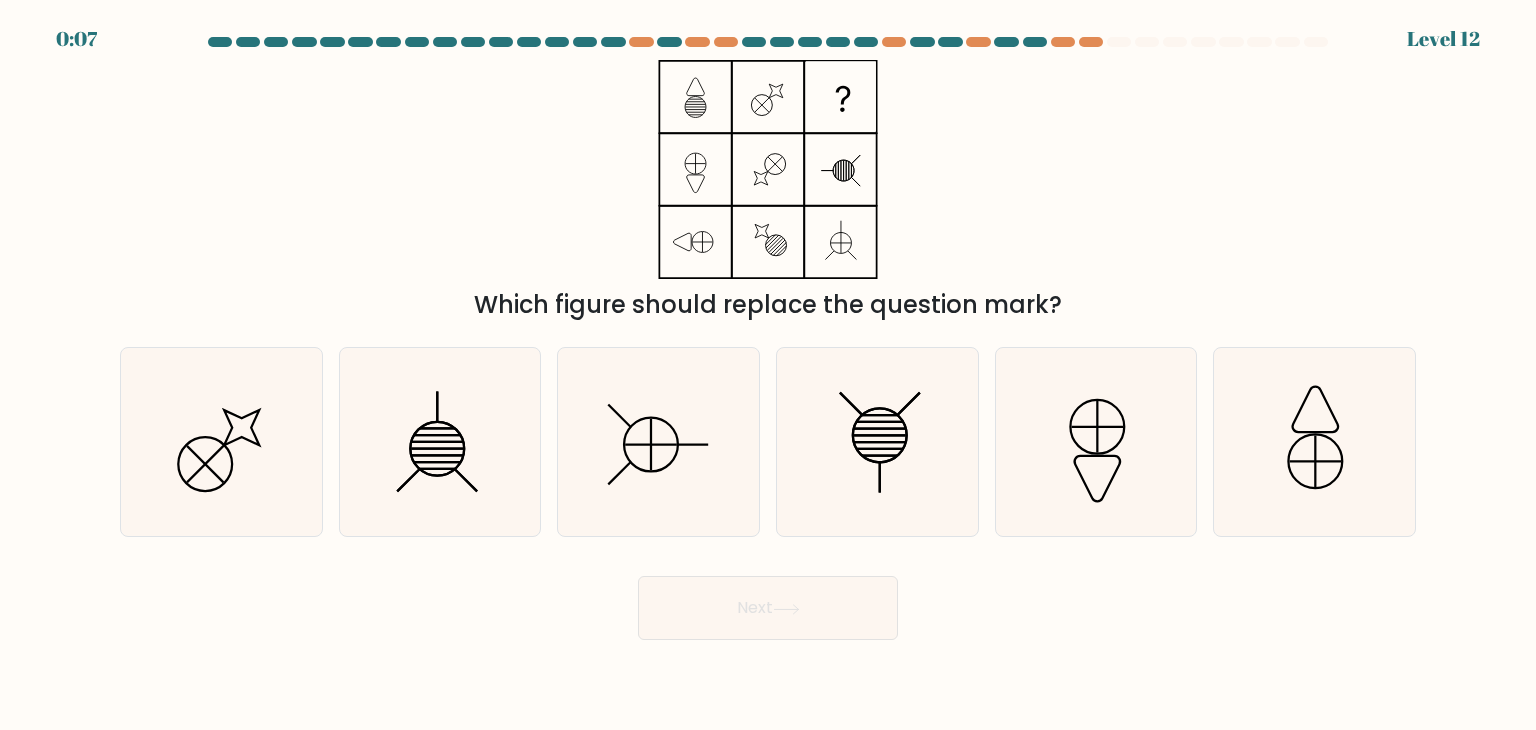 click 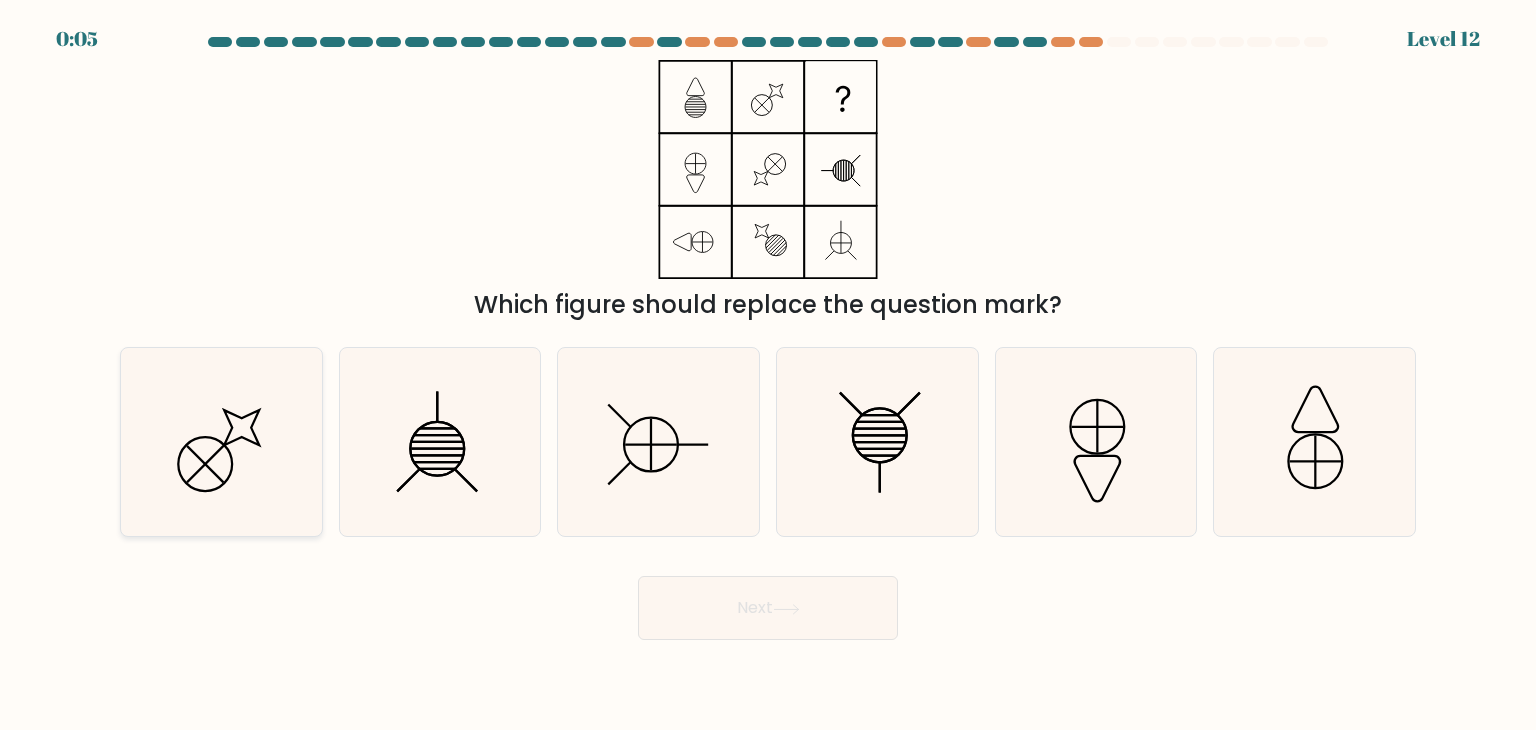 drag, startPoint x: 242, startPoint y: 450, endPoint x: 314, endPoint y: 469, distance: 74.46476 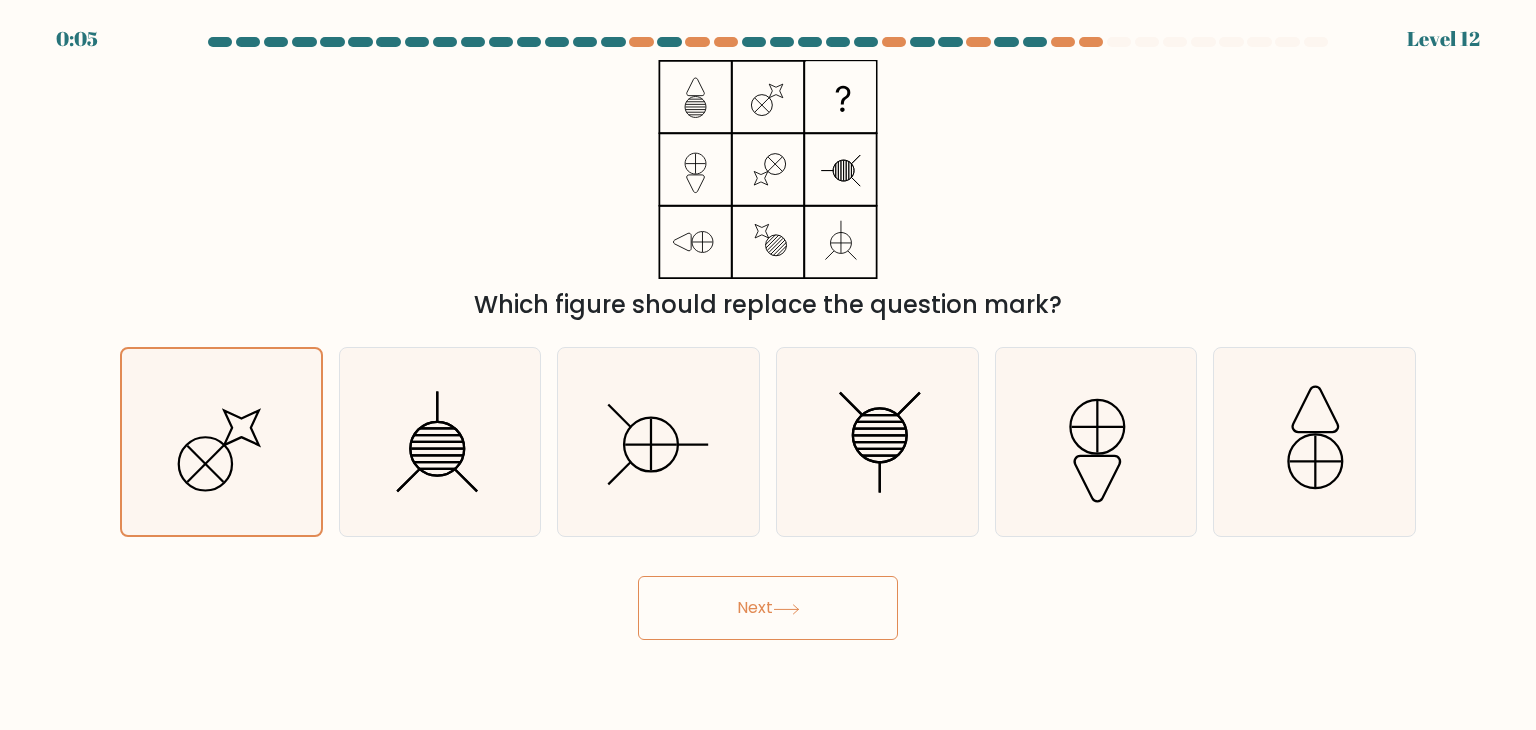 click on "Next" at bounding box center (768, 608) 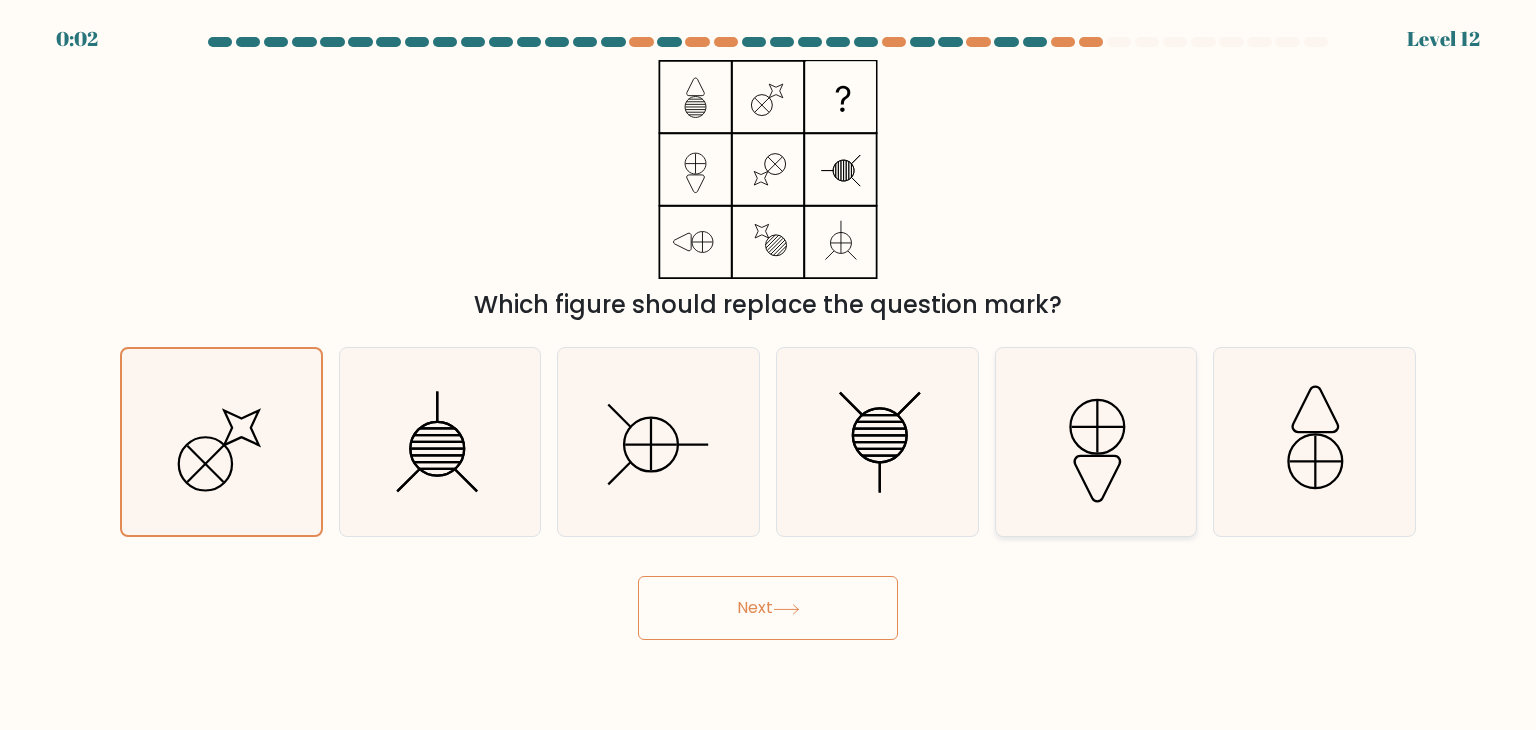 click 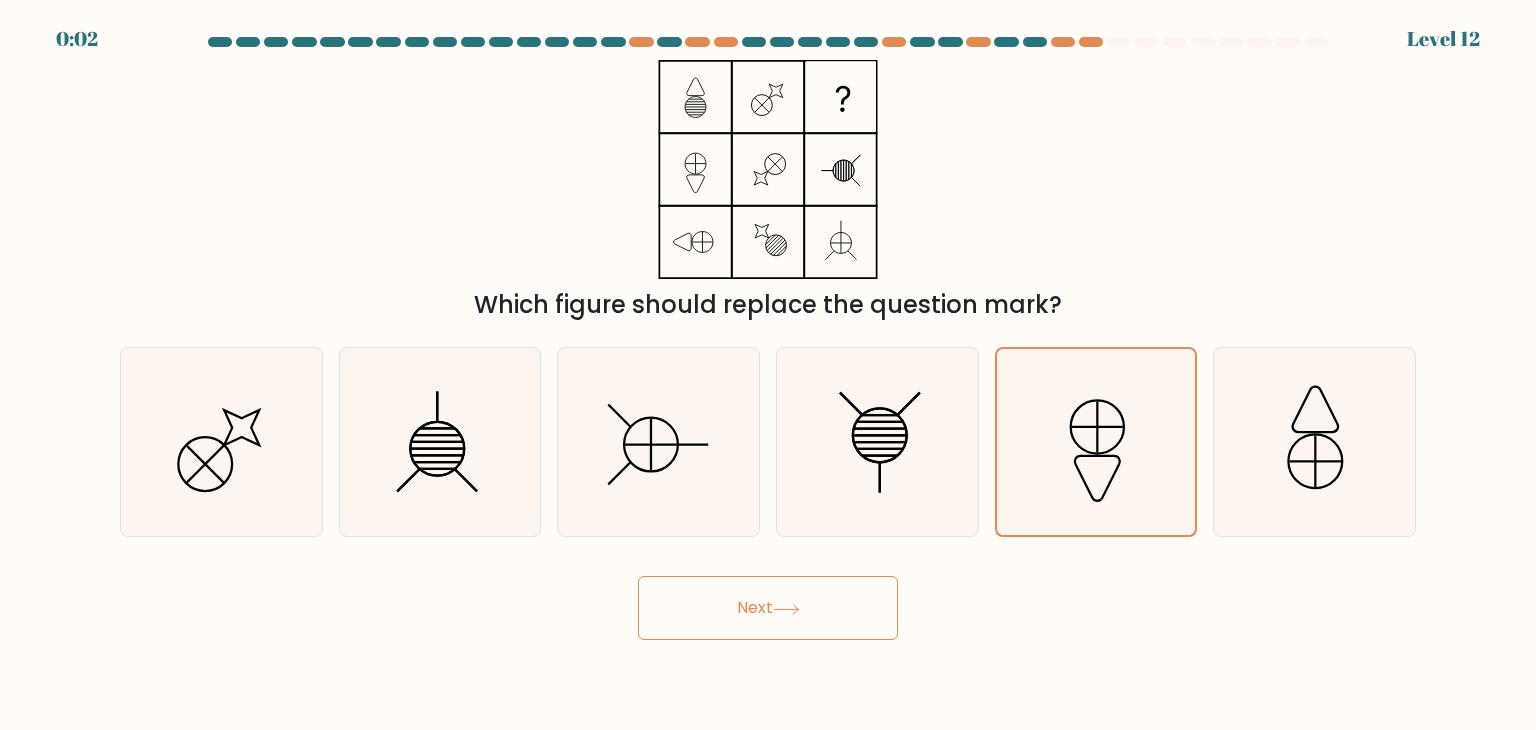 click on "Next" at bounding box center [768, 608] 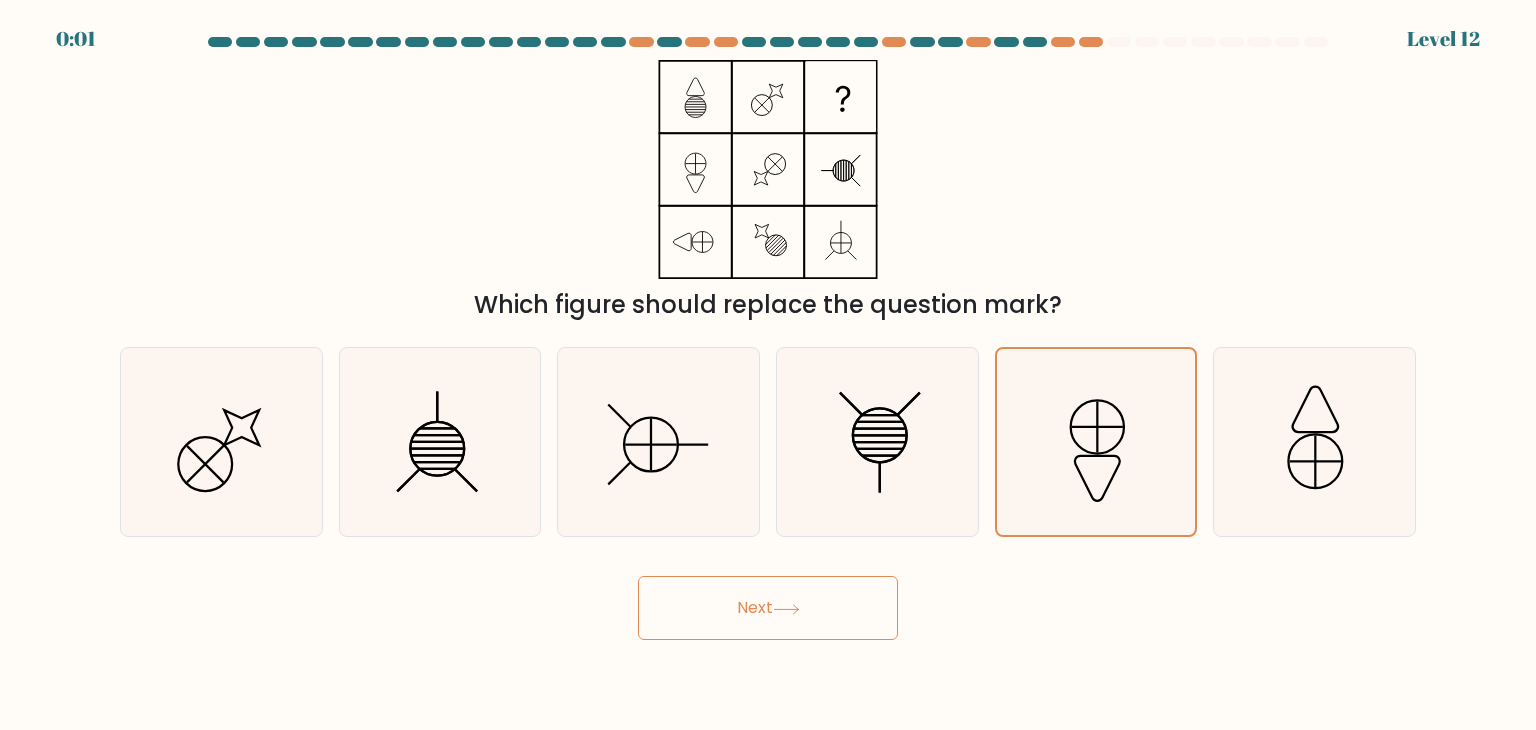 click on "Next" at bounding box center [768, 608] 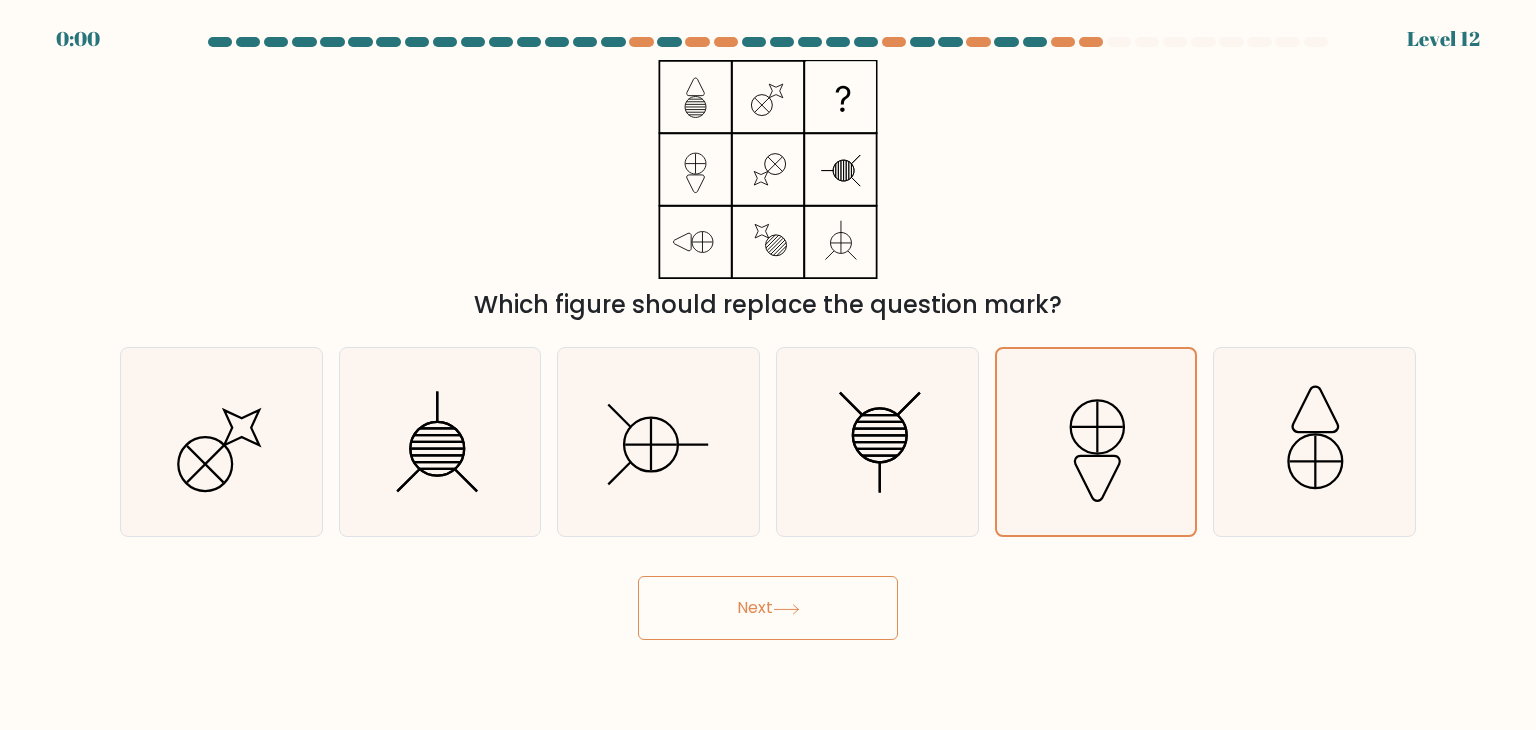 click on "Next" at bounding box center [768, 608] 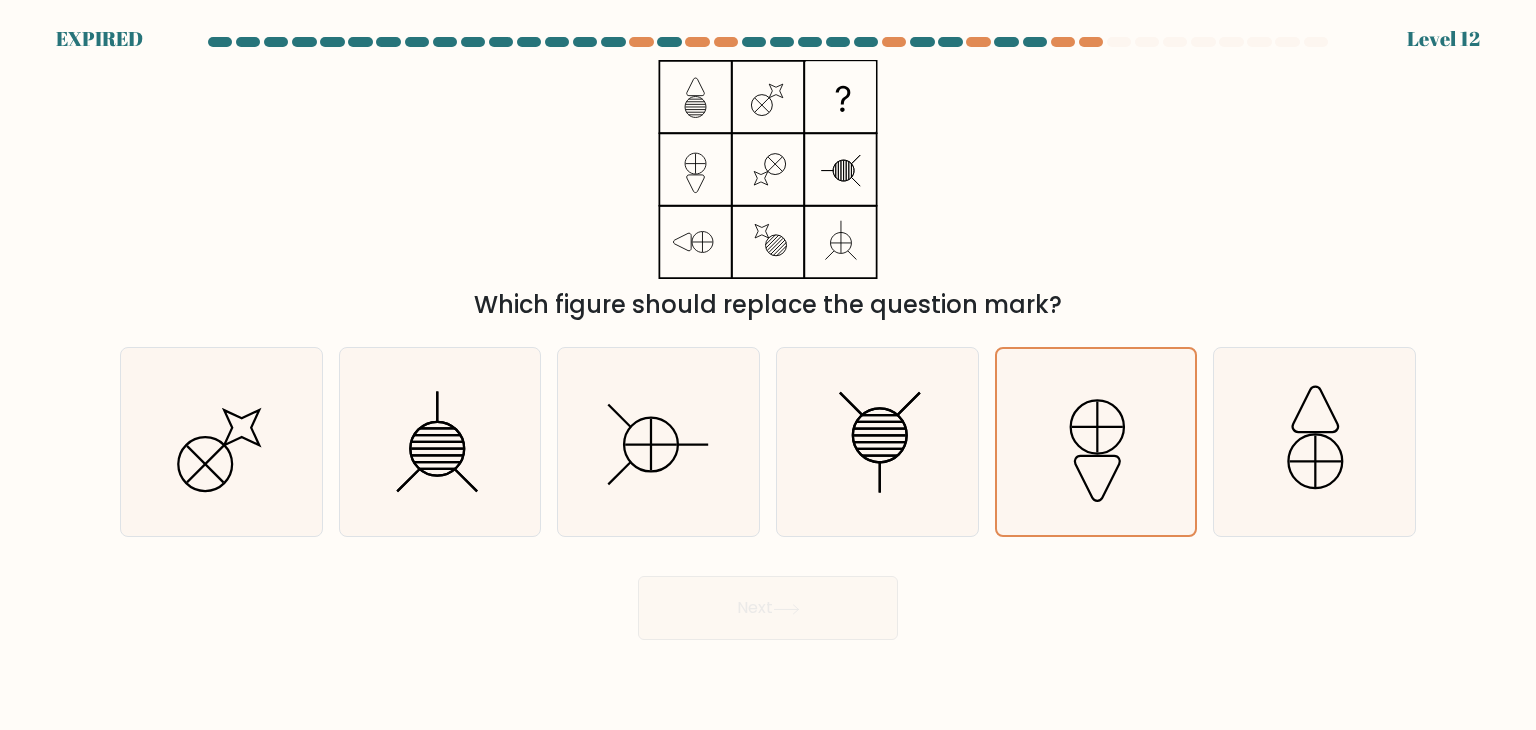 click on "Next" at bounding box center (768, 600) 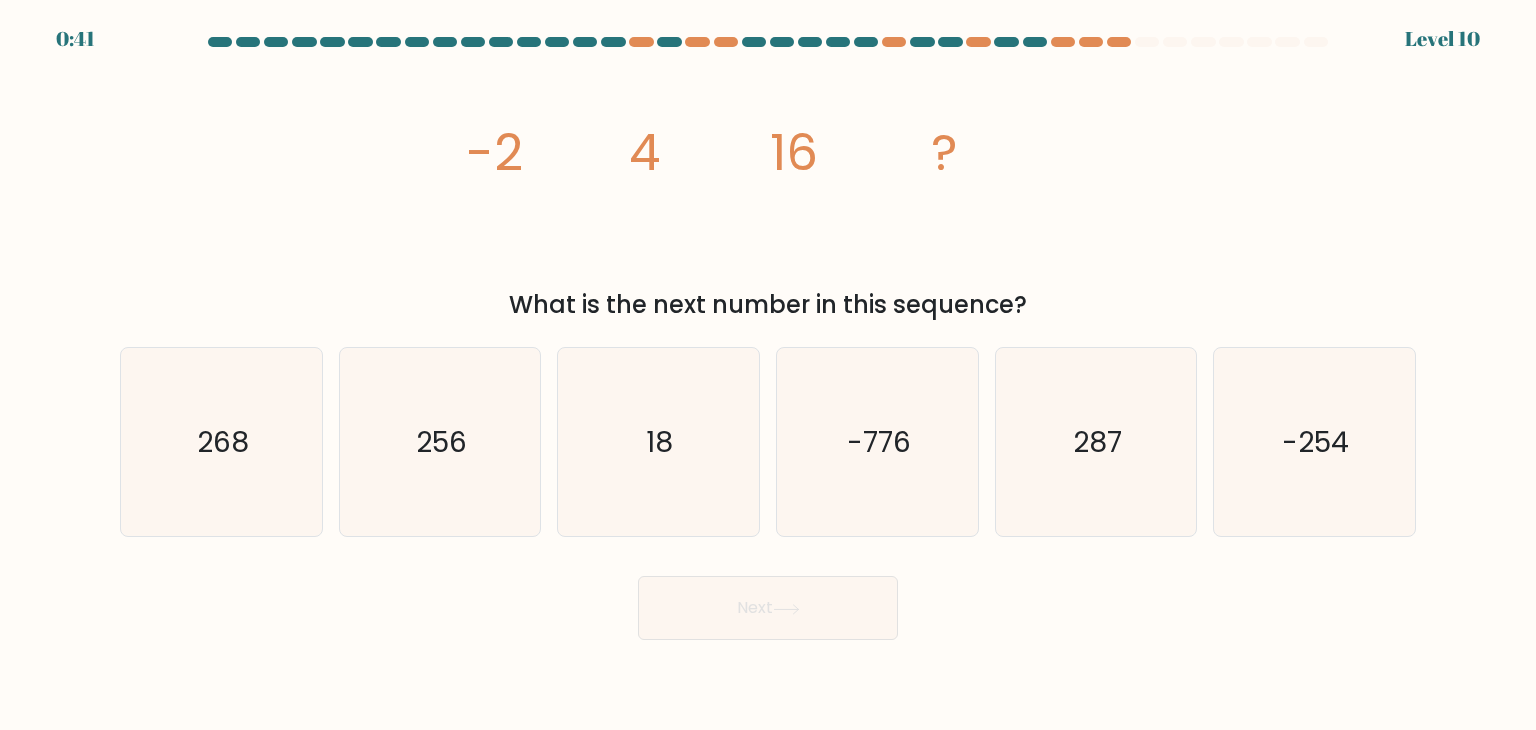 scroll, scrollTop: 0, scrollLeft: 0, axis: both 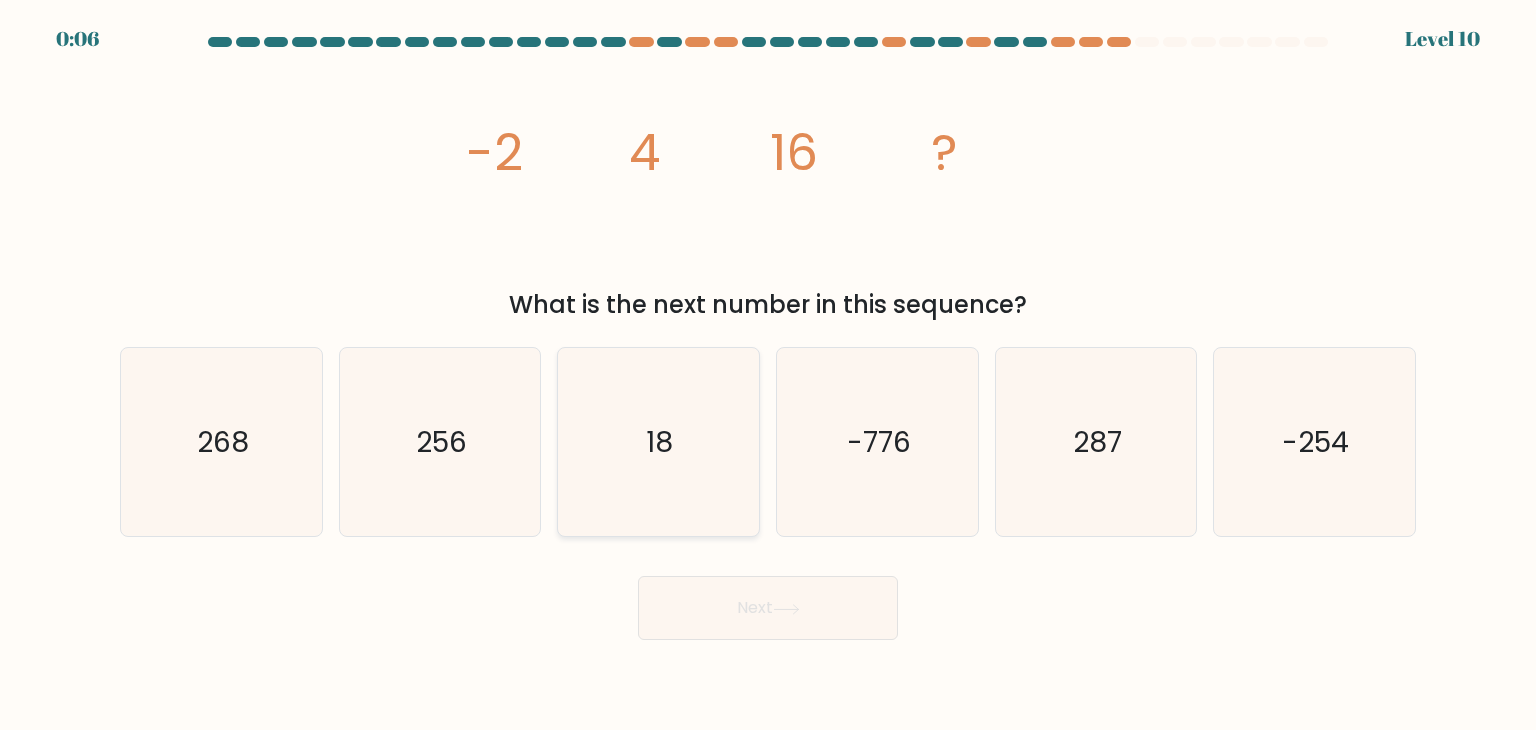 click on "18" 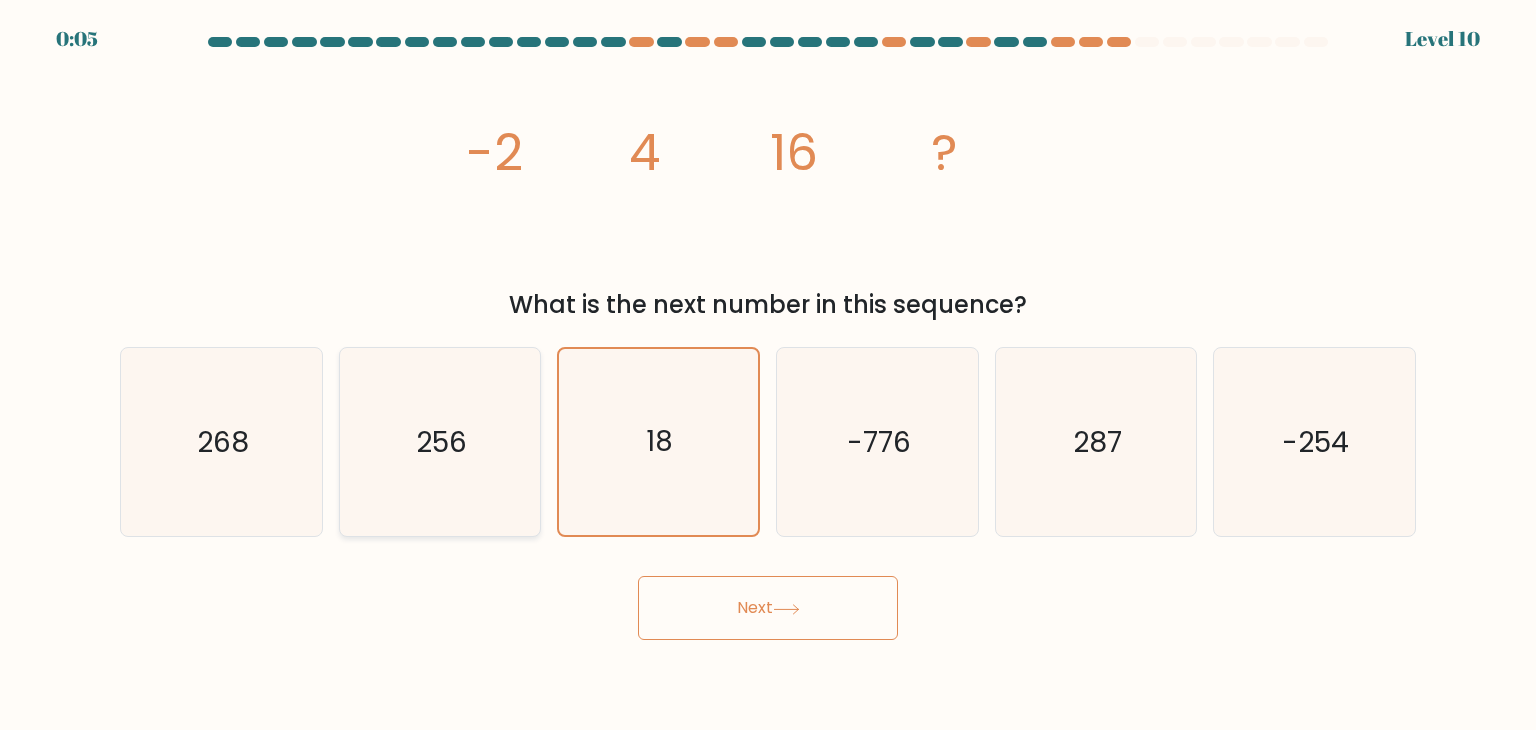 click on "256" 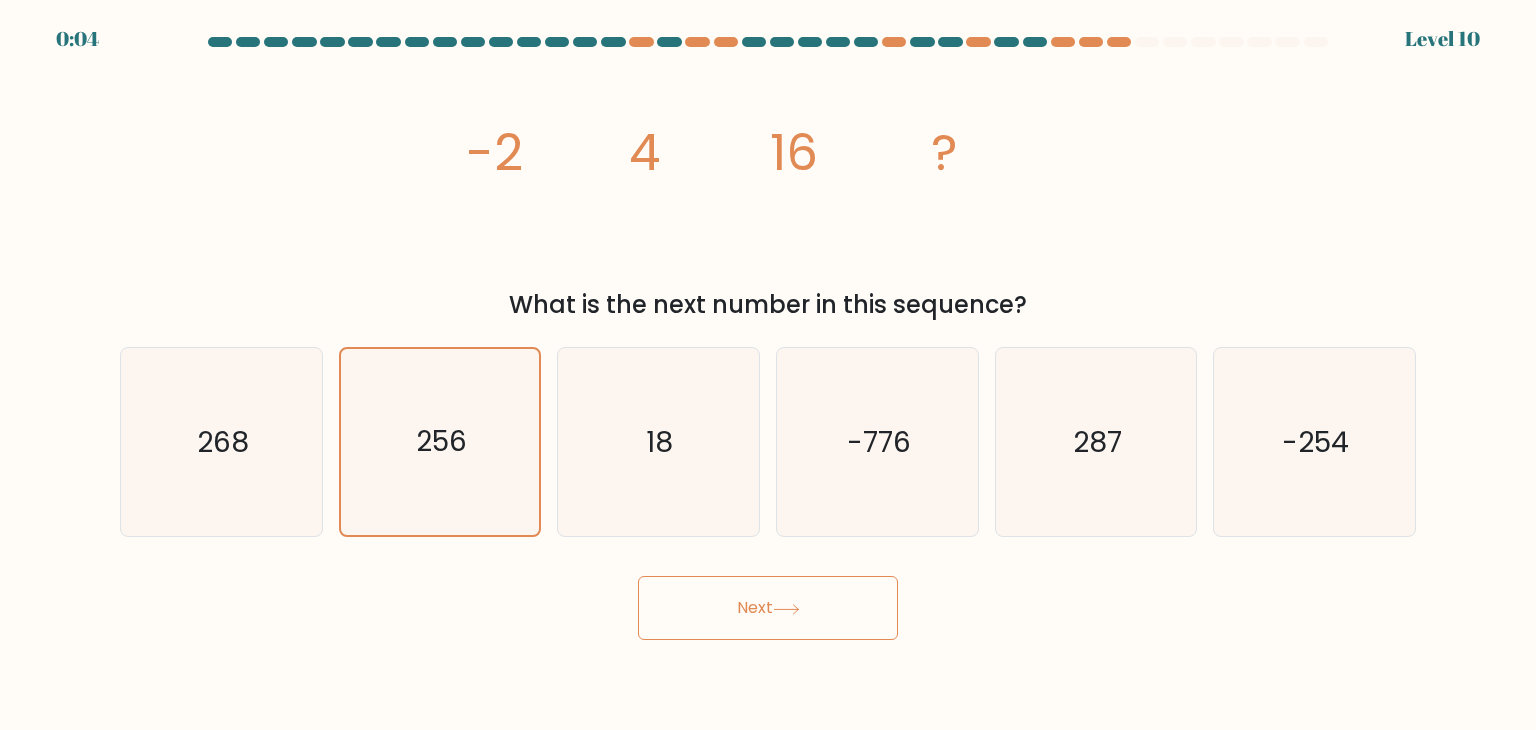 click on "Next" at bounding box center (768, 608) 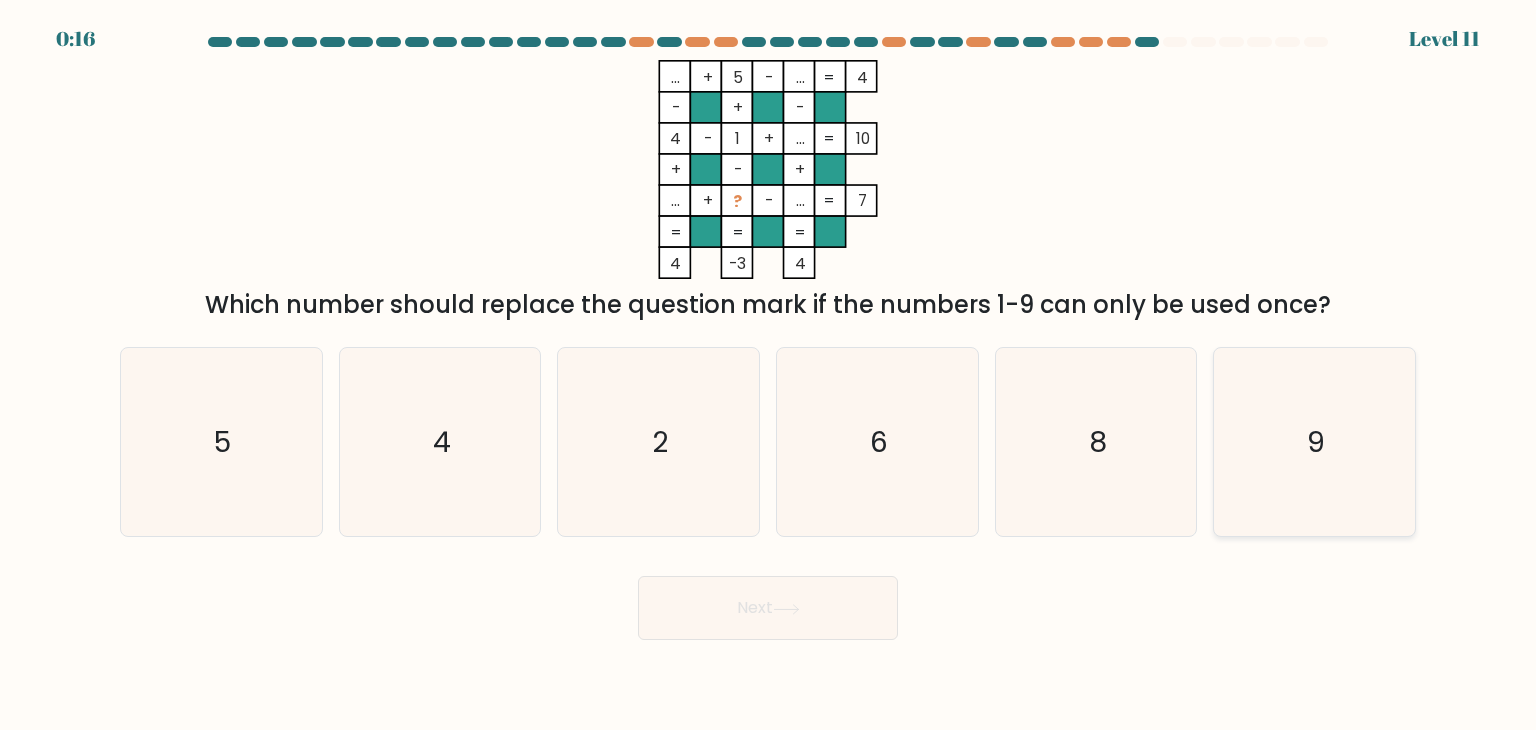 click on "9" 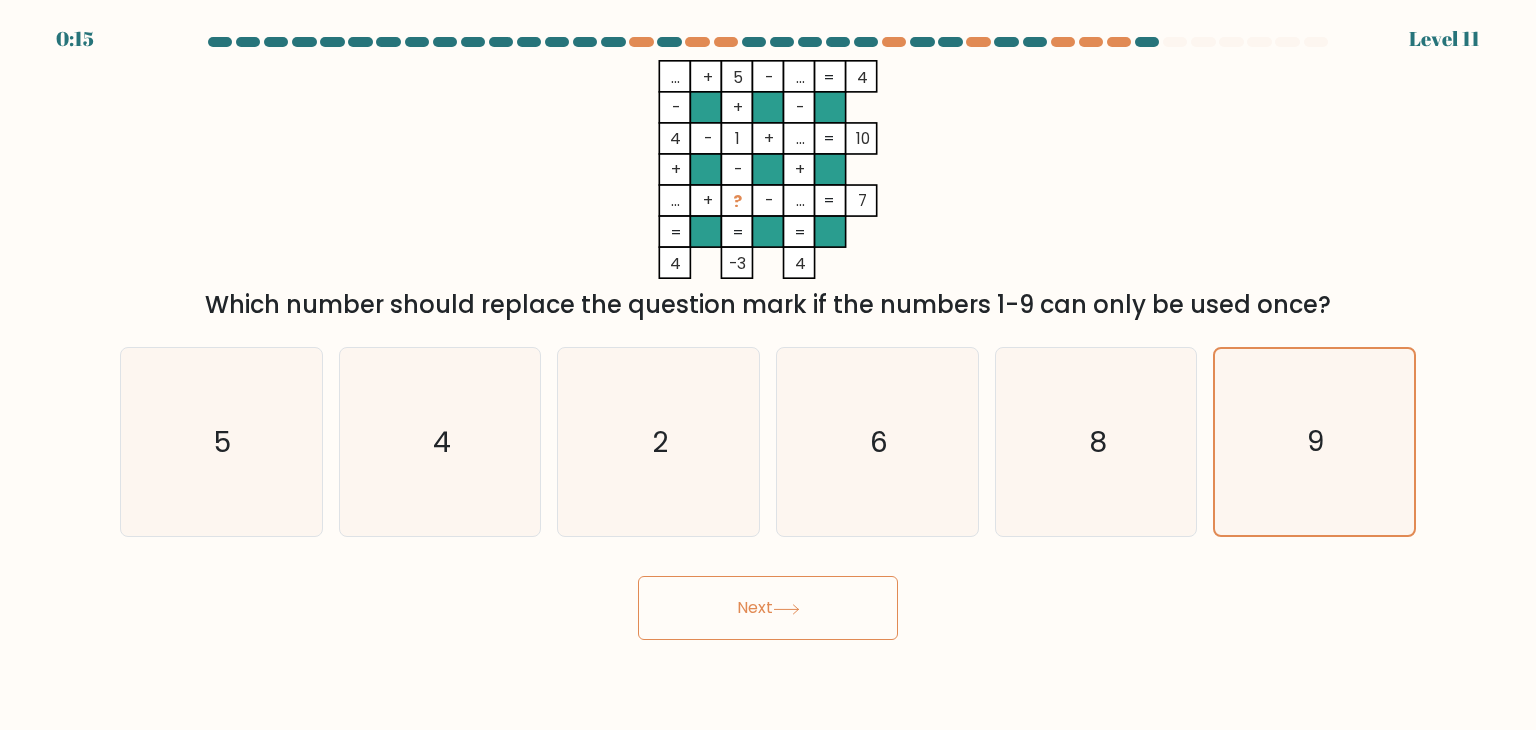 click 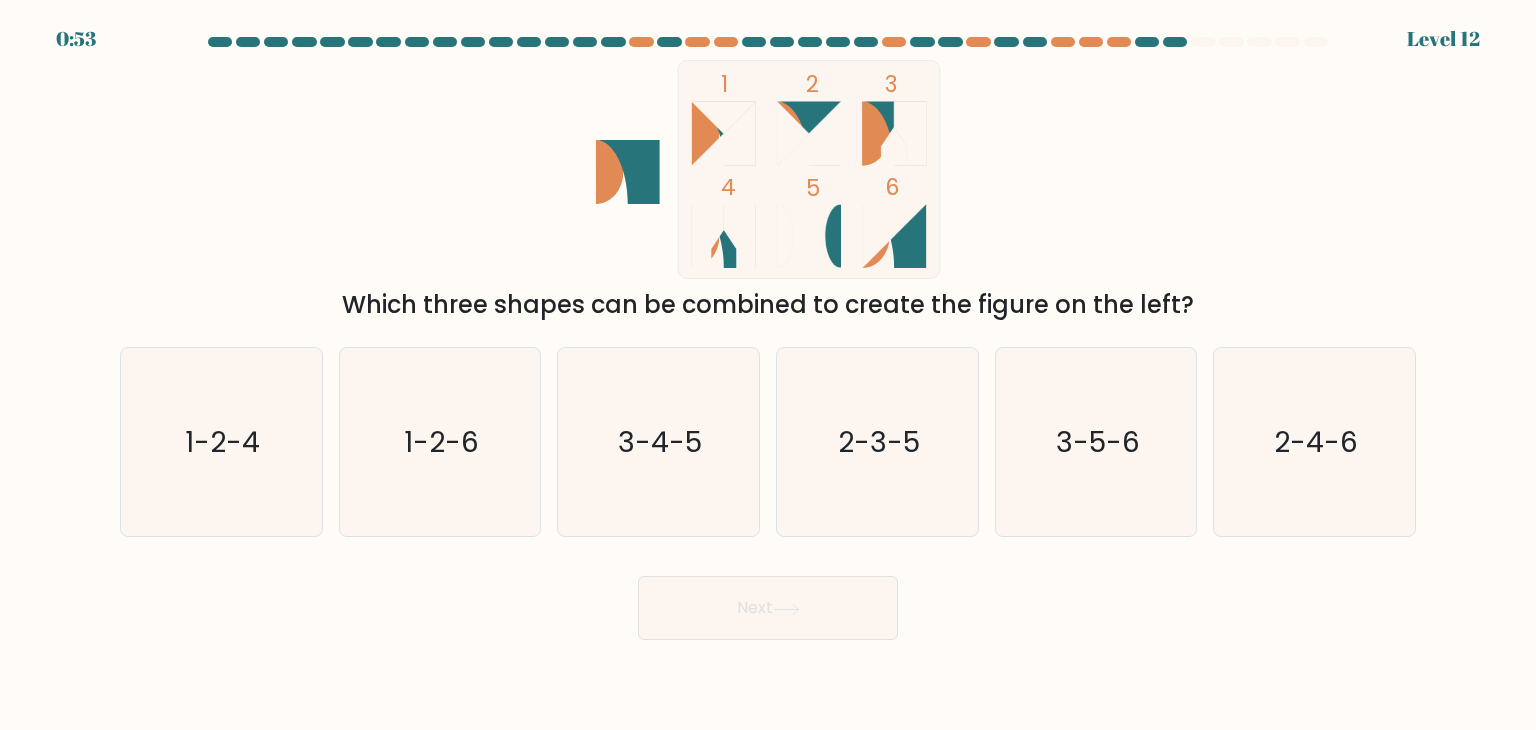 click 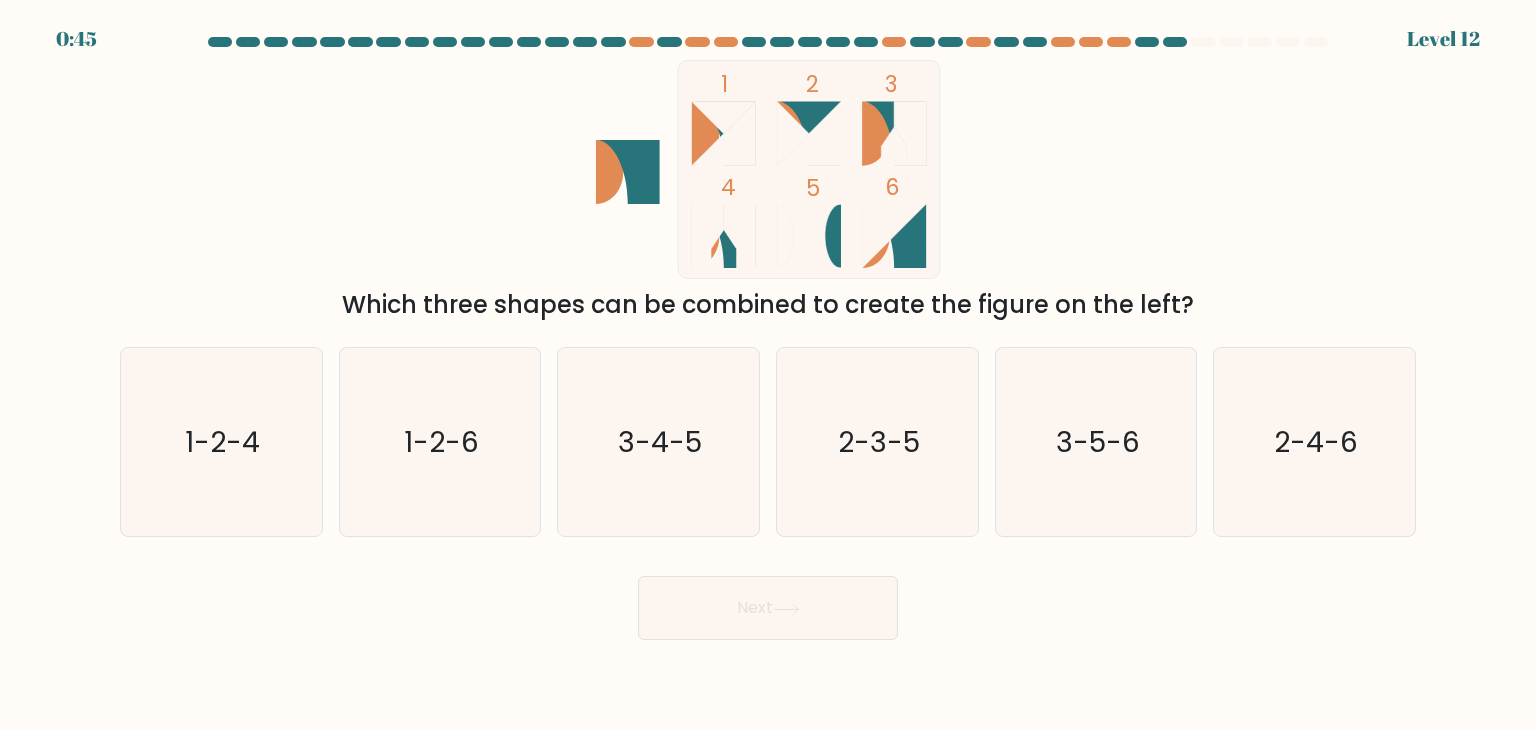 click 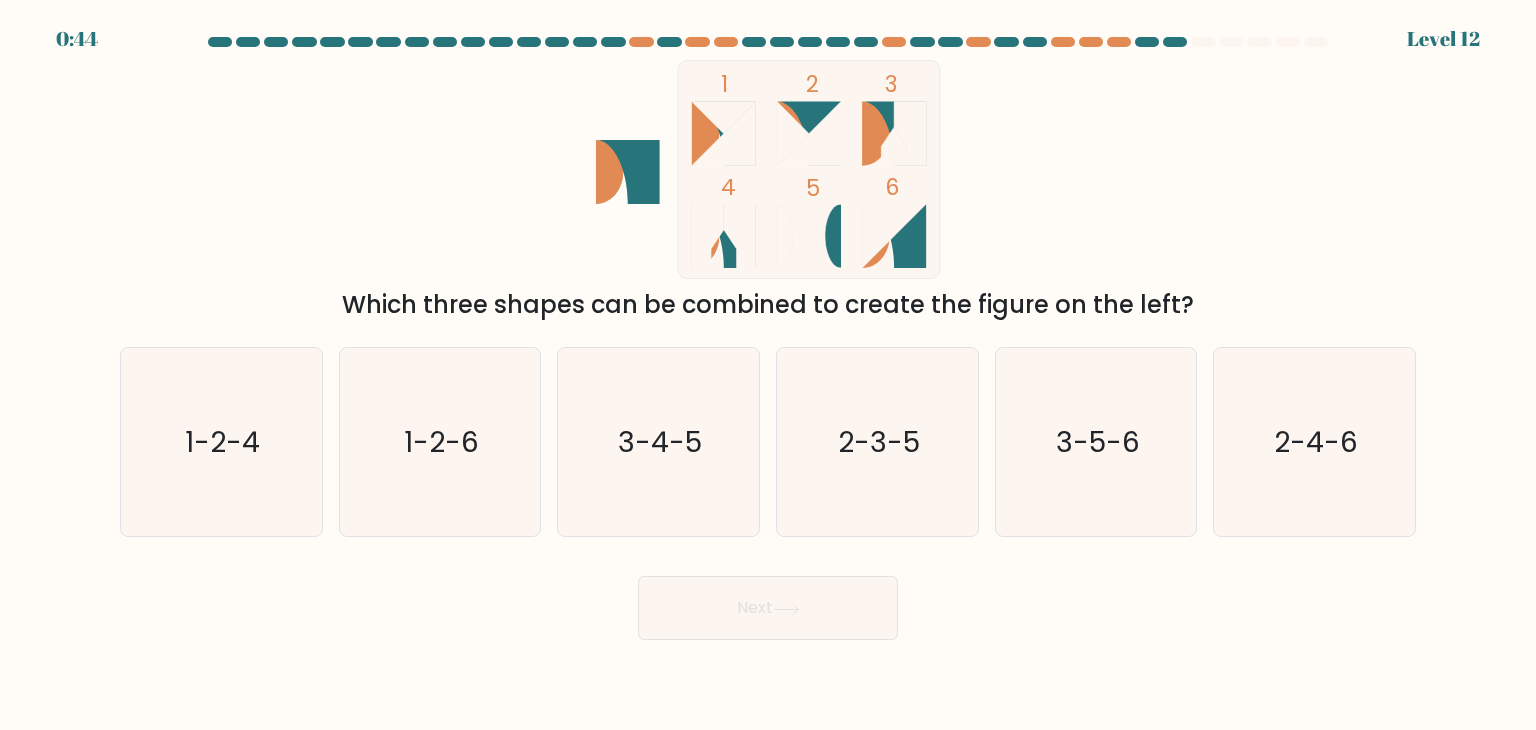 click 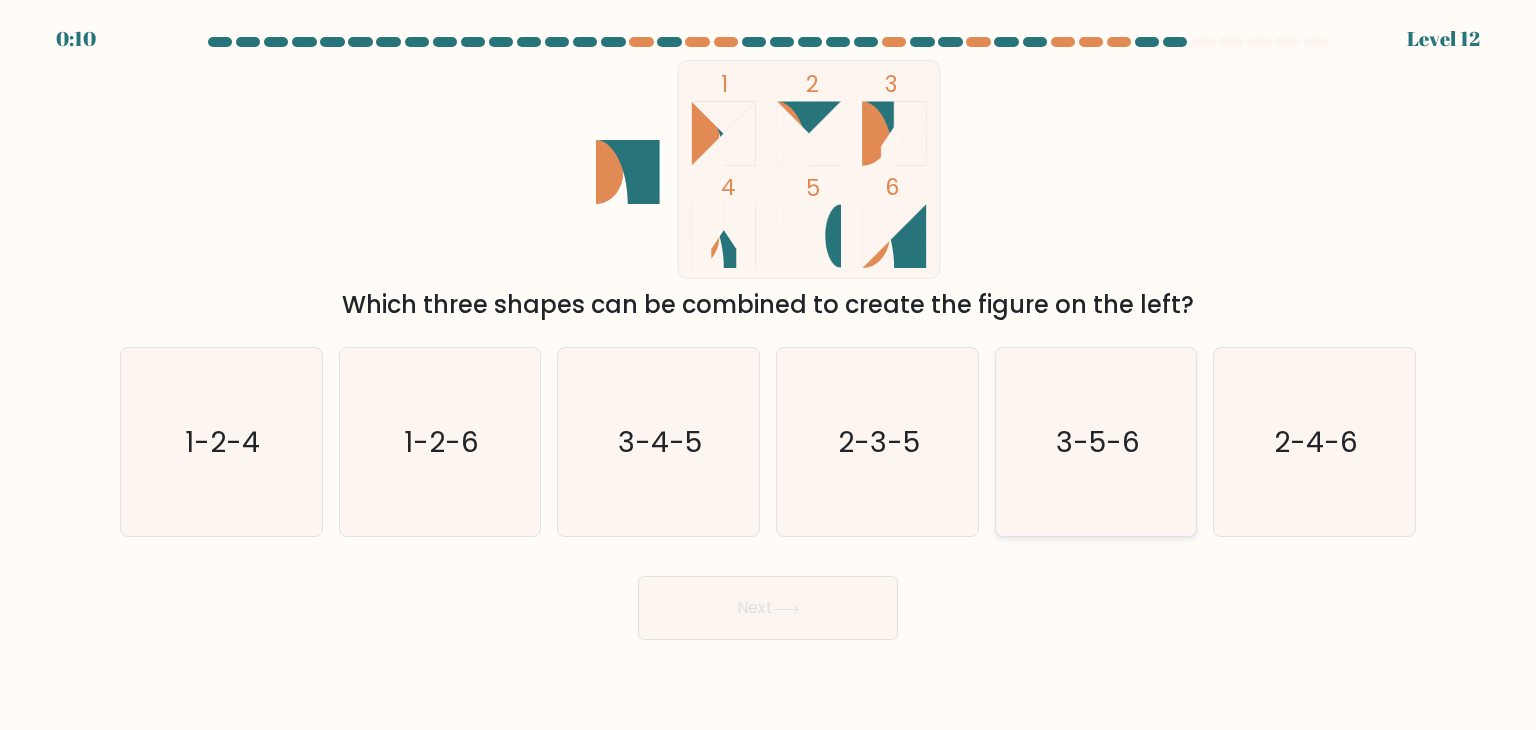 click on "3-5-6" 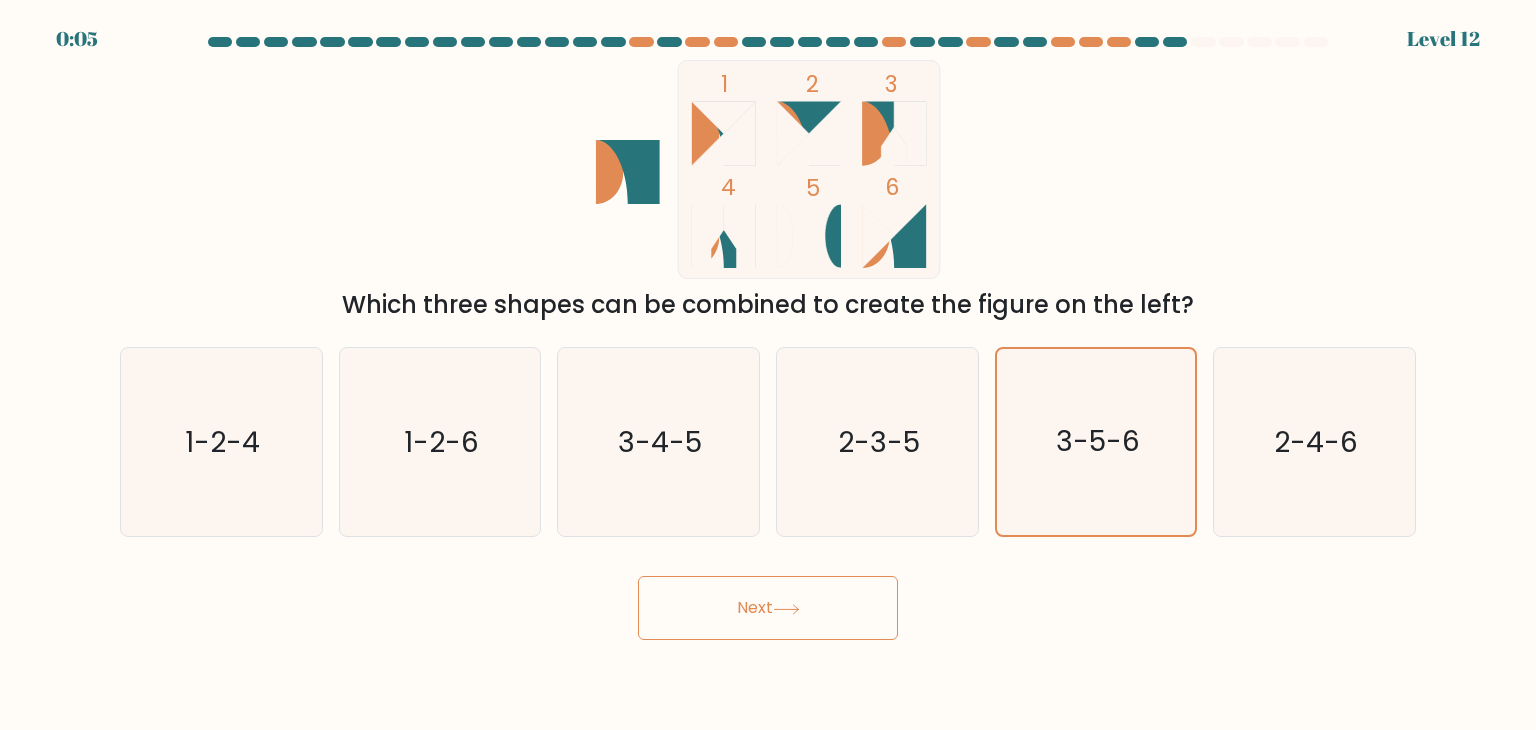 click on "0:05
Level [NUMBER]" at bounding box center [768, 365] 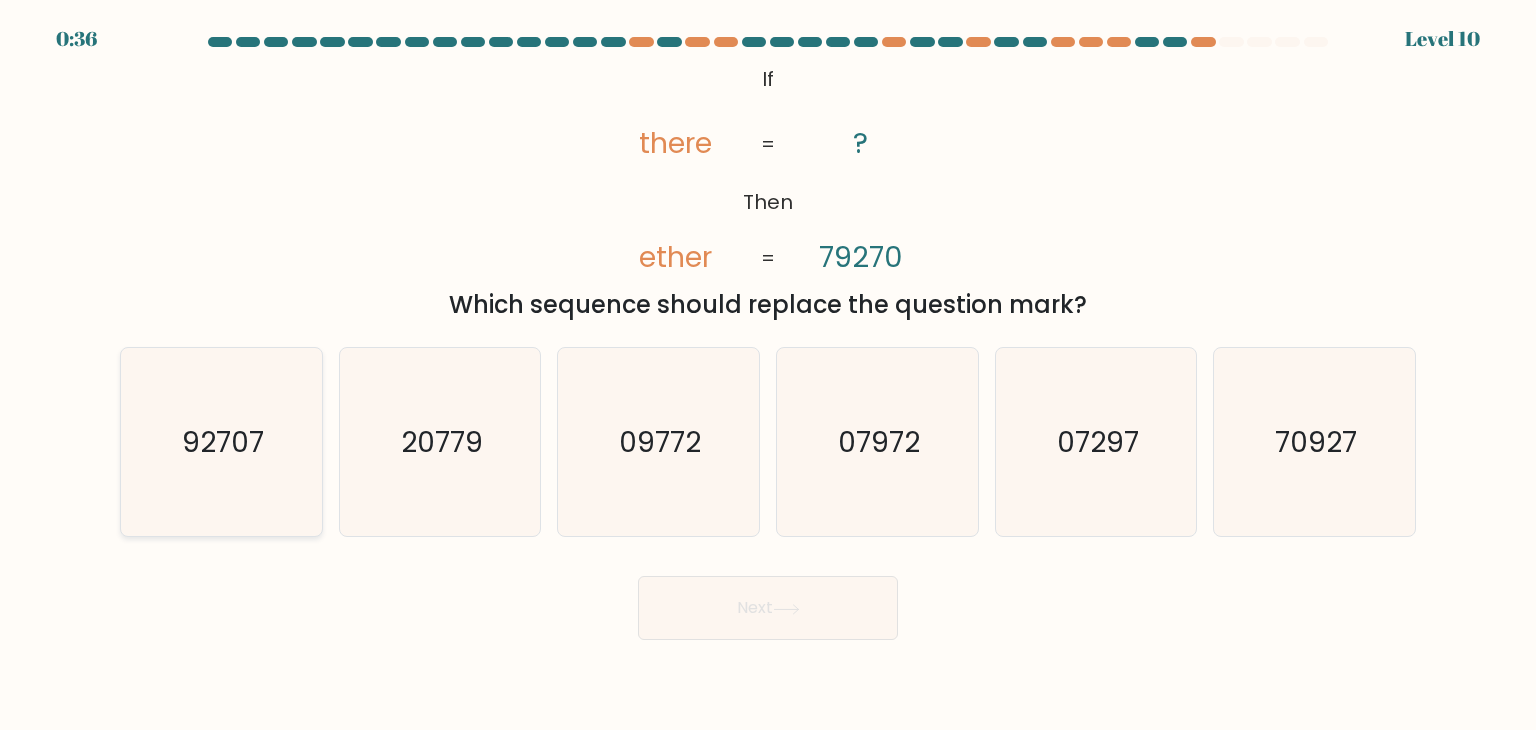 click on "92707" 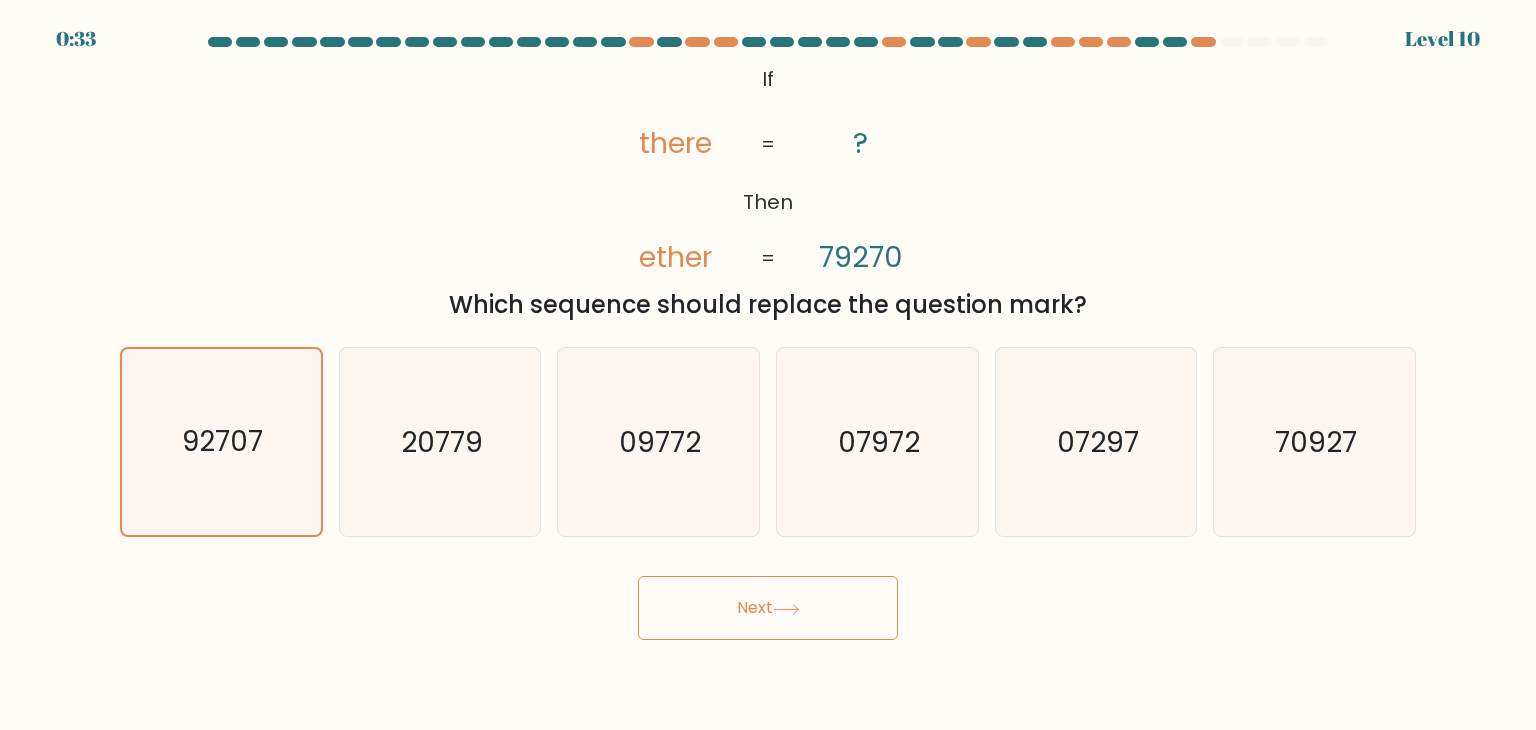 click on "Next" at bounding box center (768, 608) 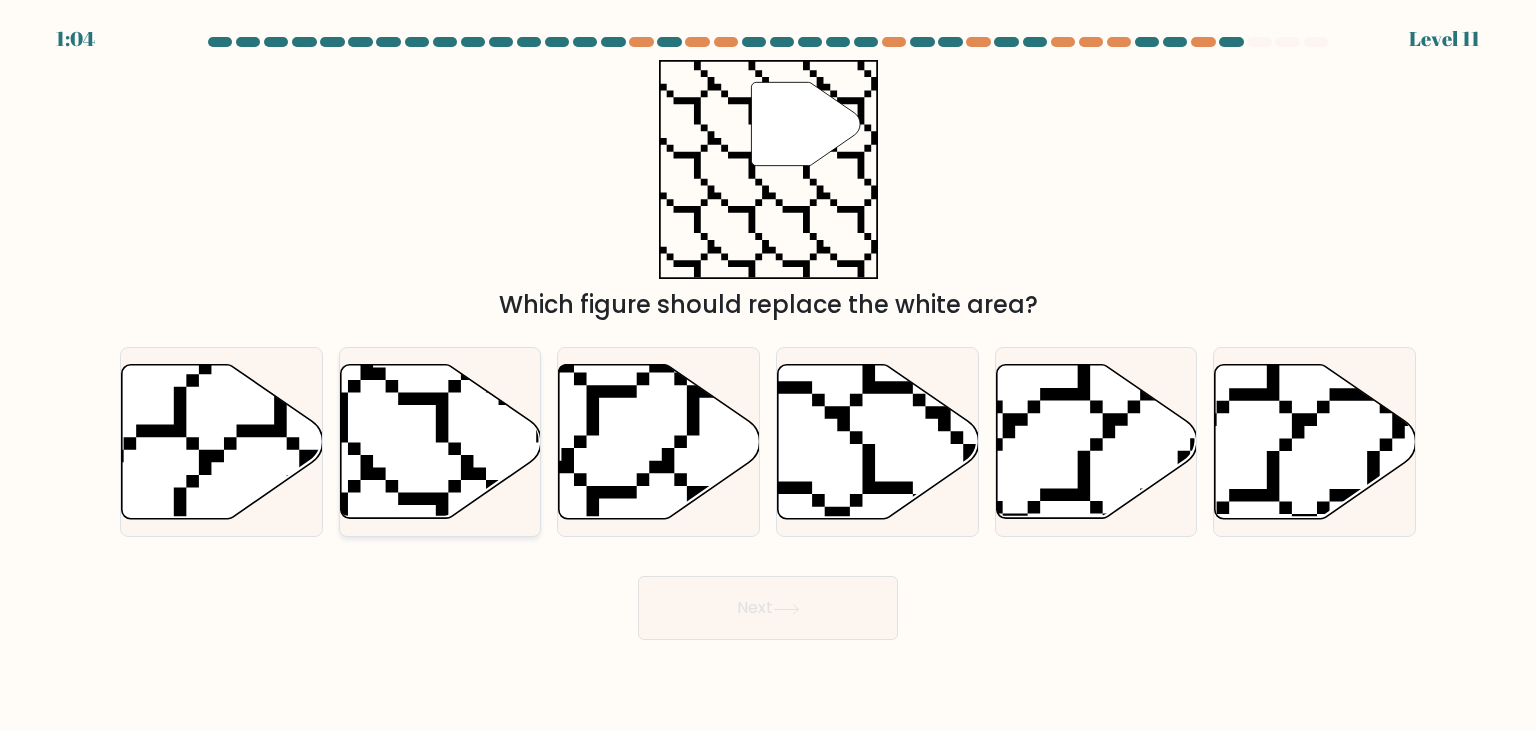 click 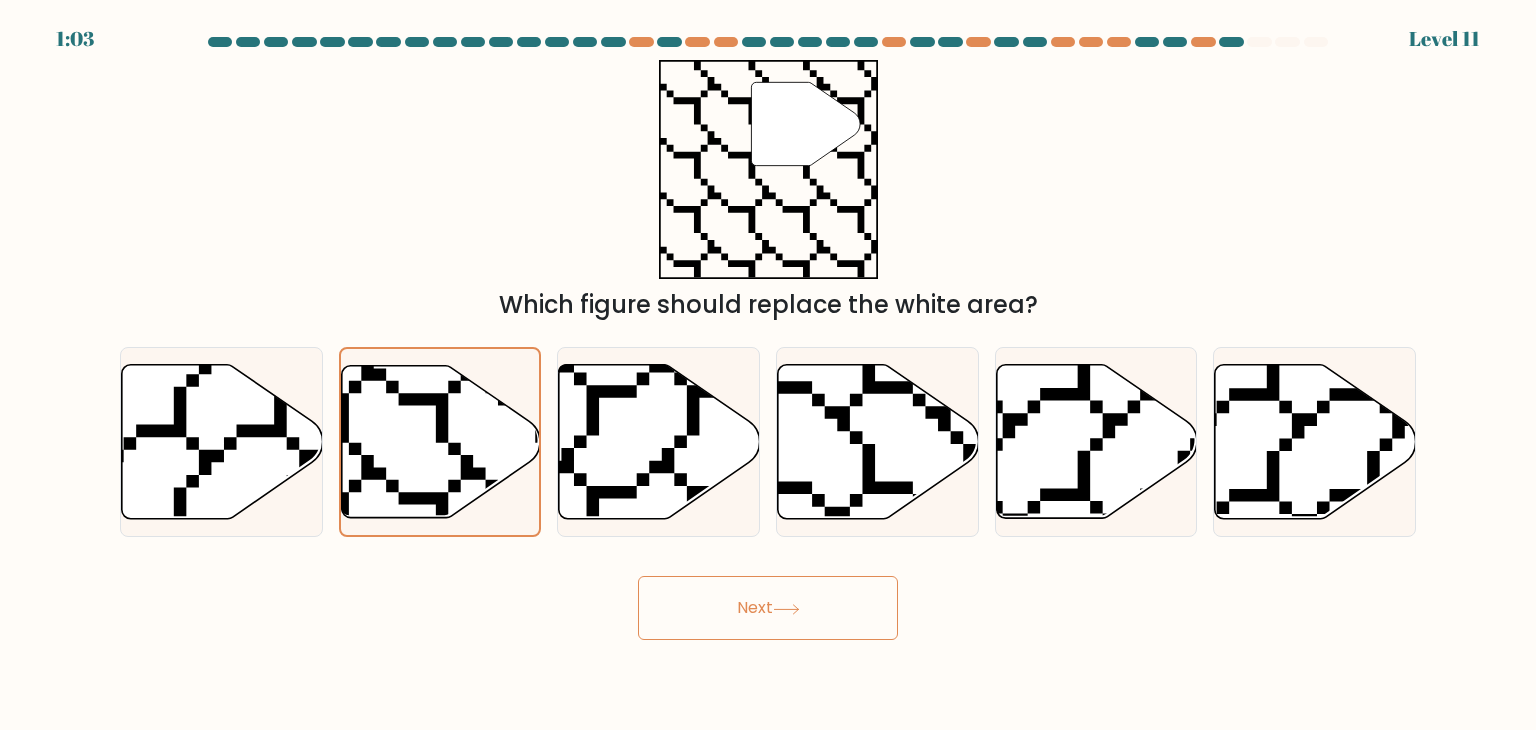click on "Next" at bounding box center [768, 608] 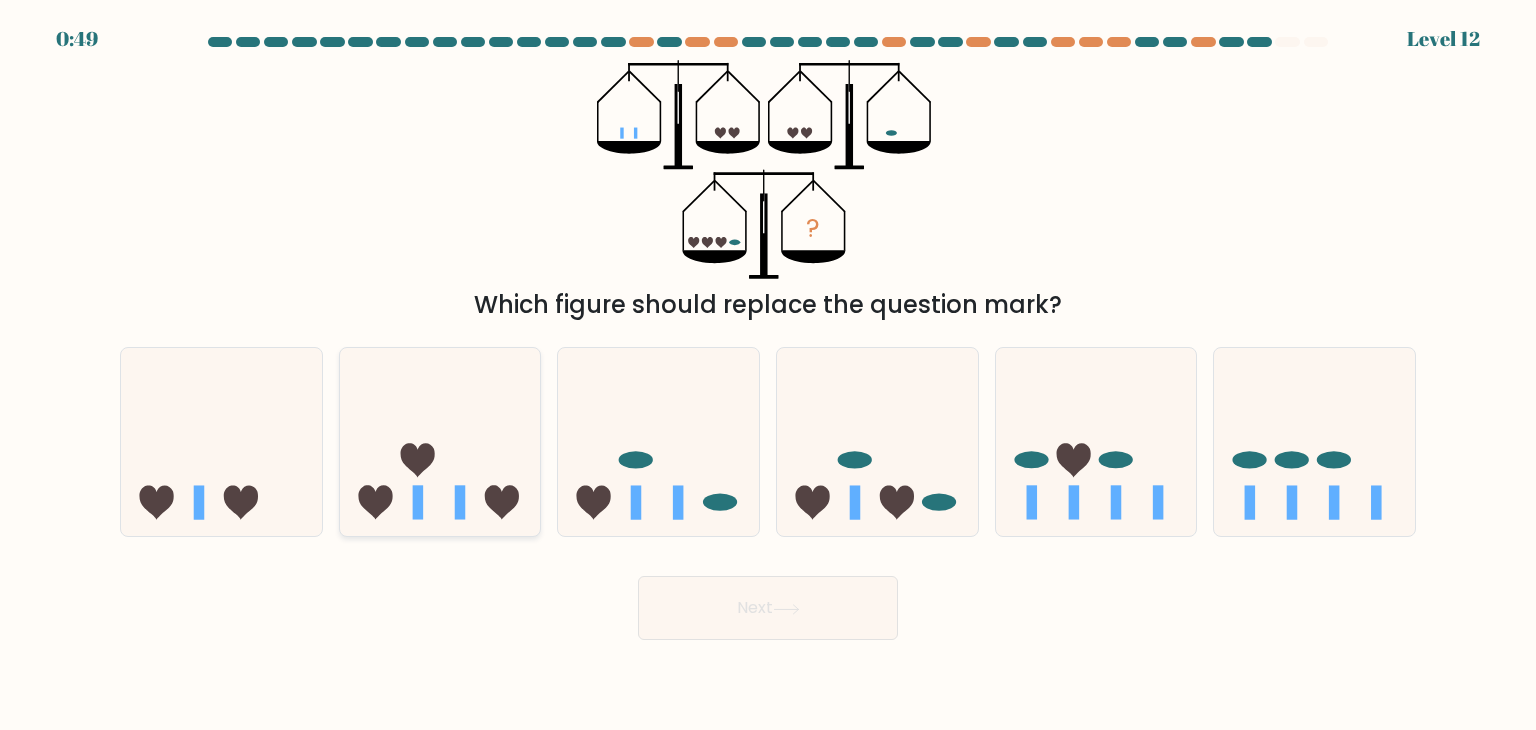 click 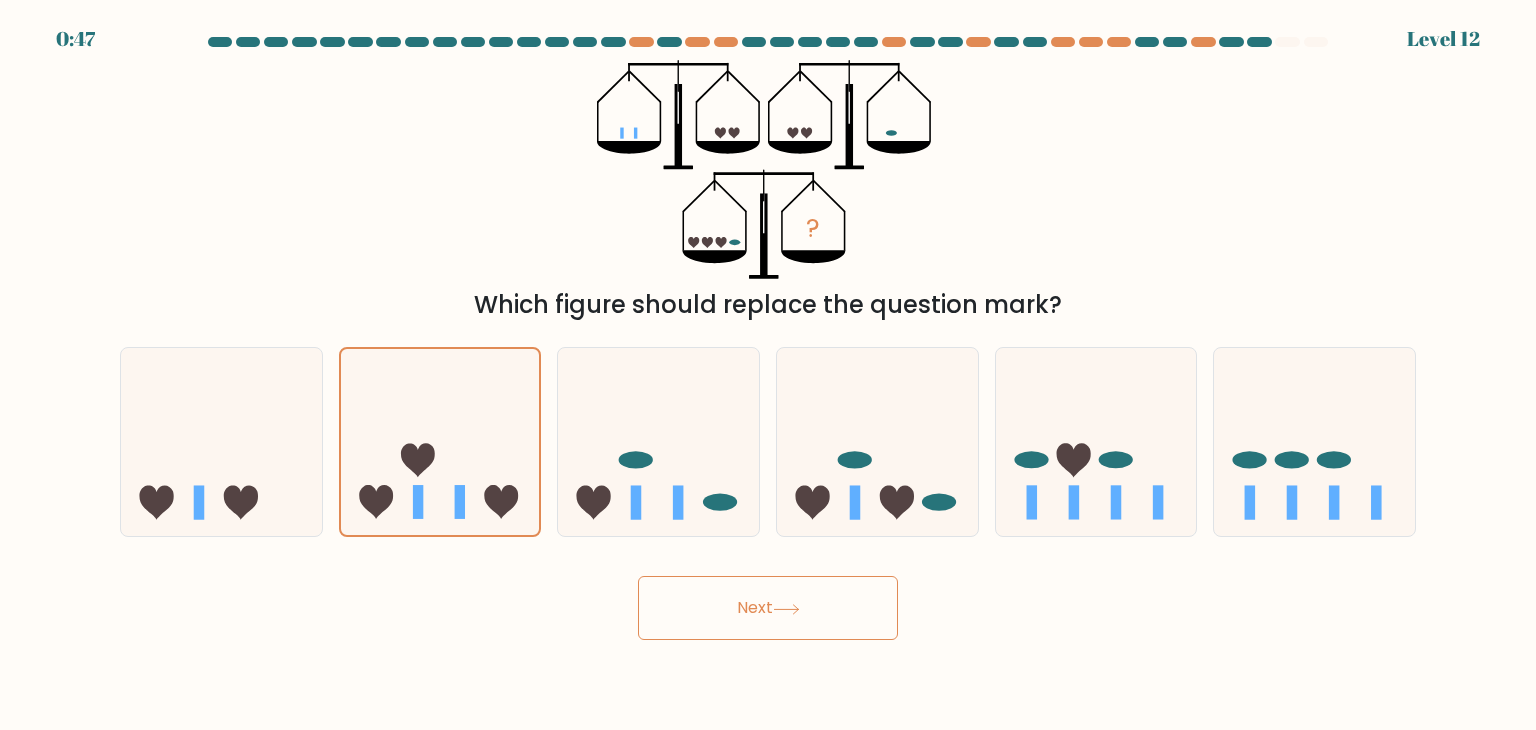 click on "Next" at bounding box center (768, 608) 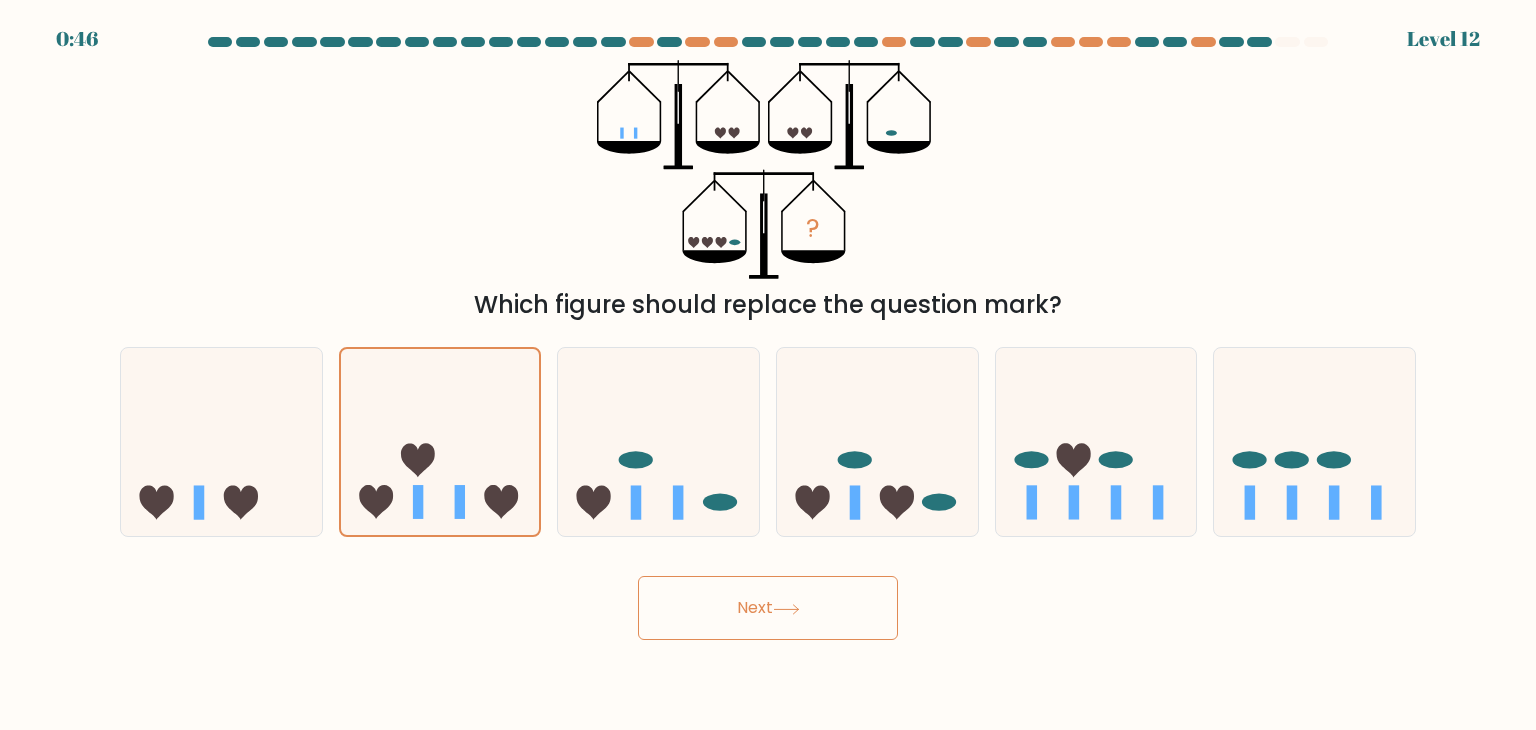 click on "Next" at bounding box center (768, 608) 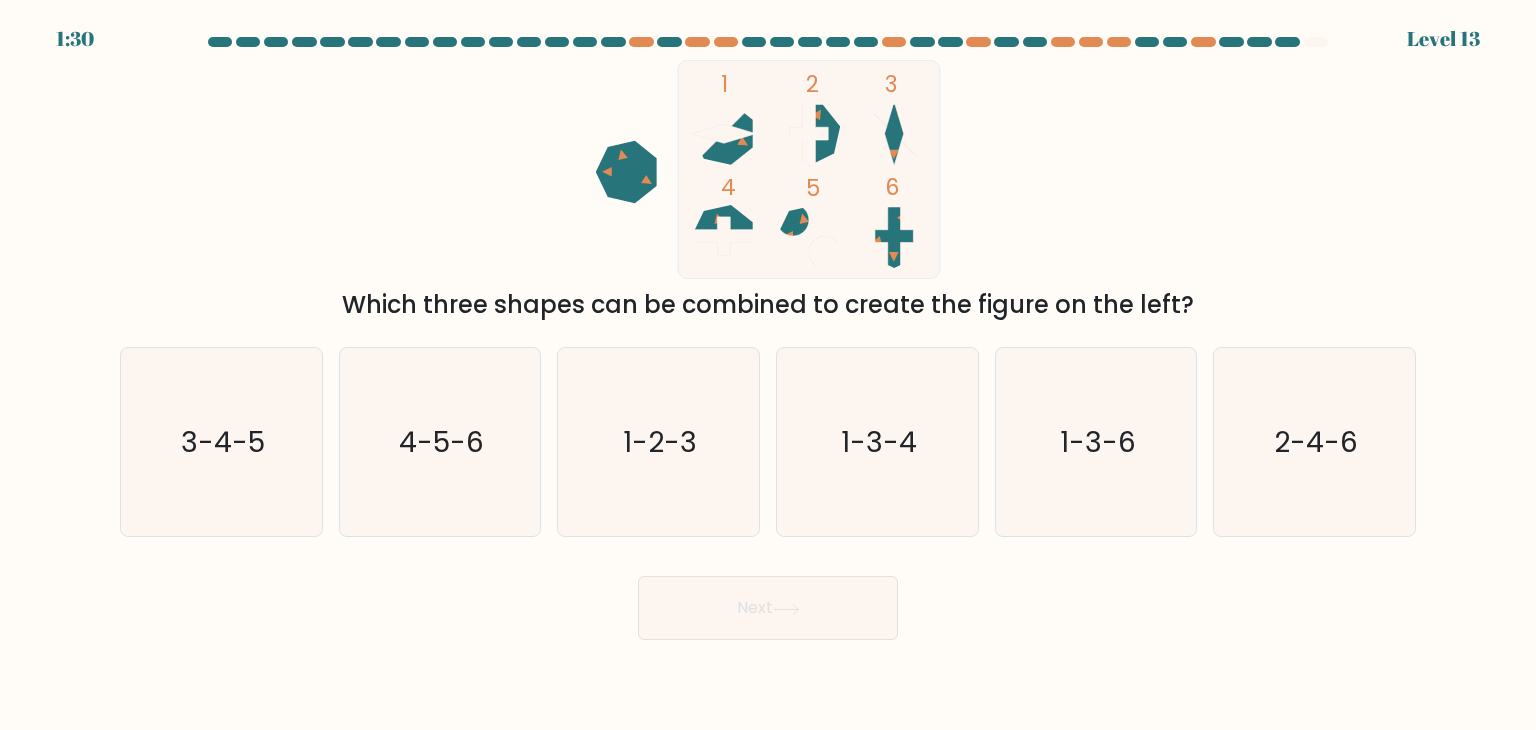 click at bounding box center (768, 338) 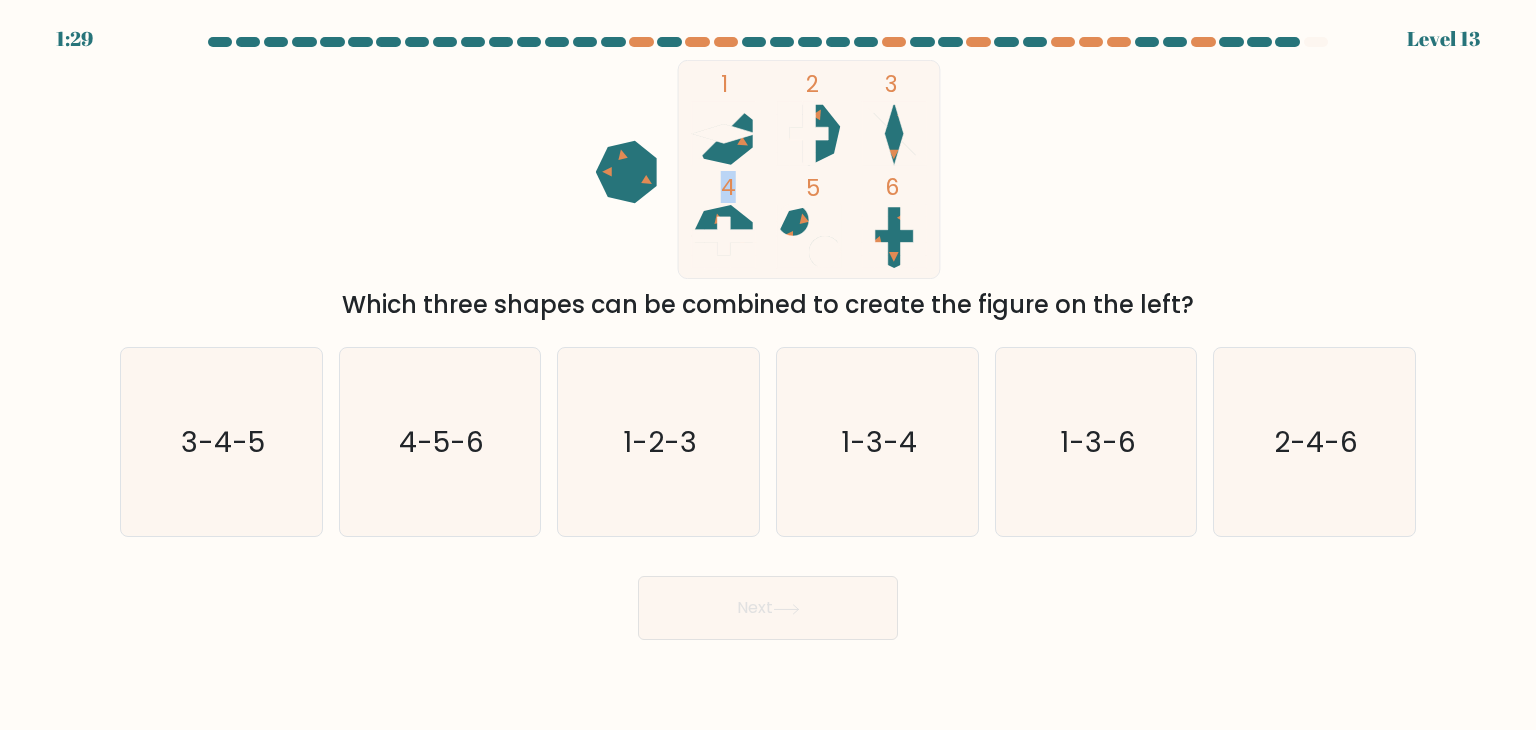 click on "1
2
3
4
5
6" 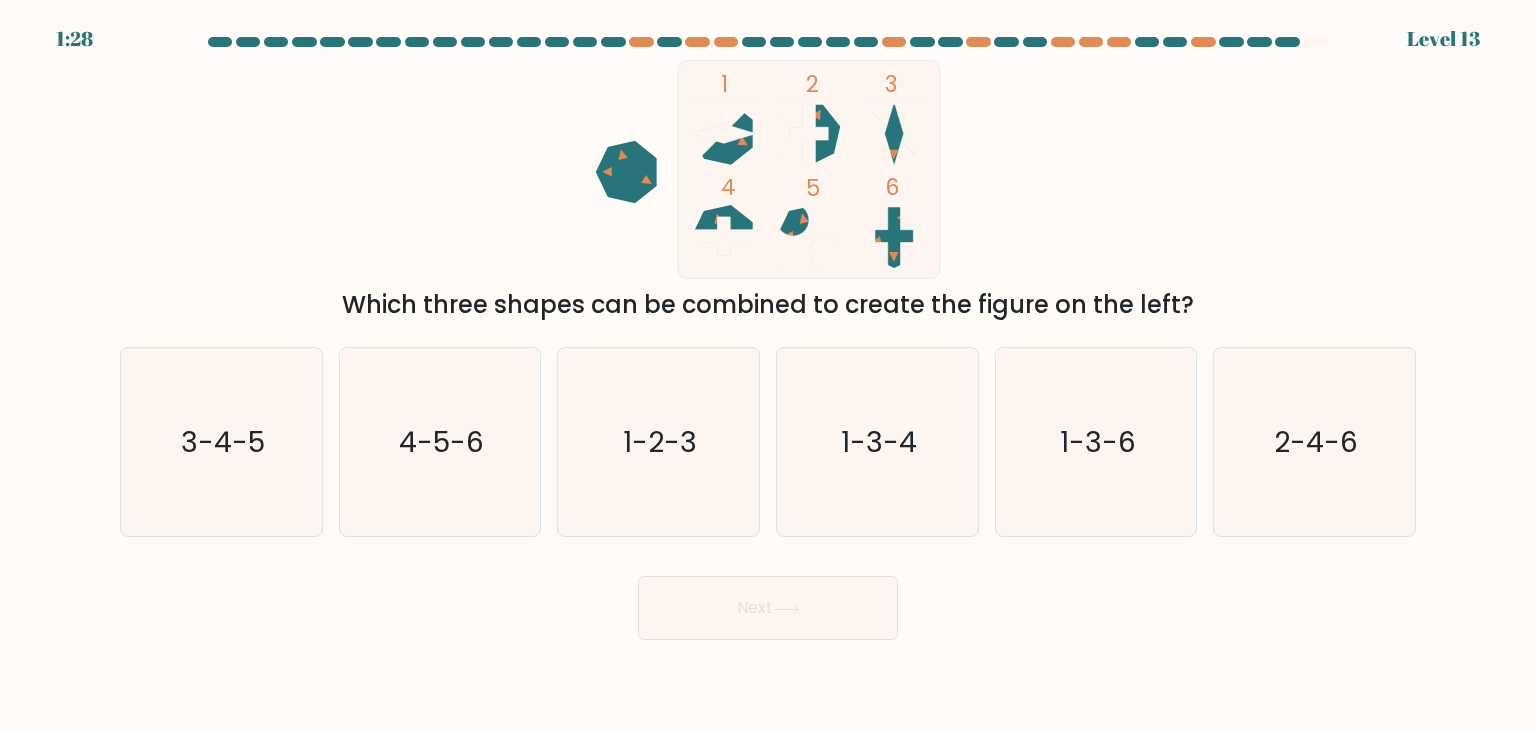click on "1
2
3
4
5
6" 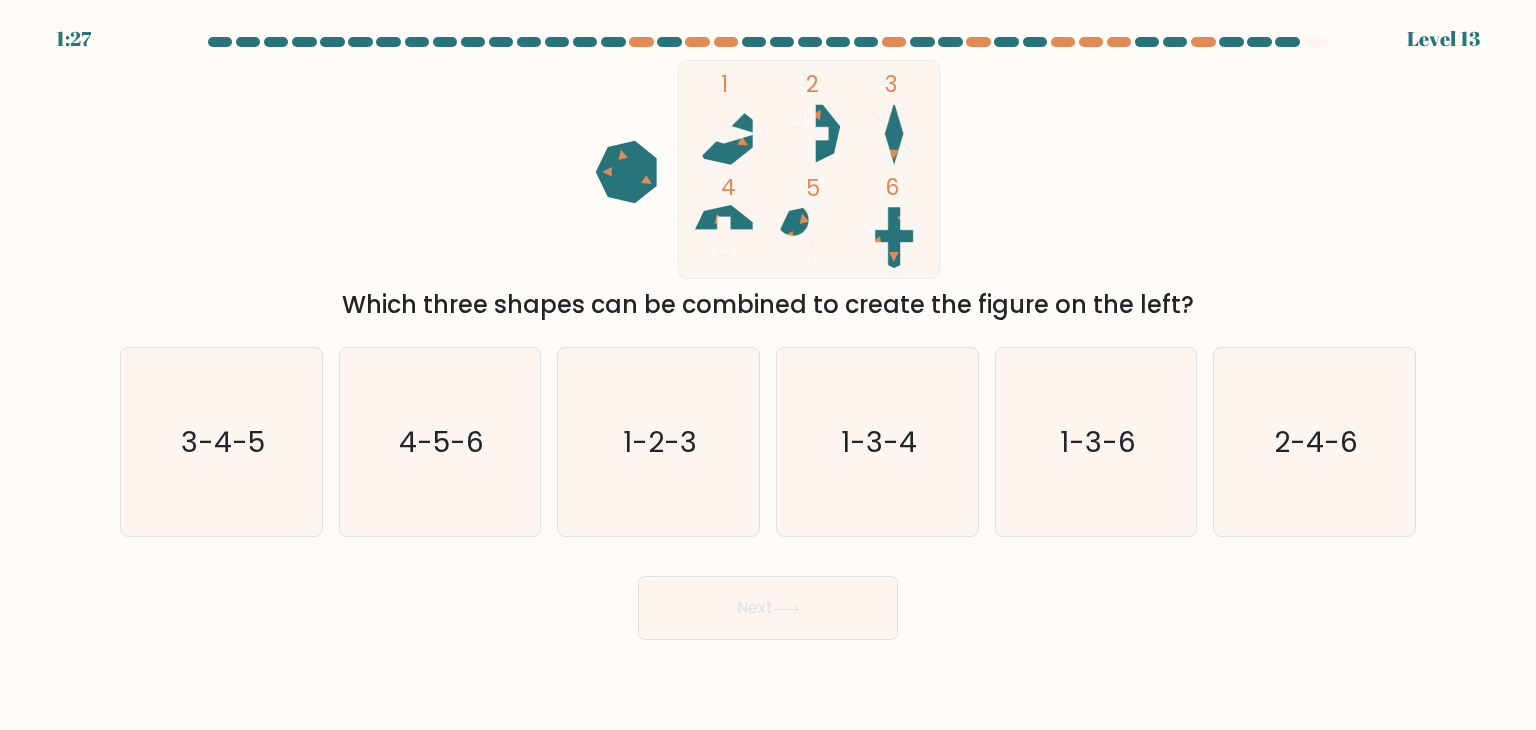 click on "1
2
3
4
5
6" 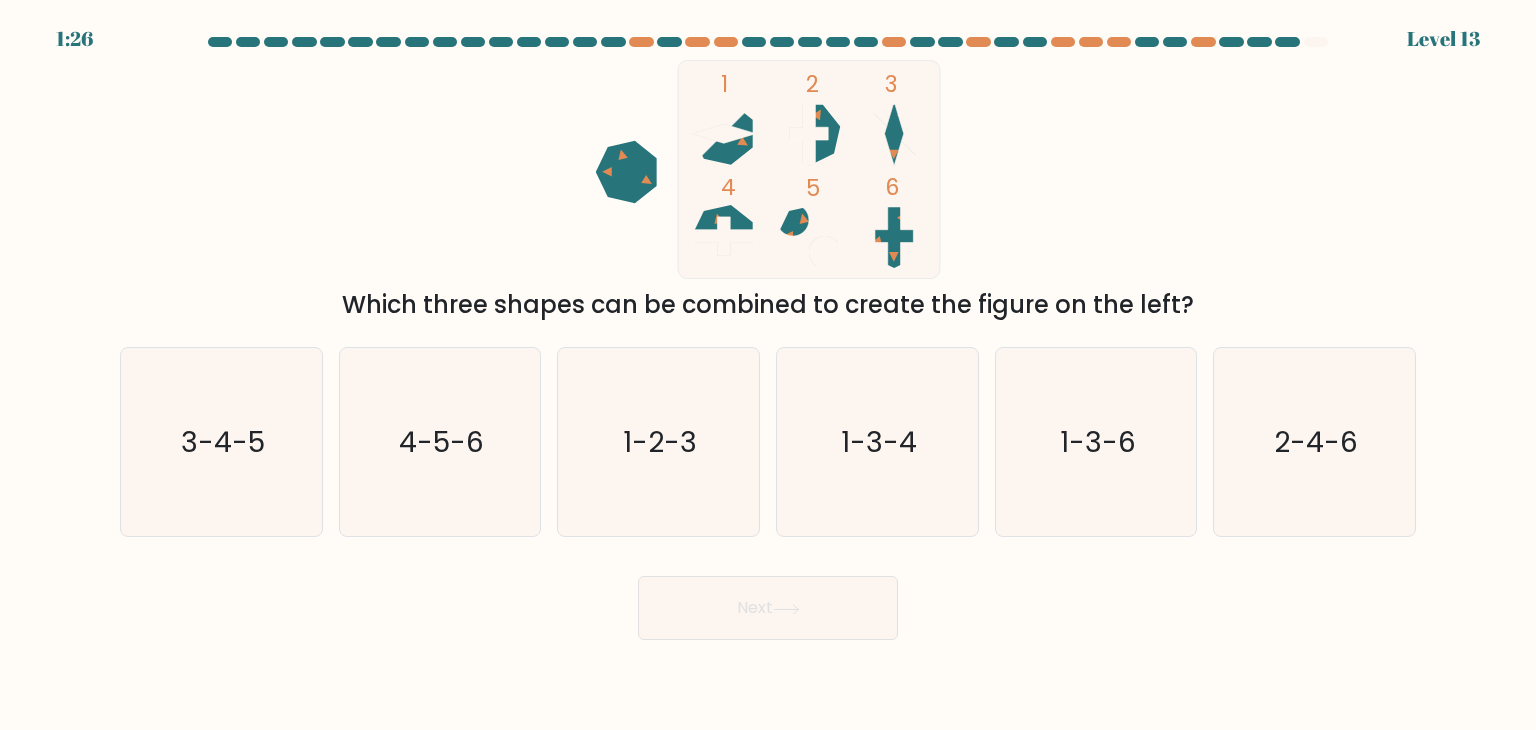 click on "1
2
3
4
5
6" 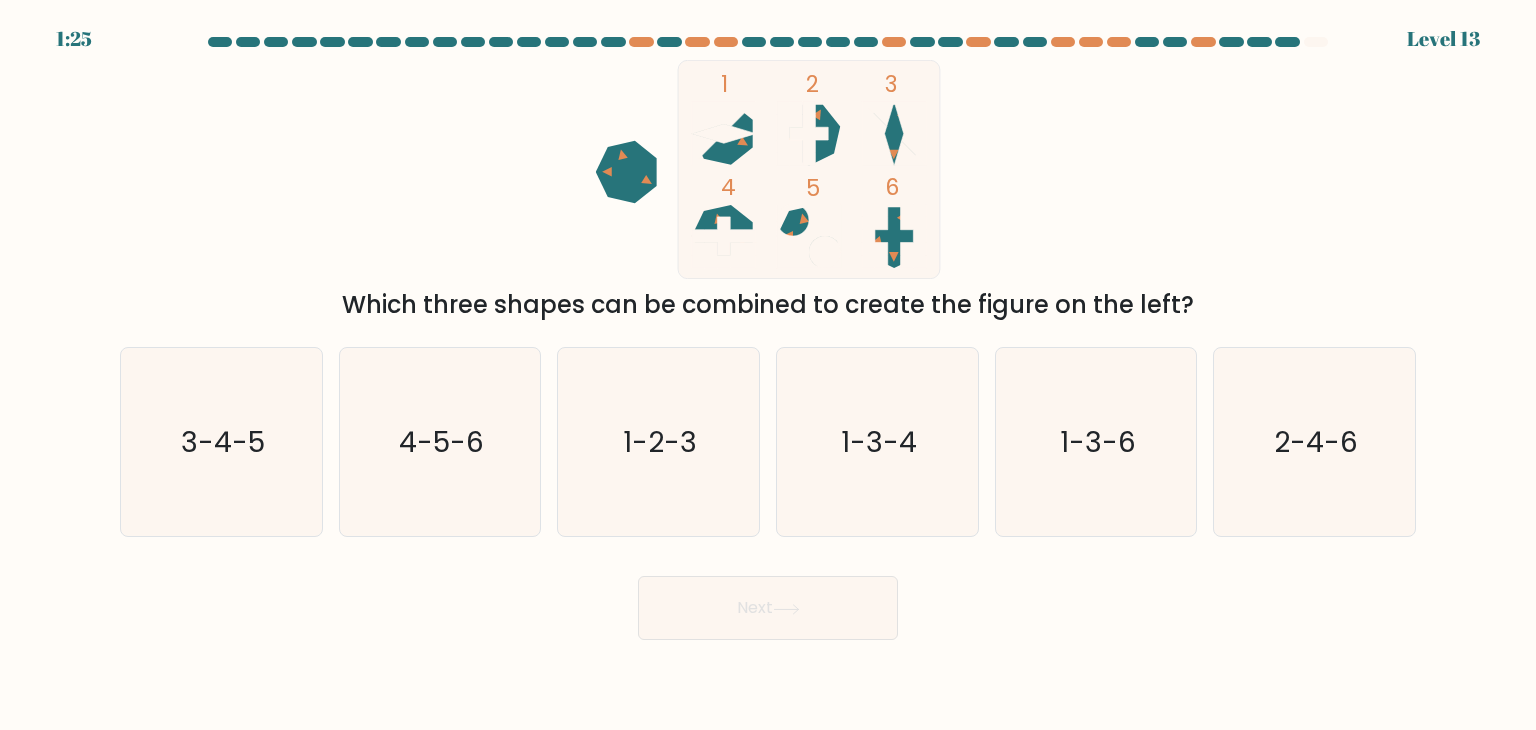 click on "1
2
3
4
5
6" 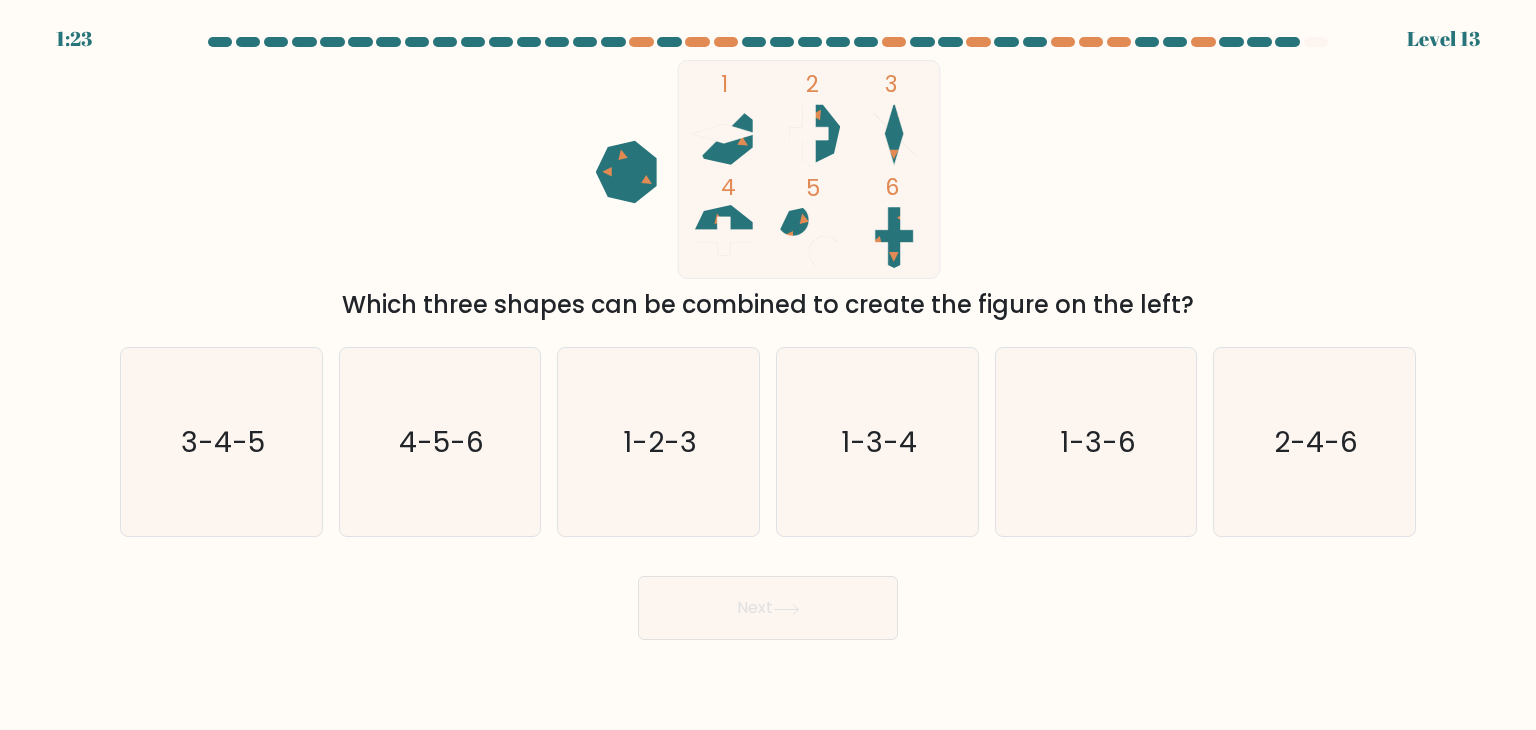 click 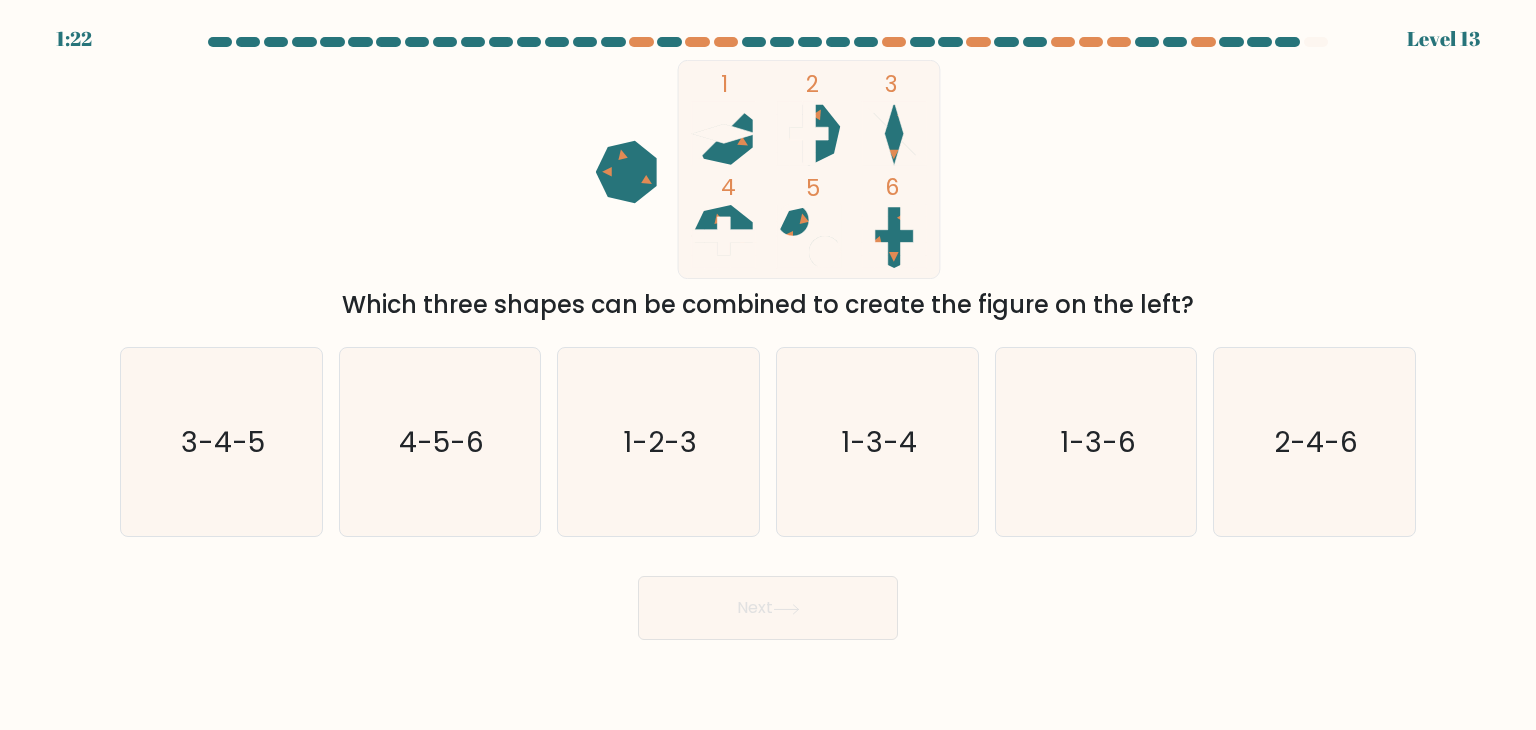 click on "1
2
3
4
5
6" 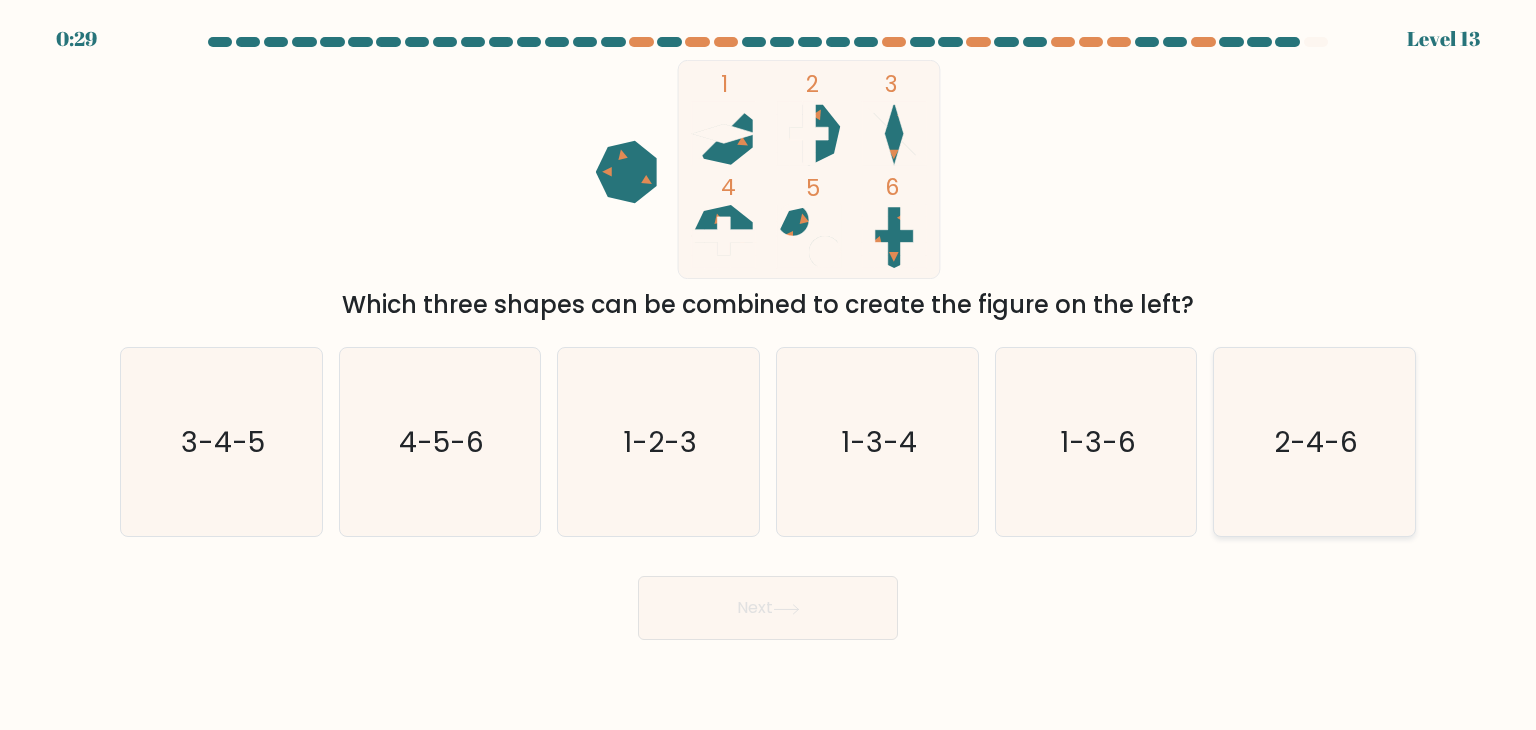 drag, startPoint x: 1291, startPoint y: 449, endPoint x: 1276, endPoint y: 456, distance: 16.552946 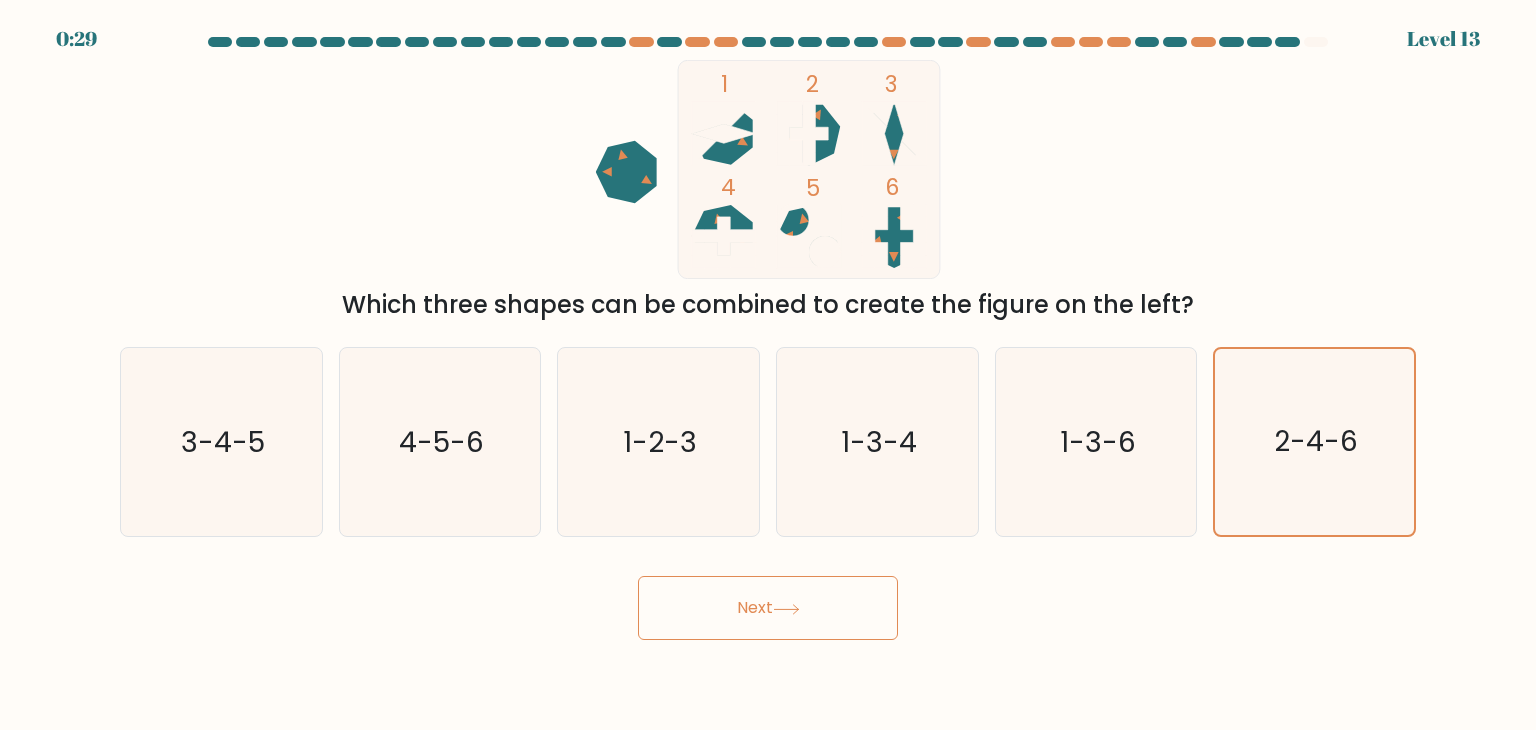 click on "Next" at bounding box center [768, 608] 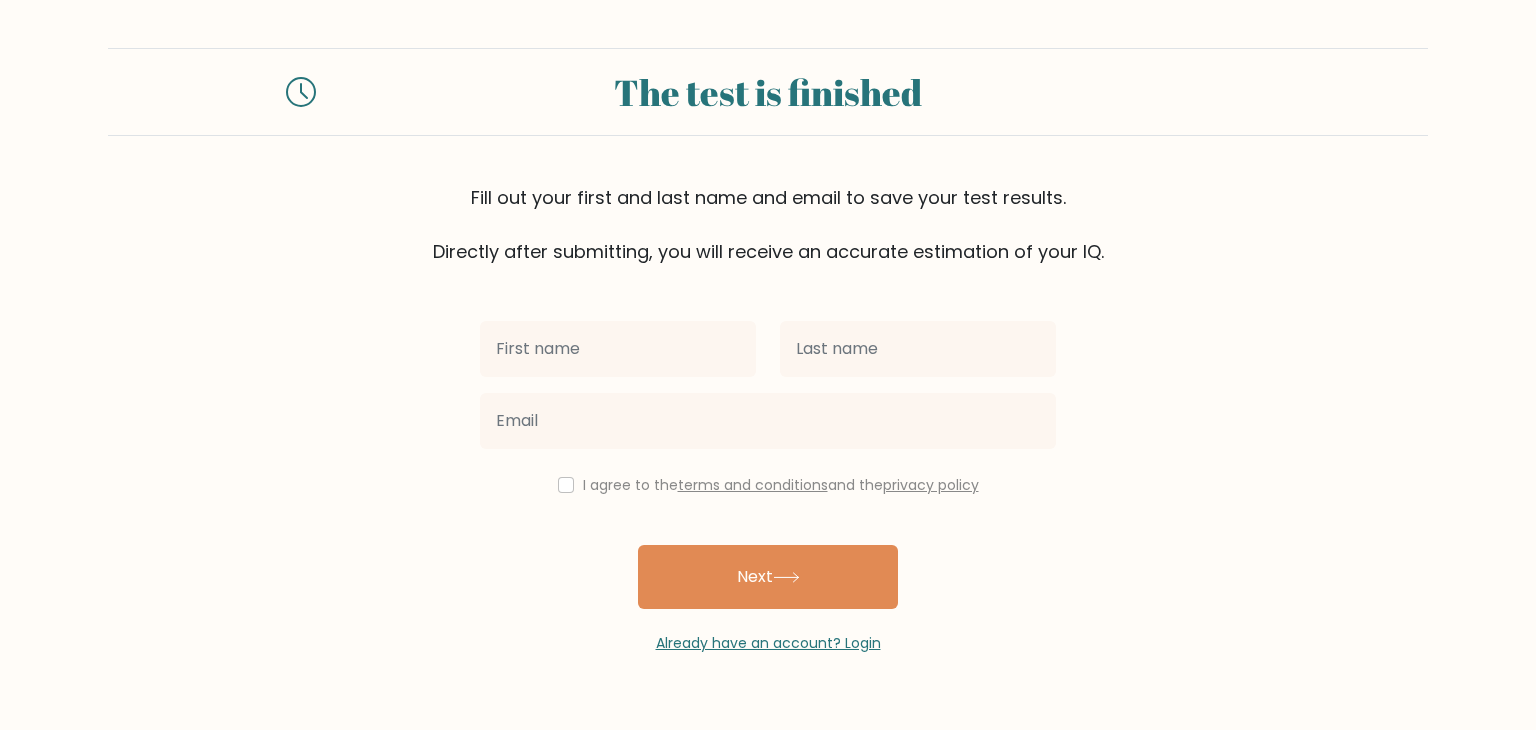 scroll, scrollTop: 0, scrollLeft: 0, axis: both 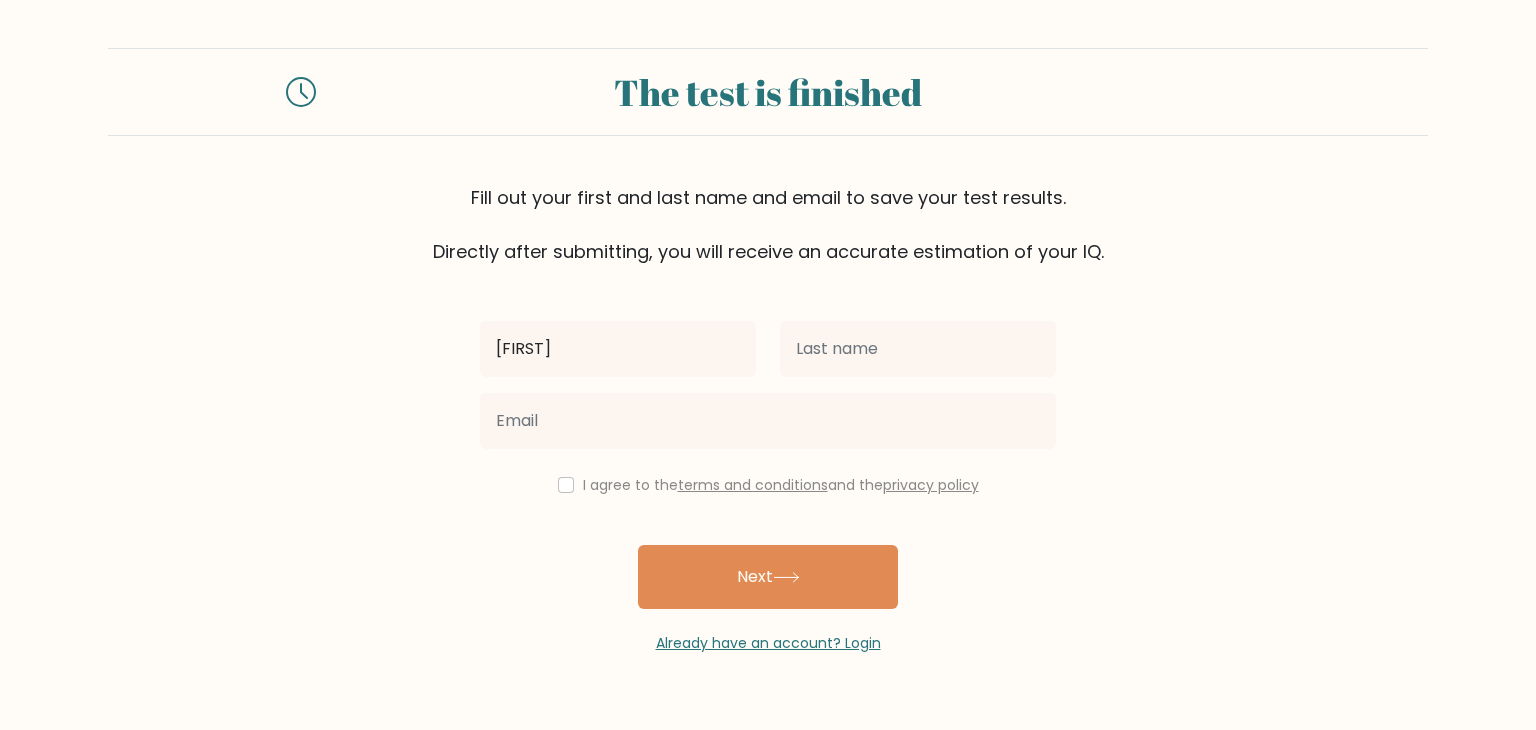 type on "[FIRST]" 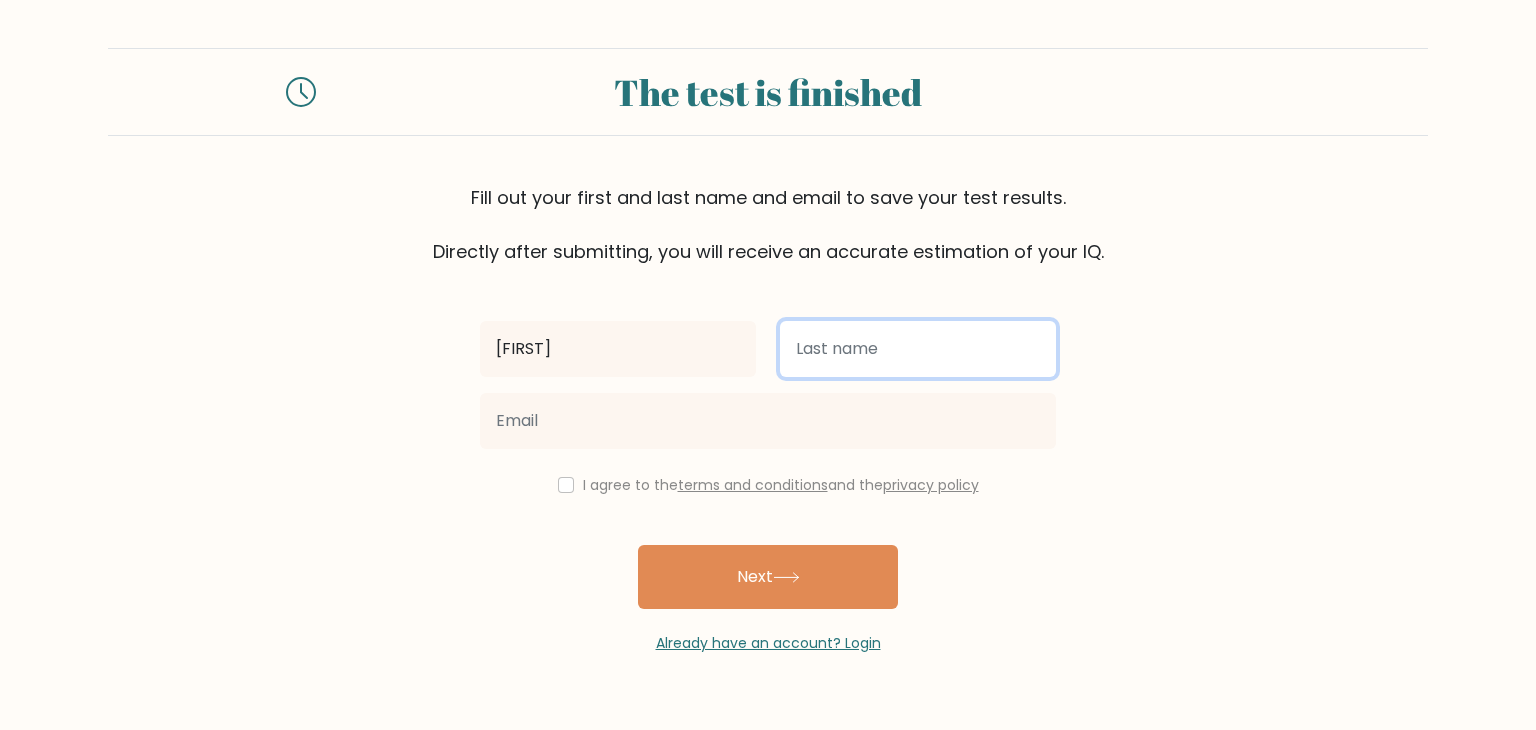 click at bounding box center [918, 349] 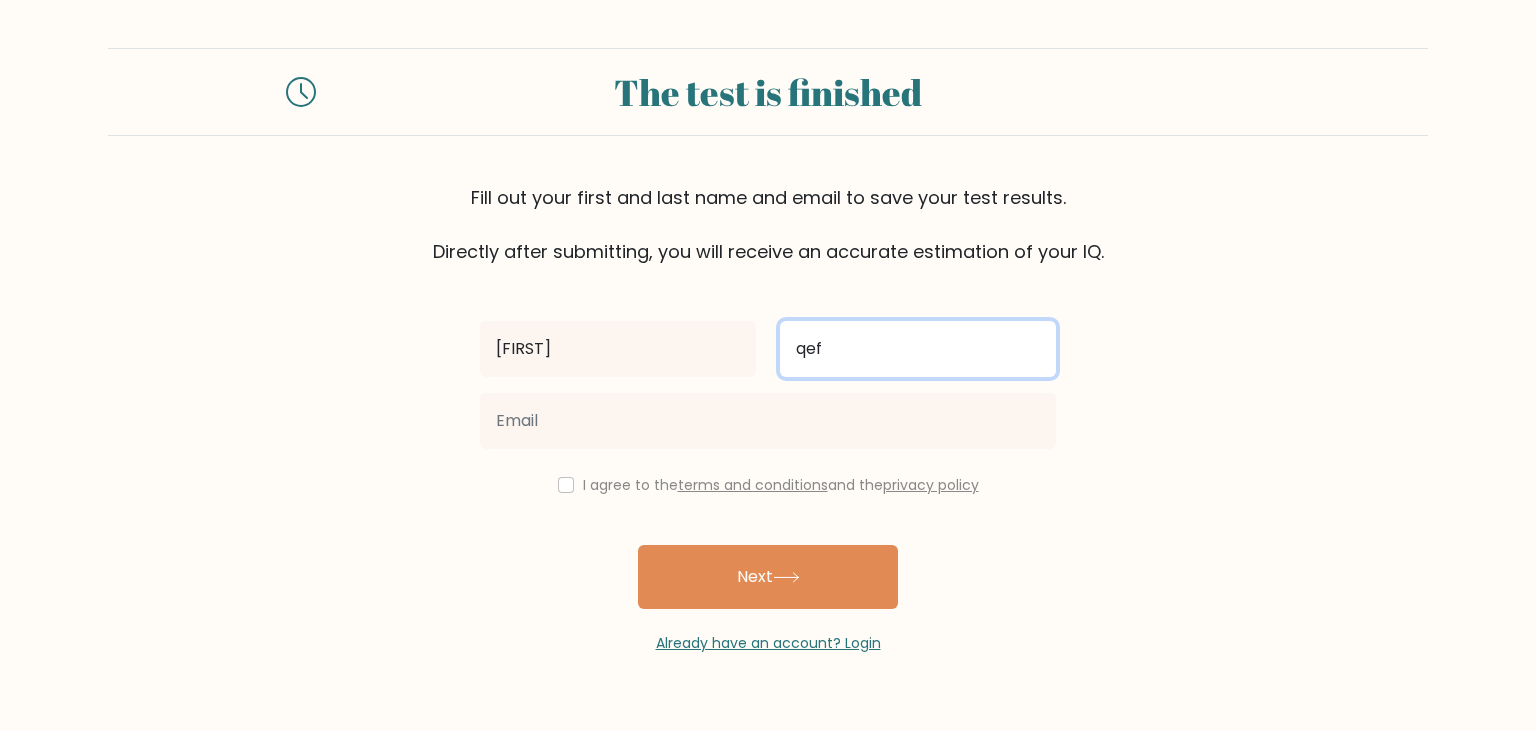 type on "qef" 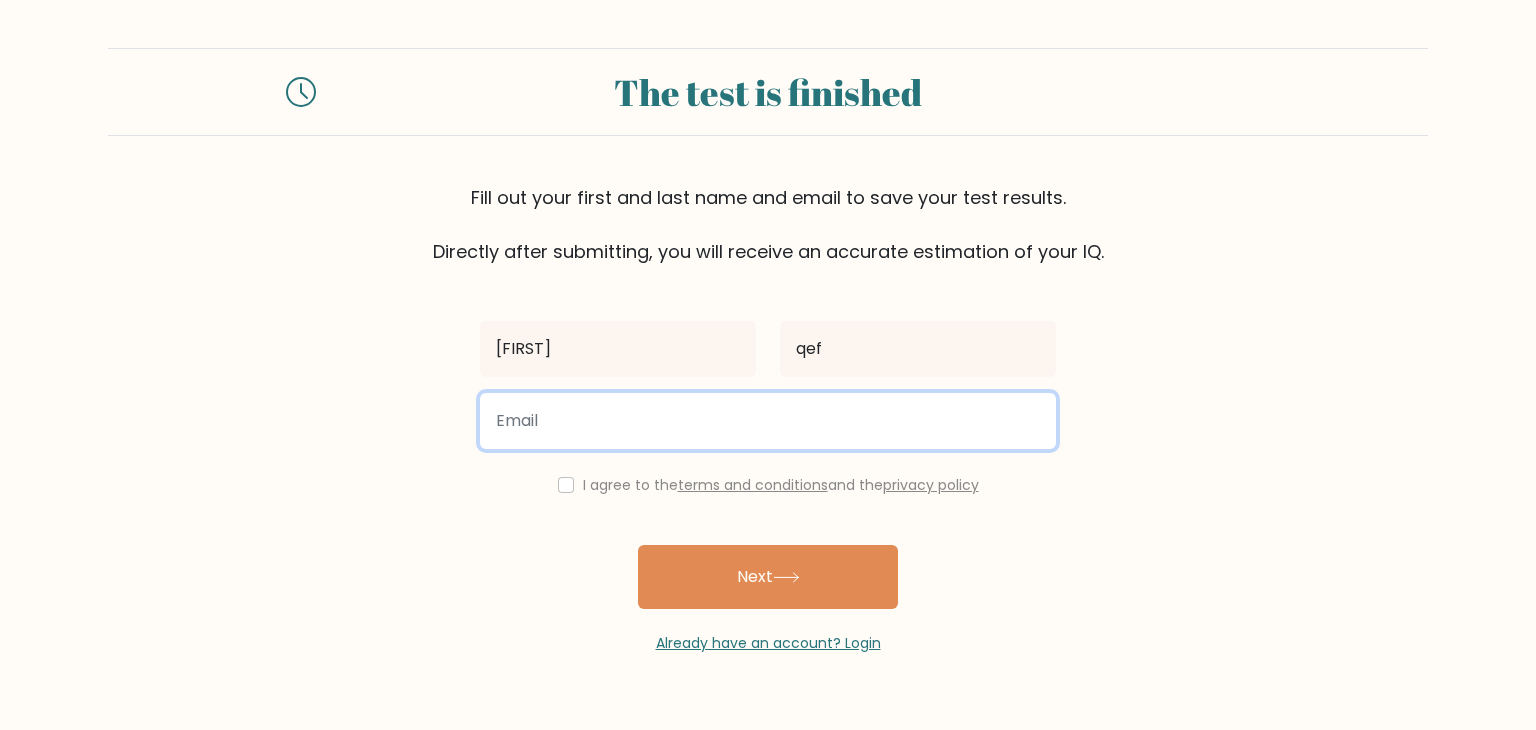 click at bounding box center (768, 421) 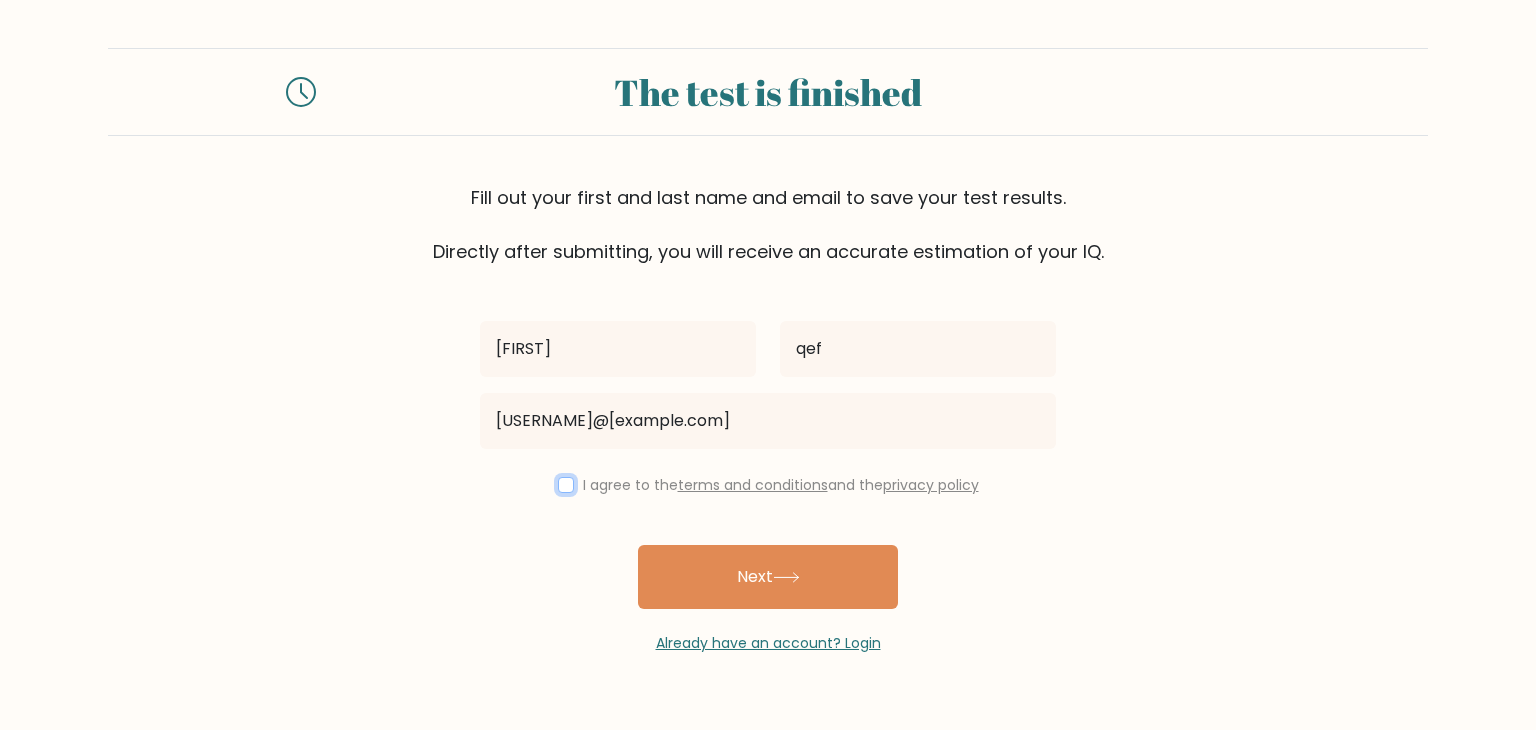 click at bounding box center (566, 485) 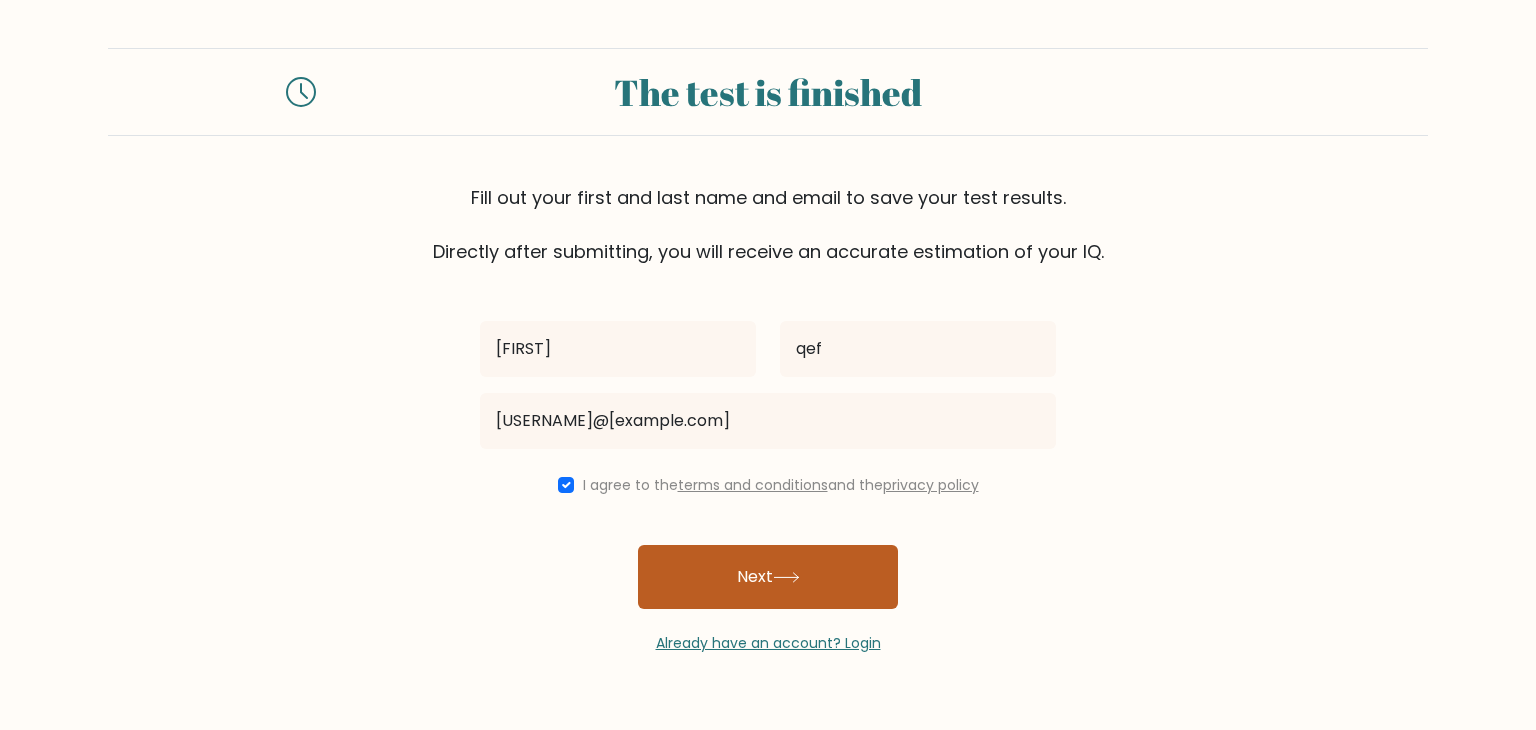 click on "Next" at bounding box center (768, 577) 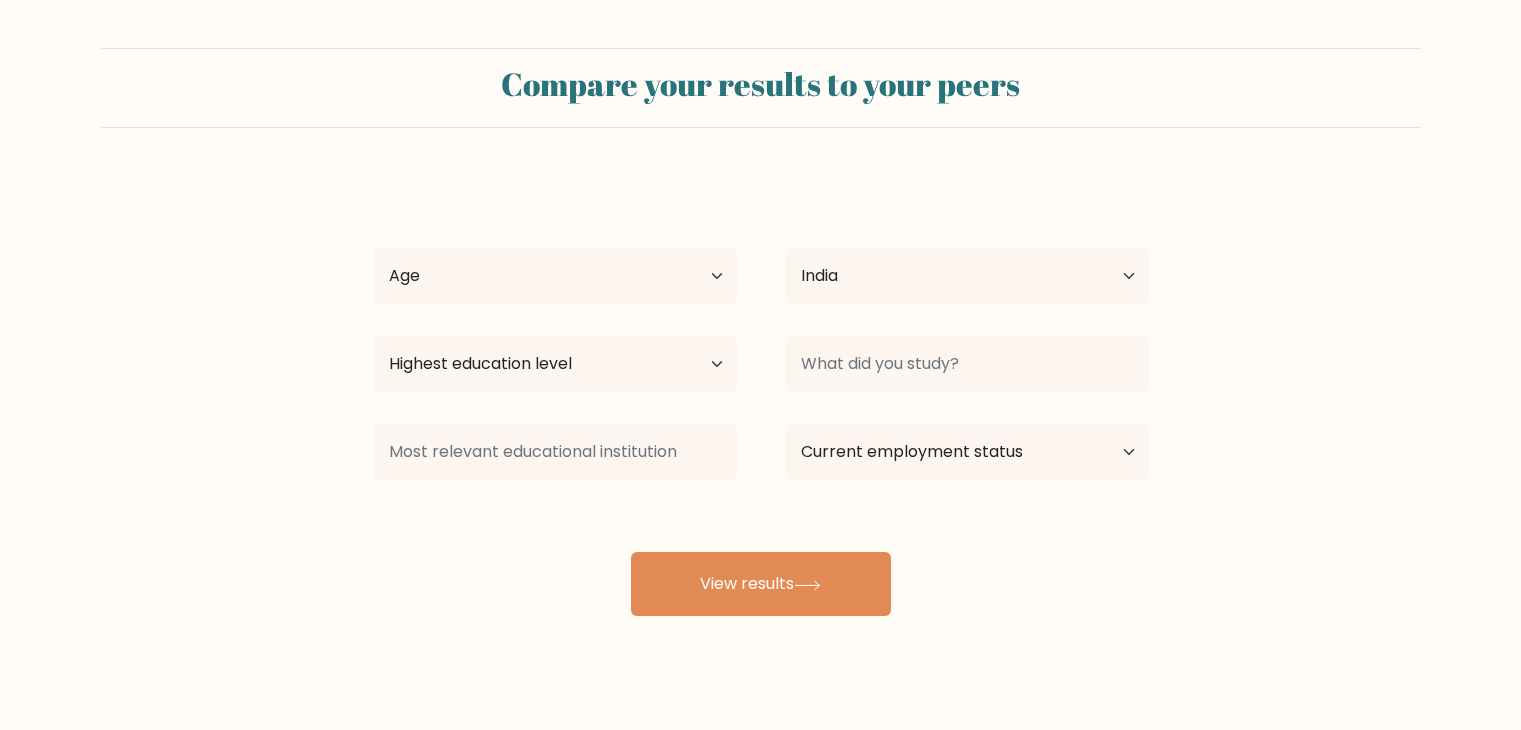 select on "IN" 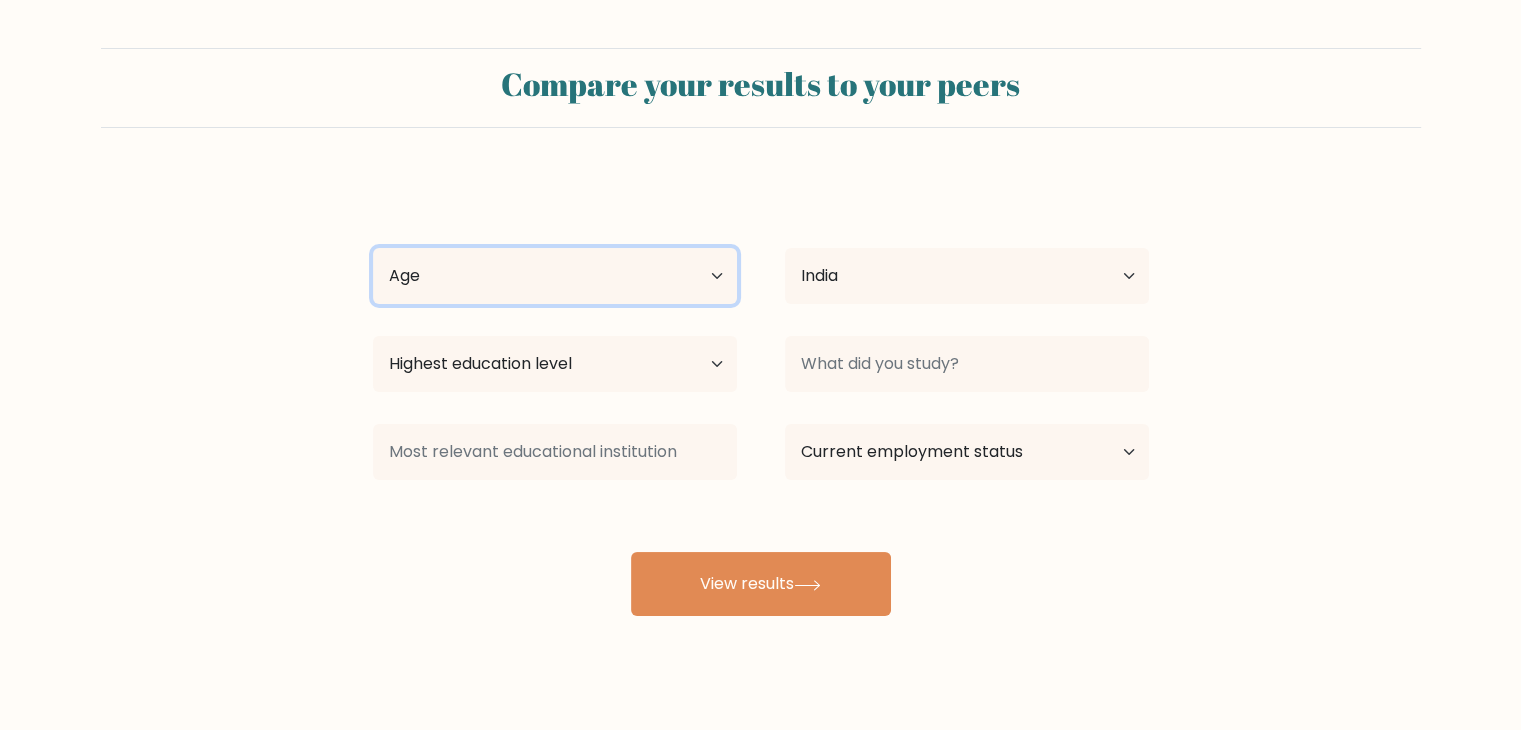 click on "Age
Under 18 years old
18-24 years old
25-34 years old
35-44 years old
45-54 years old
55-64 years old
65 years old and above" at bounding box center [555, 276] 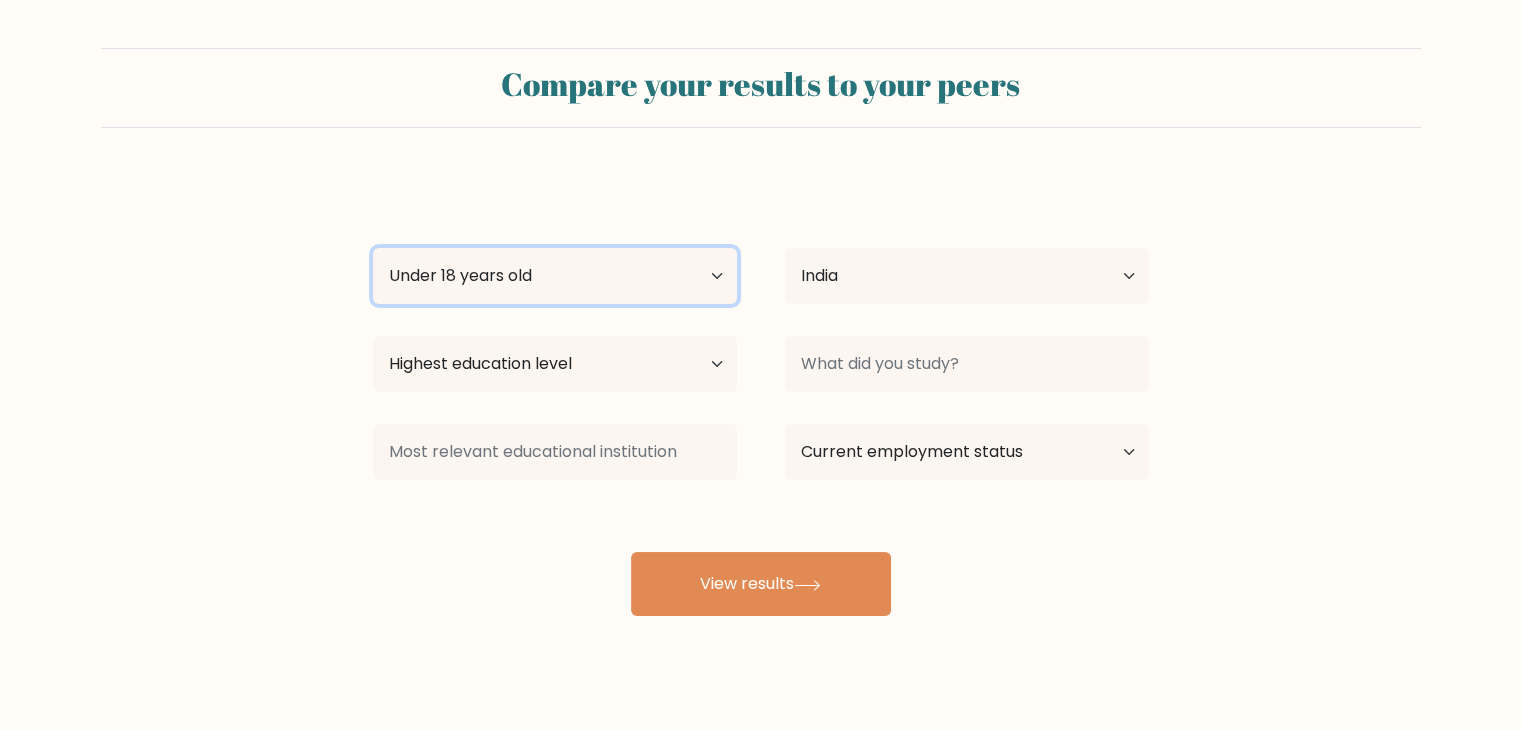 click on "Age
Under 18 years old
18-24 years old
25-34 years old
35-44 years old
45-54 years old
55-64 years old
65 years old and above" at bounding box center (555, 276) 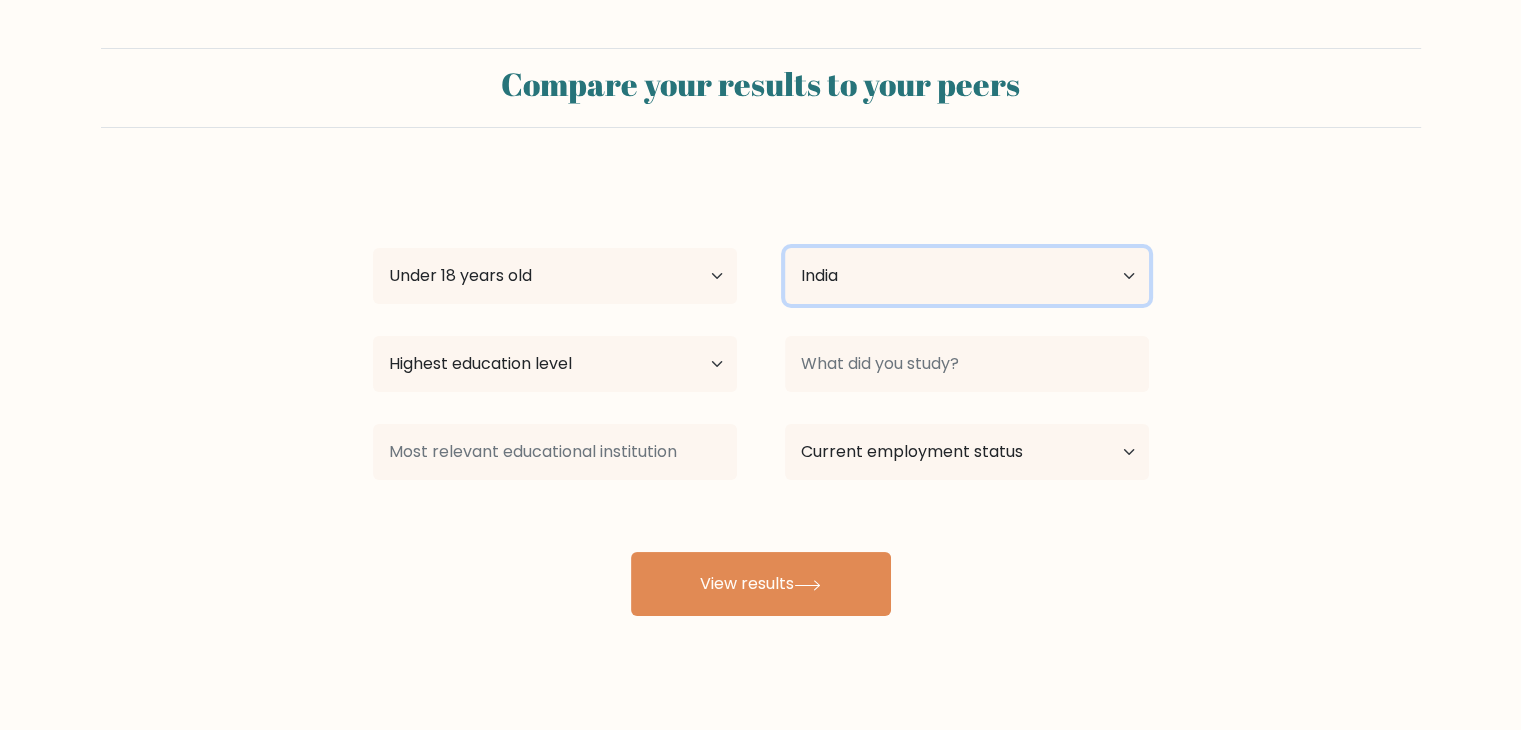 click on "Country
Afghanistan
Albania
Algeria
American Samoa
Andorra
Angola
Anguilla
Antarctica
Antigua and Barbuda
Argentina
Armenia
Aruba
Australia
Austria
Azerbaijan
Bahamas
Bahrain
Bangladesh
Barbados
Belarus
Belgium
Belize
Benin
Bermuda
Bhutan
Bolivia
Bonaire, Sint Eustatius and Saba
Bosnia and Herzegovina
Botswana
Bouvet Island
Brazil
British Indian Ocean Territory
Brunei
Bulgaria
Burkina Faso
Burundi
Cabo Verde
Cambodia
Cameroon
Canada
Cayman Islands
Central African Republic
Chad
Chile
China
Christmas Island
Cocos (Keeling) Islands
Colombia
Comoros
Congo
Congo (the Democratic Republic of the)
Cook Islands
Costa Rica
Côte d'Ivoire
Croatia
Cuba" at bounding box center (967, 276) 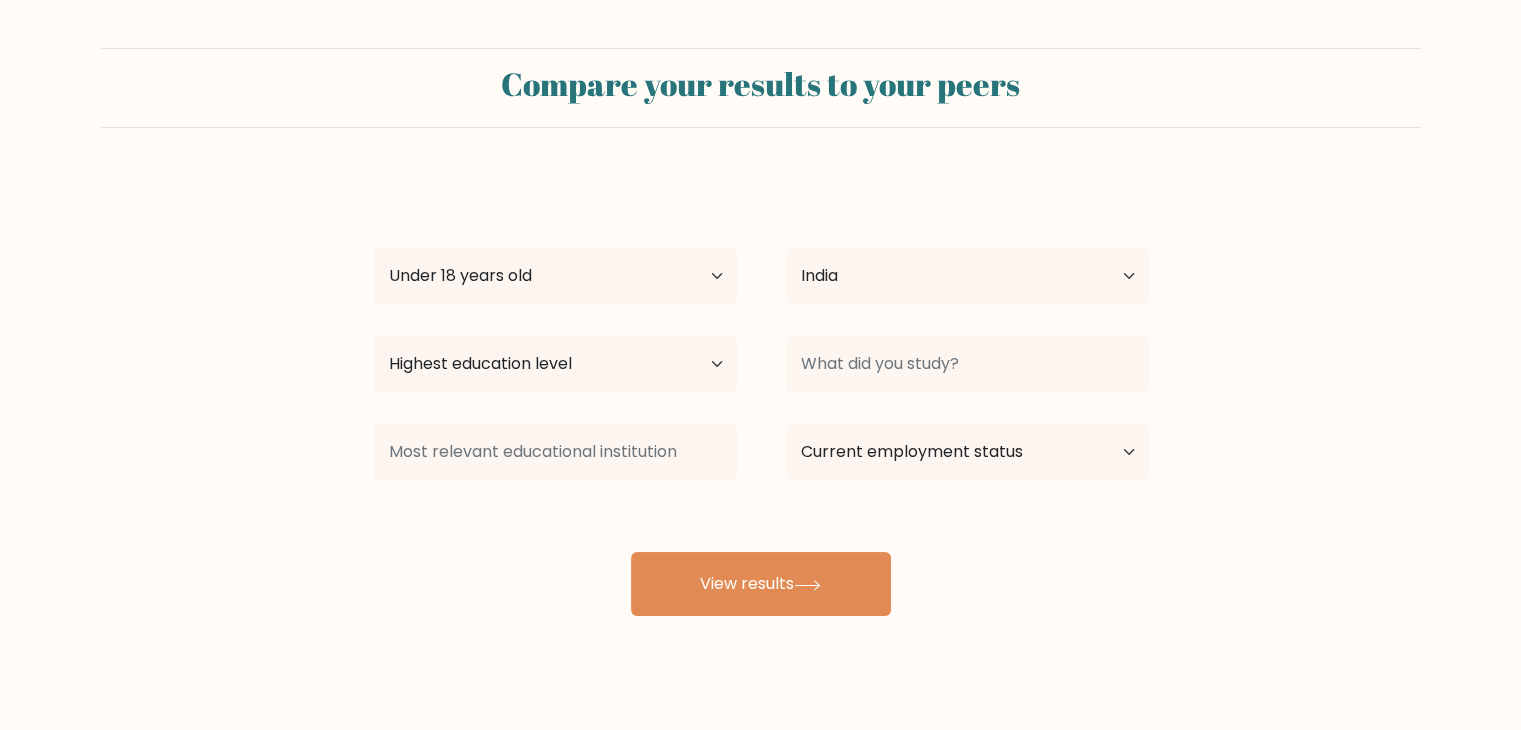 click on "Compare your results to your peers
anuj
qef
Age
Under 18 years old
18-24 years old
25-34 years old
35-44 years old
45-54 years old
55-64 years old
65 years old and above
Country
Afghanistan
Albania
Algeria
American Samoa
Andorra
Angola
Anguilla
Antarctica
Antigua and Barbuda
Argentina
Armenia
Aruba
Australia
Austria" at bounding box center [760, 332] 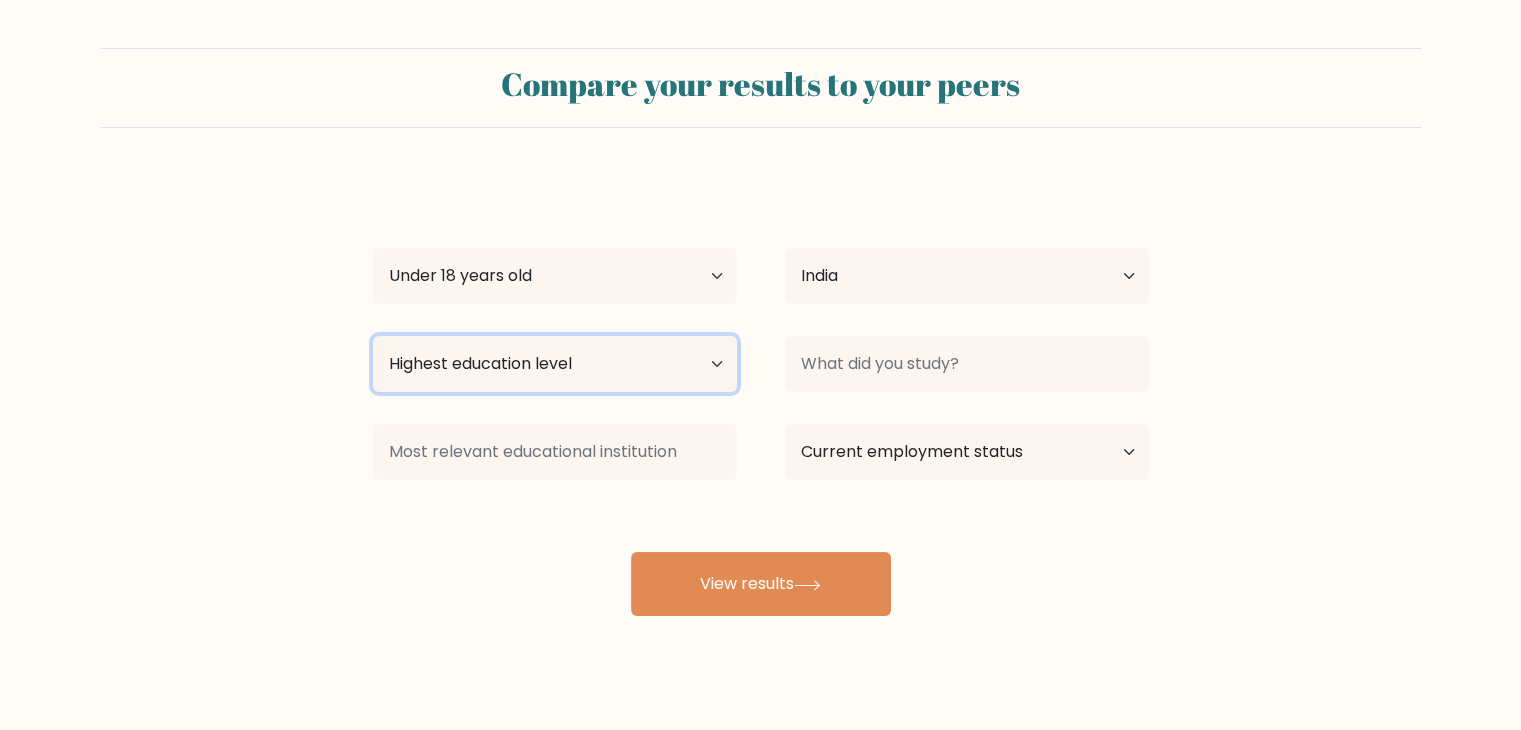 click on "Highest education level
No schooling
Primary
Lower Secondary
Upper Secondary
Occupation Specific
Bachelor's degree
Master's degree
Doctoral degree" at bounding box center [555, 364] 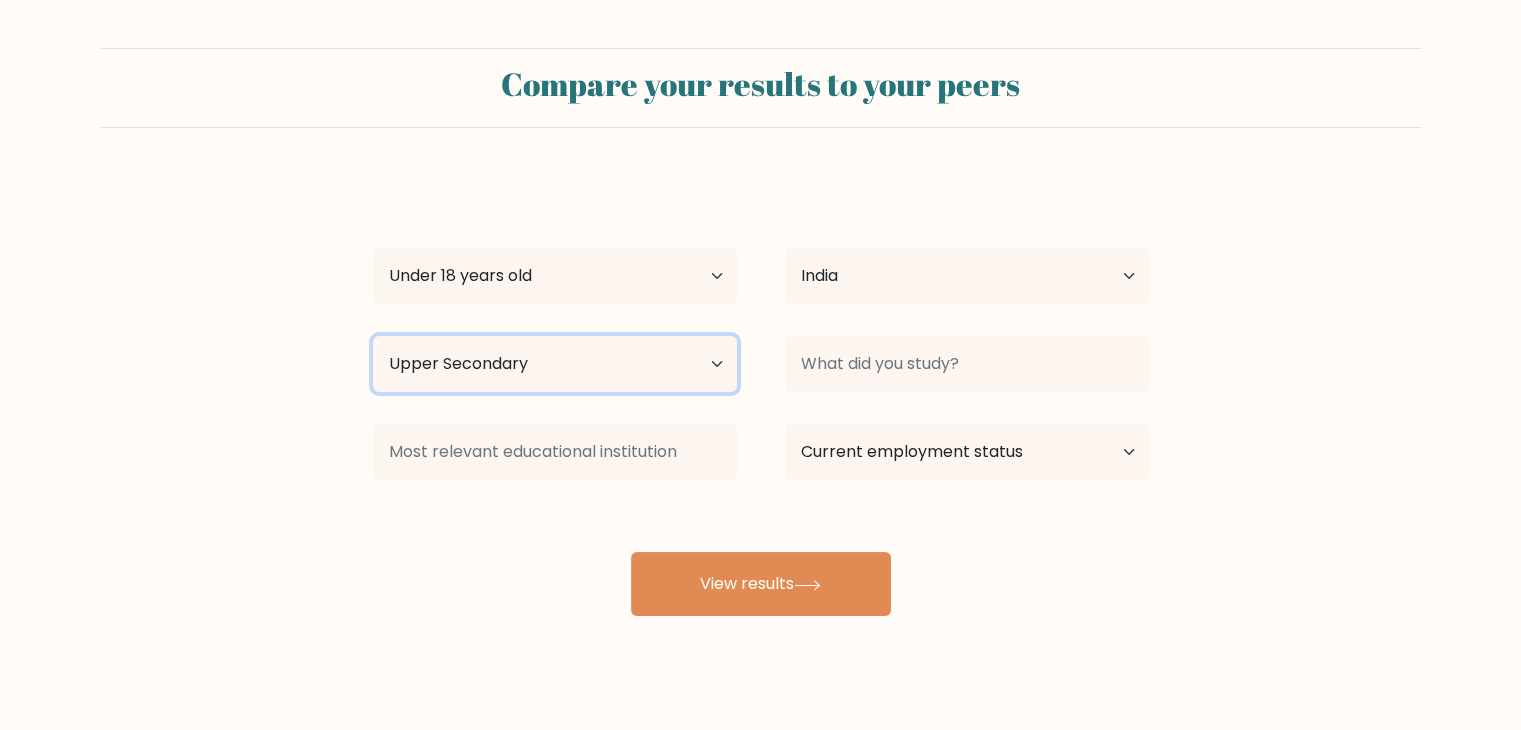 click on "Highest education level
No schooling
Primary
Lower Secondary
Upper Secondary
Occupation Specific
Bachelor's degree
Master's degree
Doctoral degree" at bounding box center [555, 364] 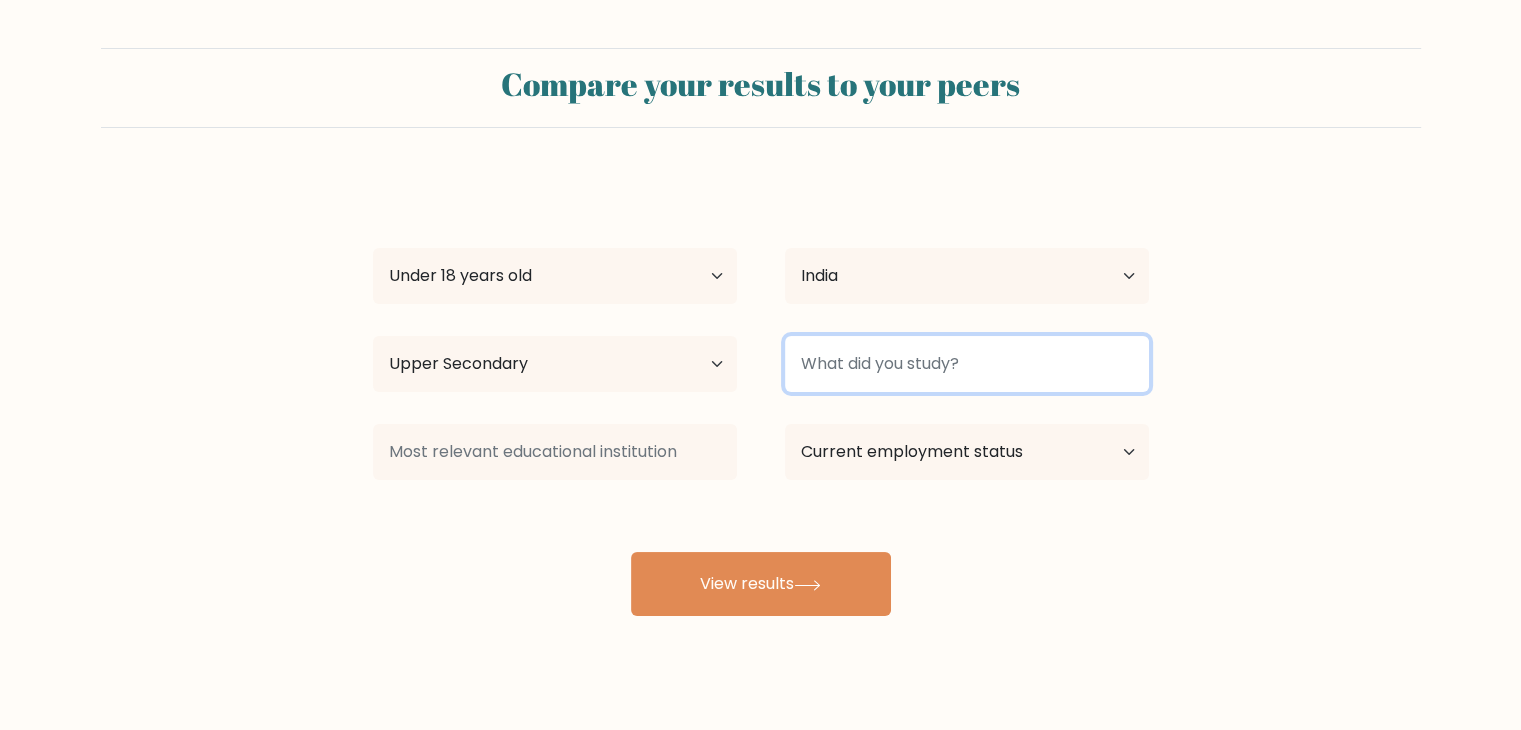 click at bounding box center (967, 364) 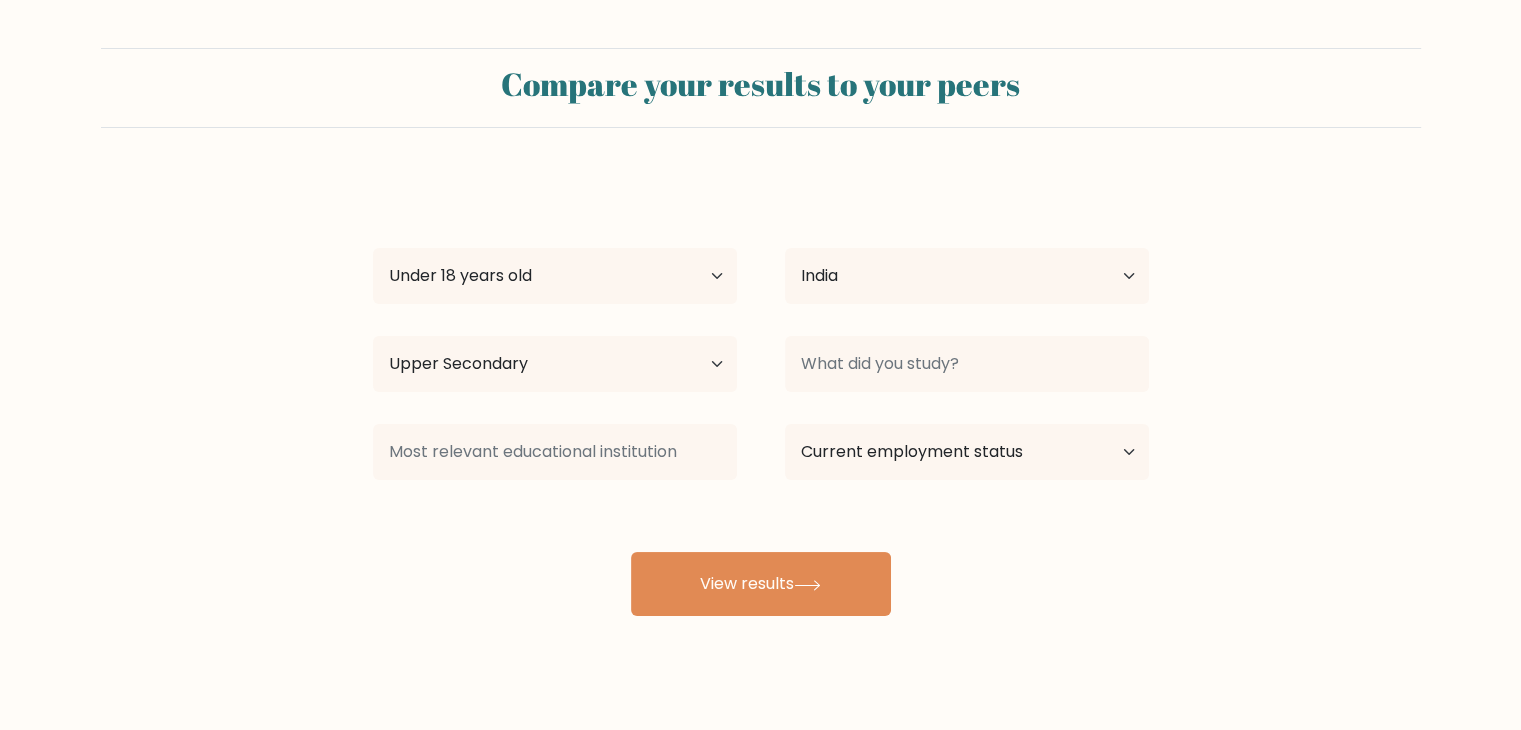 click on "Compare your results to your peers
anuj
qef
Age
Under 18 years old
18-24 years old
25-34 years old
35-44 years old
45-54 years old
55-64 years old
65 years old and above
Country
Afghanistan
Albania
Algeria
American Samoa
Andorra
Angola
Anguilla
Antarctica
Antigua and Barbuda
Argentina
Armenia
Aruba
Australia
Austria" at bounding box center [760, 332] 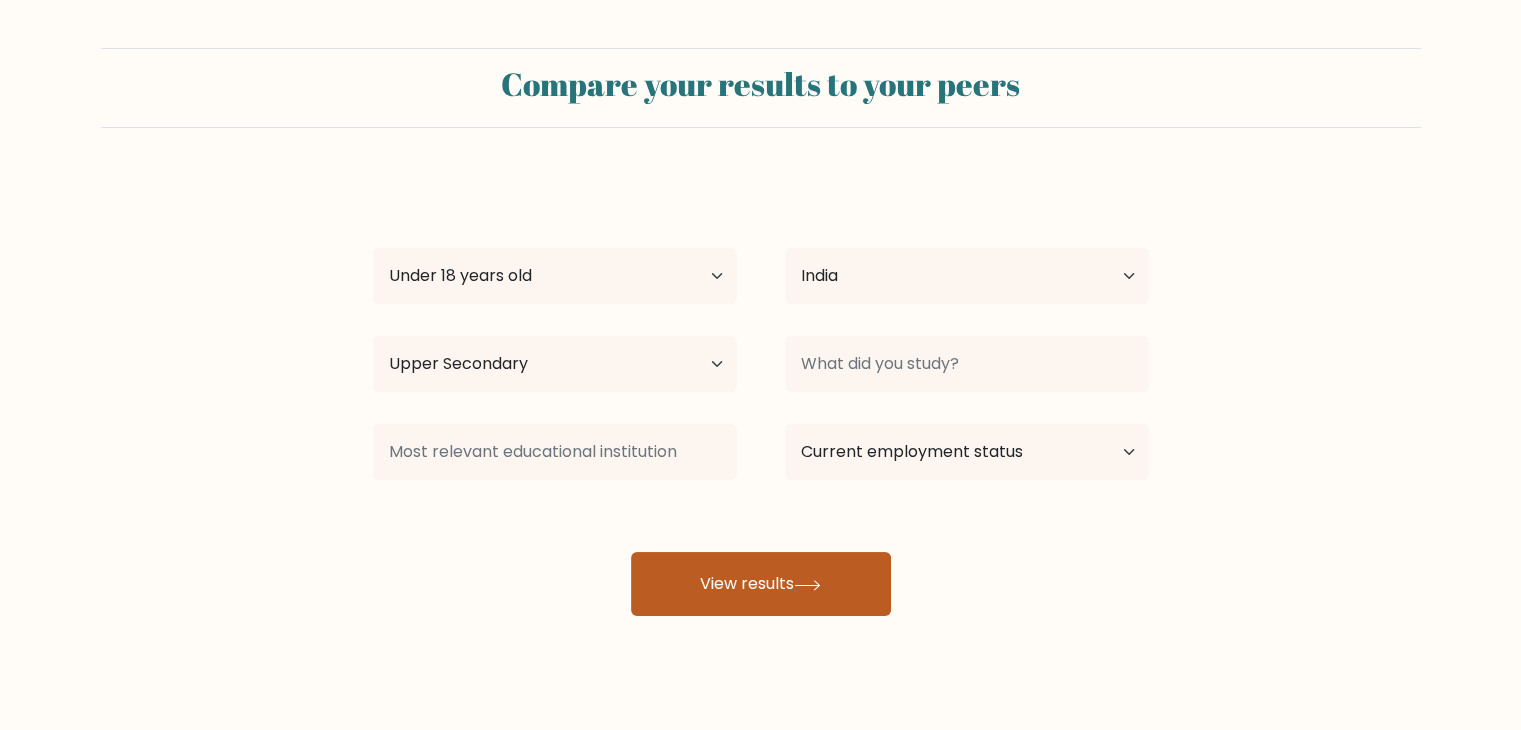click on "View results" at bounding box center (761, 584) 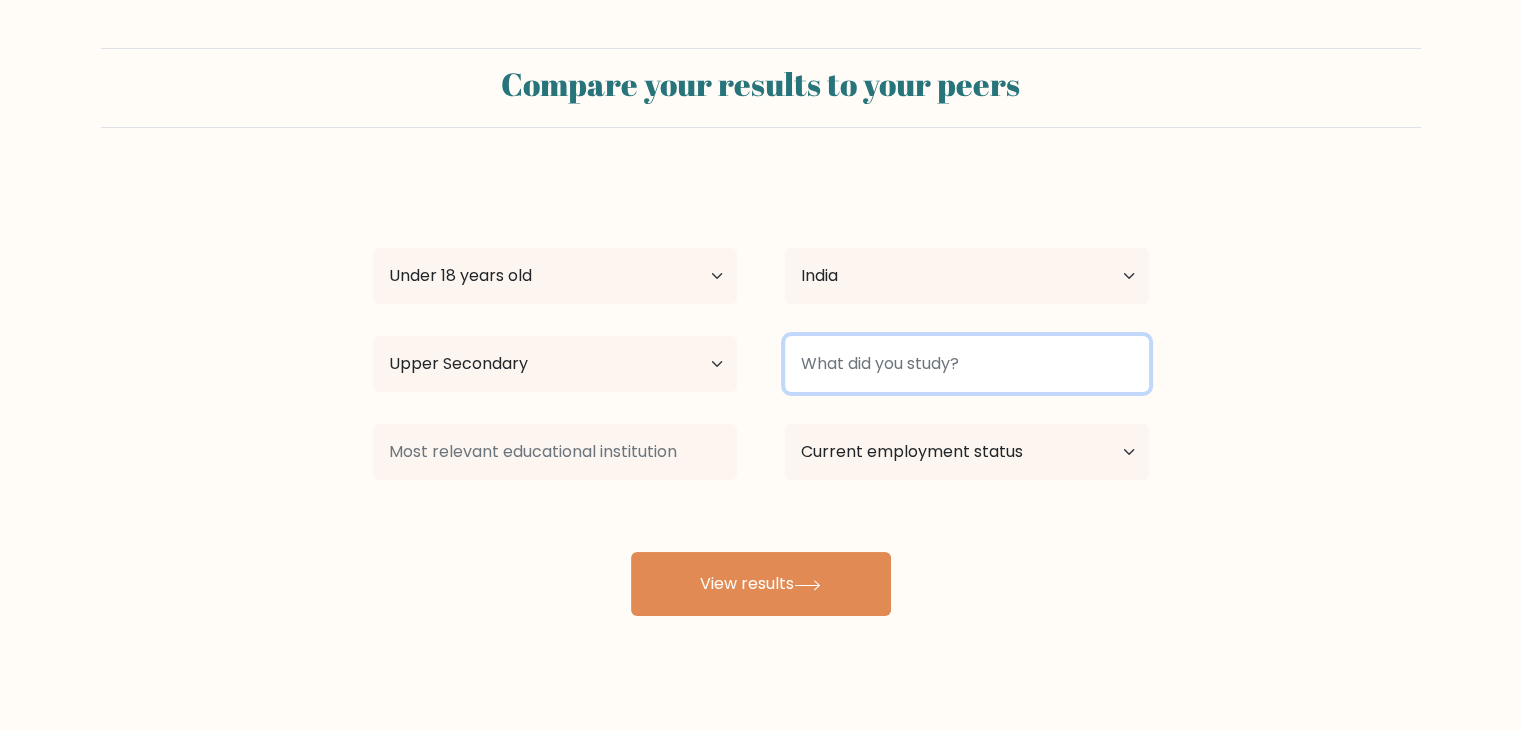 click at bounding box center [967, 364] 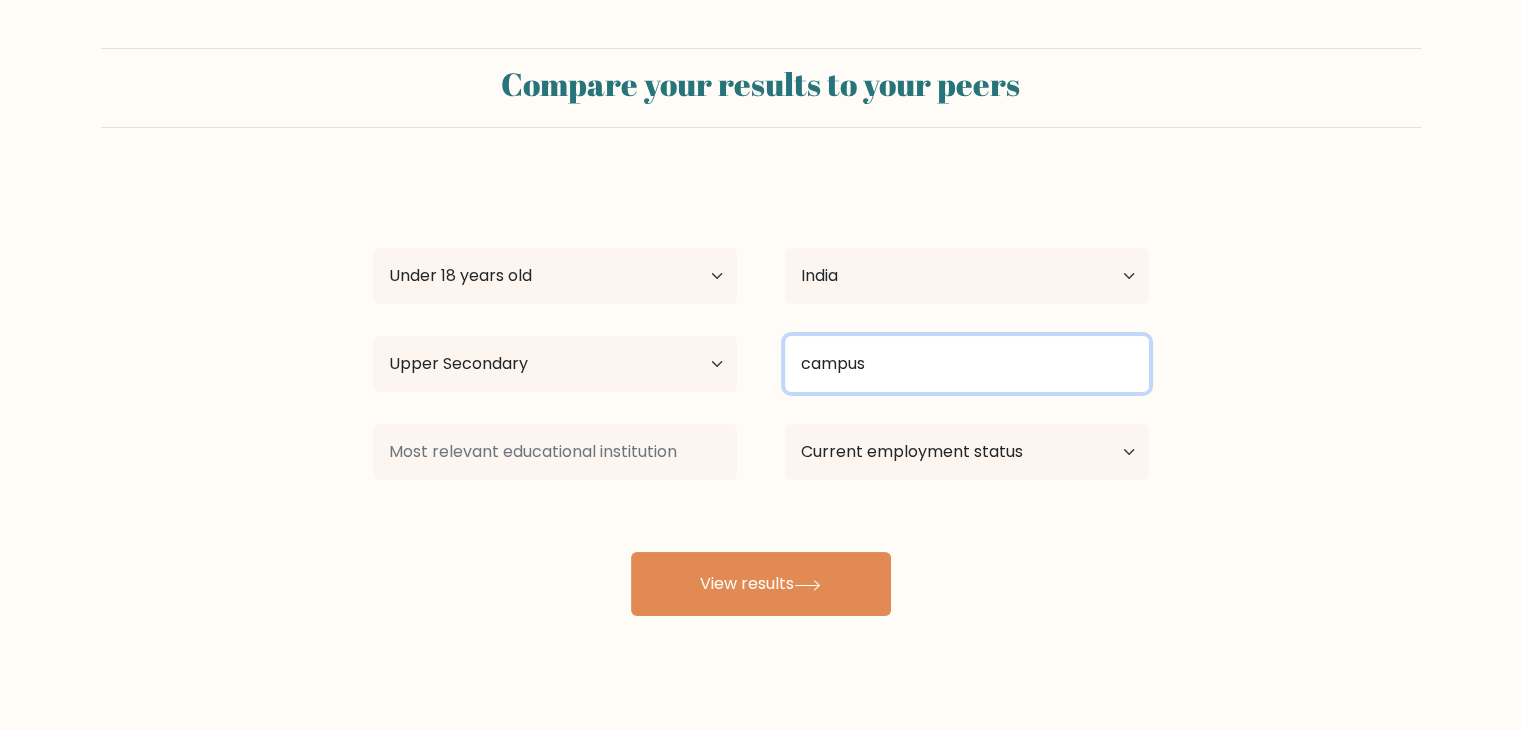 type on "campus" 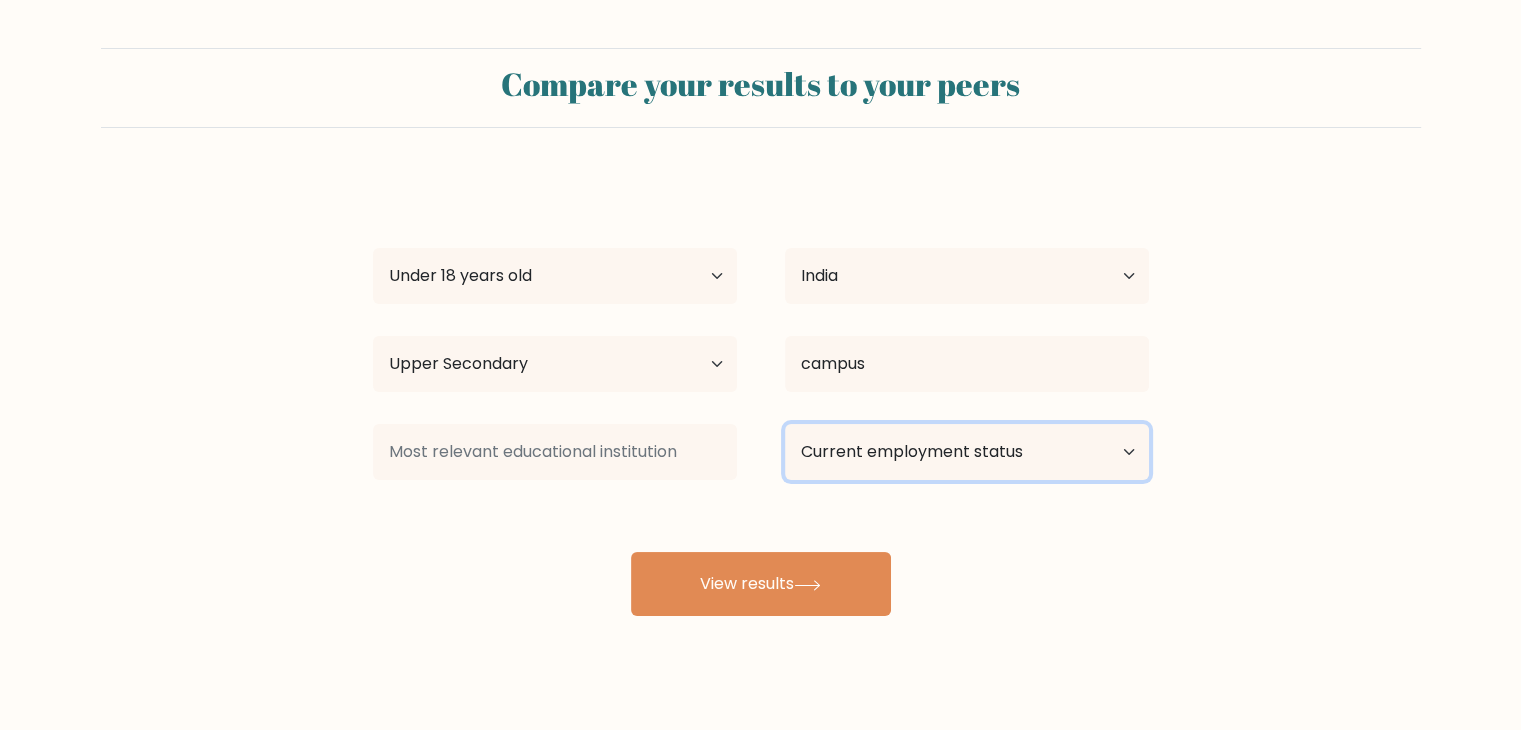 click on "Current employment status
Employed
Student
Retired
Other / prefer not to answer" at bounding box center (967, 452) 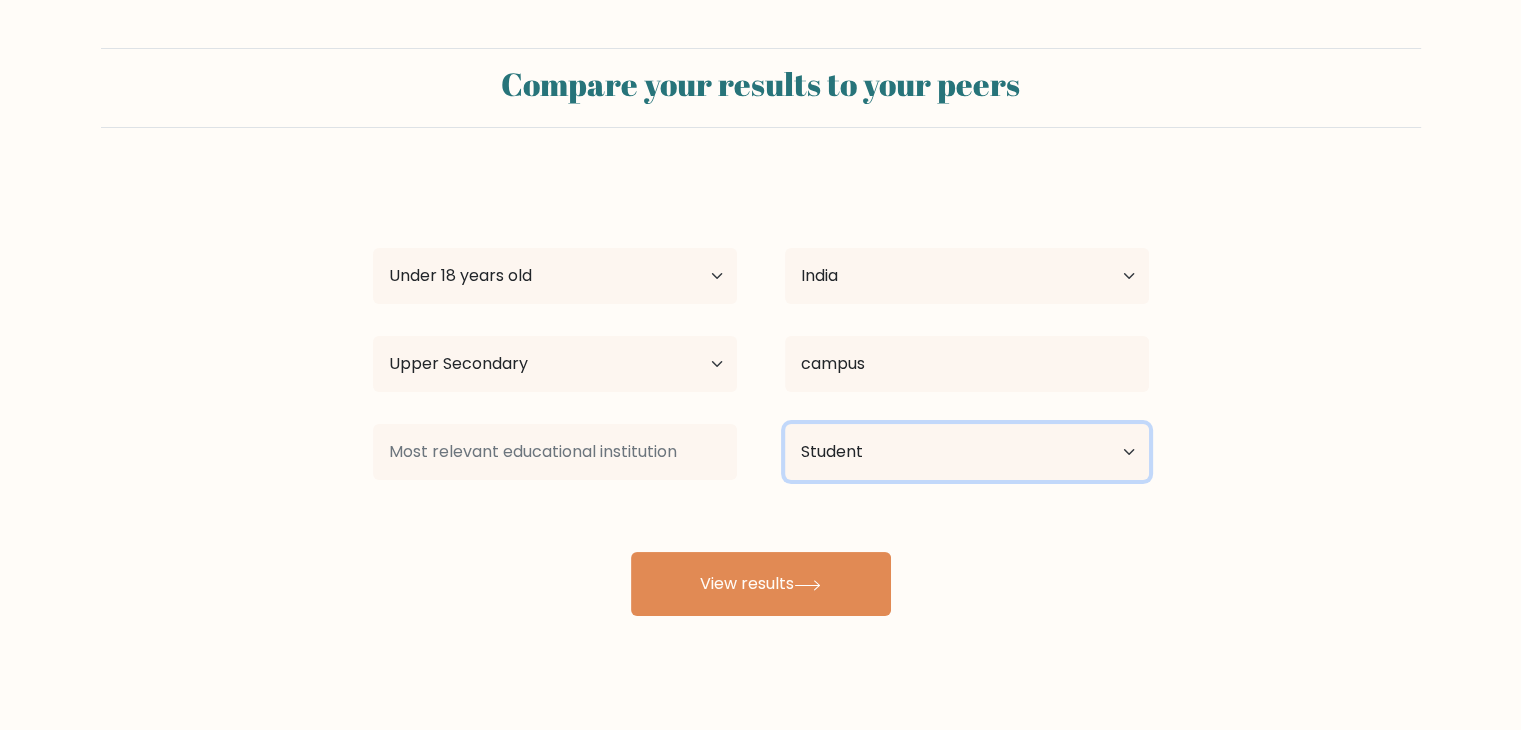 click on "Current employment status
Employed
Student
Retired
Other / prefer not to answer" at bounding box center (967, 452) 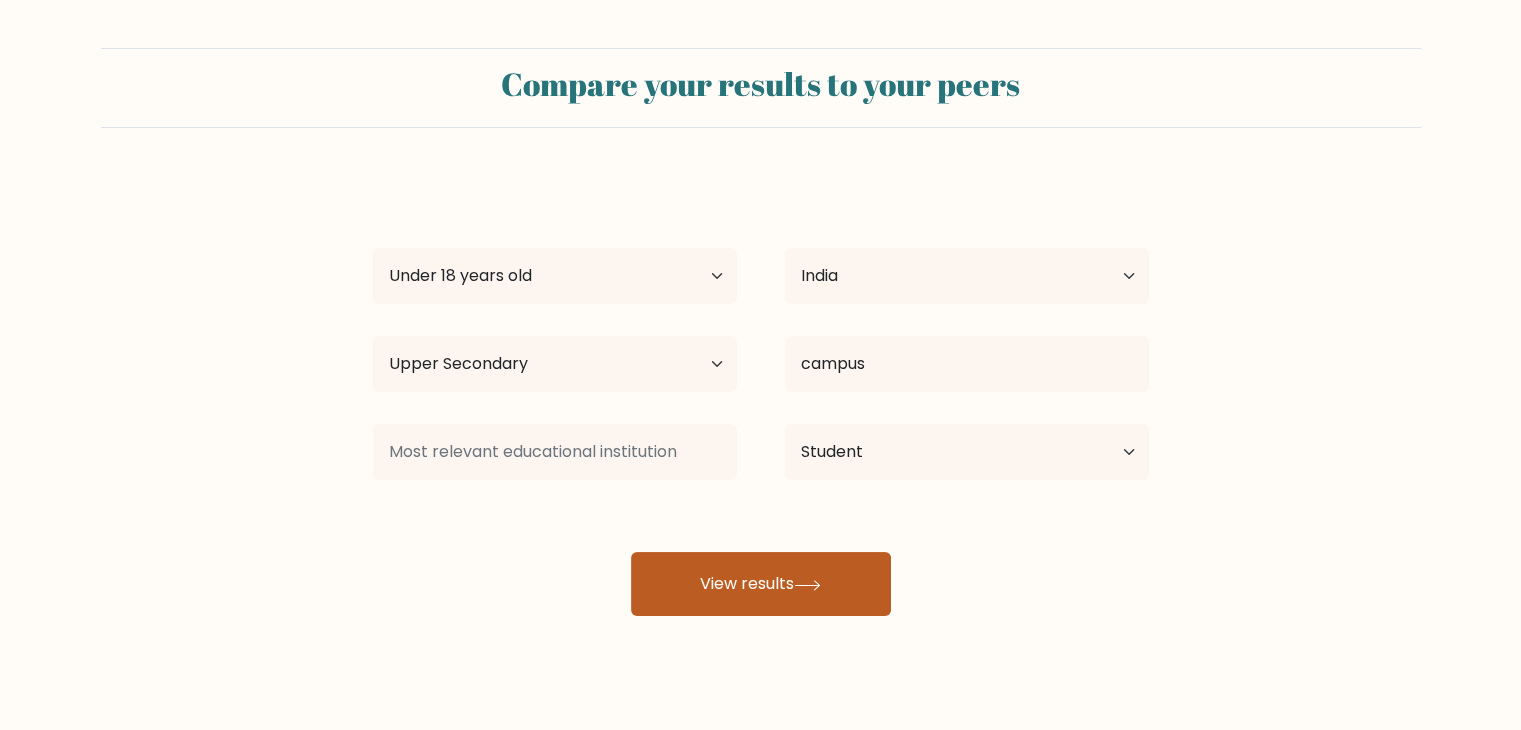 click on "View results" at bounding box center (761, 584) 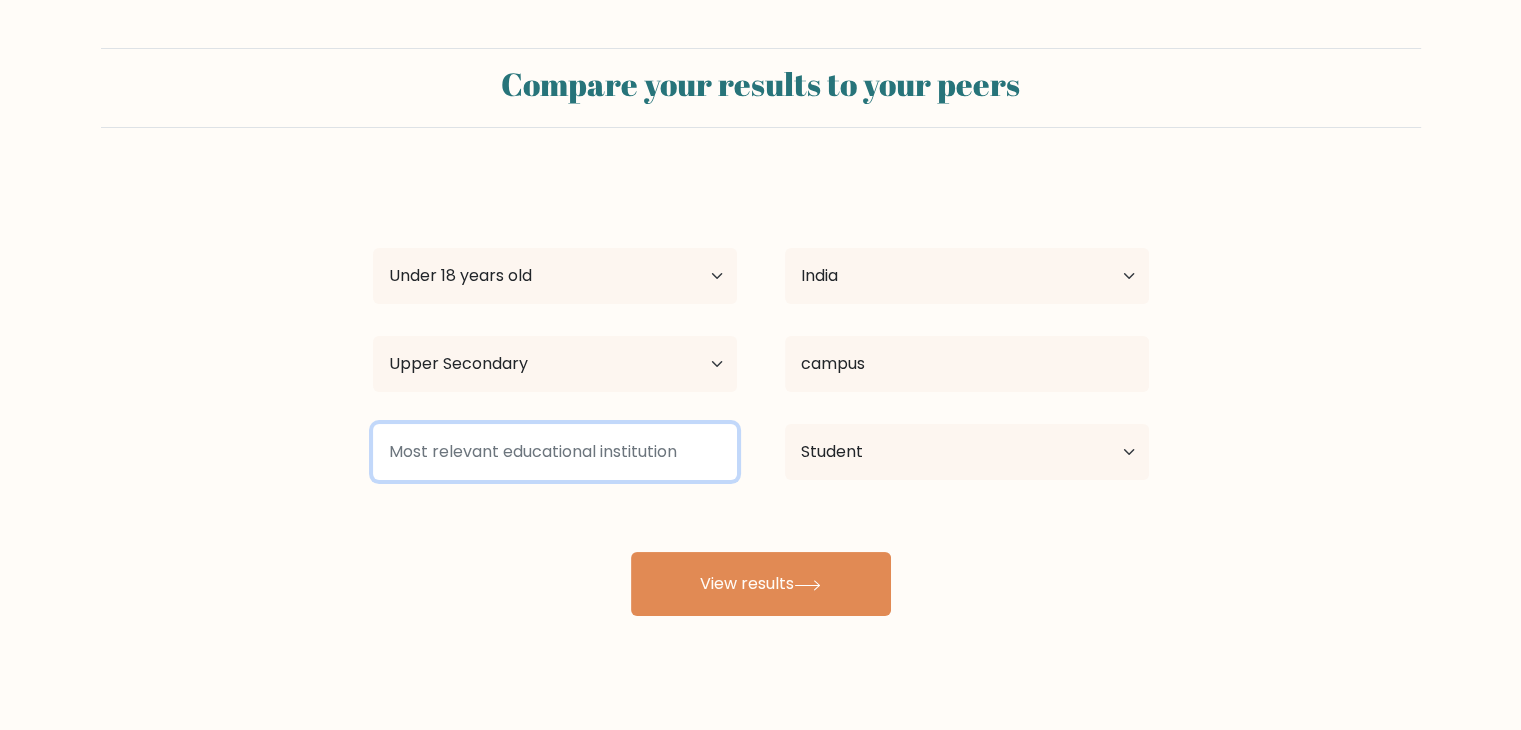 click at bounding box center [555, 452] 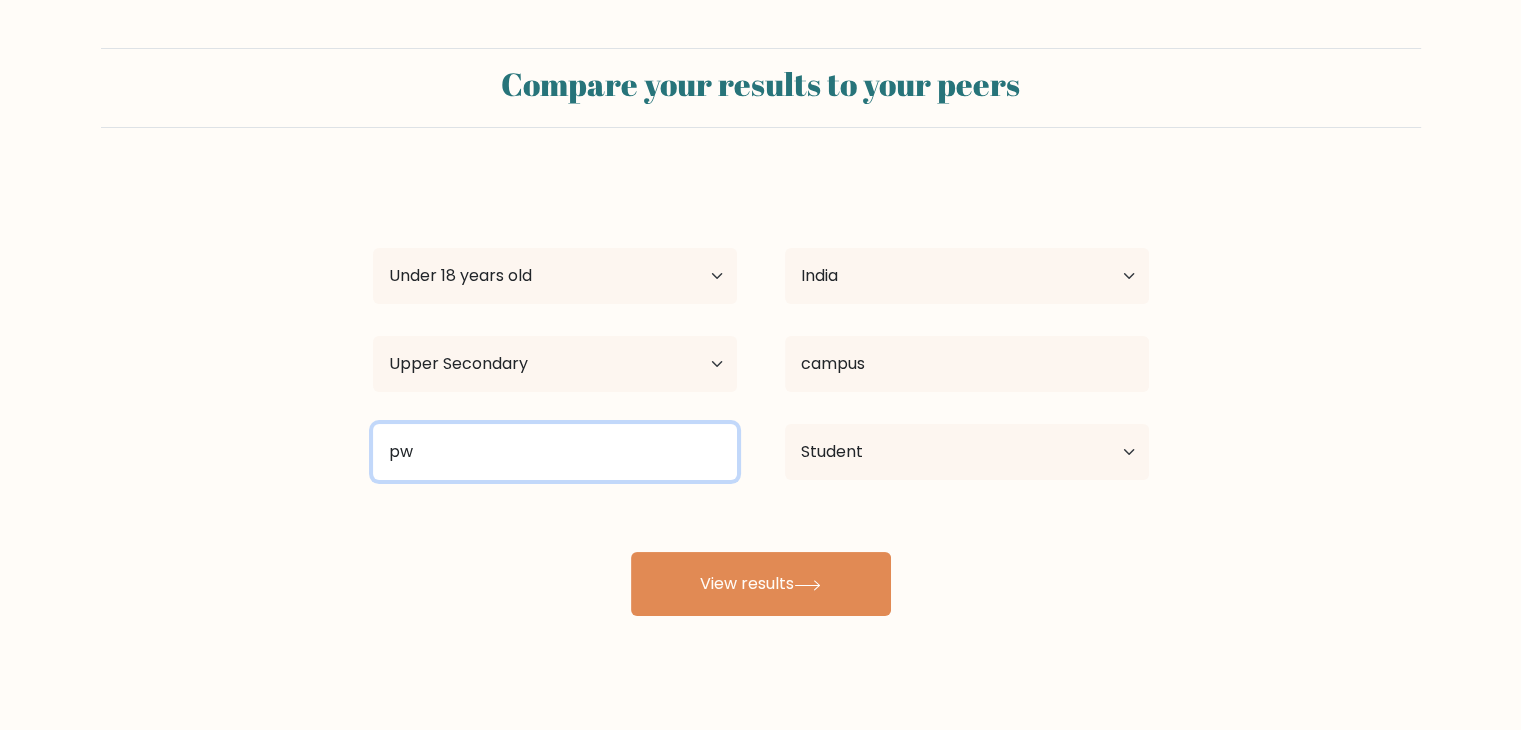 type on "pw" 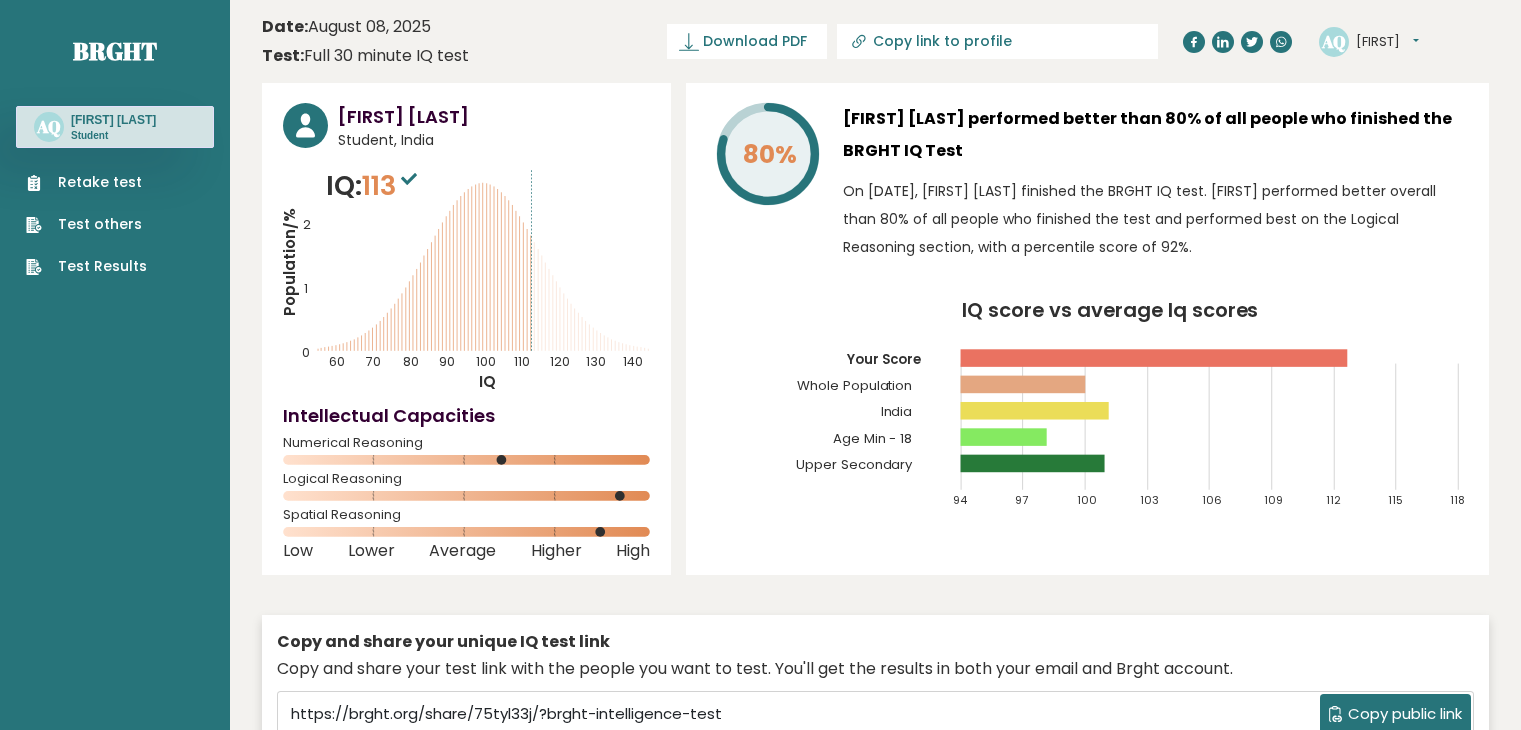 scroll, scrollTop: 0, scrollLeft: 0, axis: both 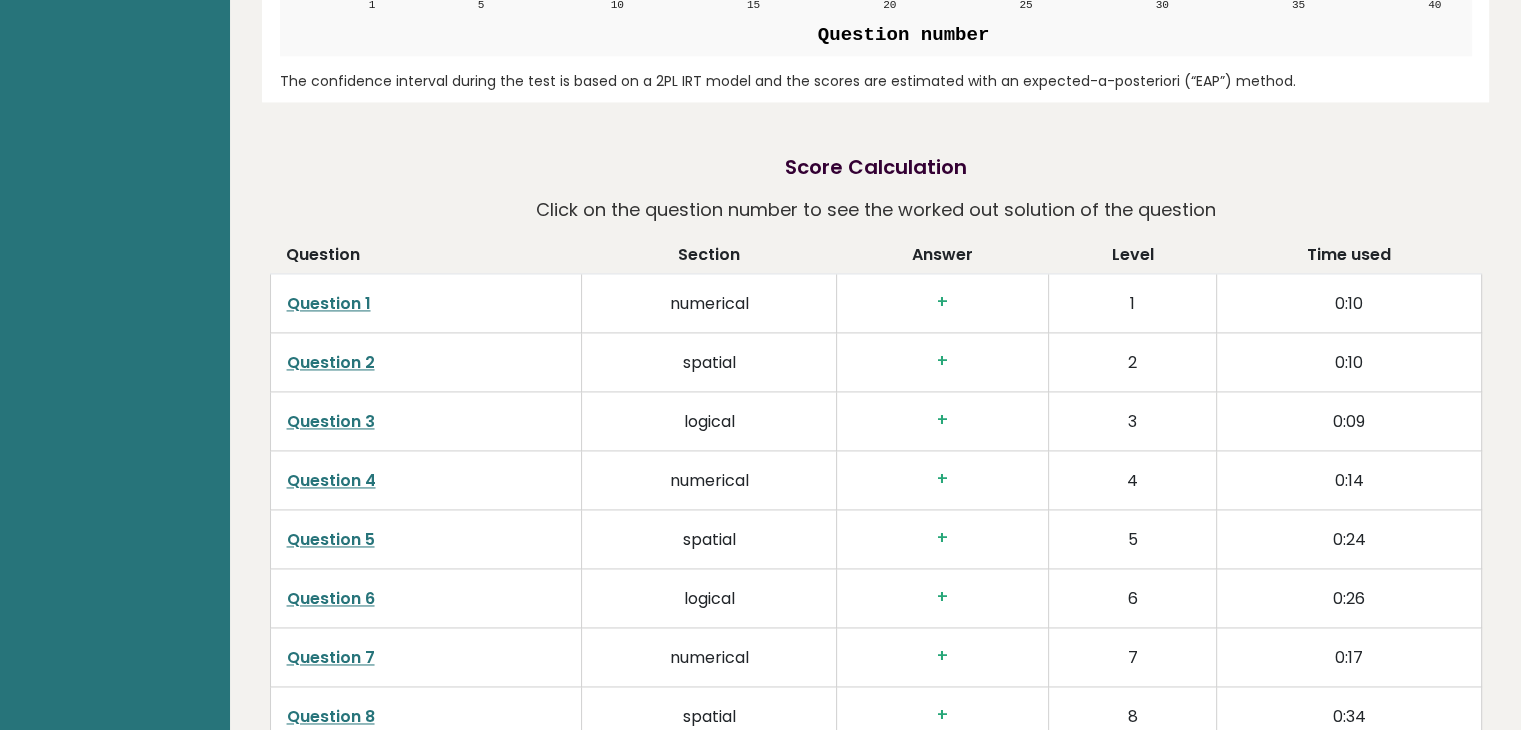click on "Score Calculation
Click on the question number to see the worked out solution of
the
question
Question
1
numerical
+
1
0:10
Question
2
spatial
+
2
0:10
Question
3
logical
+
3
0:09
Question
4
numerical
+
4
0:14
Question
5
spatial
+
5
0:24
Question
6
logical
+
6
0:26
Question
7
numerical
+
7
0:17
+ 8" at bounding box center [876, 1426] 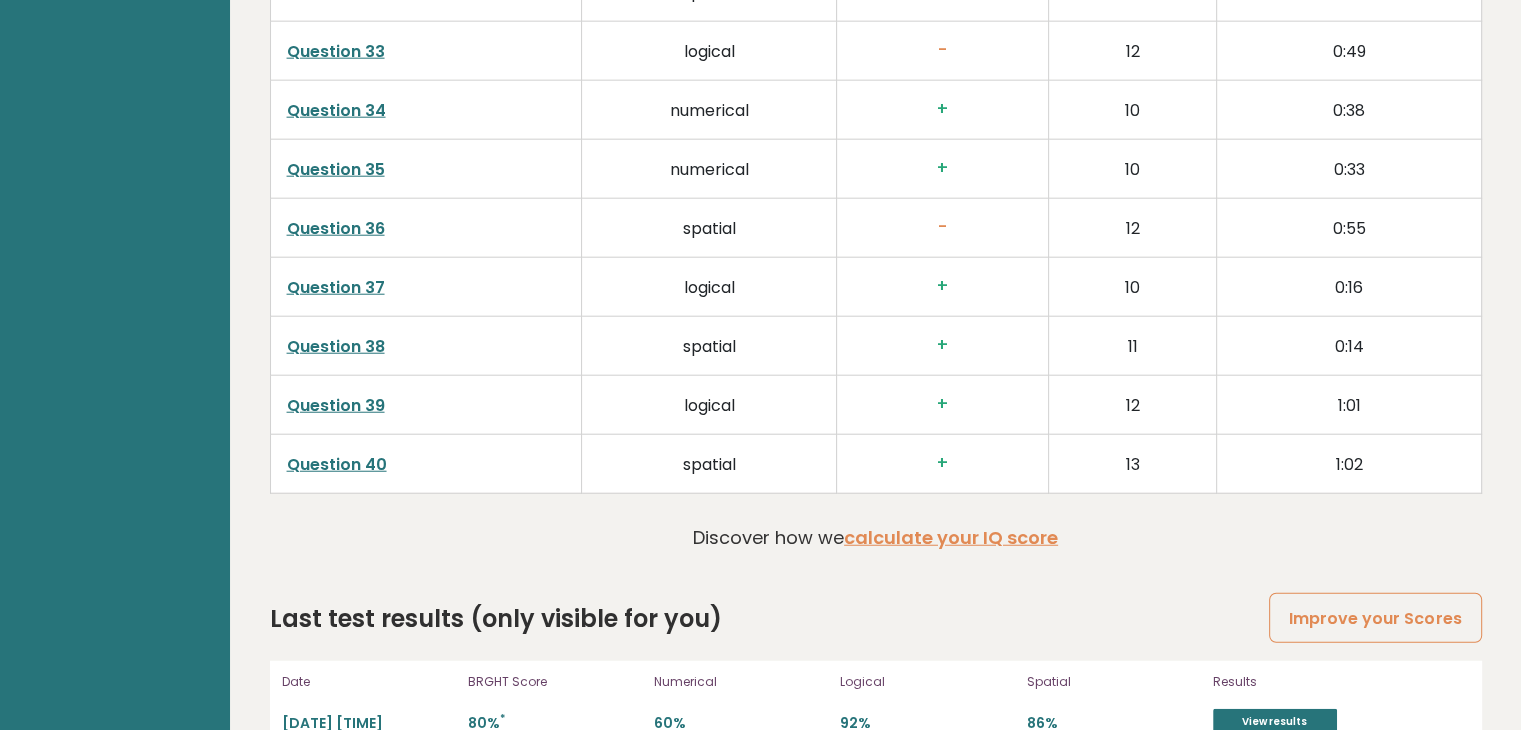 scroll, scrollTop: 5108, scrollLeft: 0, axis: vertical 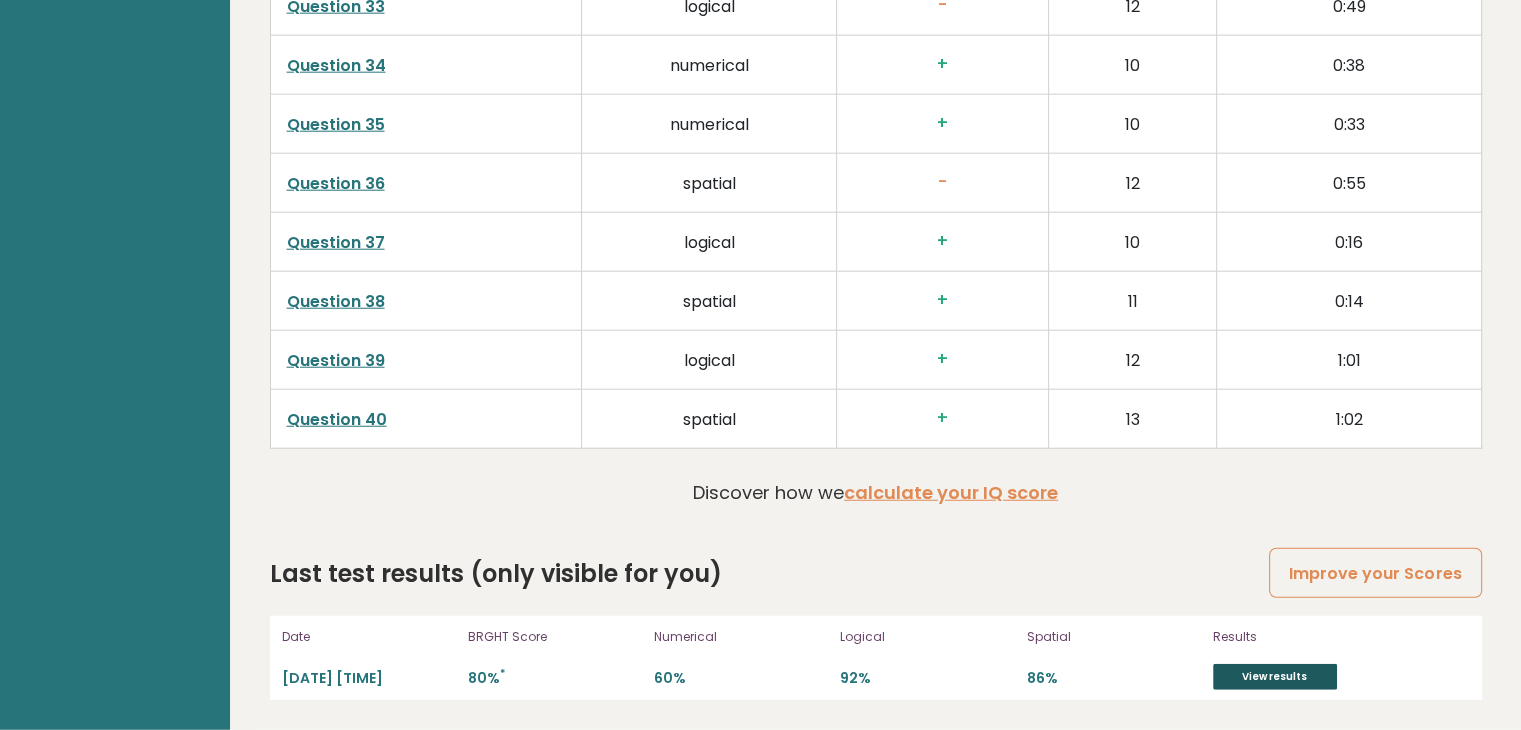 click on "View results" at bounding box center (1275, 677) 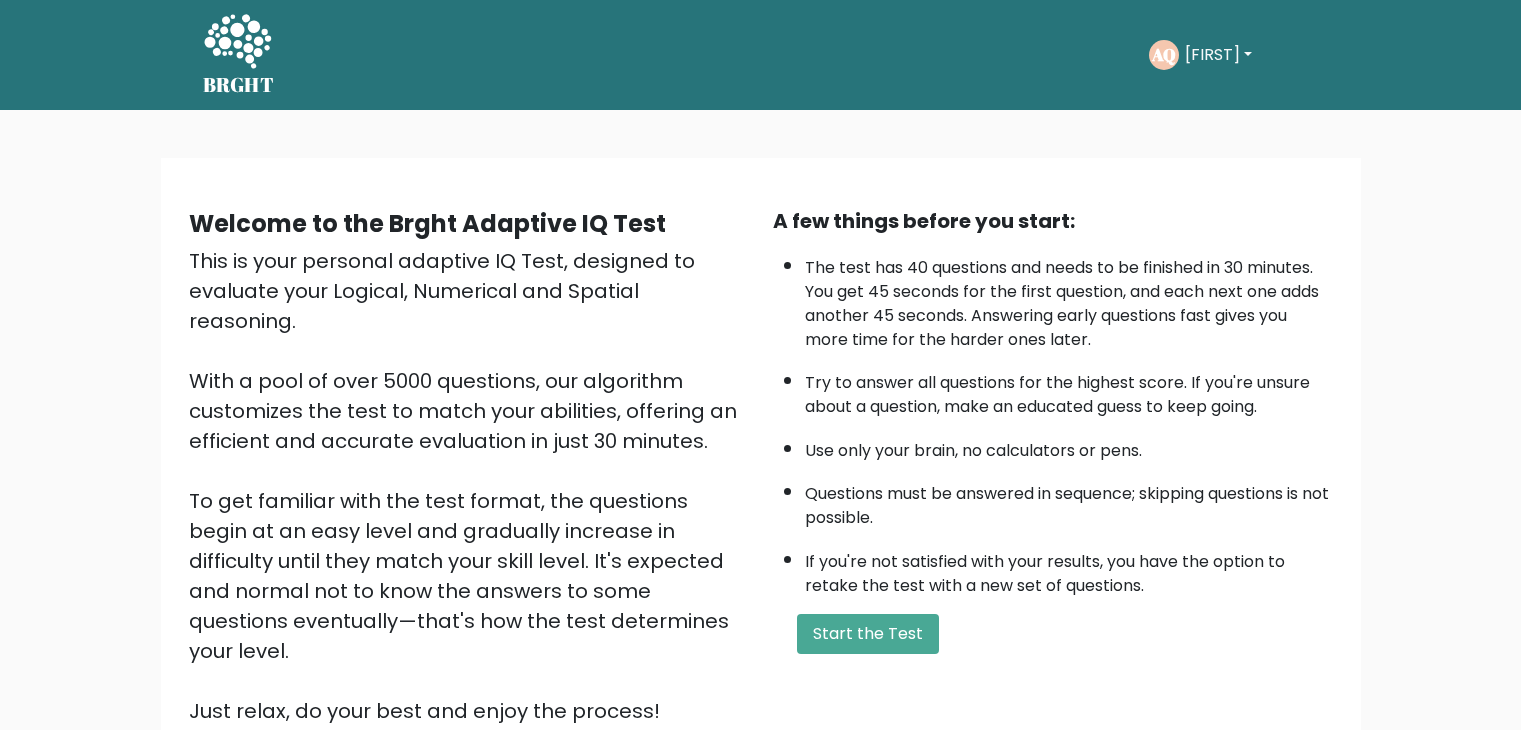 scroll, scrollTop: 0, scrollLeft: 0, axis: both 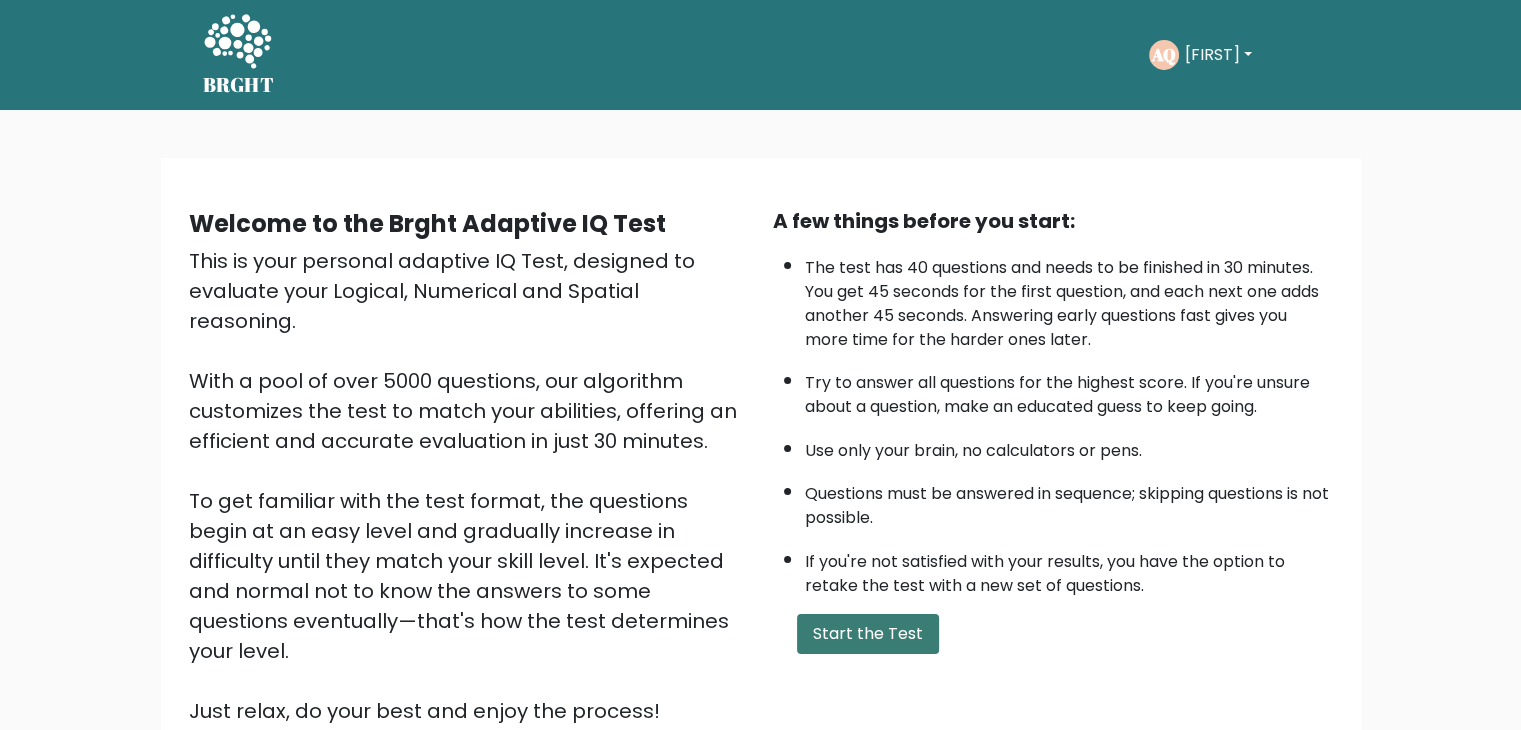 click on "Start the Test" at bounding box center (868, 634) 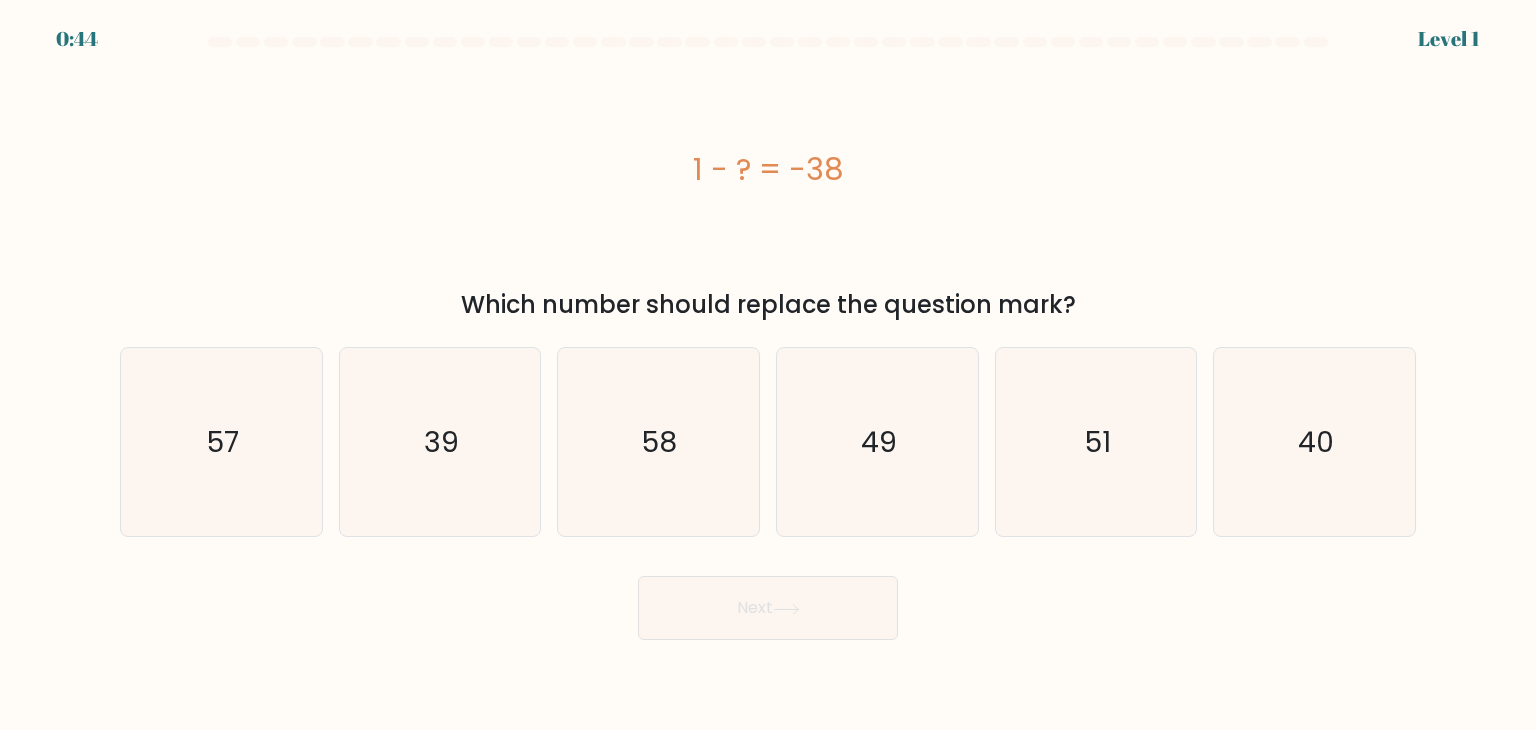 scroll, scrollTop: 0, scrollLeft: 0, axis: both 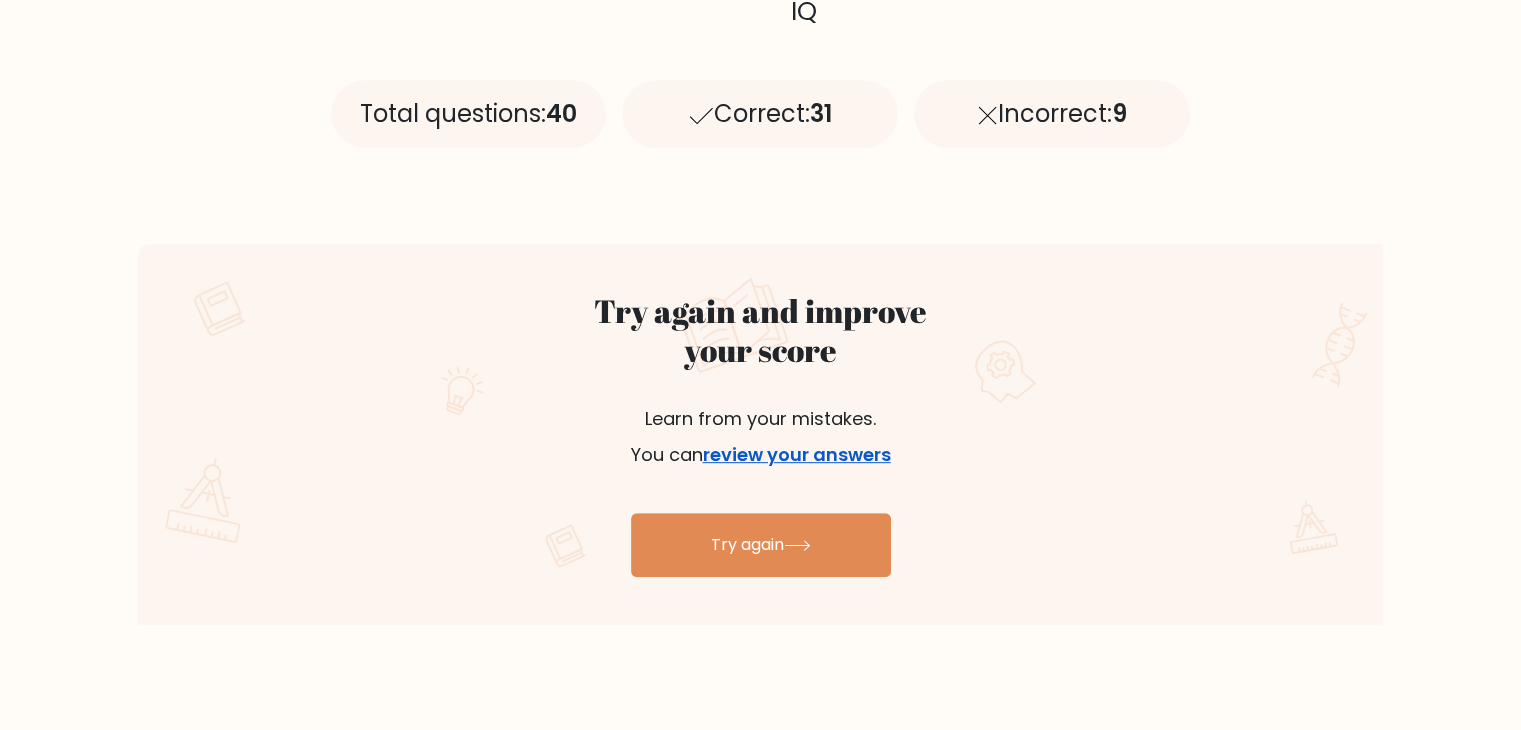 click on "review your answers" at bounding box center (797, 454) 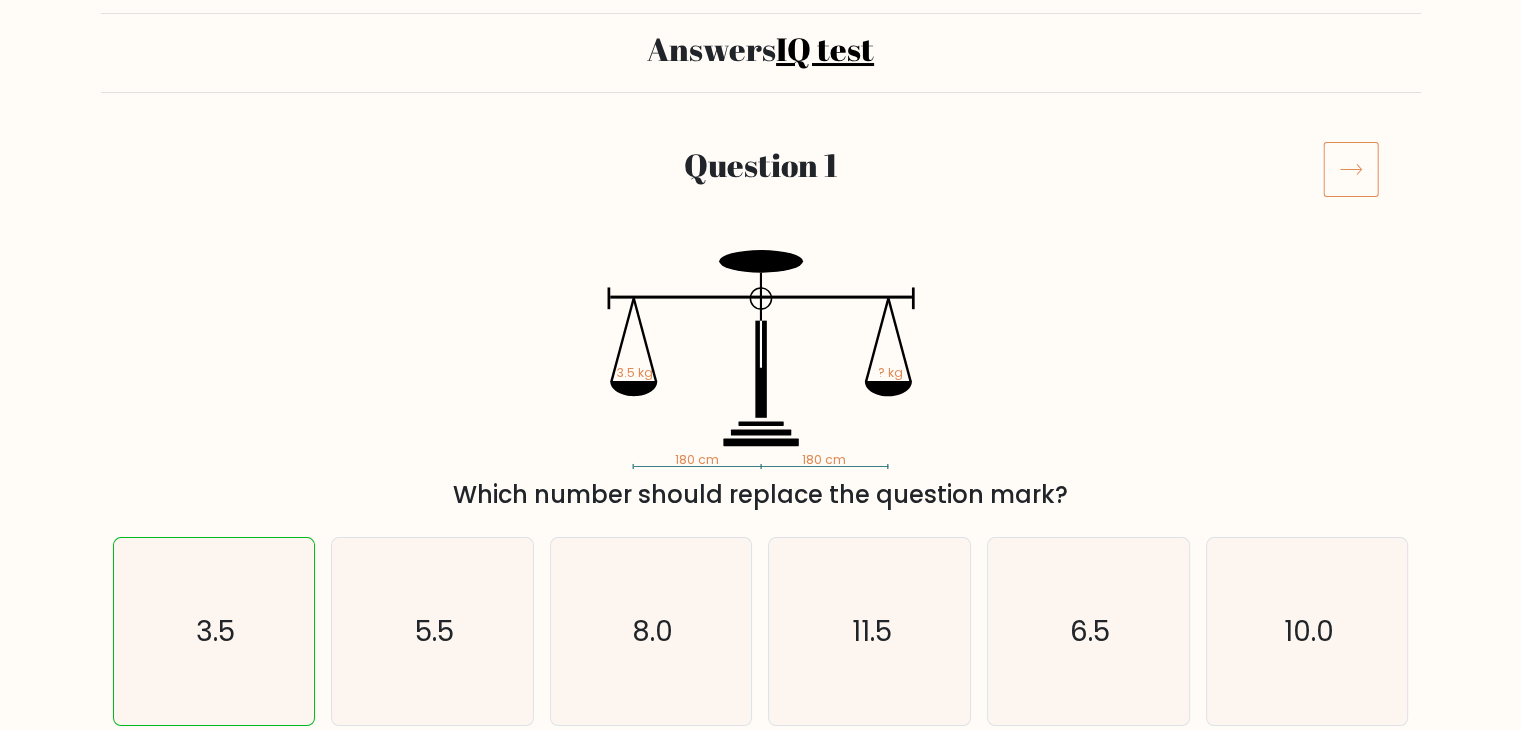 scroll, scrollTop: 0, scrollLeft: 0, axis: both 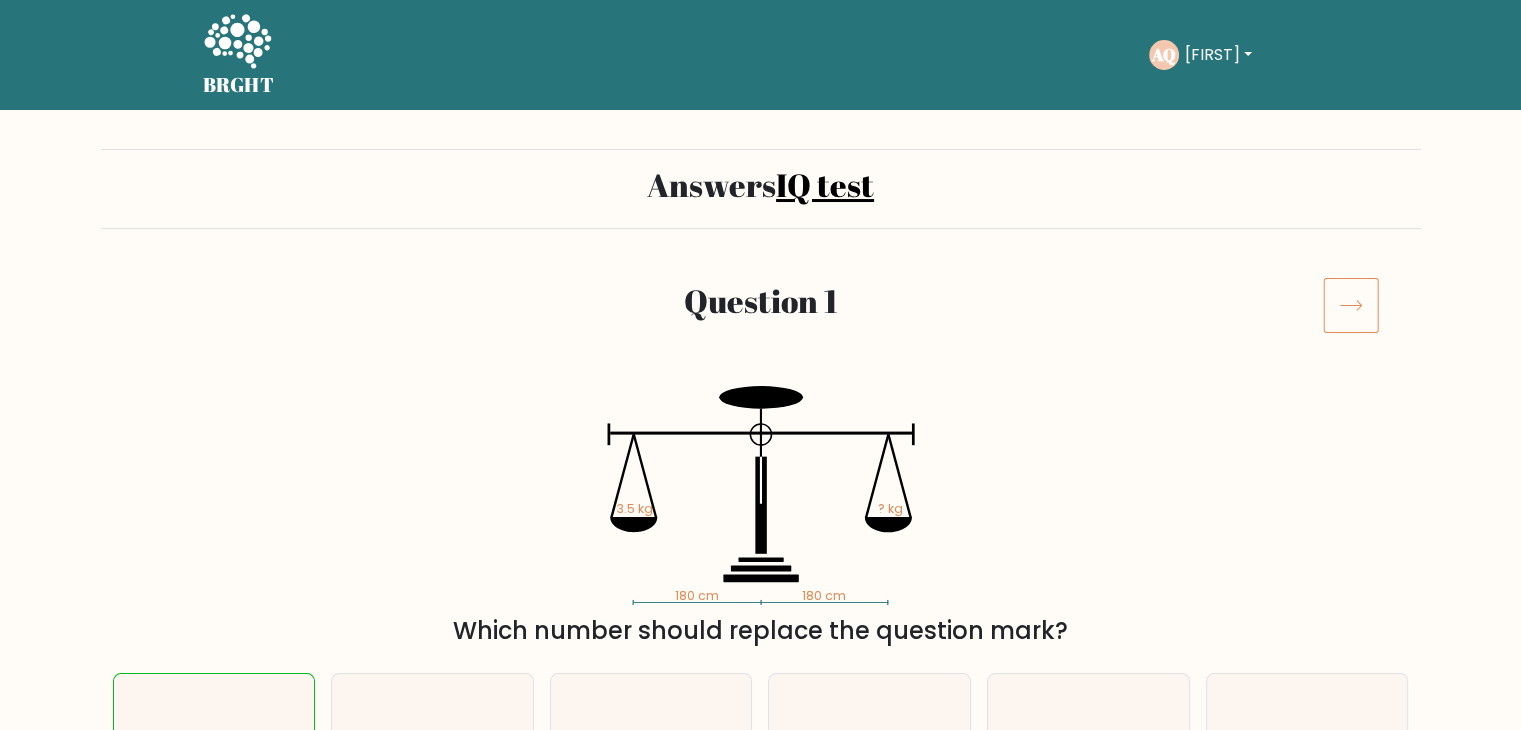 click 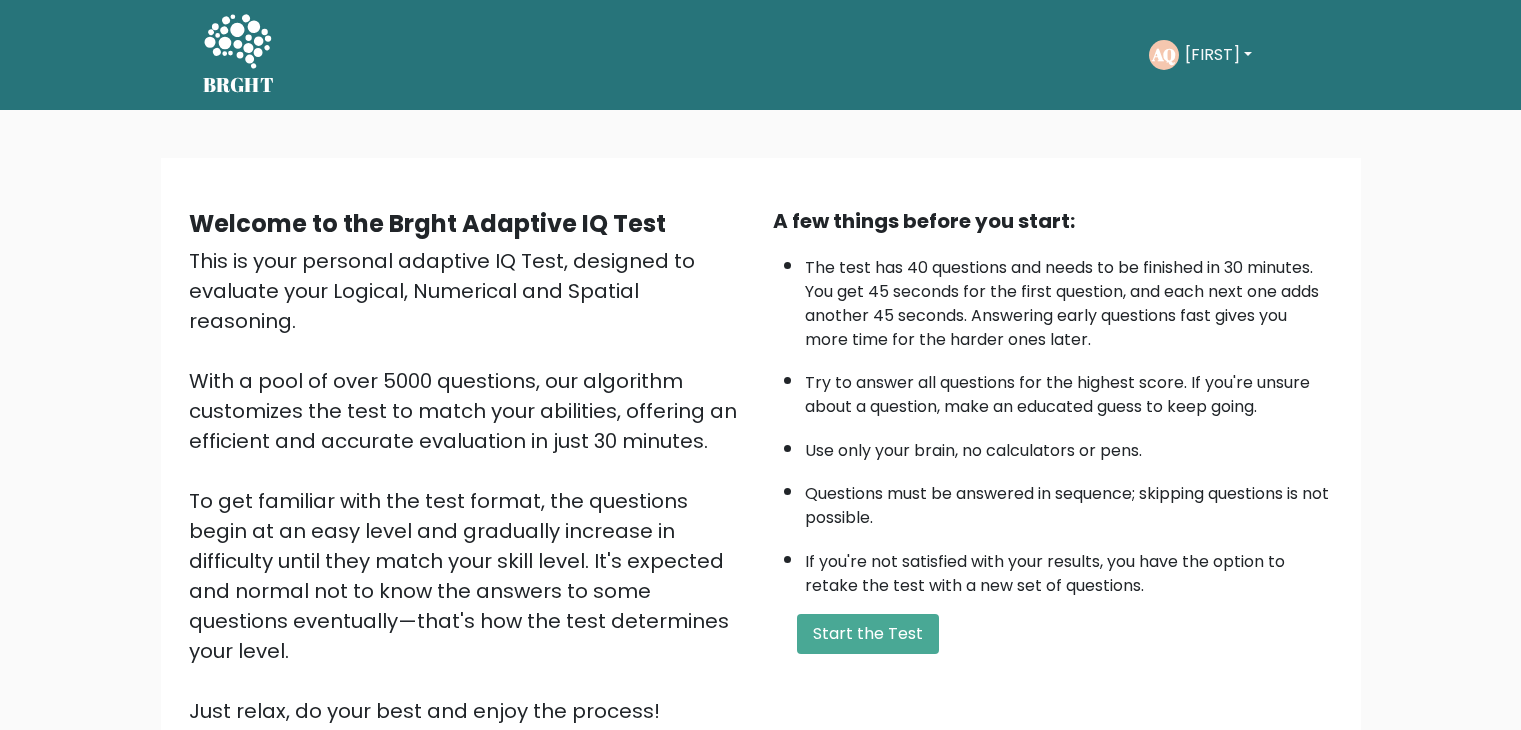 scroll, scrollTop: 0, scrollLeft: 0, axis: both 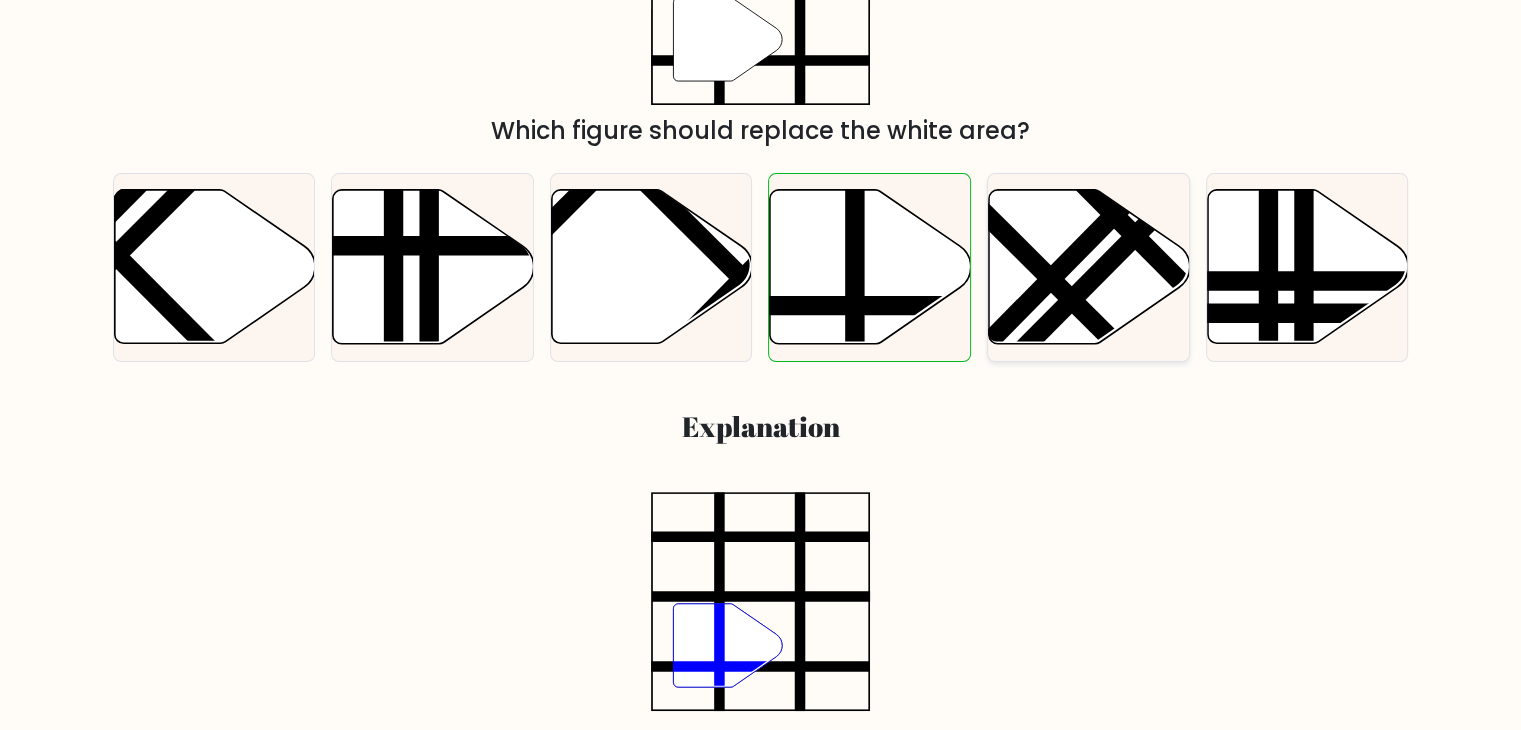 click 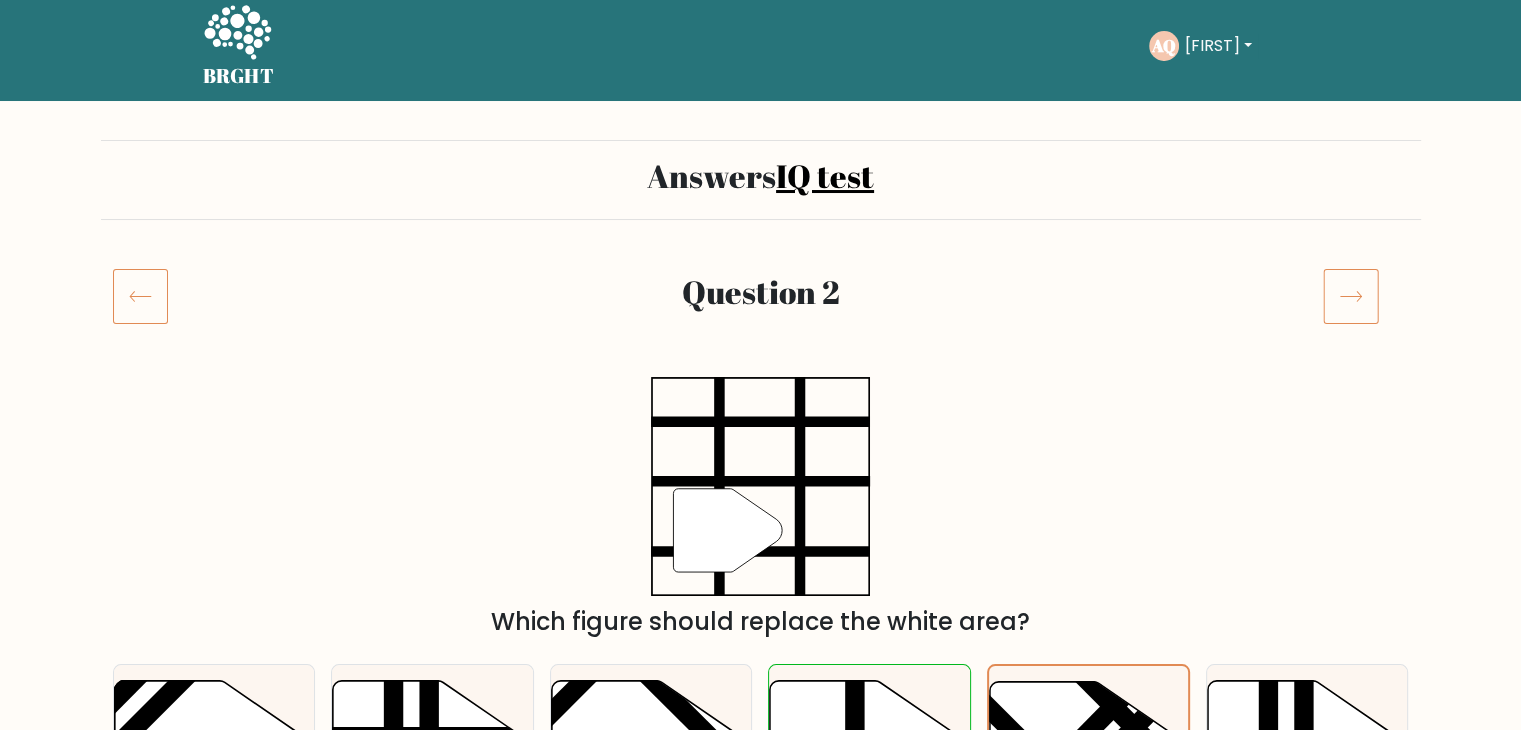 scroll, scrollTop: 4, scrollLeft: 0, axis: vertical 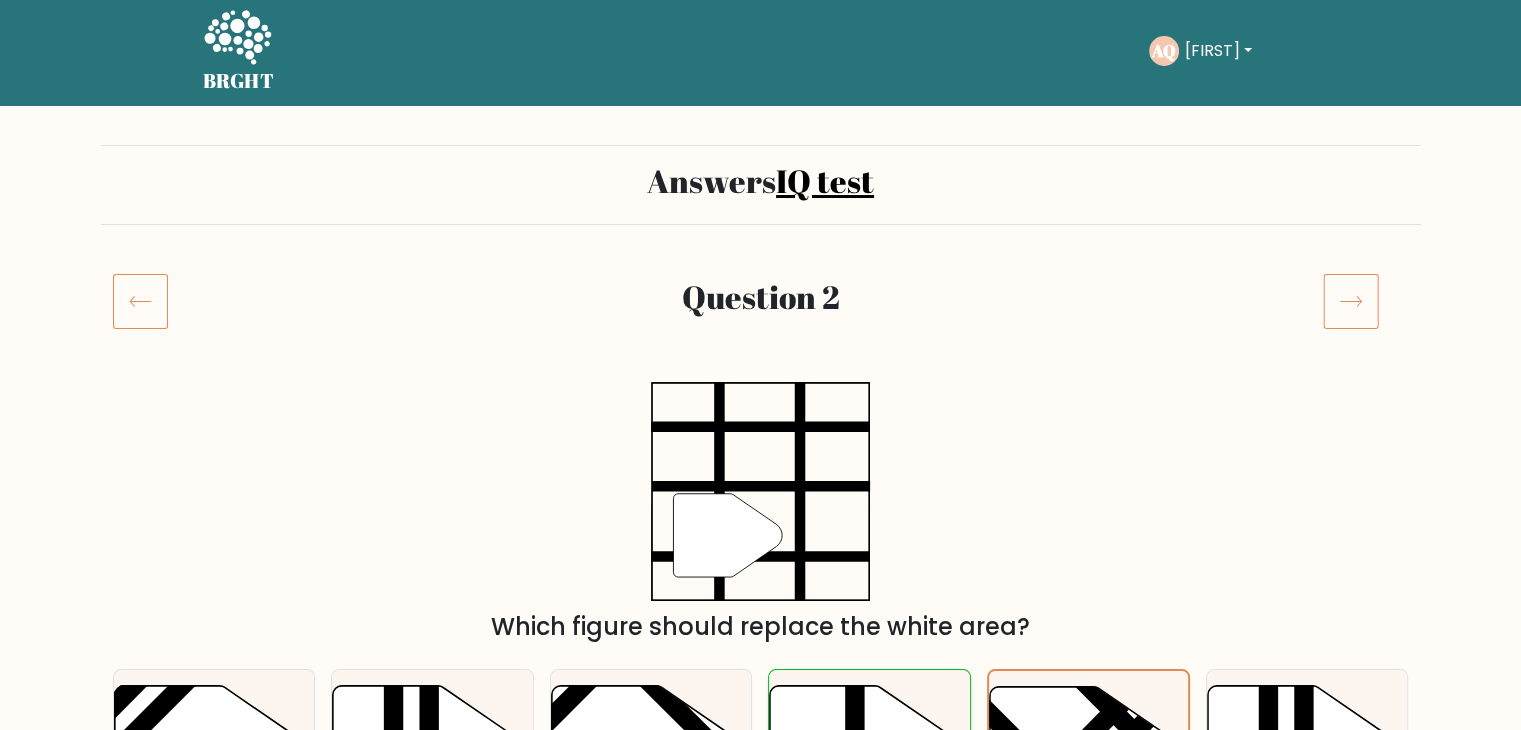 click 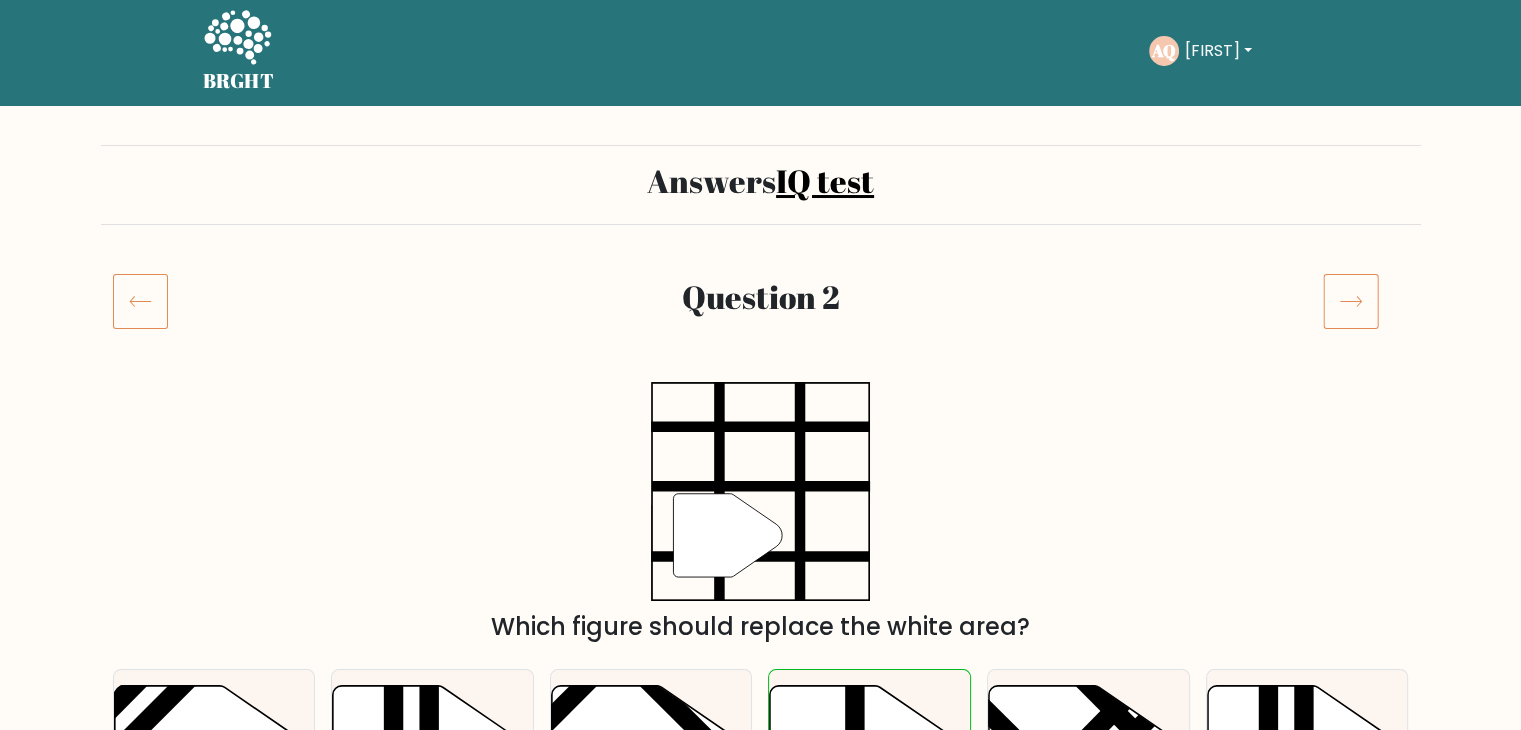 click 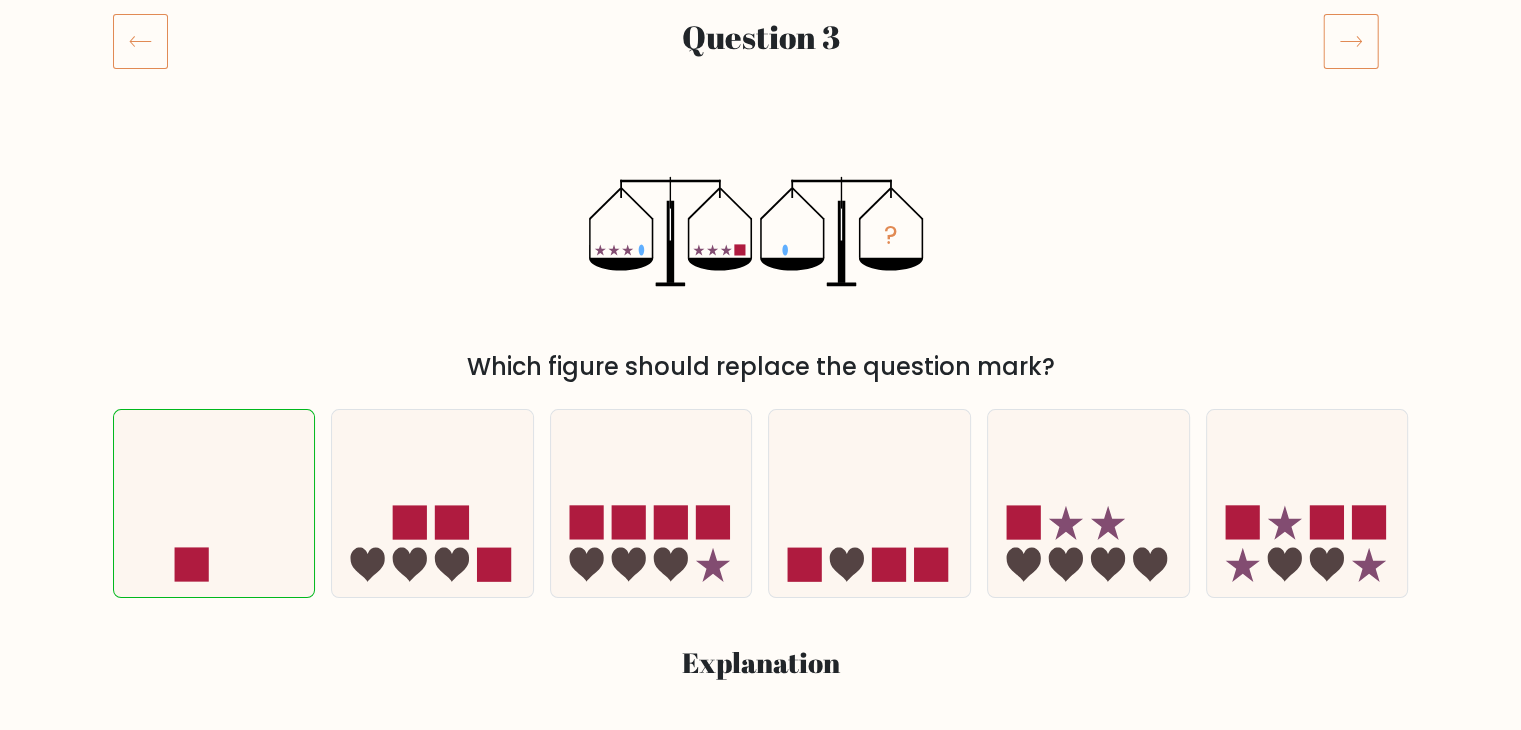scroll, scrollTop: 200, scrollLeft: 0, axis: vertical 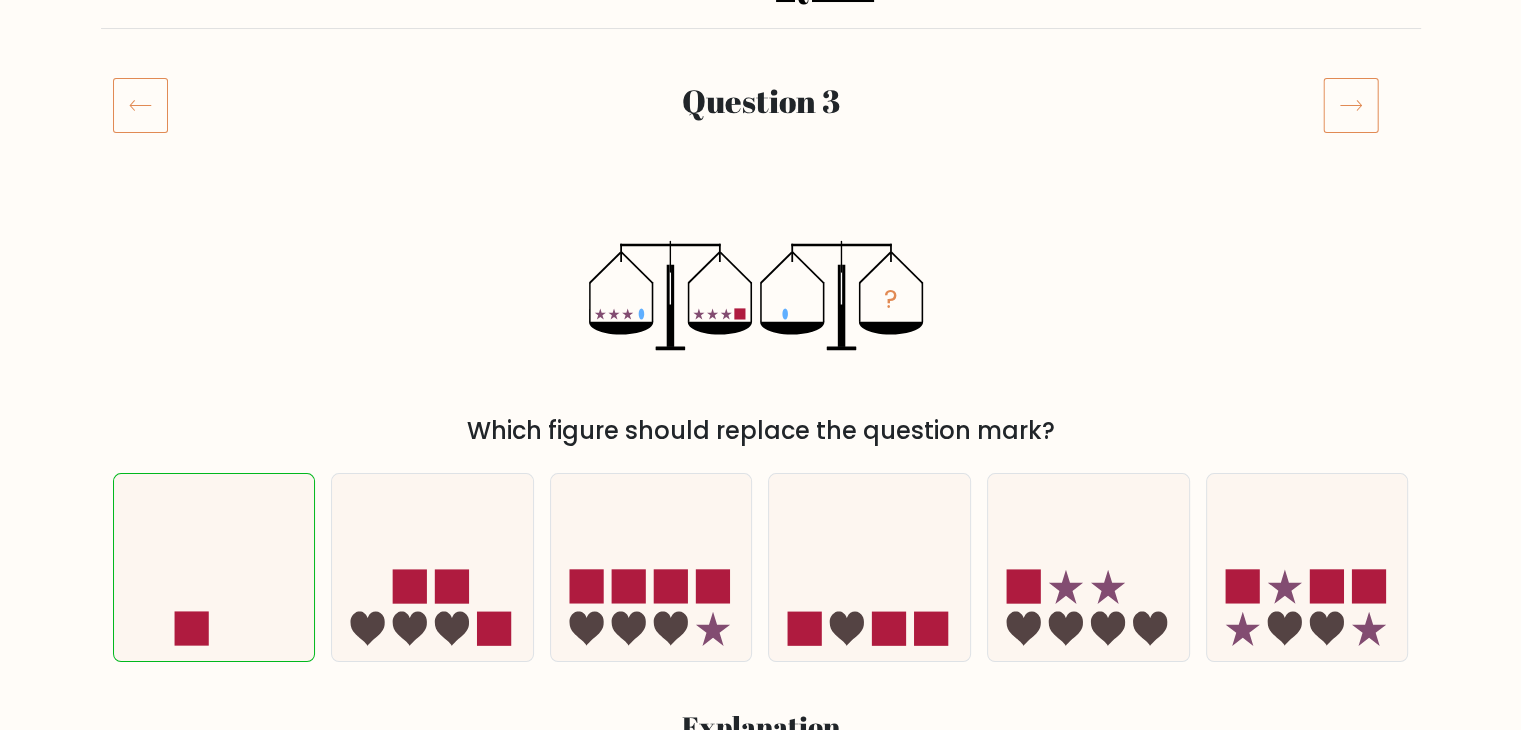 click 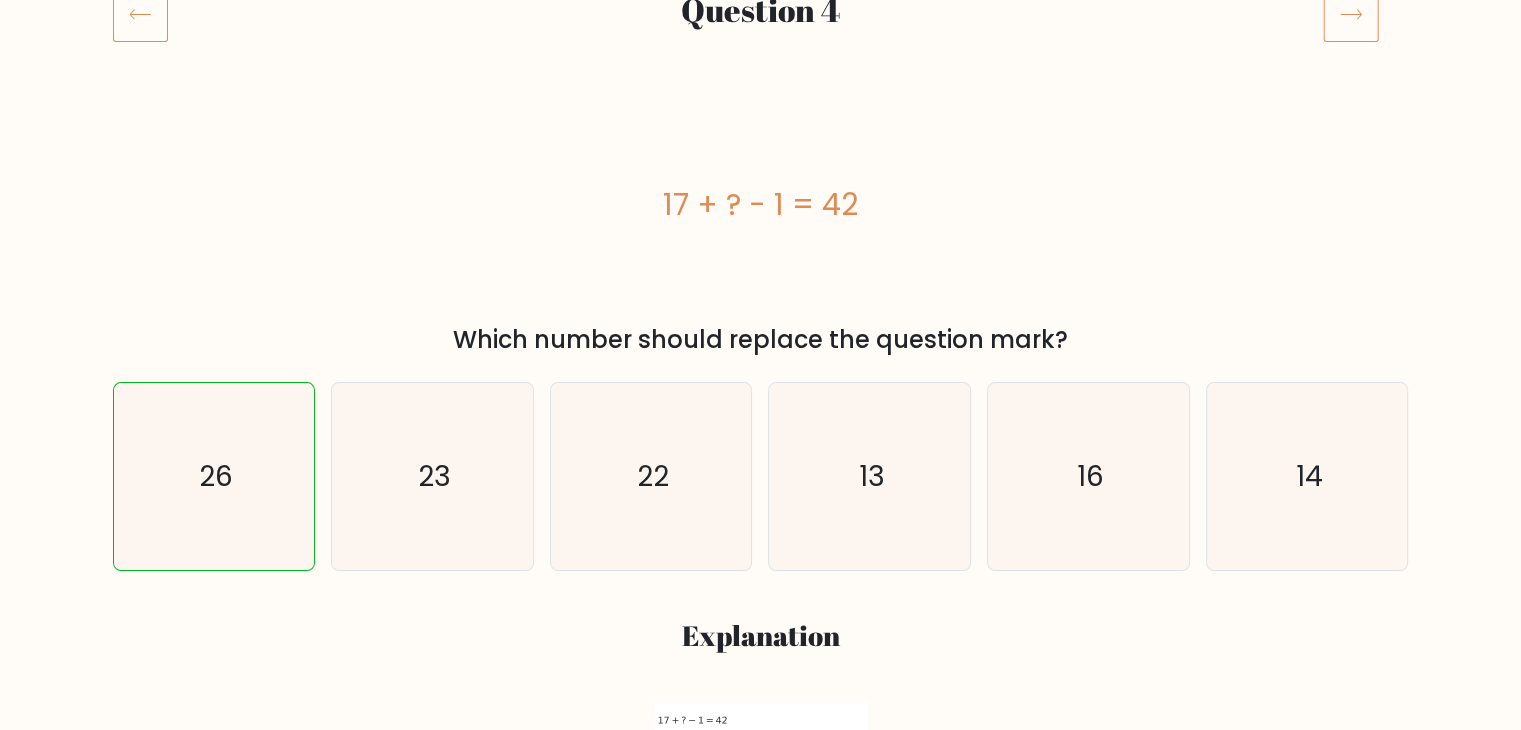 scroll, scrollTop: 300, scrollLeft: 0, axis: vertical 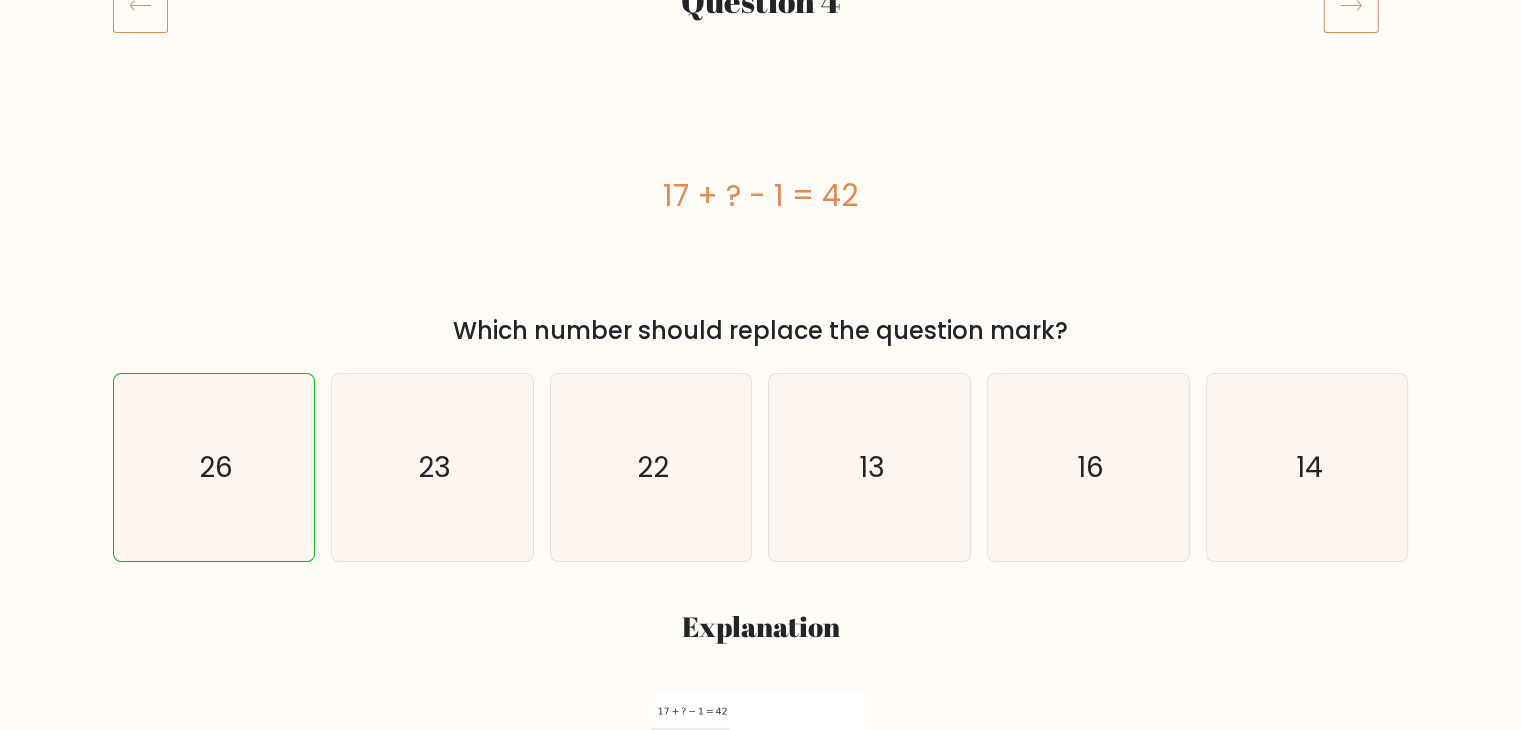 click 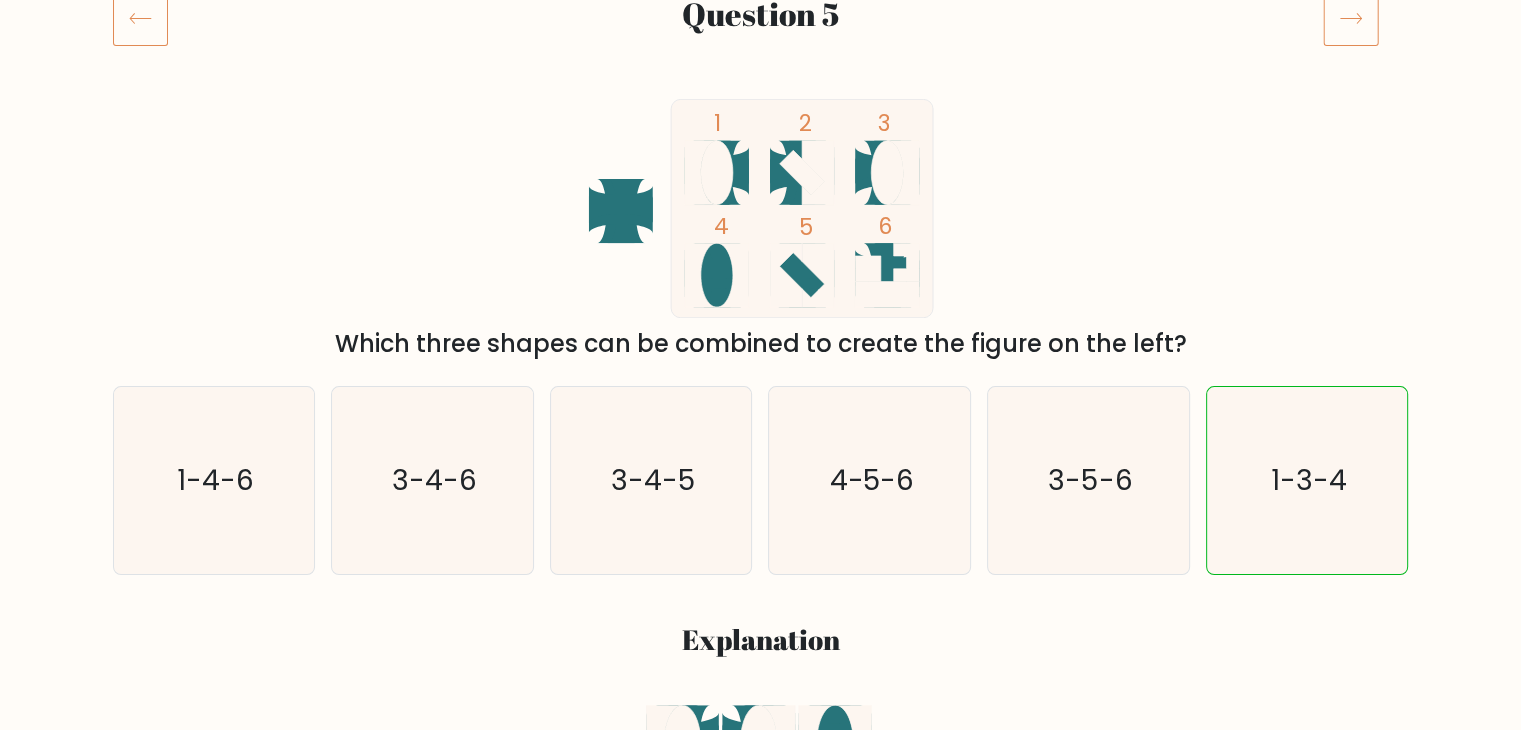 scroll, scrollTop: 200, scrollLeft: 0, axis: vertical 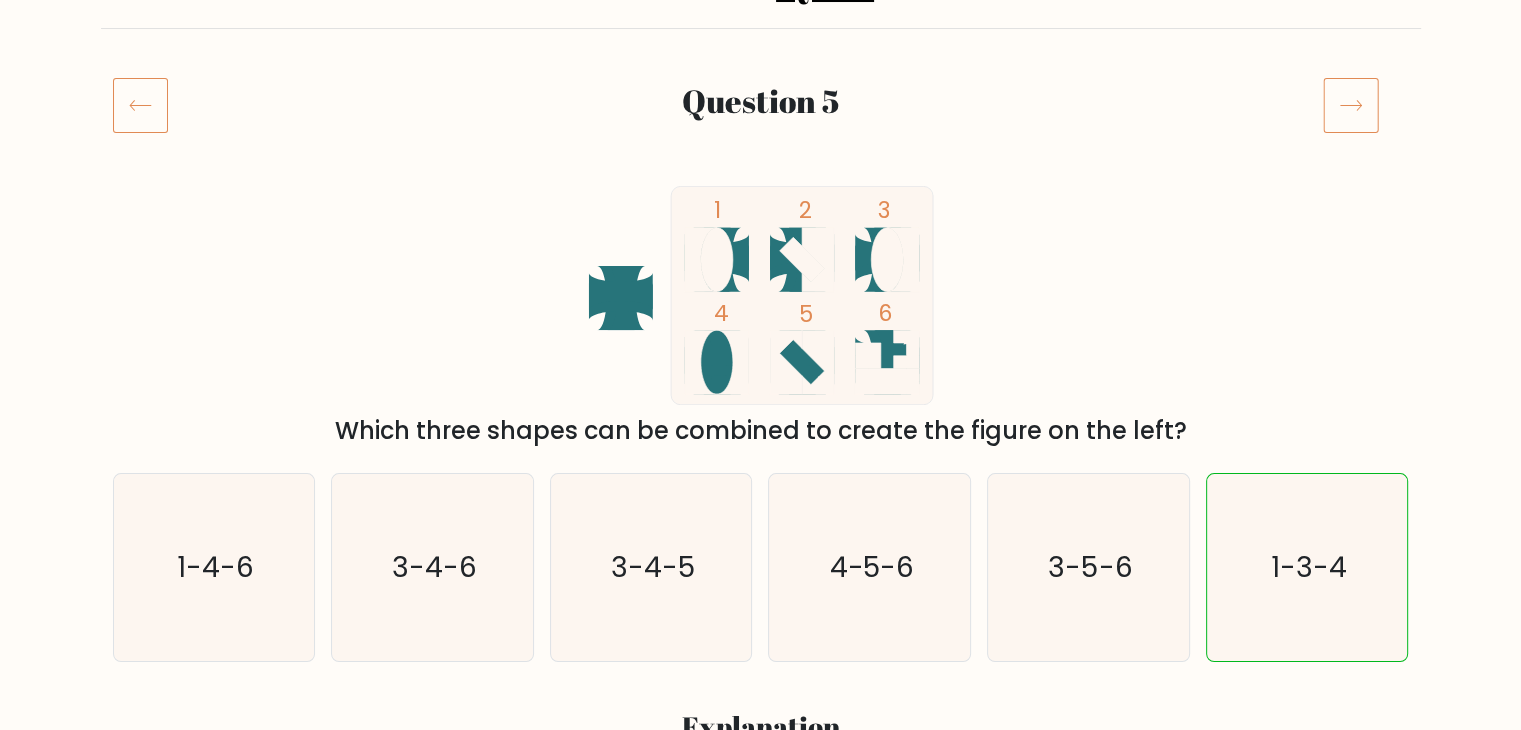 click 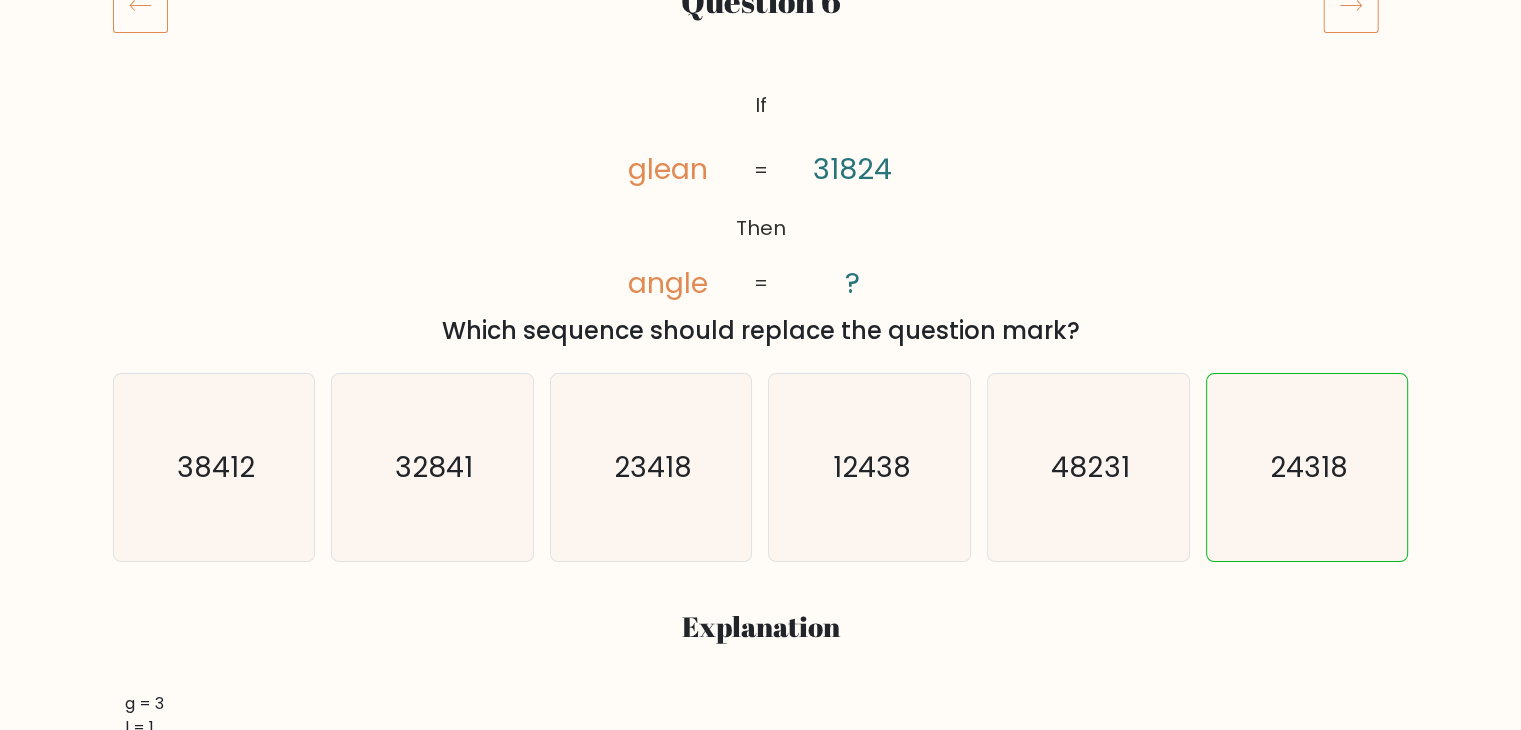 scroll, scrollTop: 200, scrollLeft: 0, axis: vertical 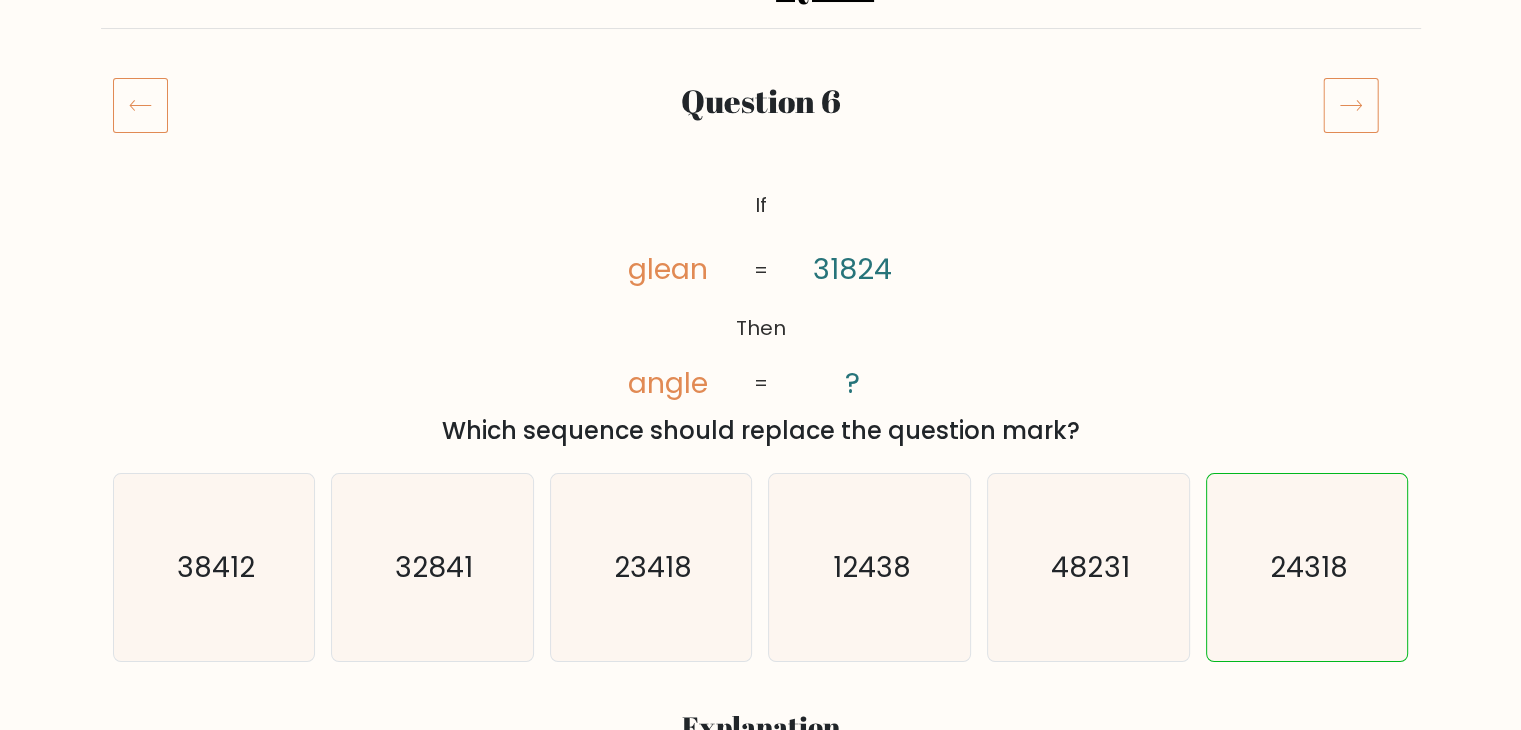 click 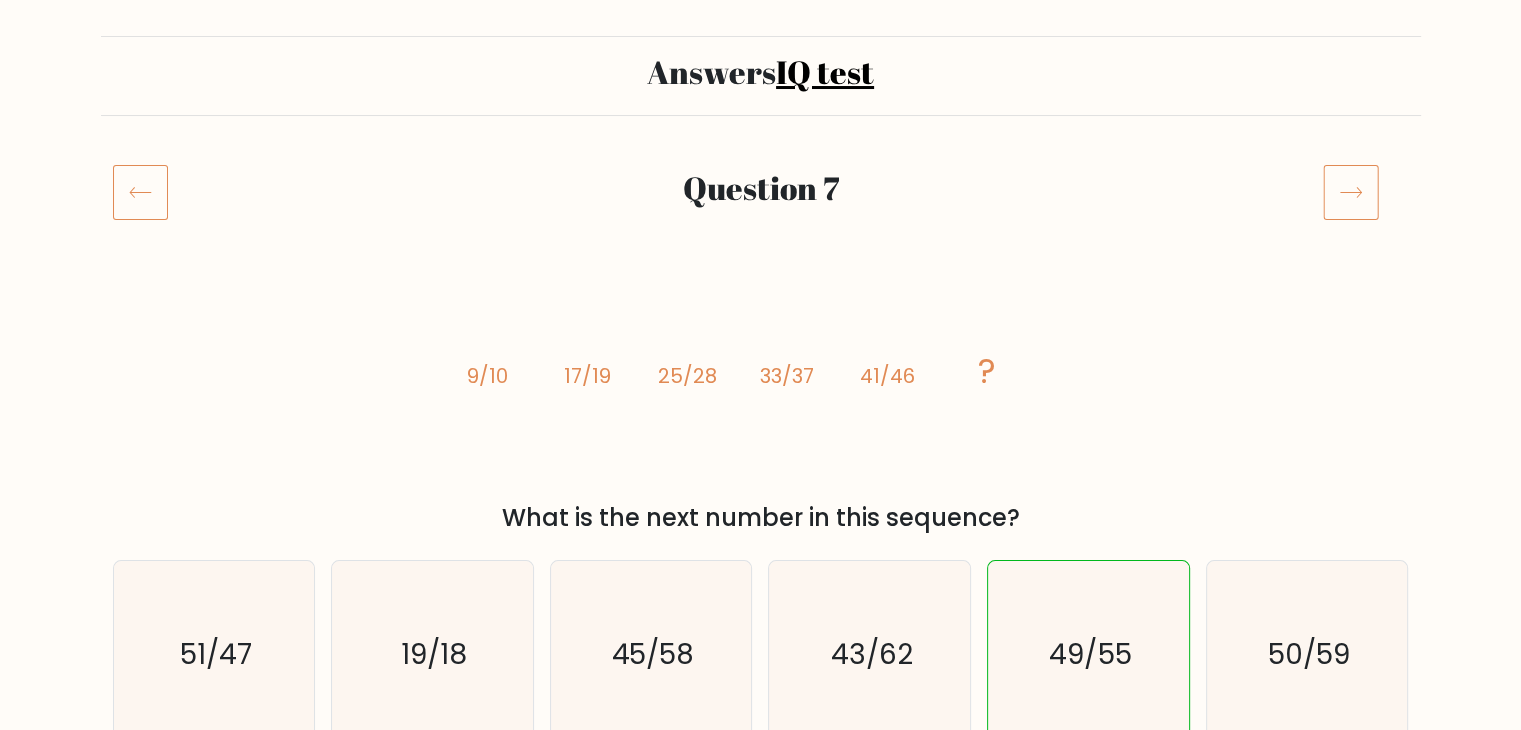 scroll, scrollTop: 200, scrollLeft: 0, axis: vertical 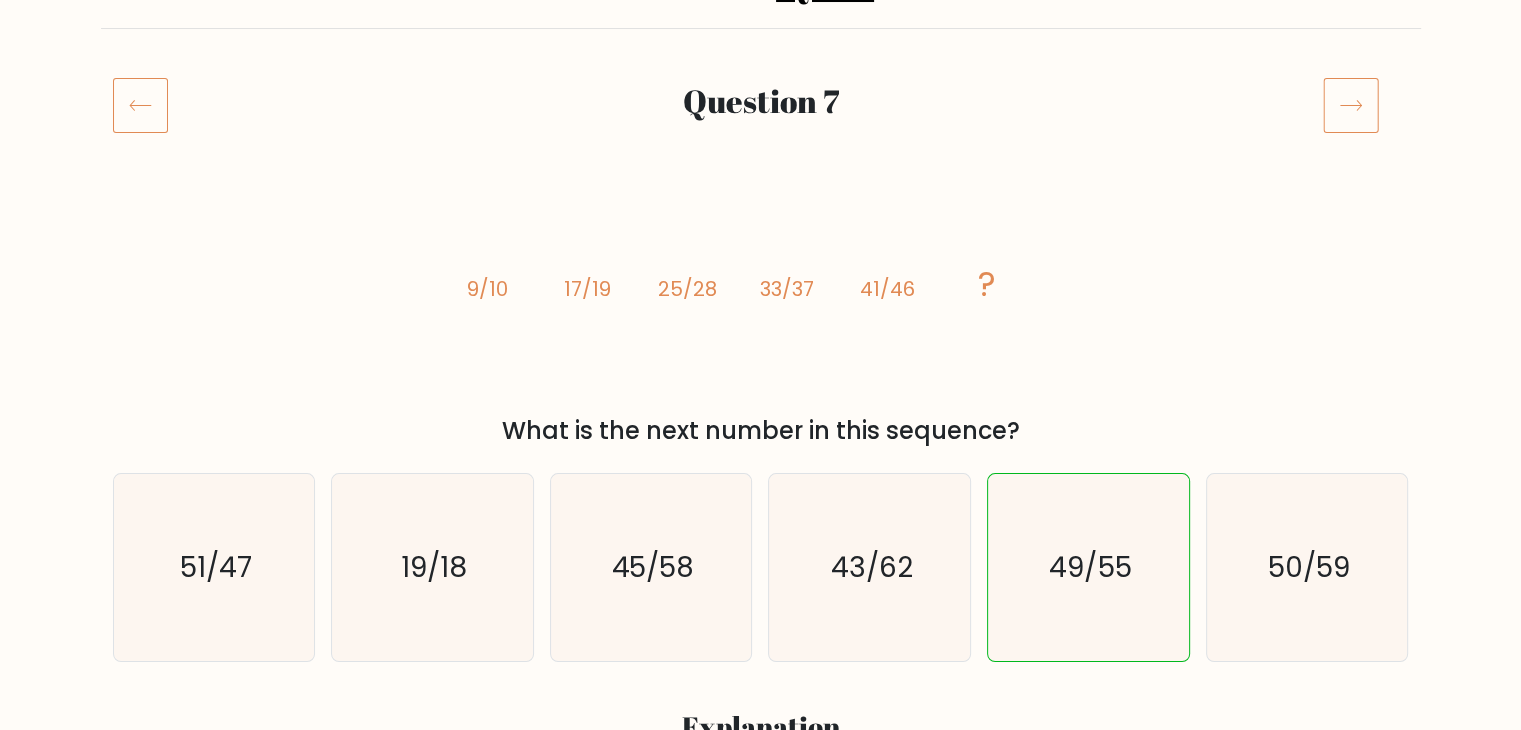 click 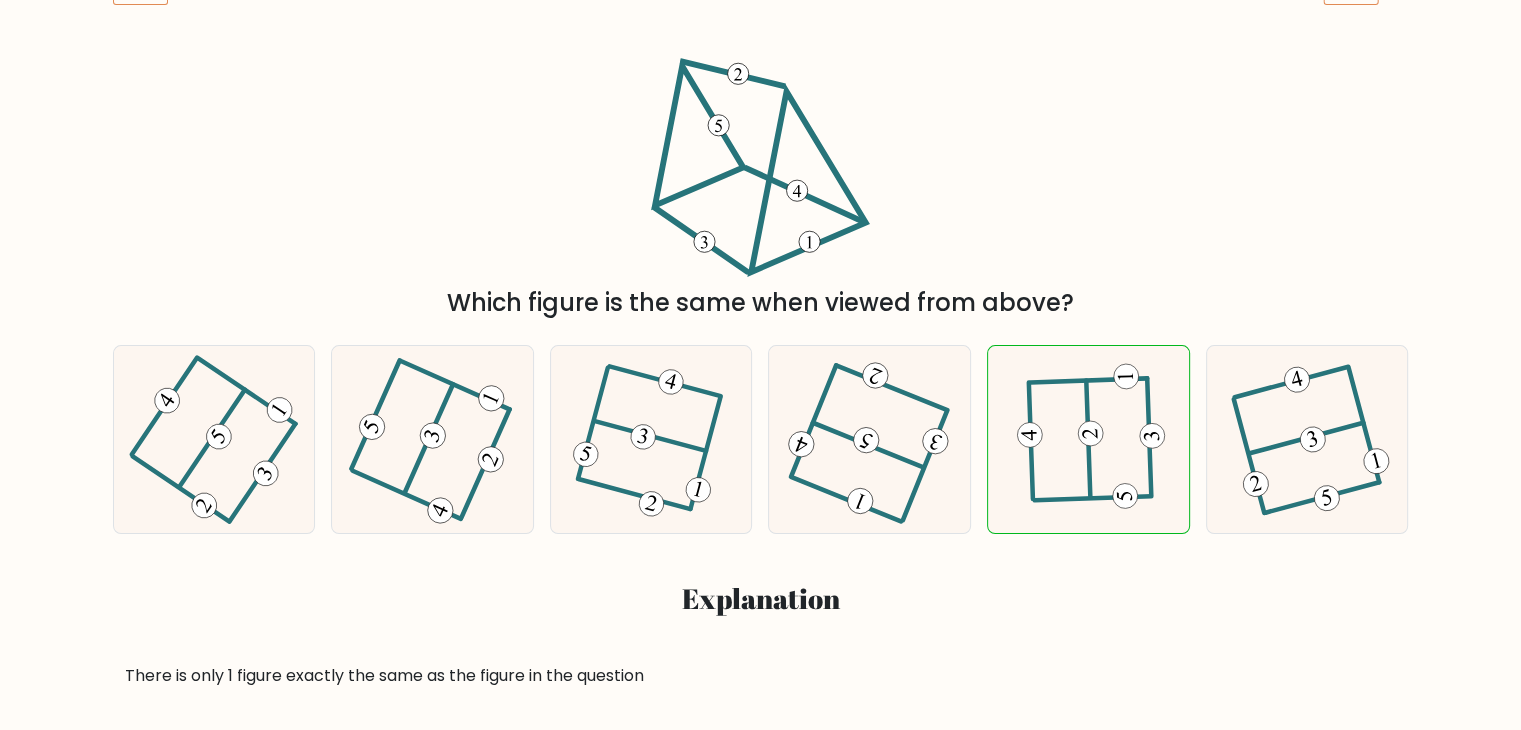 scroll, scrollTop: 200, scrollLeft: 0, axis: vertical 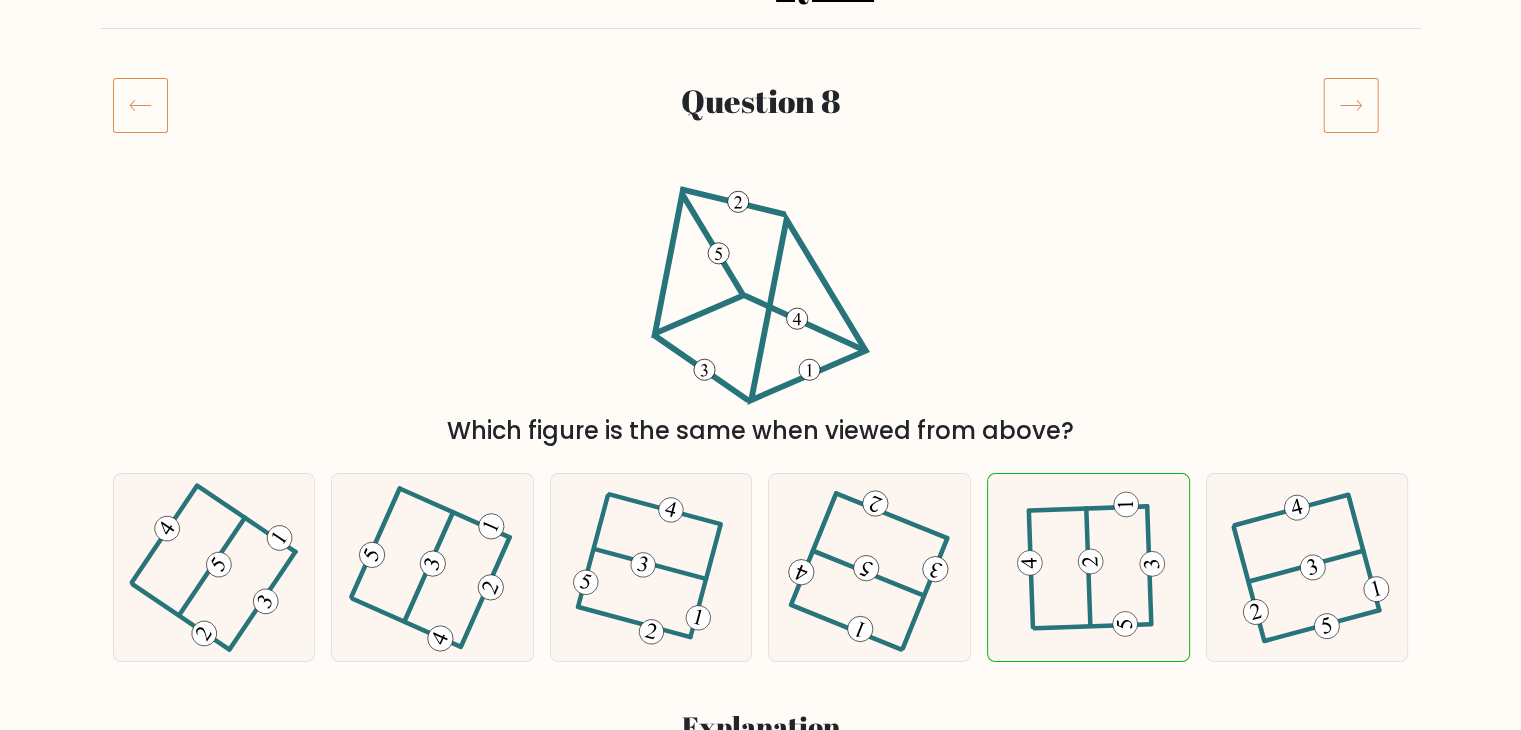 click 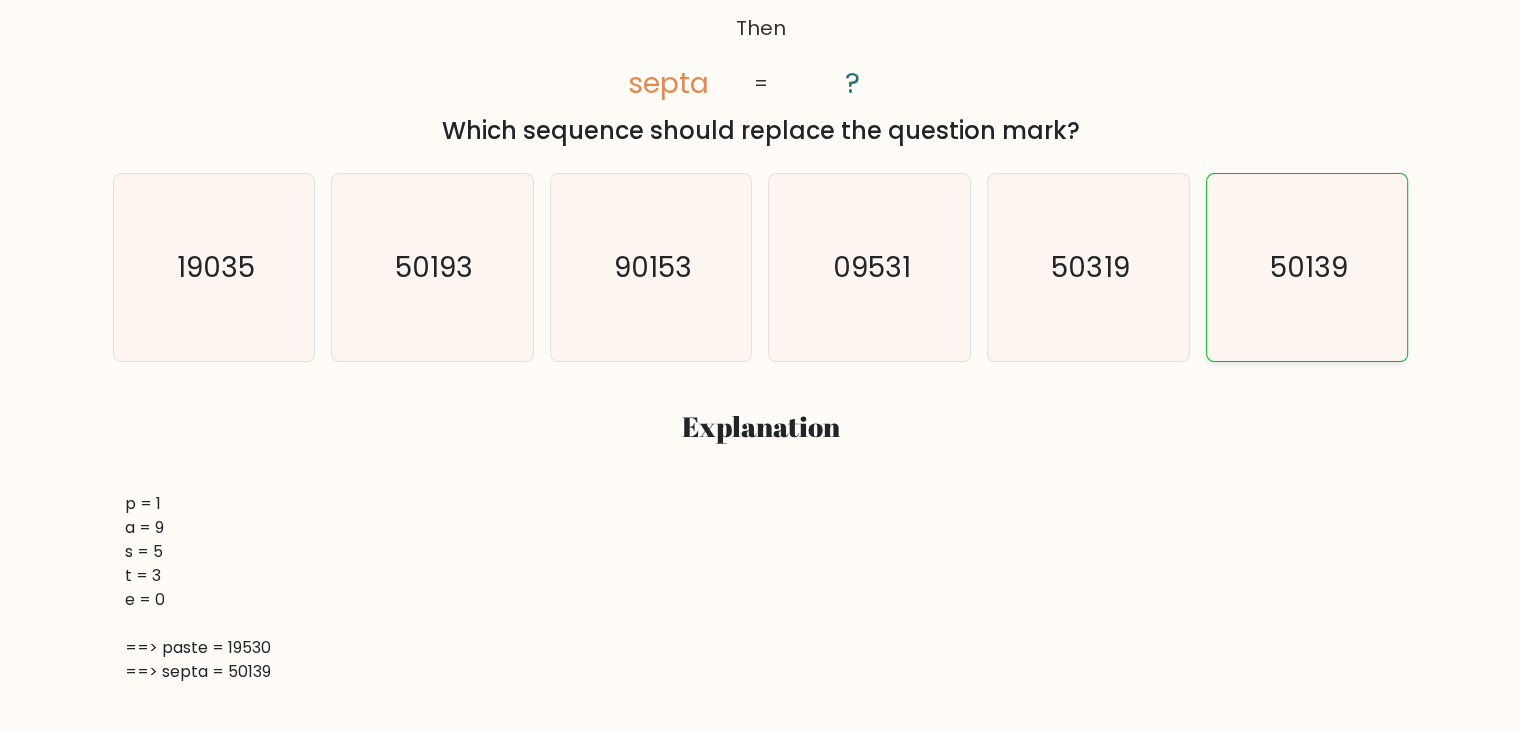scroll, scrollTop: 200, scrollLeft: 0, axis: vertical 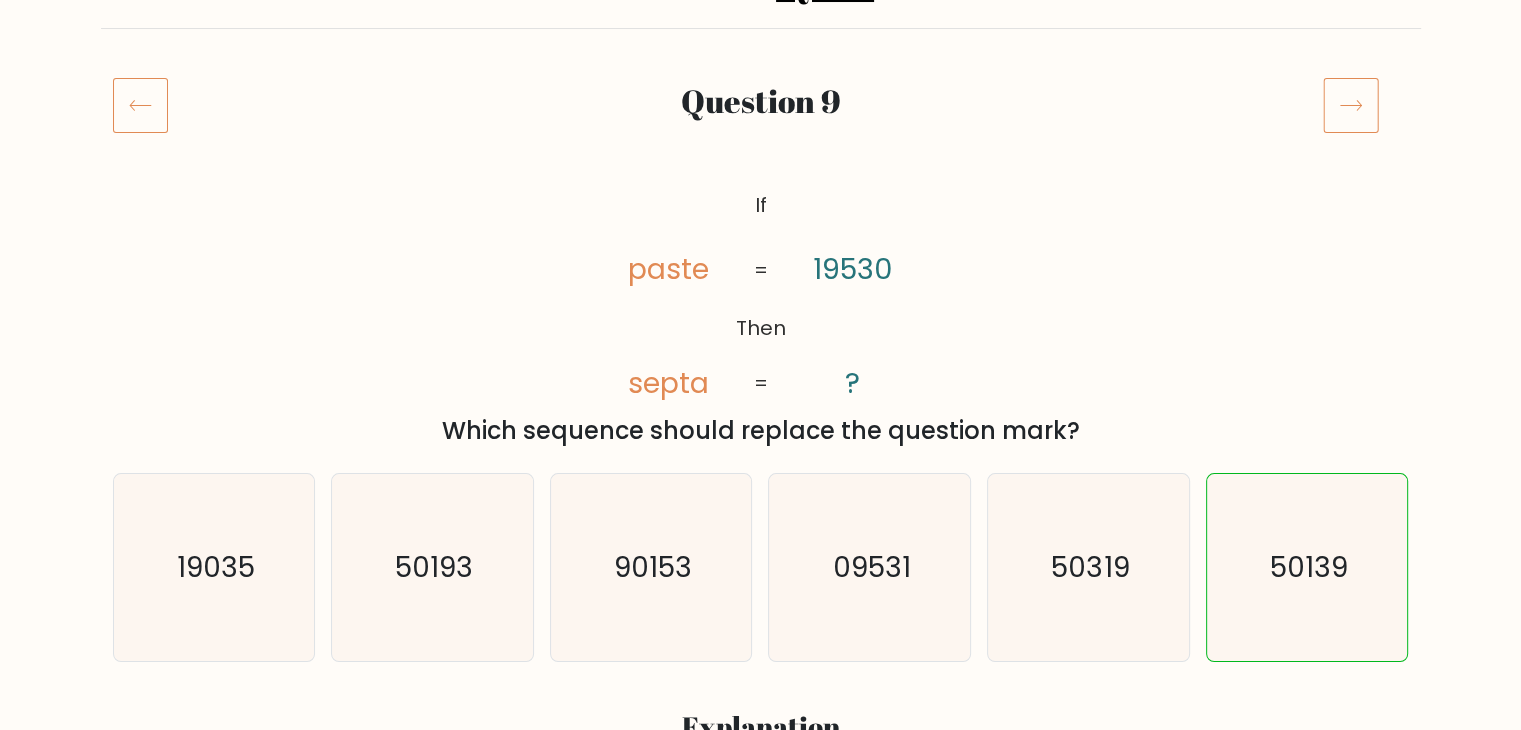 click 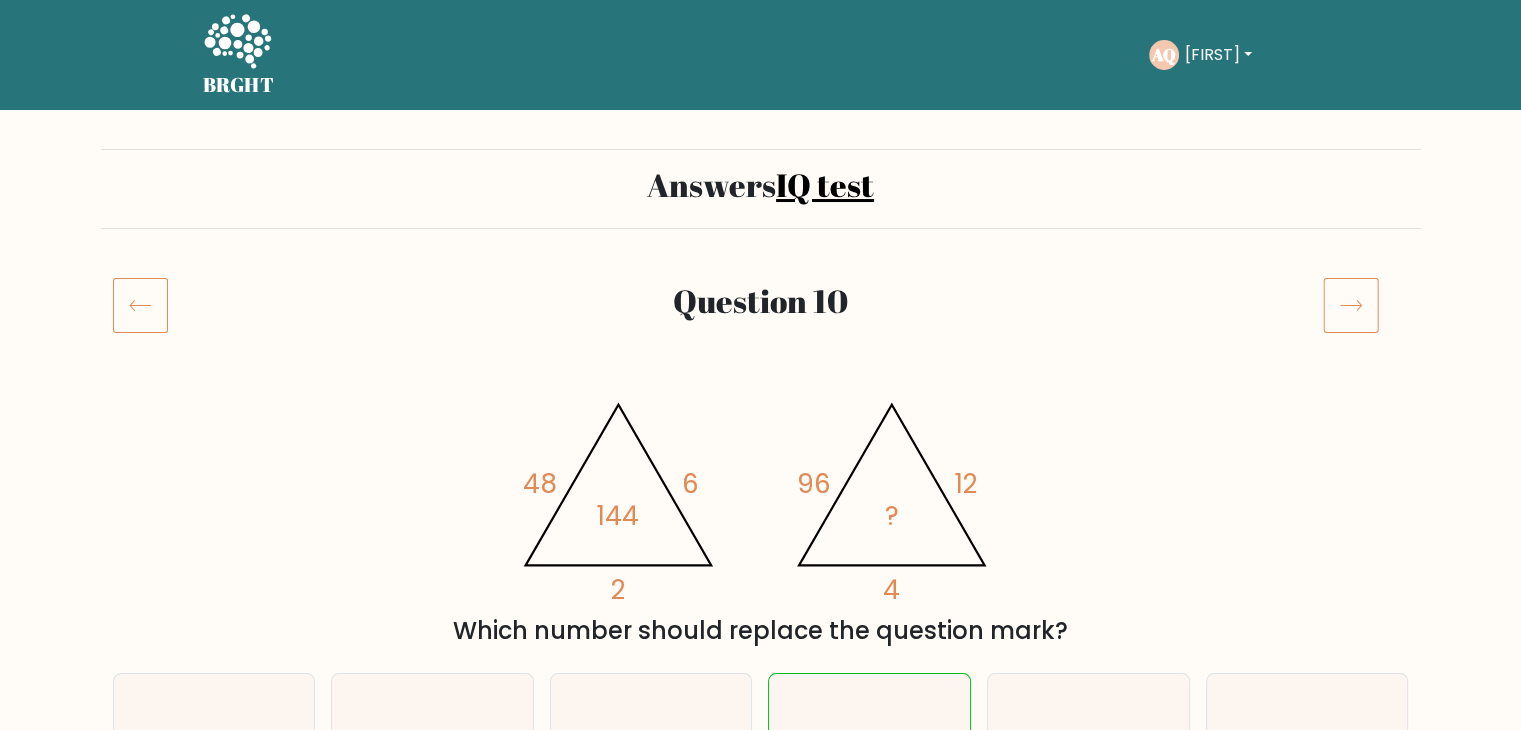 scroll, scrollTop: 200, scrollLeft: 0, axis: vertical 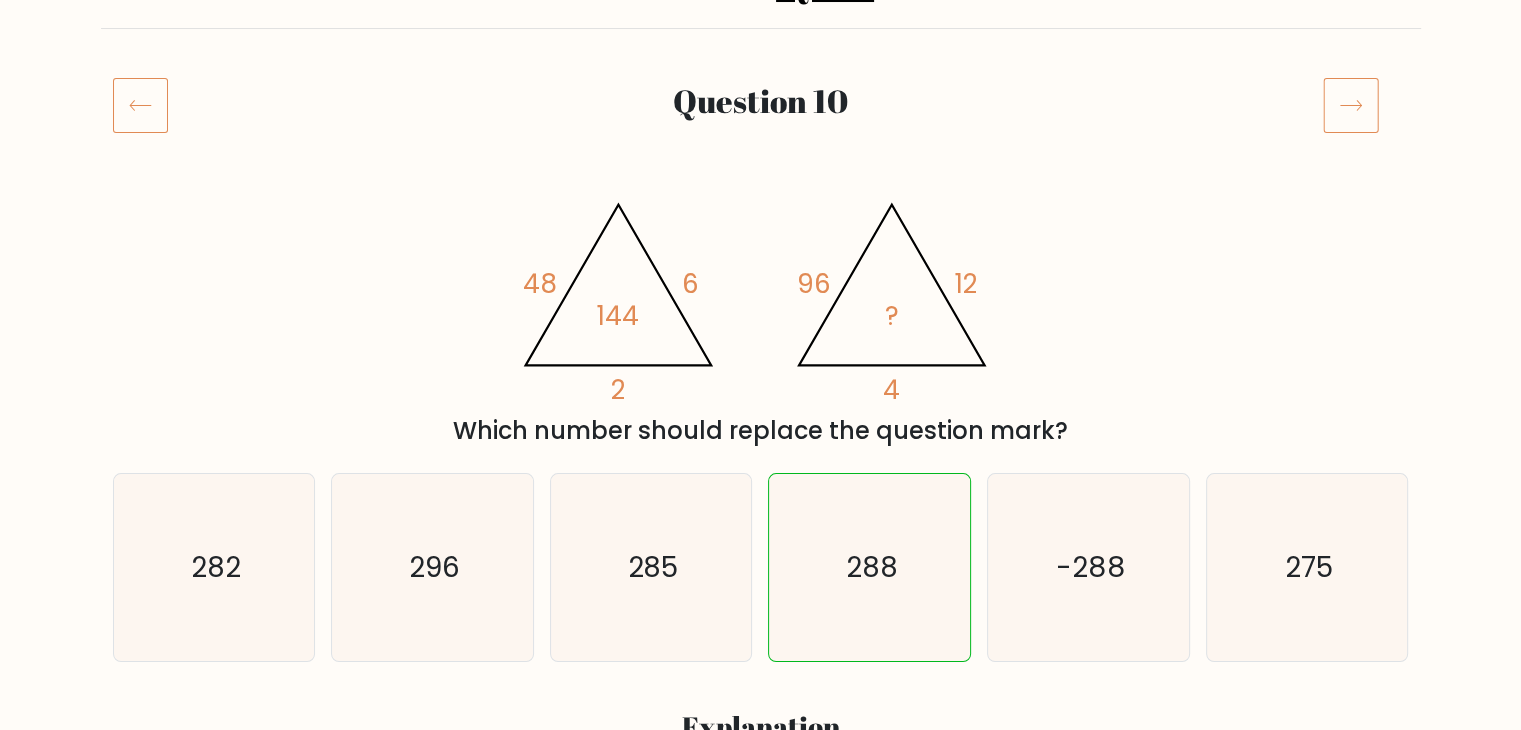 click 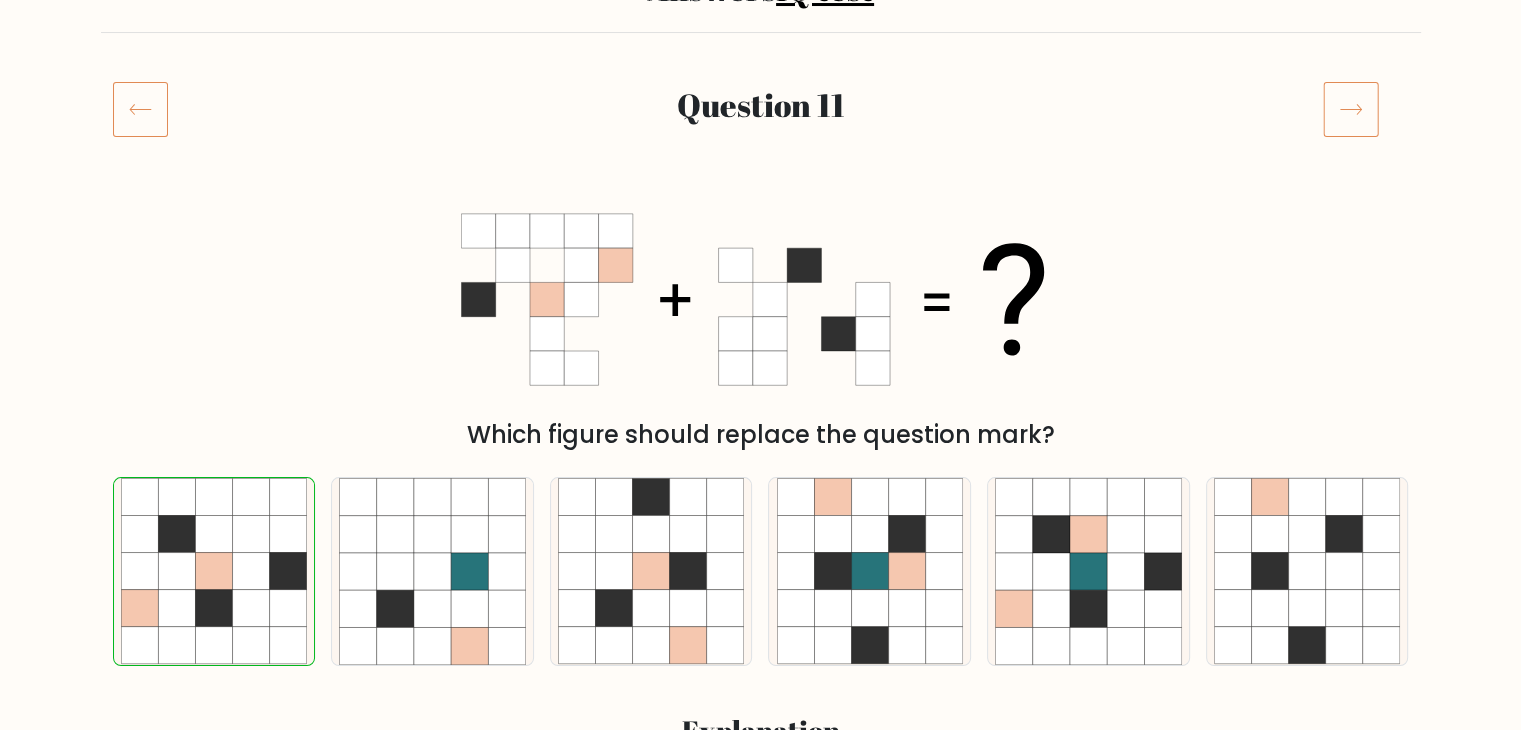 scroll, scrollTop: 200, scrollLeft: 0, axis: vertical 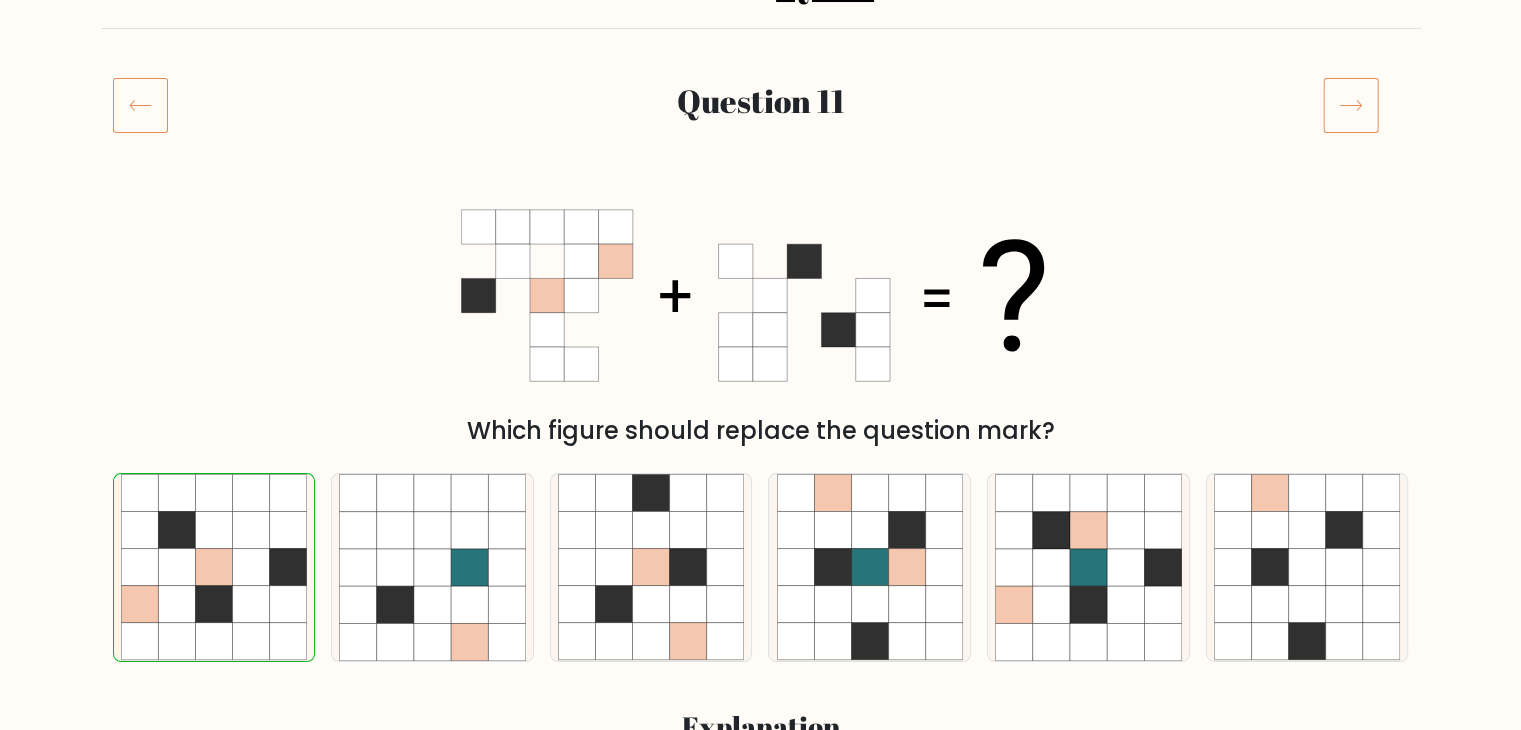 click 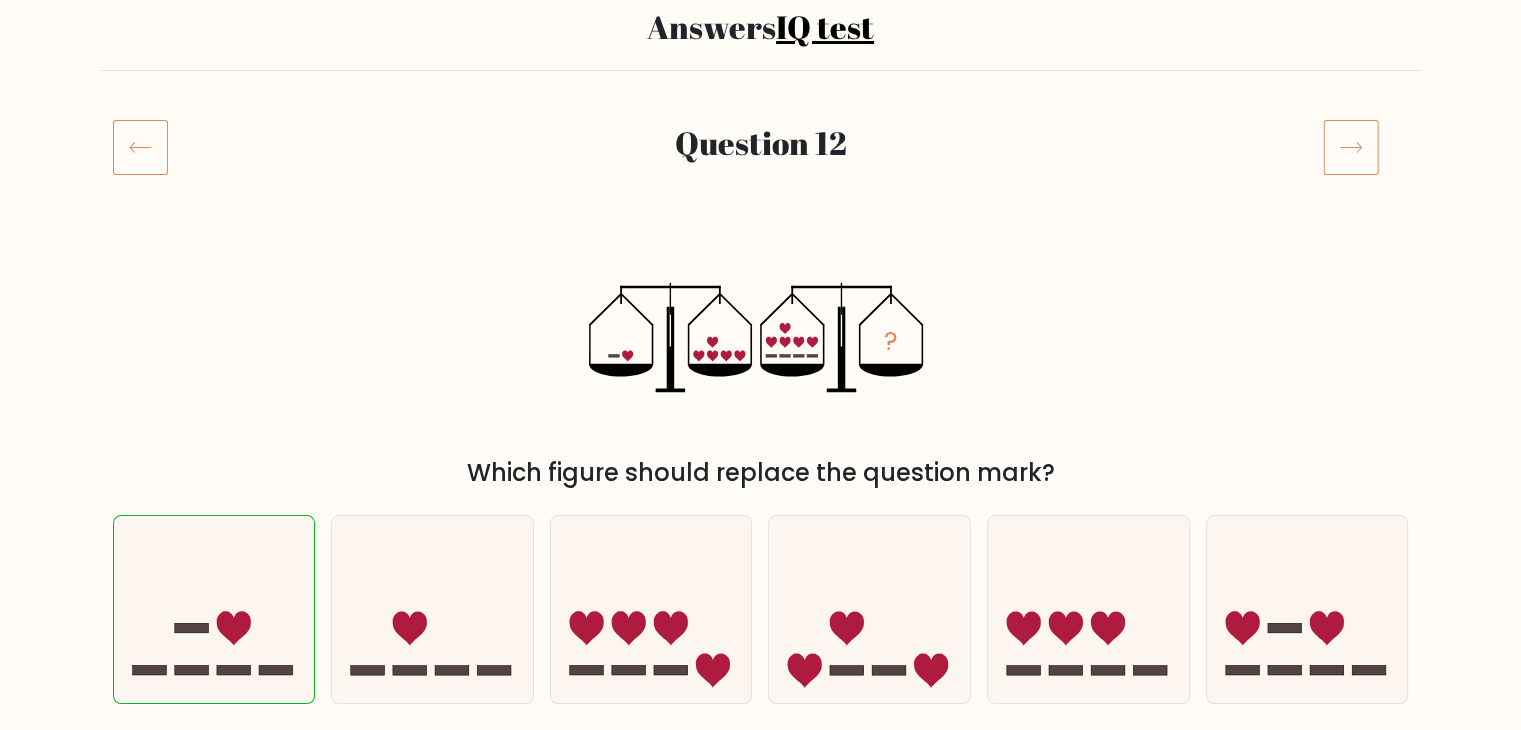 scroll, scrollTop: 300, scrollLeft: 0, axis: vertical 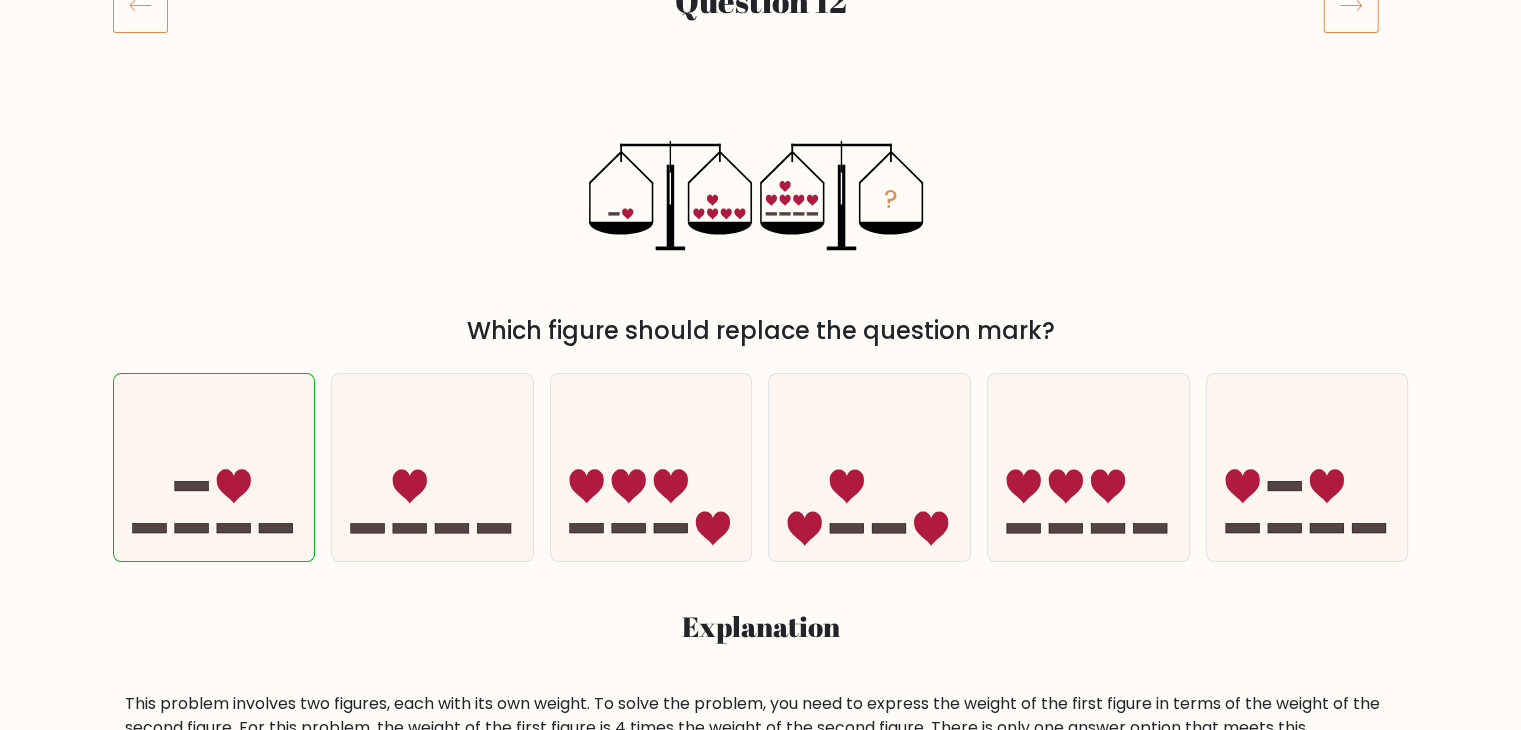 click 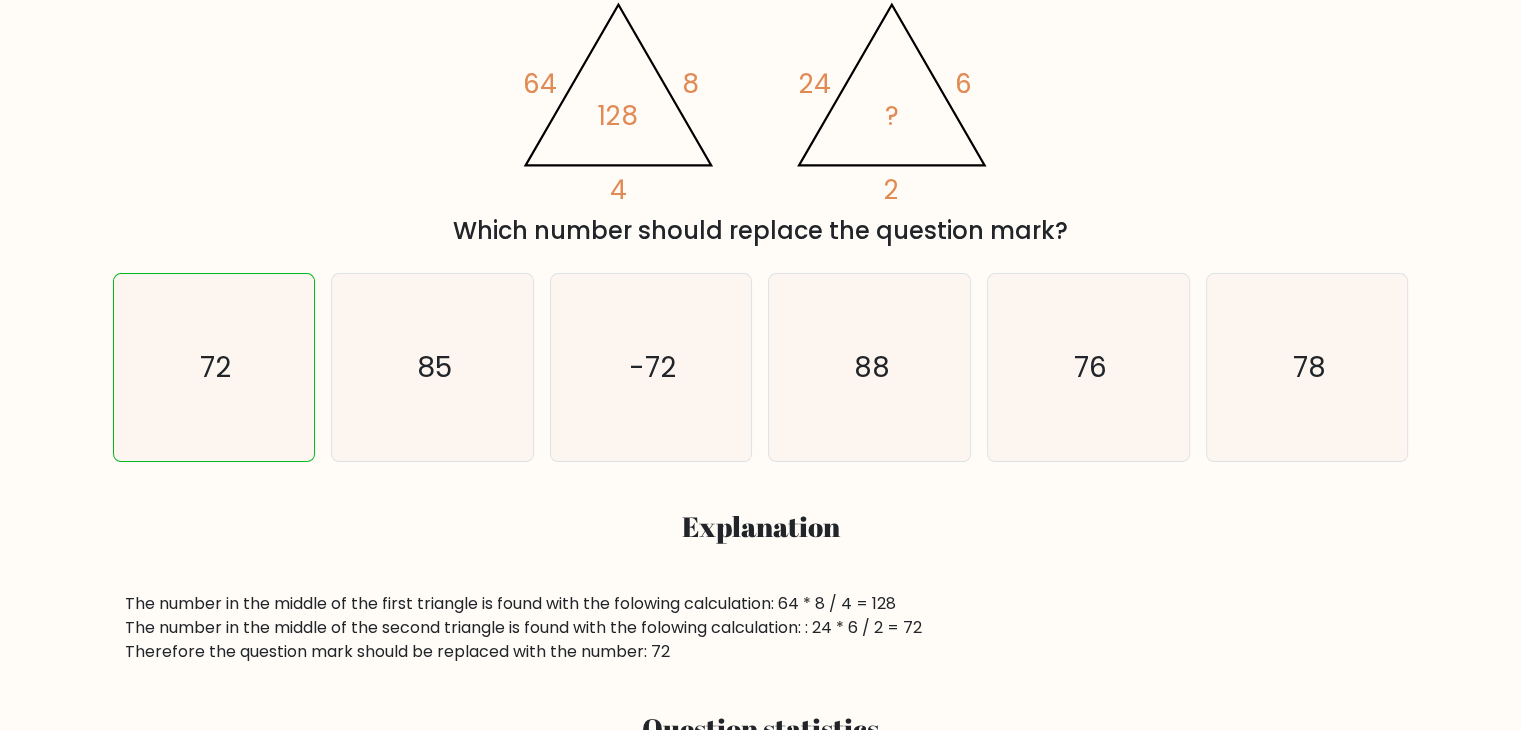 scroll, scrollTop: 100, scrollLeft: 0, axis: vertical 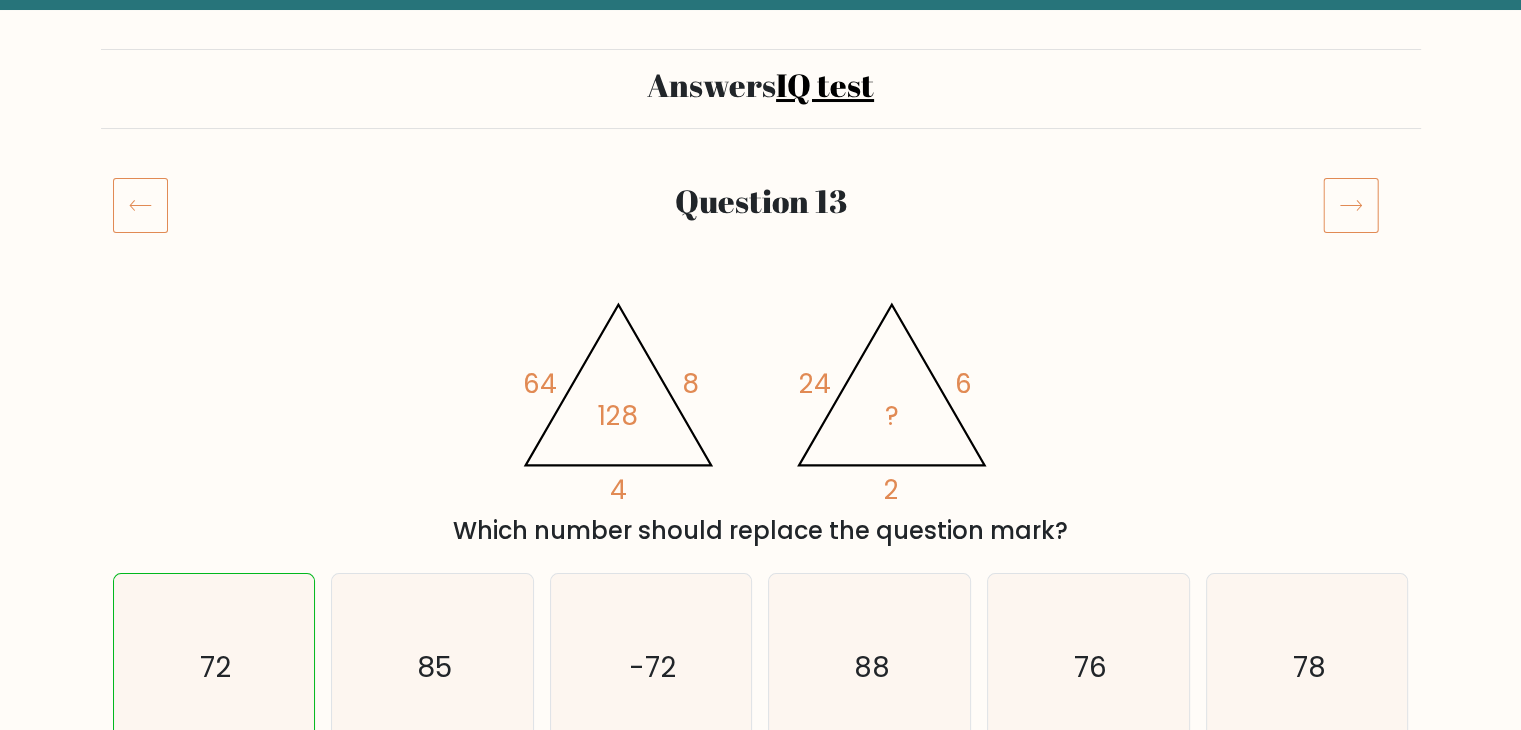 click 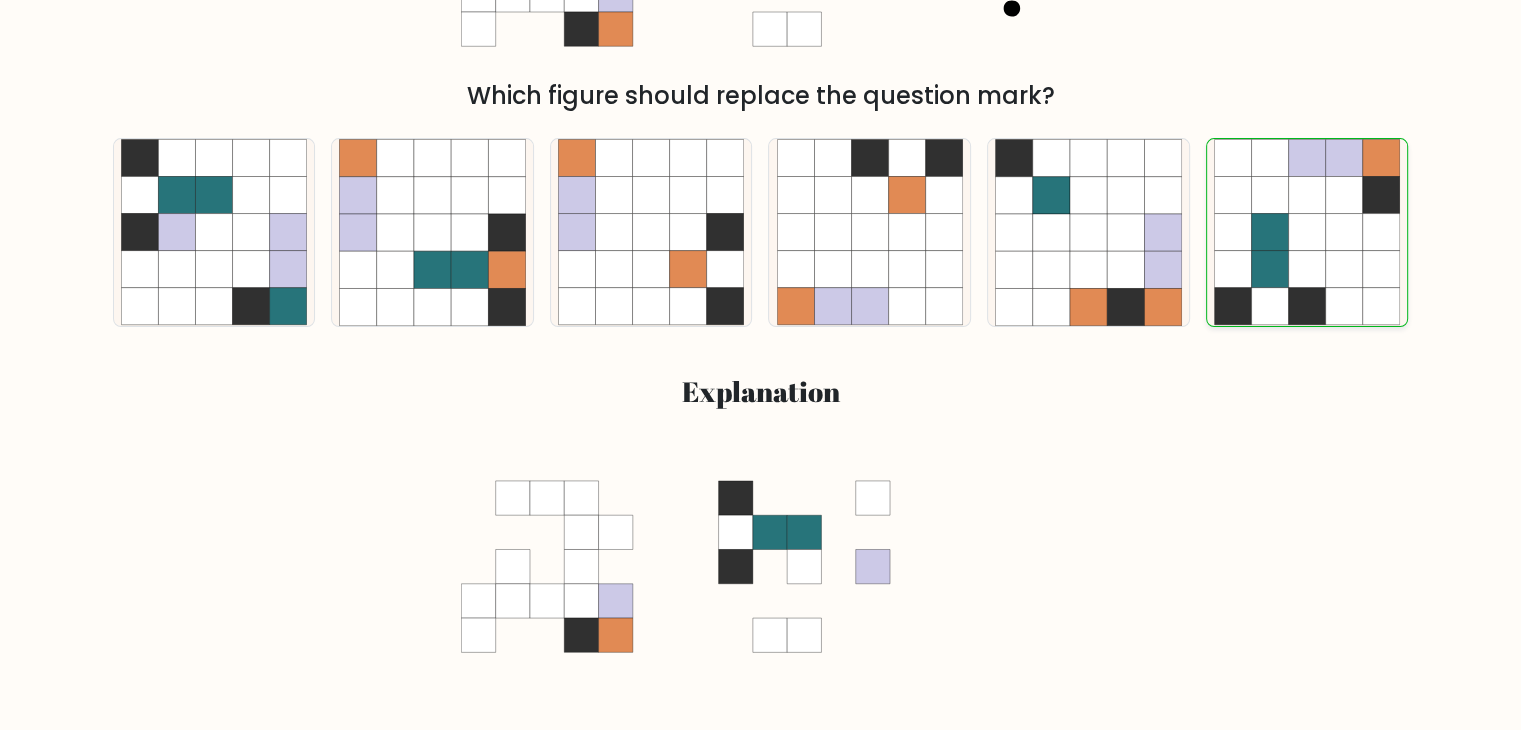 scroll, scrollTop: 500, scrollLeft: 0, axis: vertical 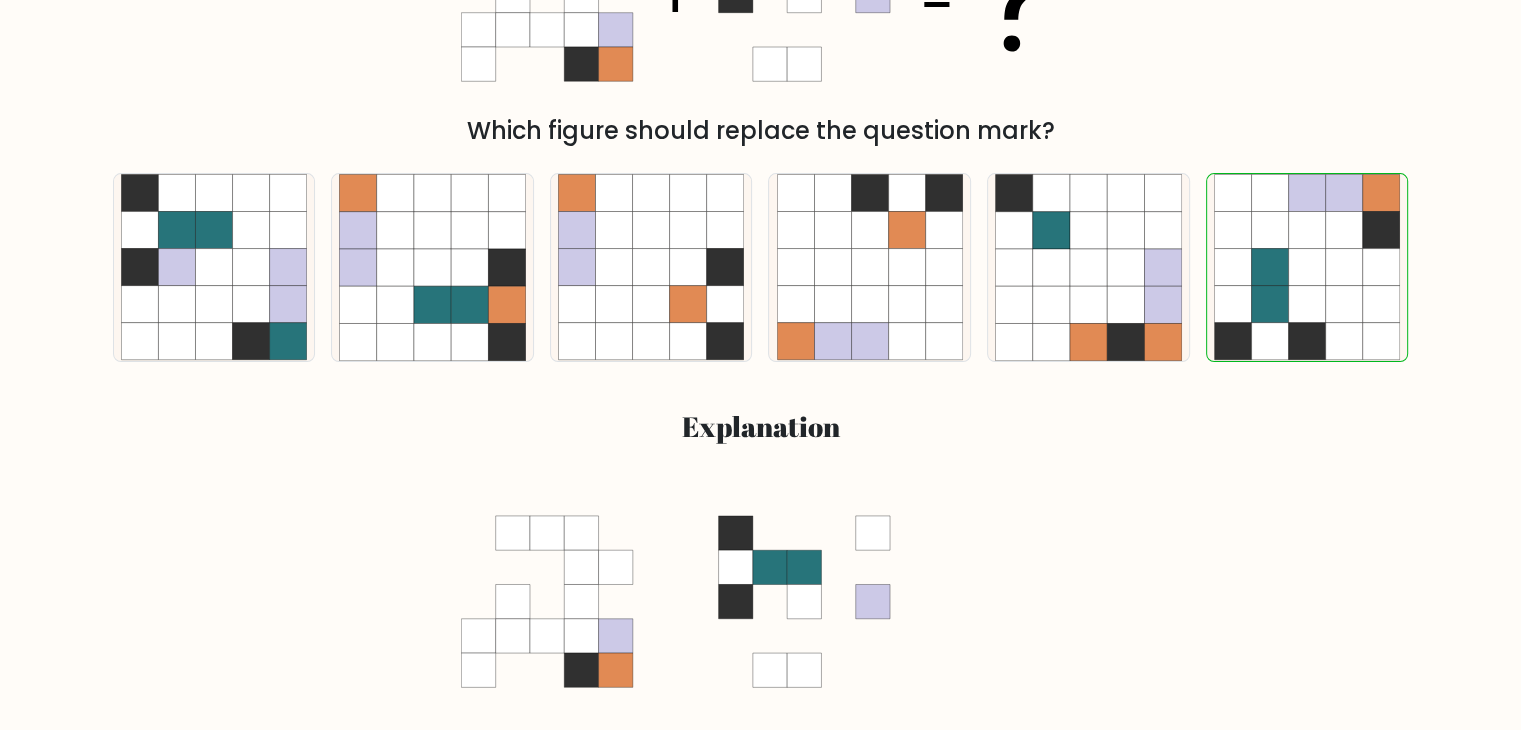 click 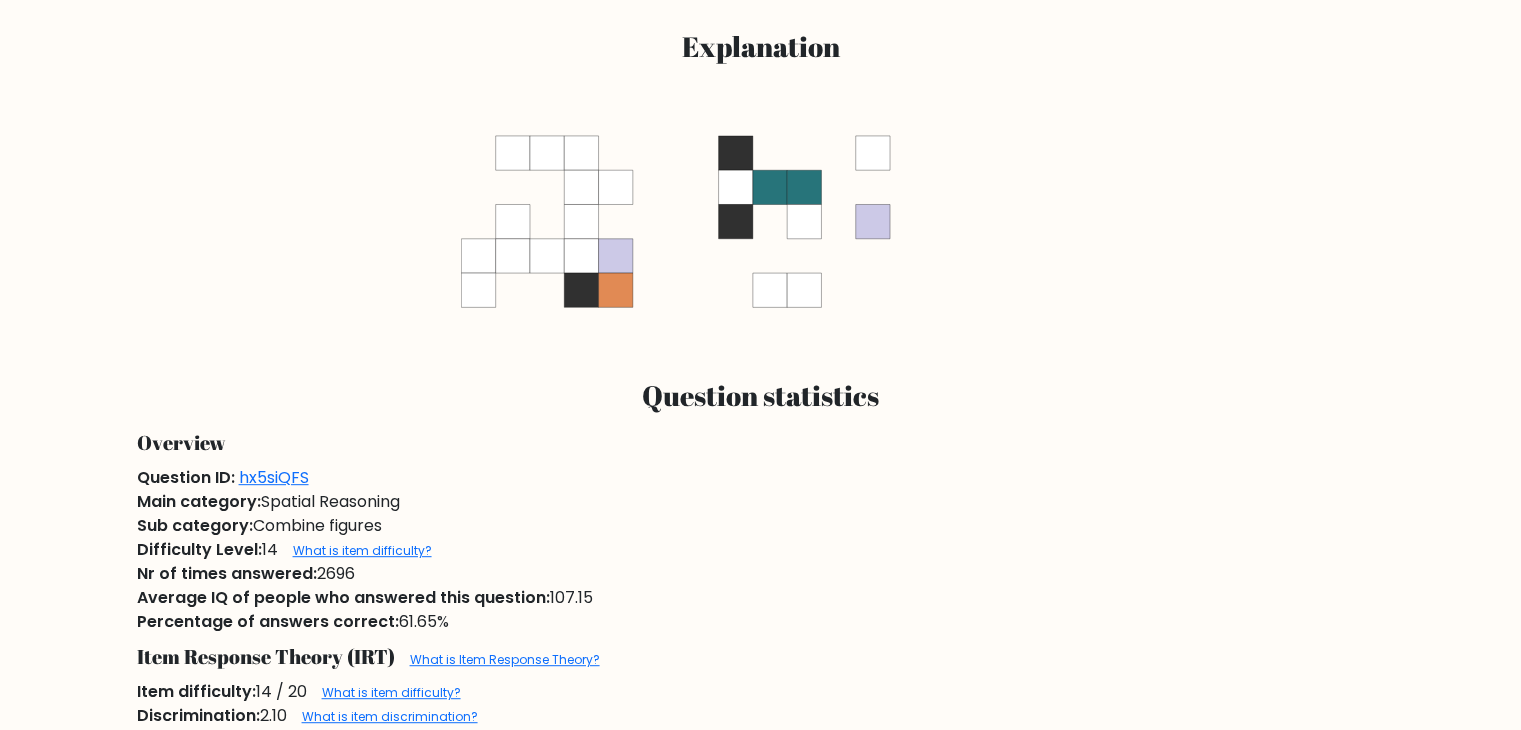 scroll, scrollTop: 1000, scrollLeft: 0, axis: vertical 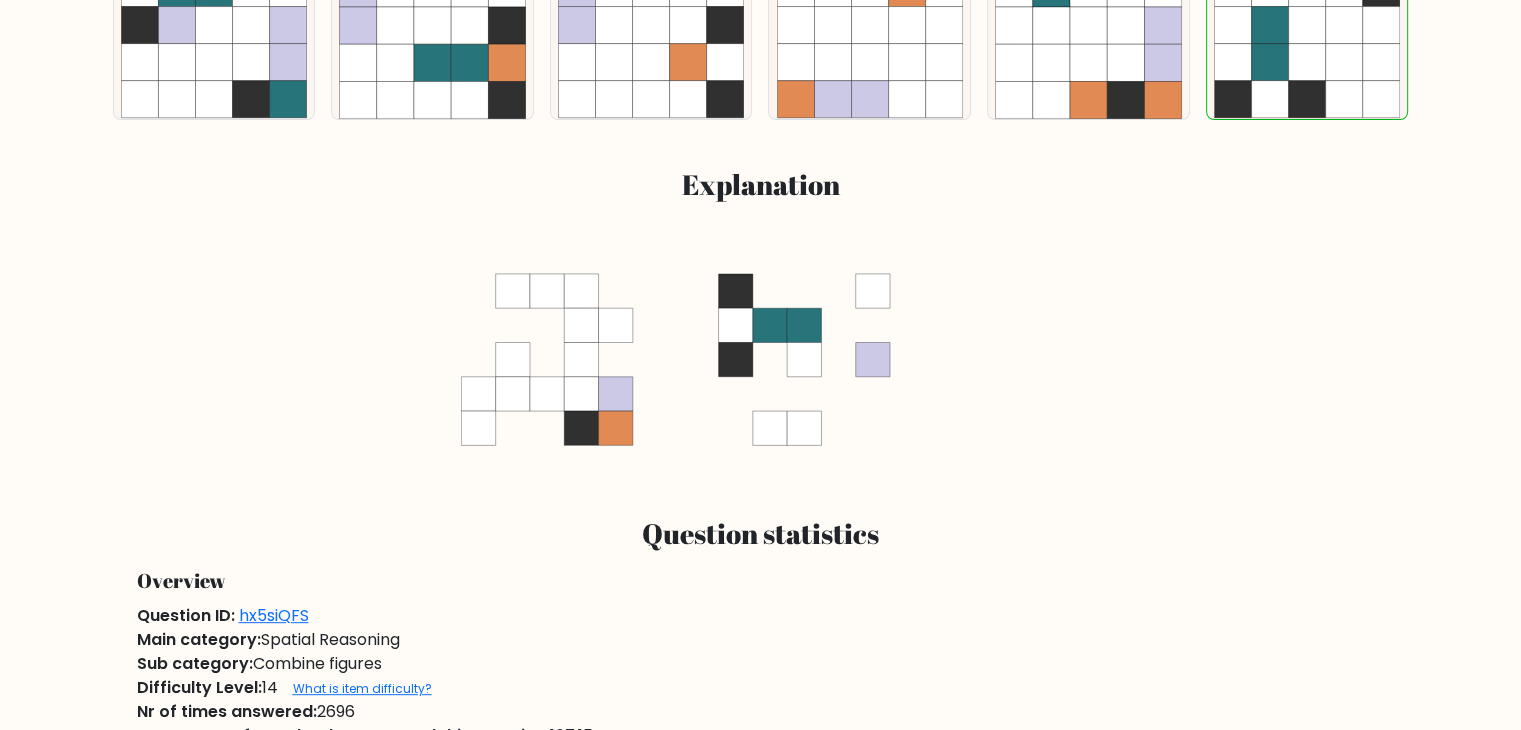 drag, startPoint x: 1145, startPoint y: 431, endPoint x: 1102, endPoint y: -25, distance: 458.02292 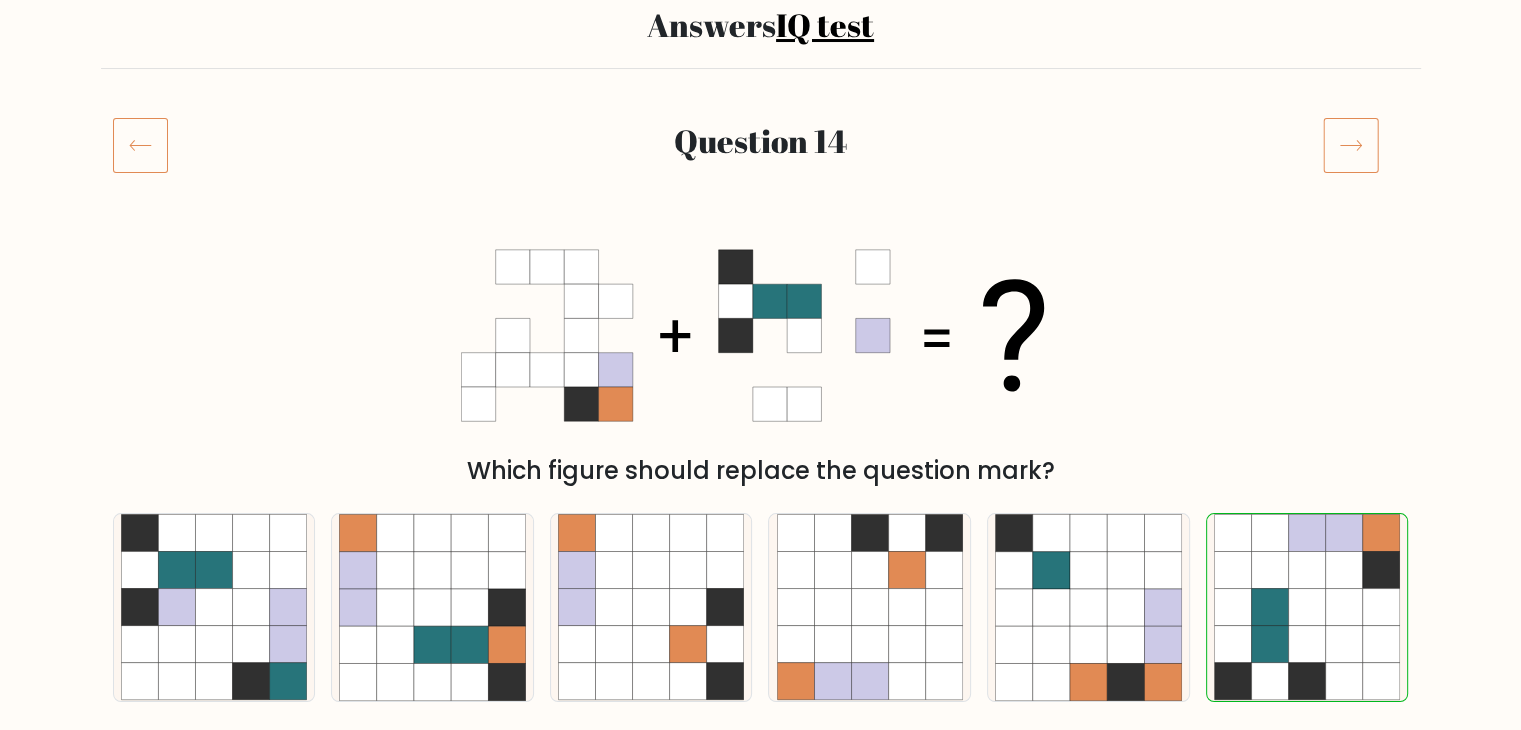 click 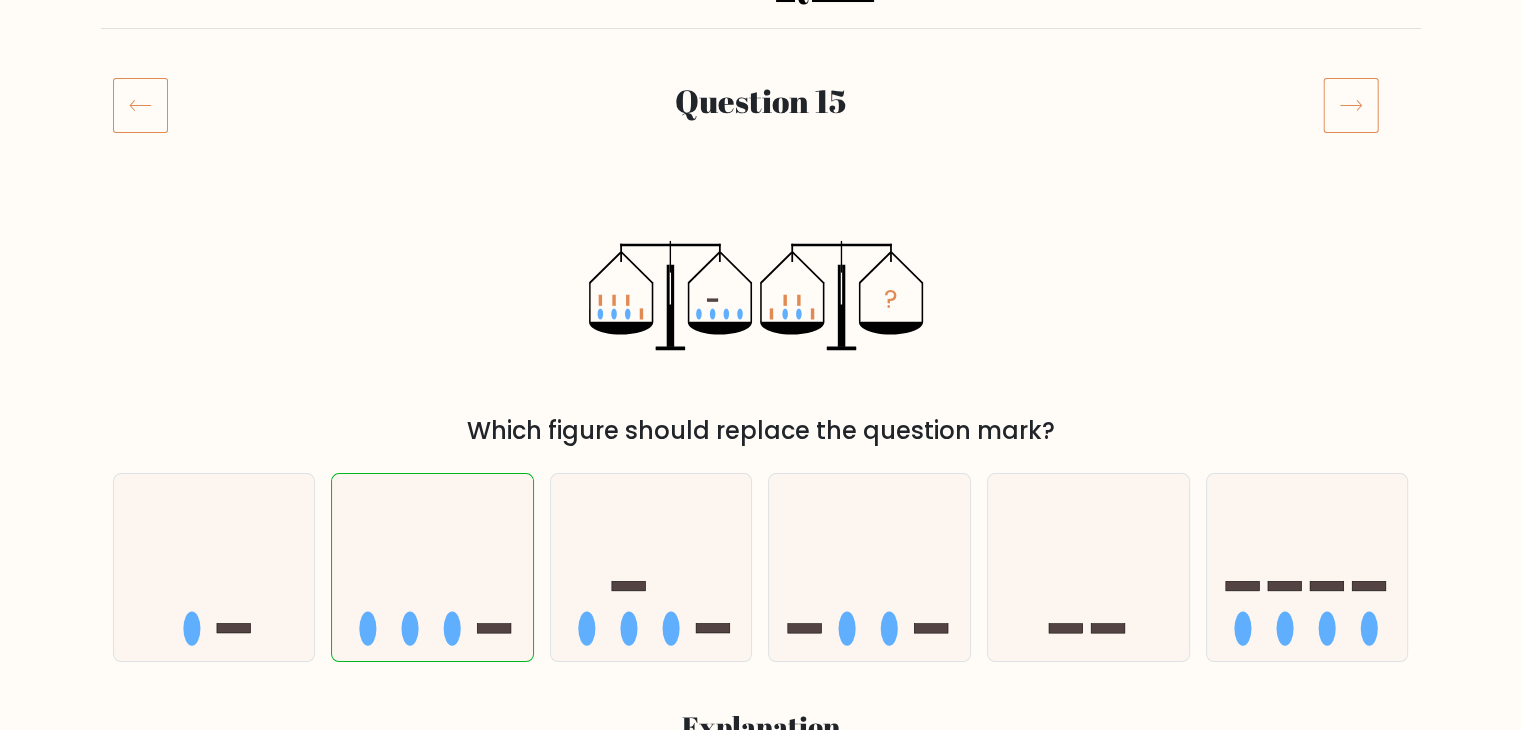scroll, scrollTop: 200, scrollLeft: 0, axis: vertical 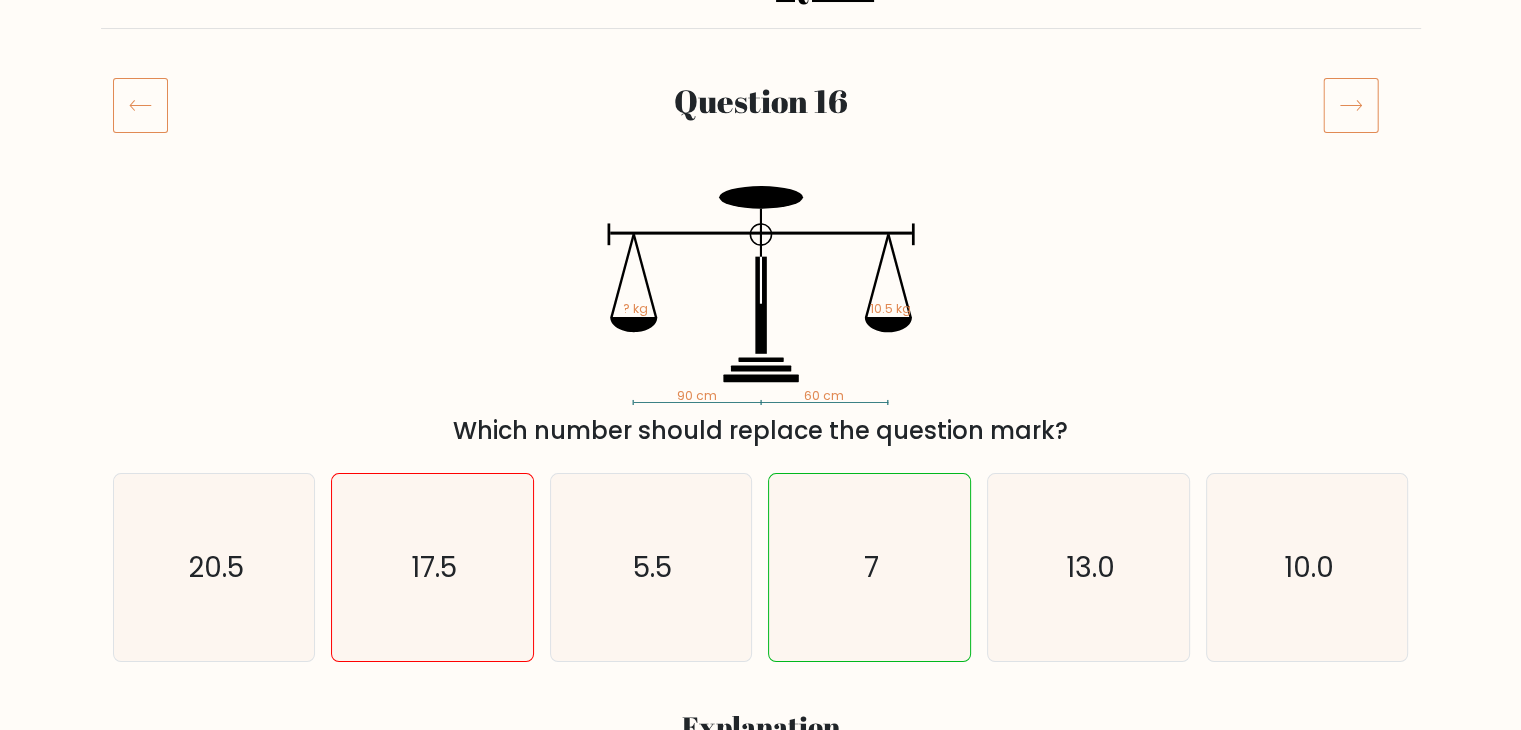 click 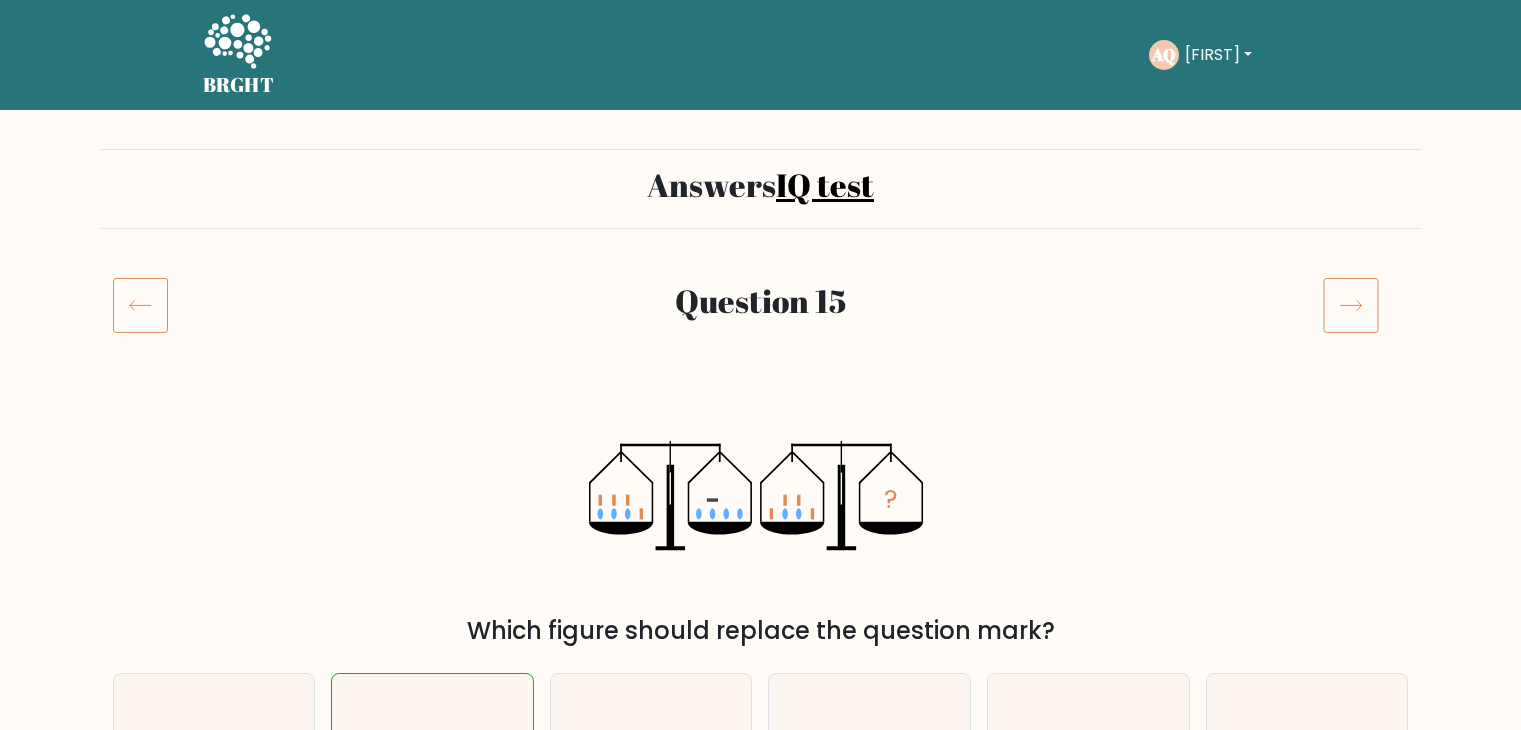 scroll, scrollTop: 0, scrollLeft: 0, axis: both 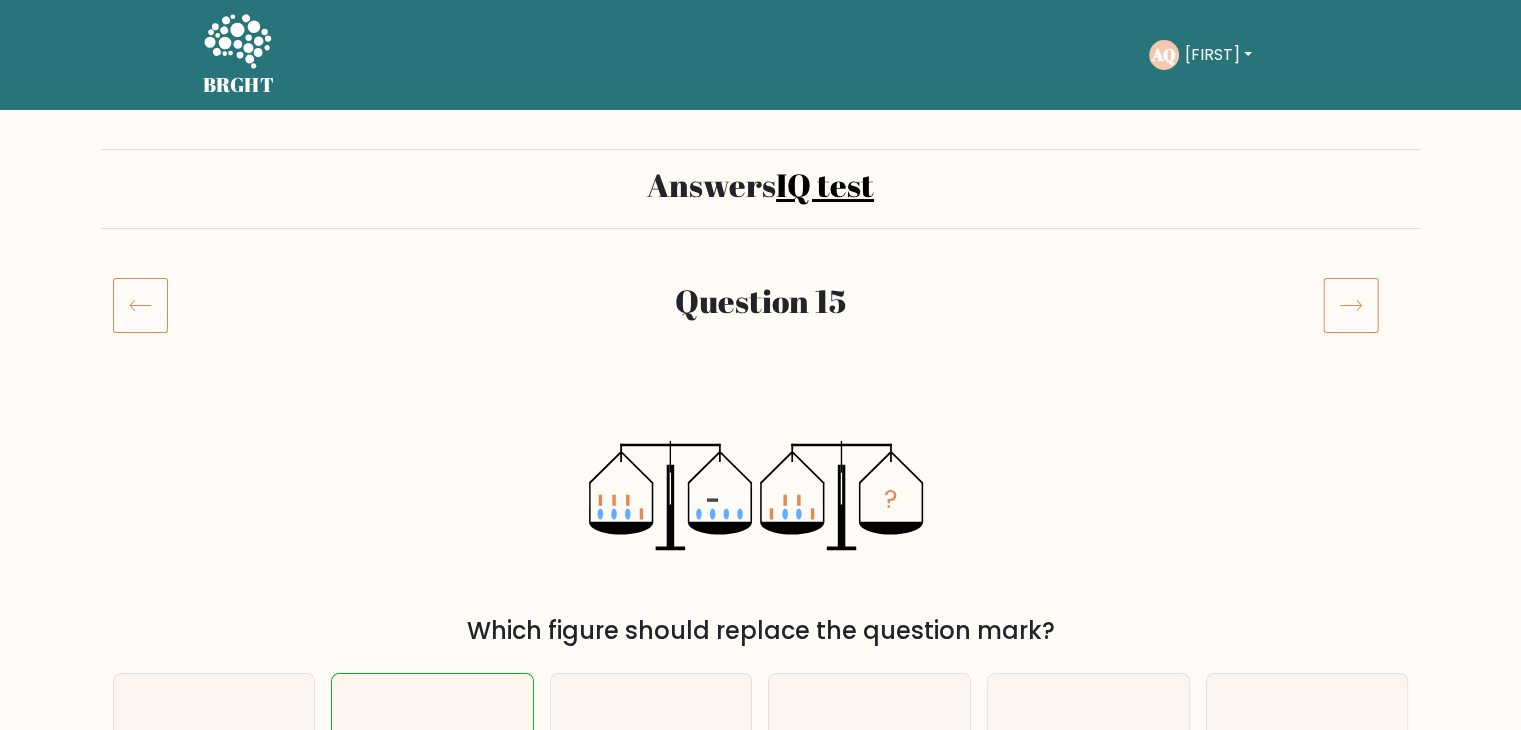 click 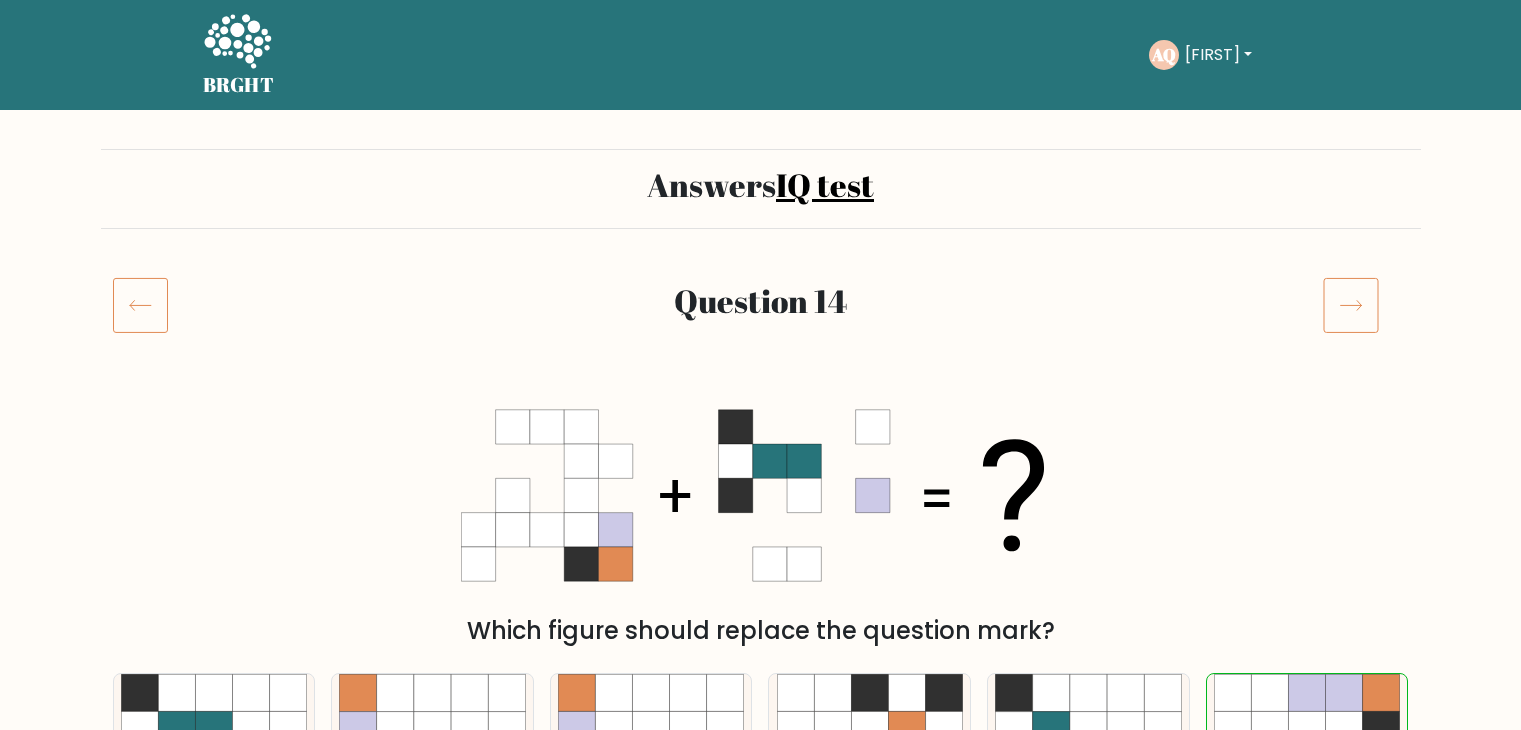 scroll, scrollTop: 200, scrollLeft: 0, axis: vertical 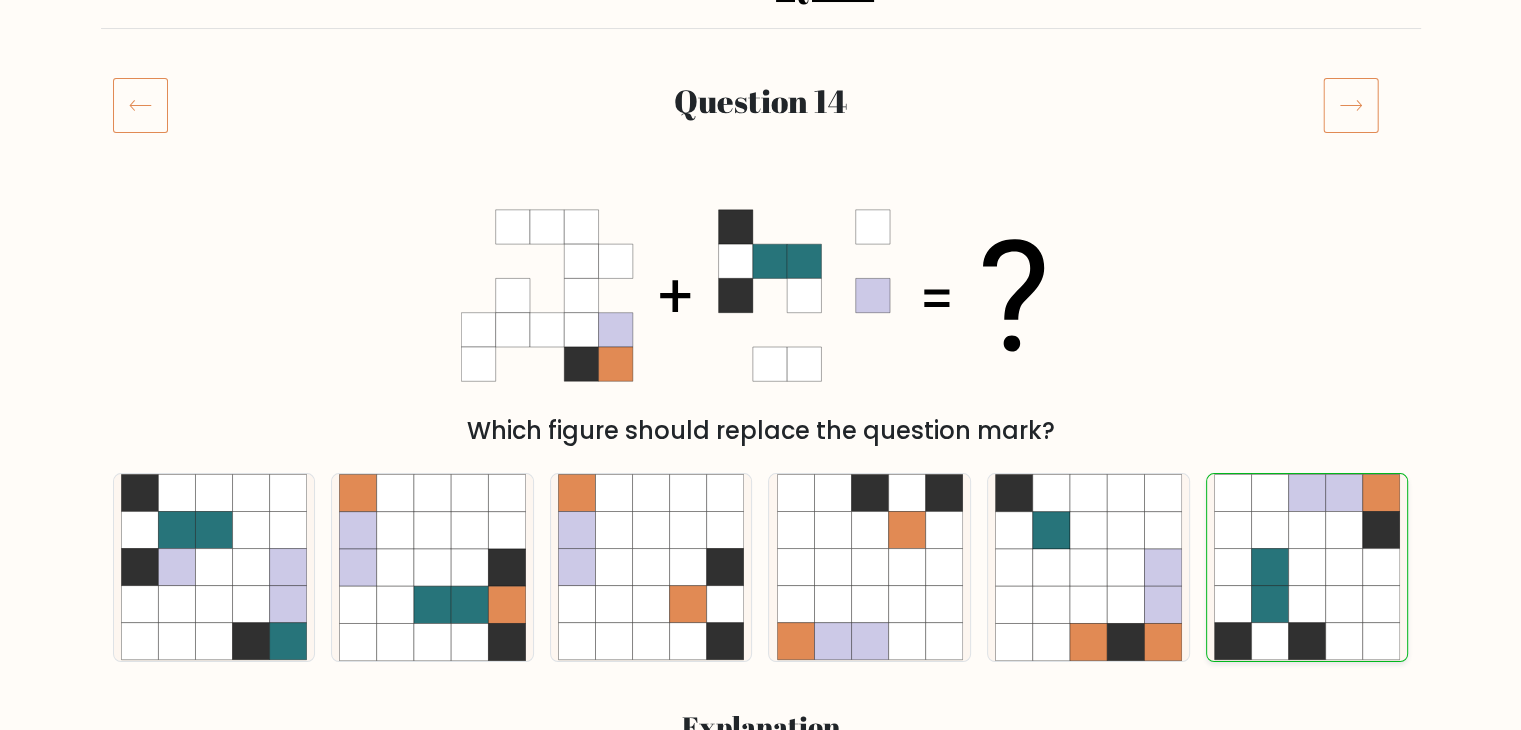 click 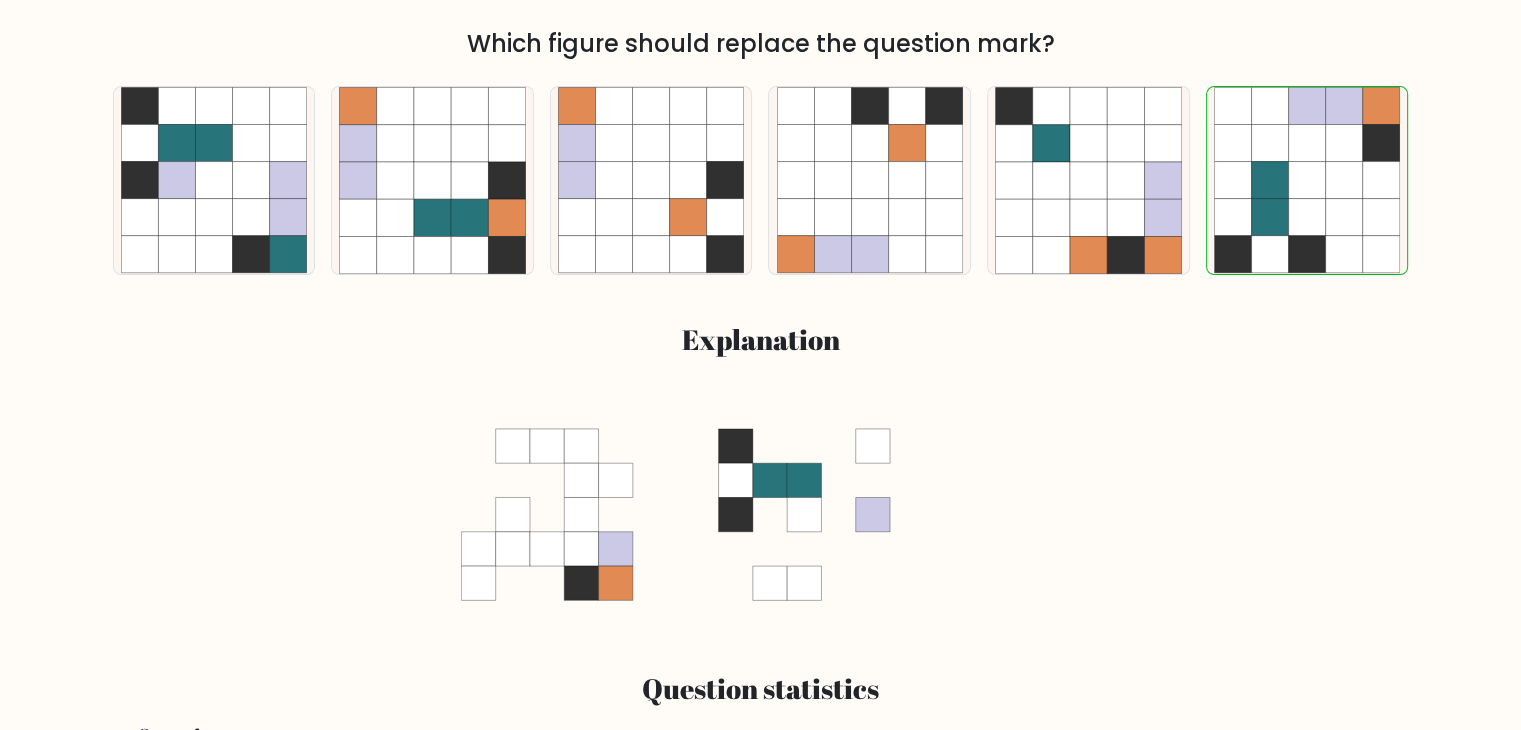 scroll, scrollTop: 600, scrollLeft: 0, axis: vertical 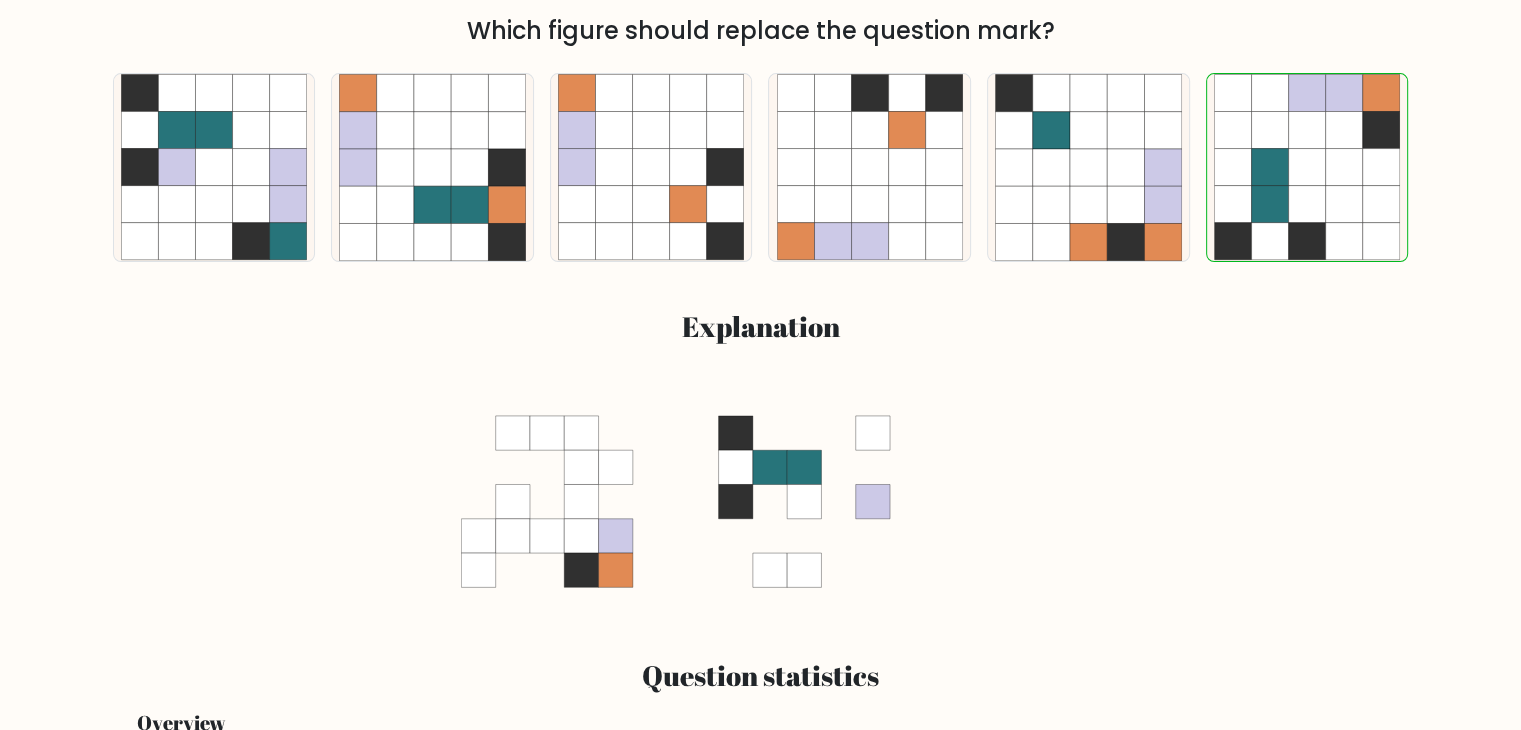 click 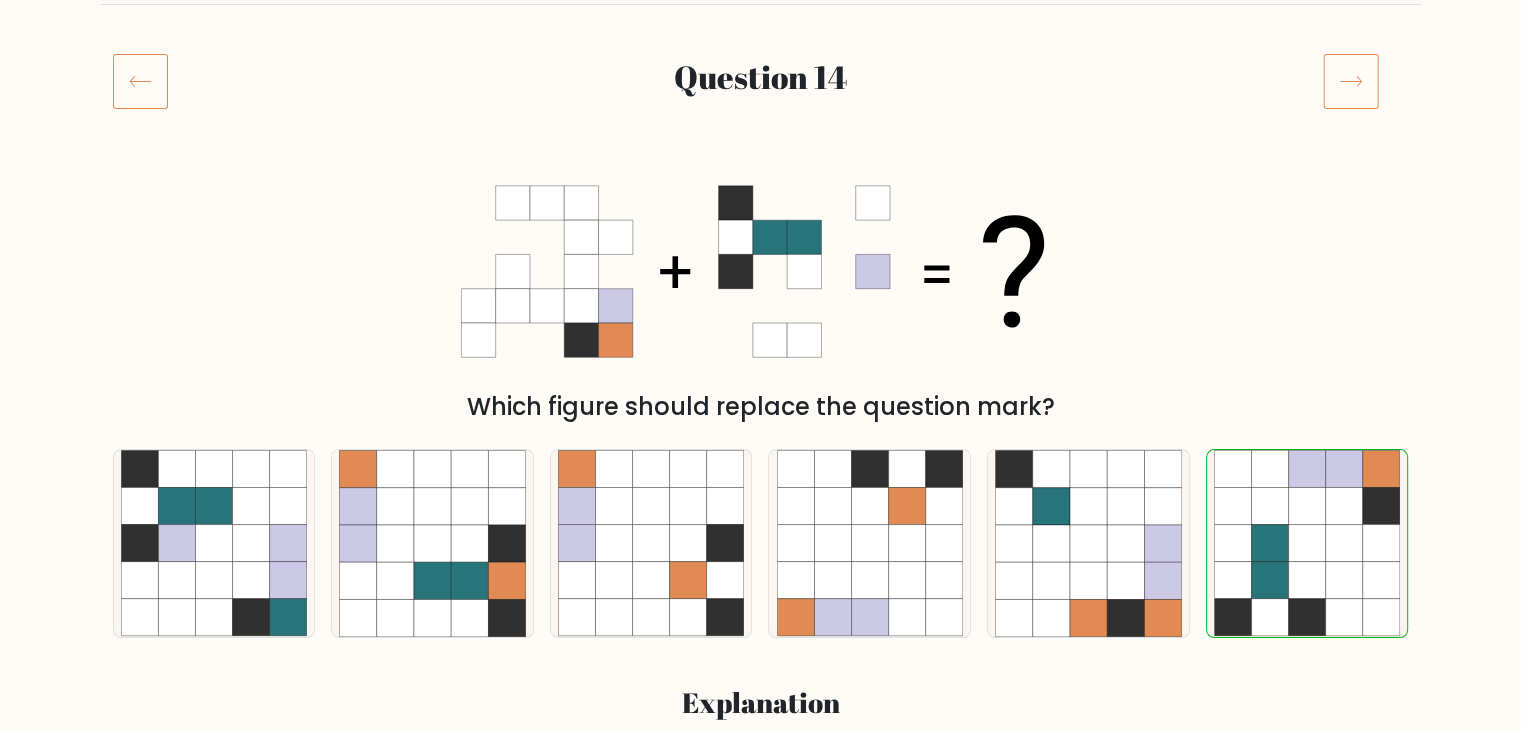 scroll, scrollTop: 200, scrollLeft: 0, axis: vertical 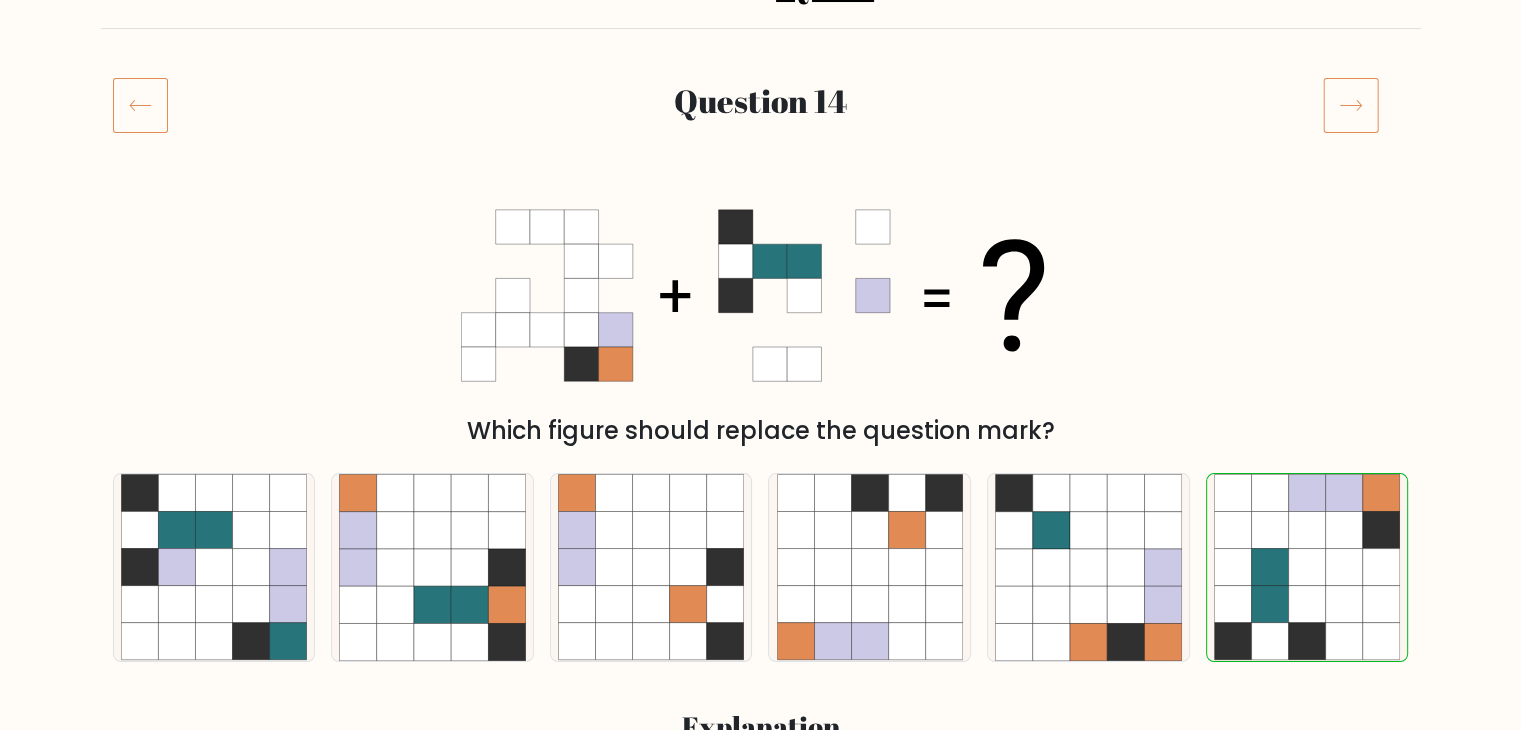 click 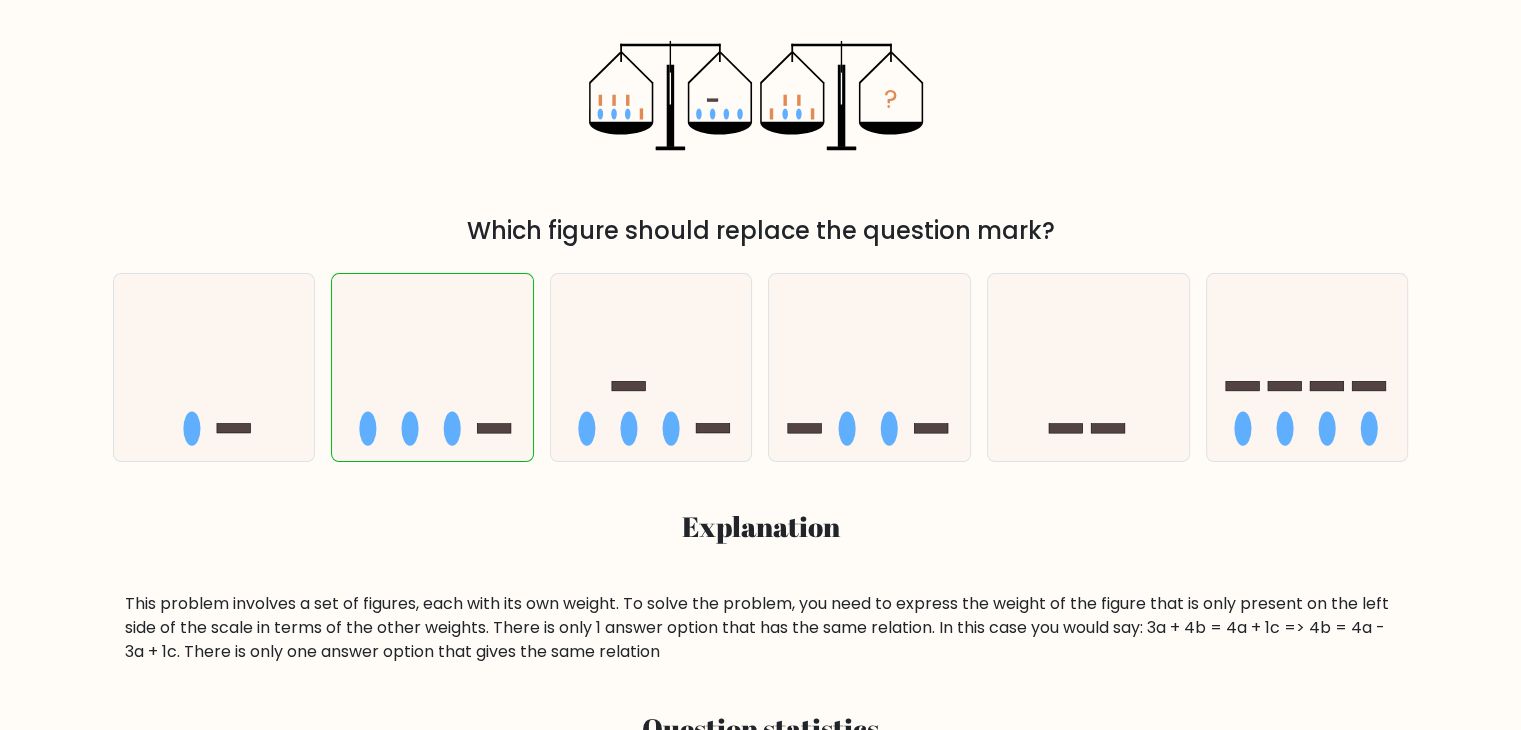 scroll, scrollTop: 100, scrollLeft: 0, axis: vertical 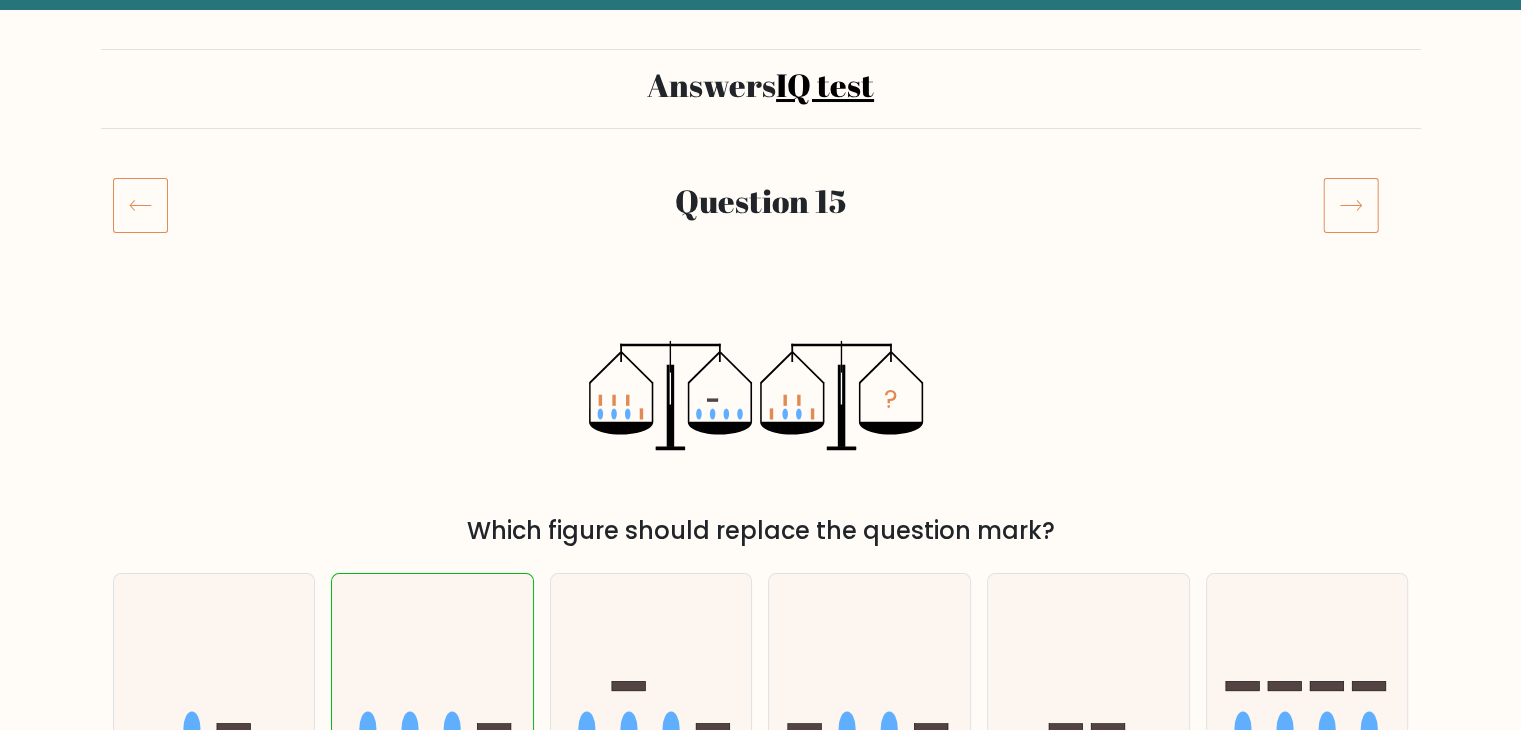 click 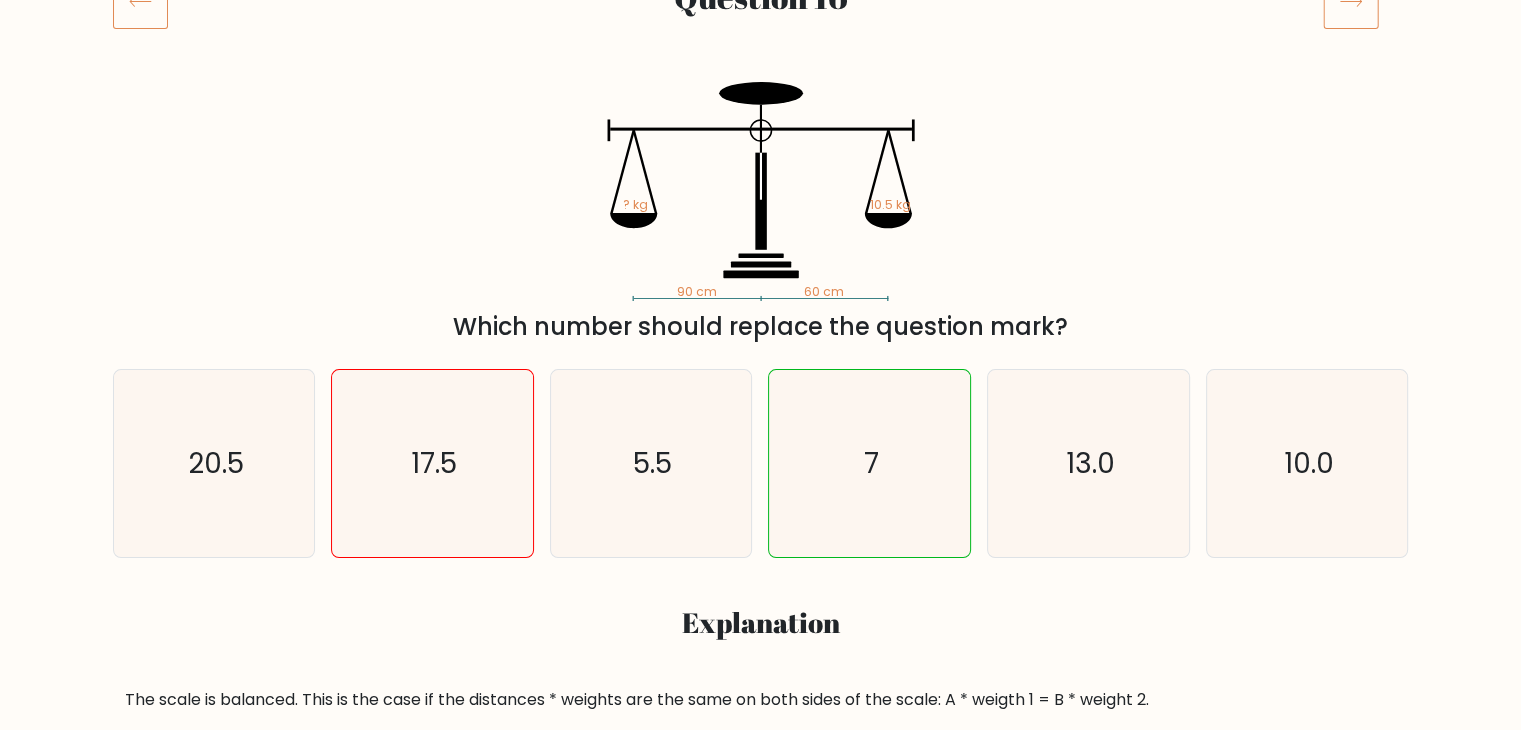 scroll, scrollTop: 300, scrollLeft: 0, axis: vertical 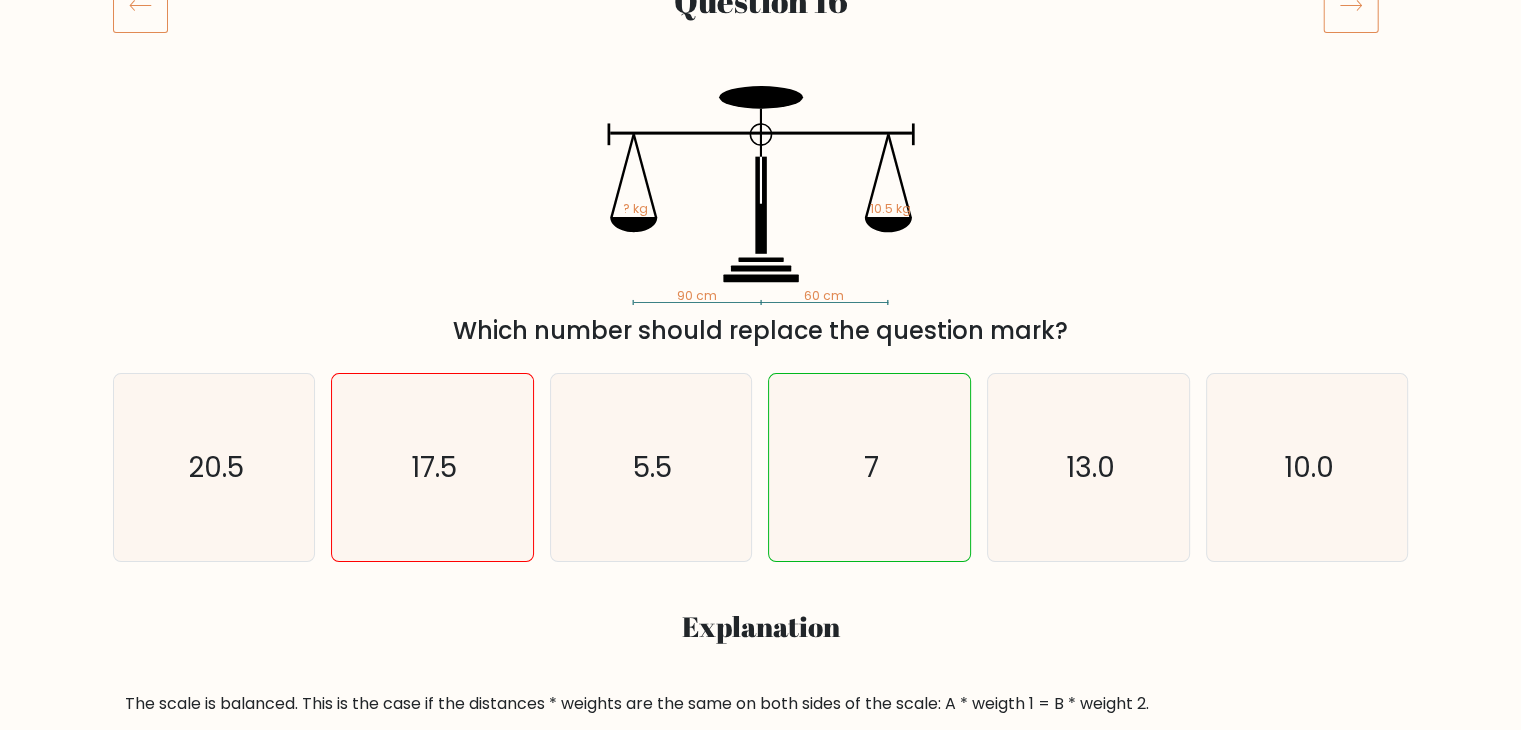 click on "Question 16" at bounding box center (761, 29) 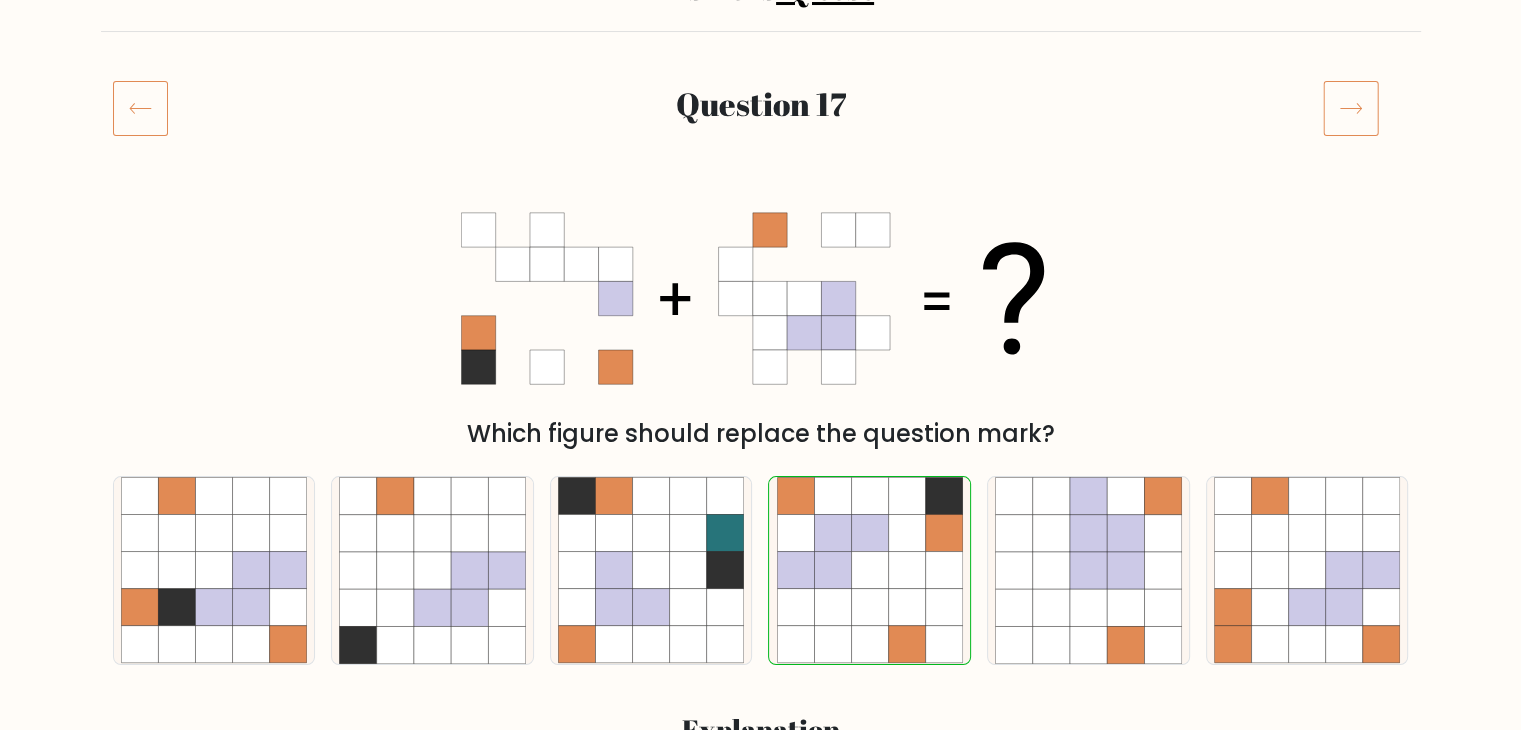 scroll, scrollTop: 200, scrollLeft: 0, axis: vertical 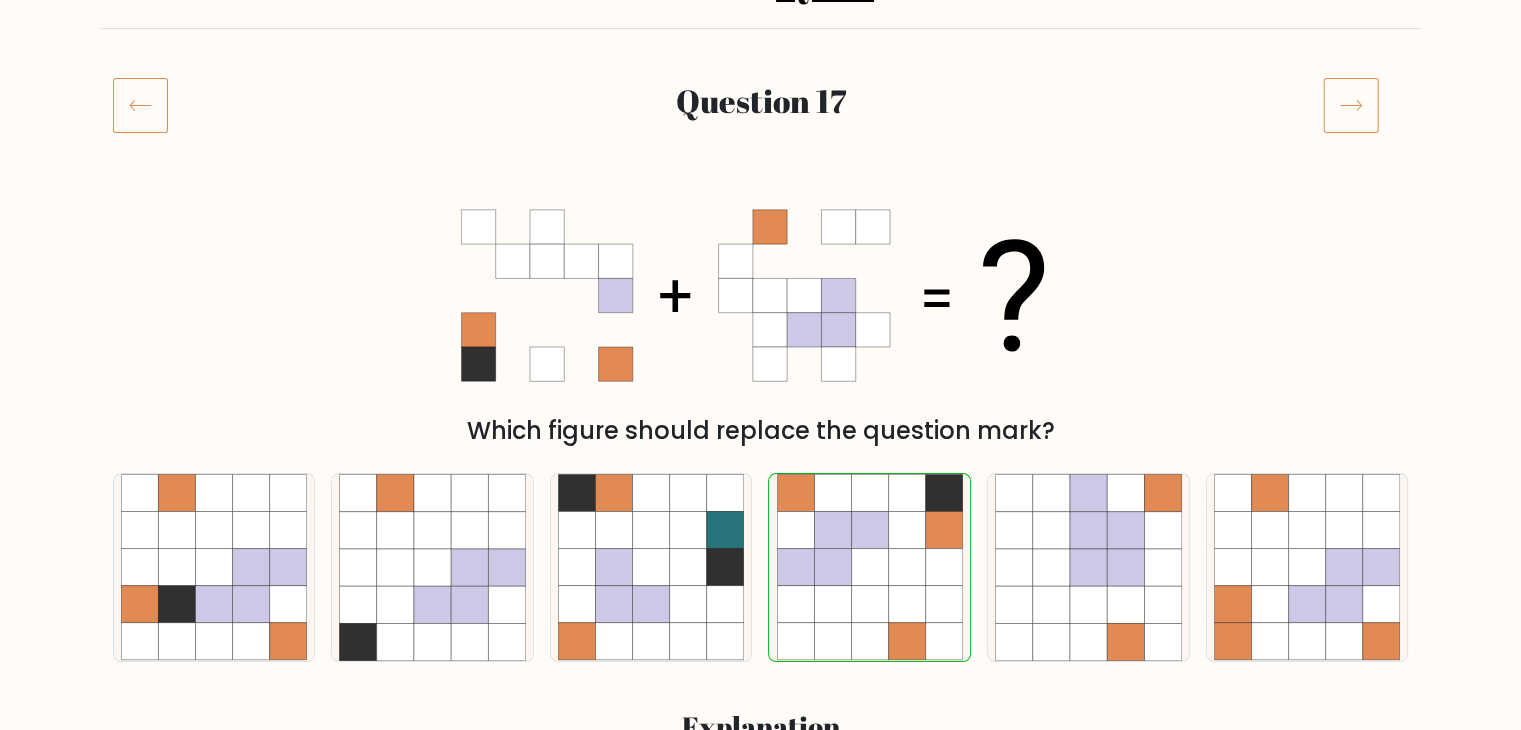 click 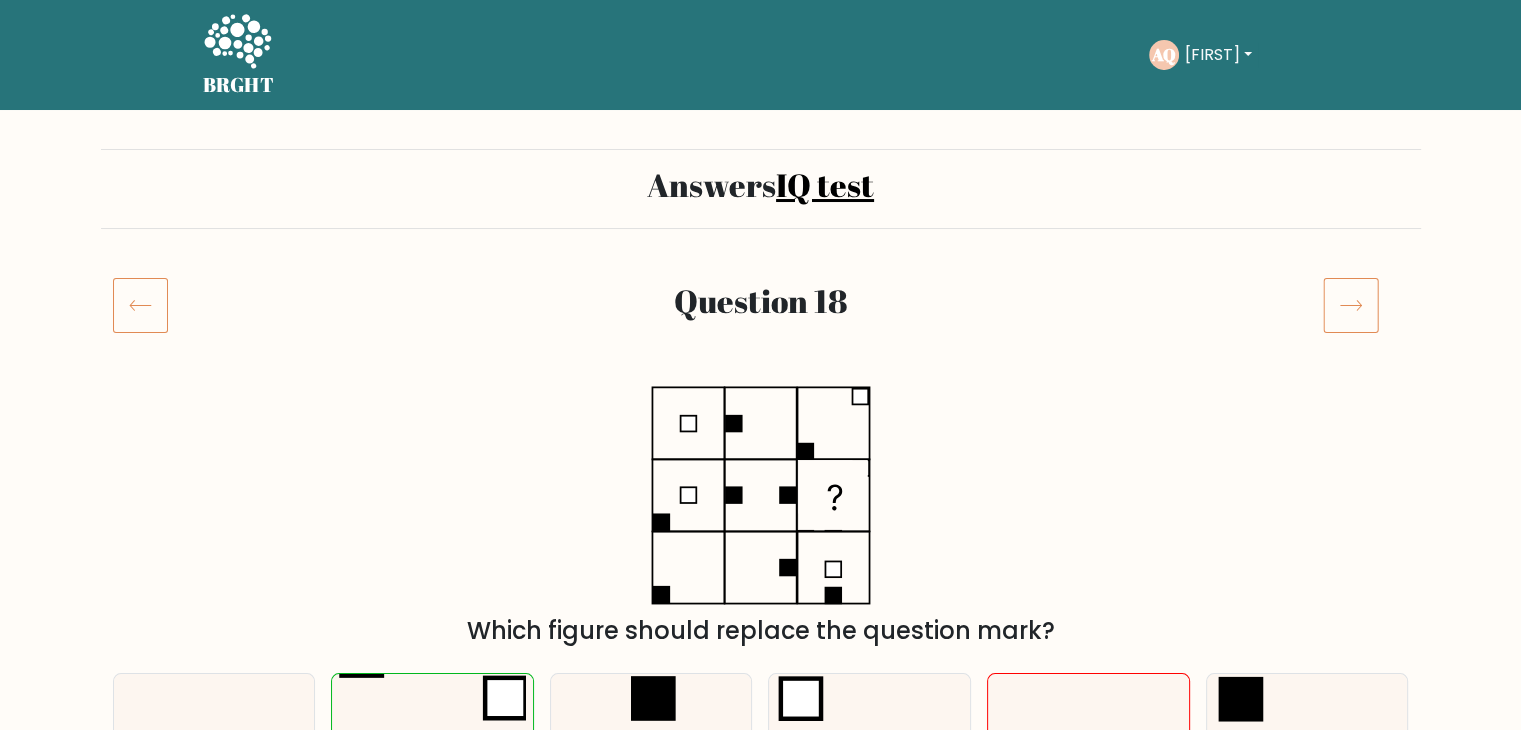 scroll, scrollTop: 200, scrollLeft: 0, axis: vertical 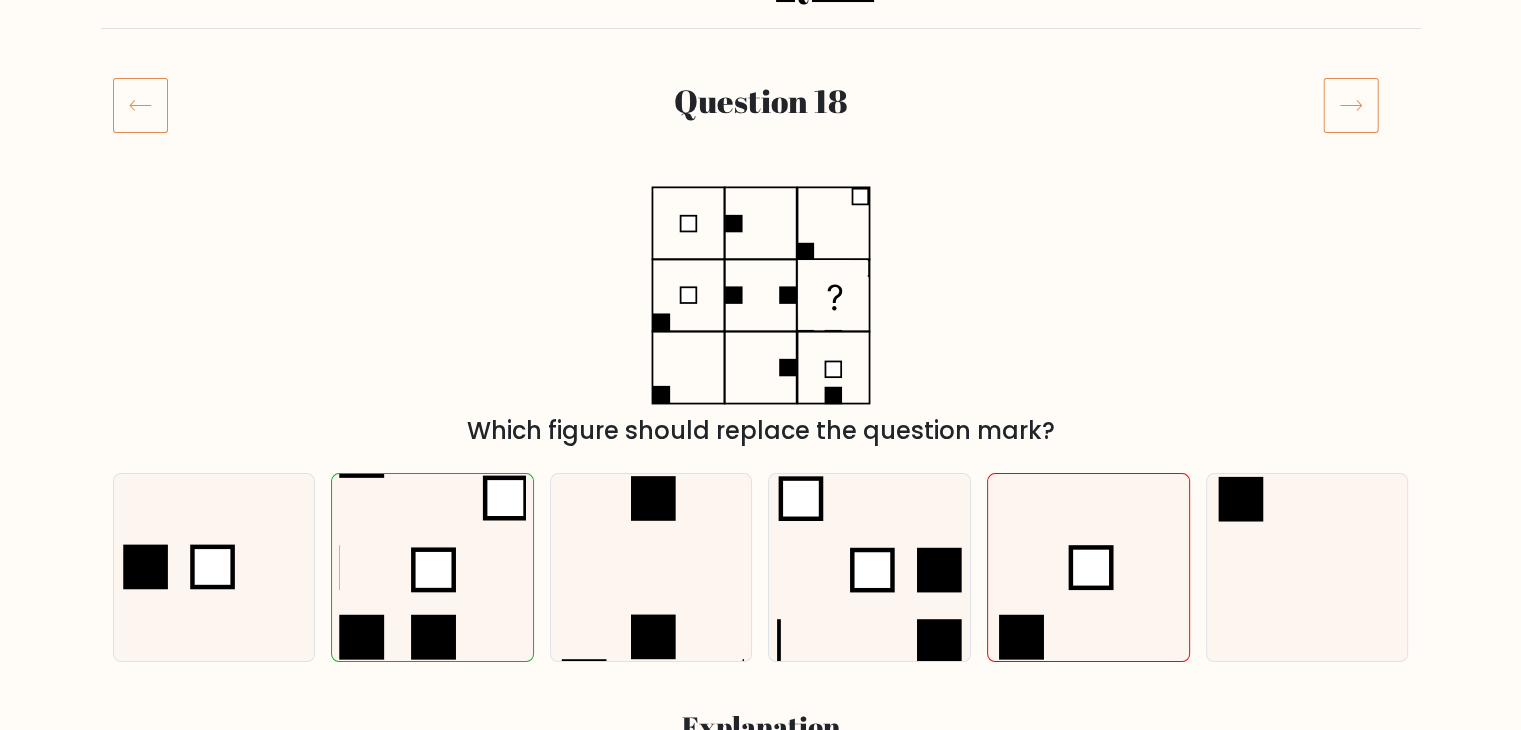 click 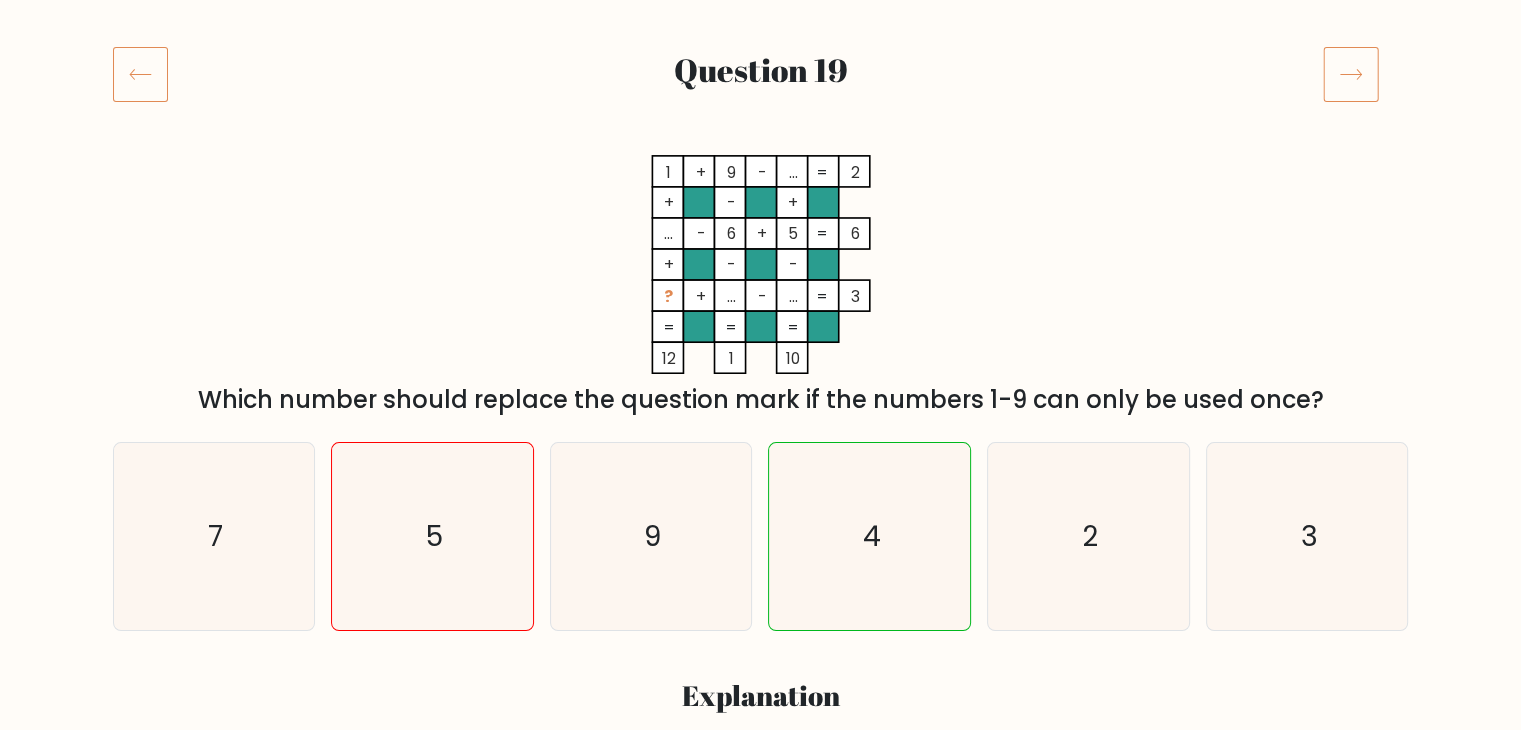 scroll, scrollTop: 200, scrollLeft: 0, axis: vertical 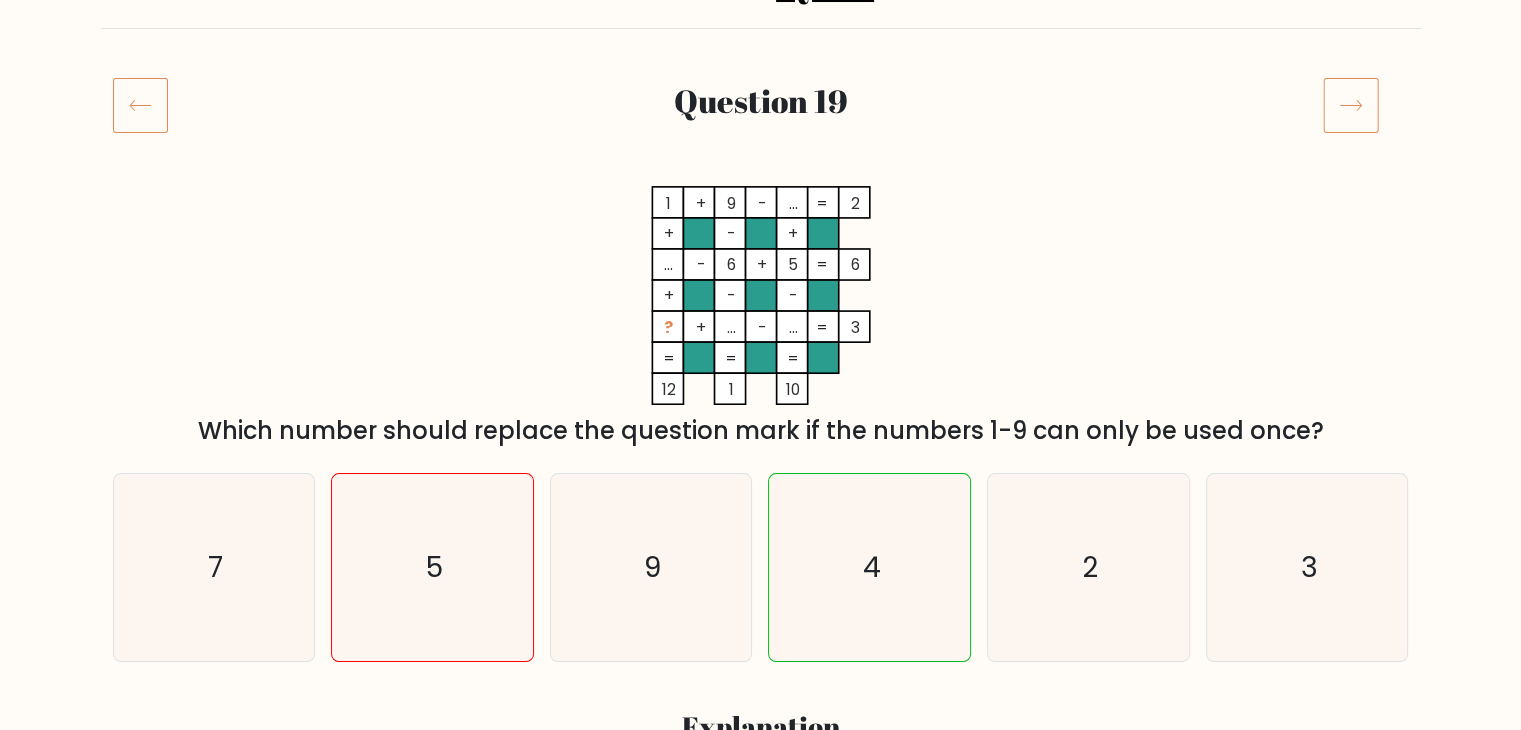 click on "Answers  IQ test
Question 19
1    +    9    -    ...    2    +    -    +    ...    -    6    +    5    6    +    -    -    ?    +    ...    -    ...    =   3    =   =   =   =   12    1    10    =
Which number should replace the question mark if the numbers 1-9 can only be used once?
a." at bounding box center (760, 2122) 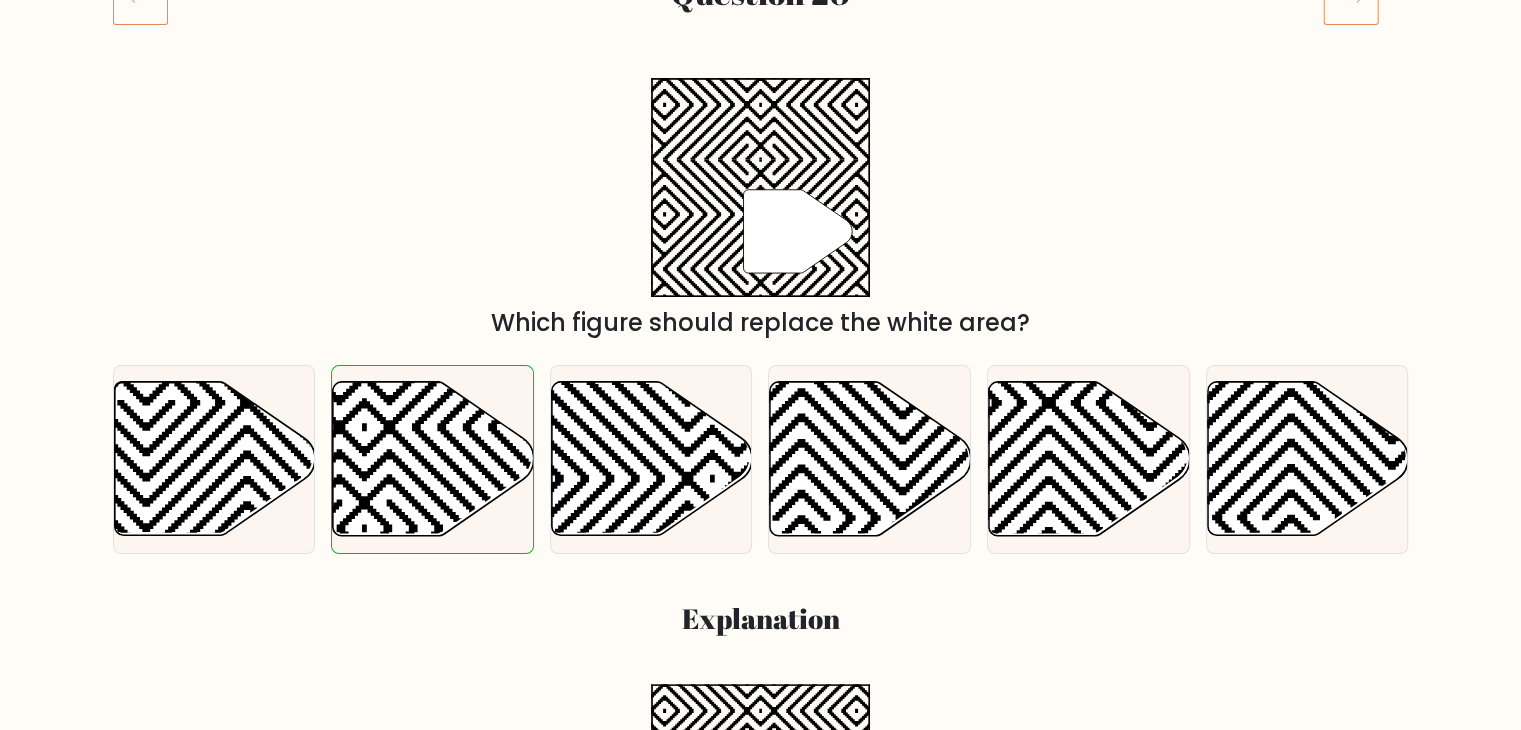 scroll, scrollTop: 300, scrollLeft: 0, axis: vertical 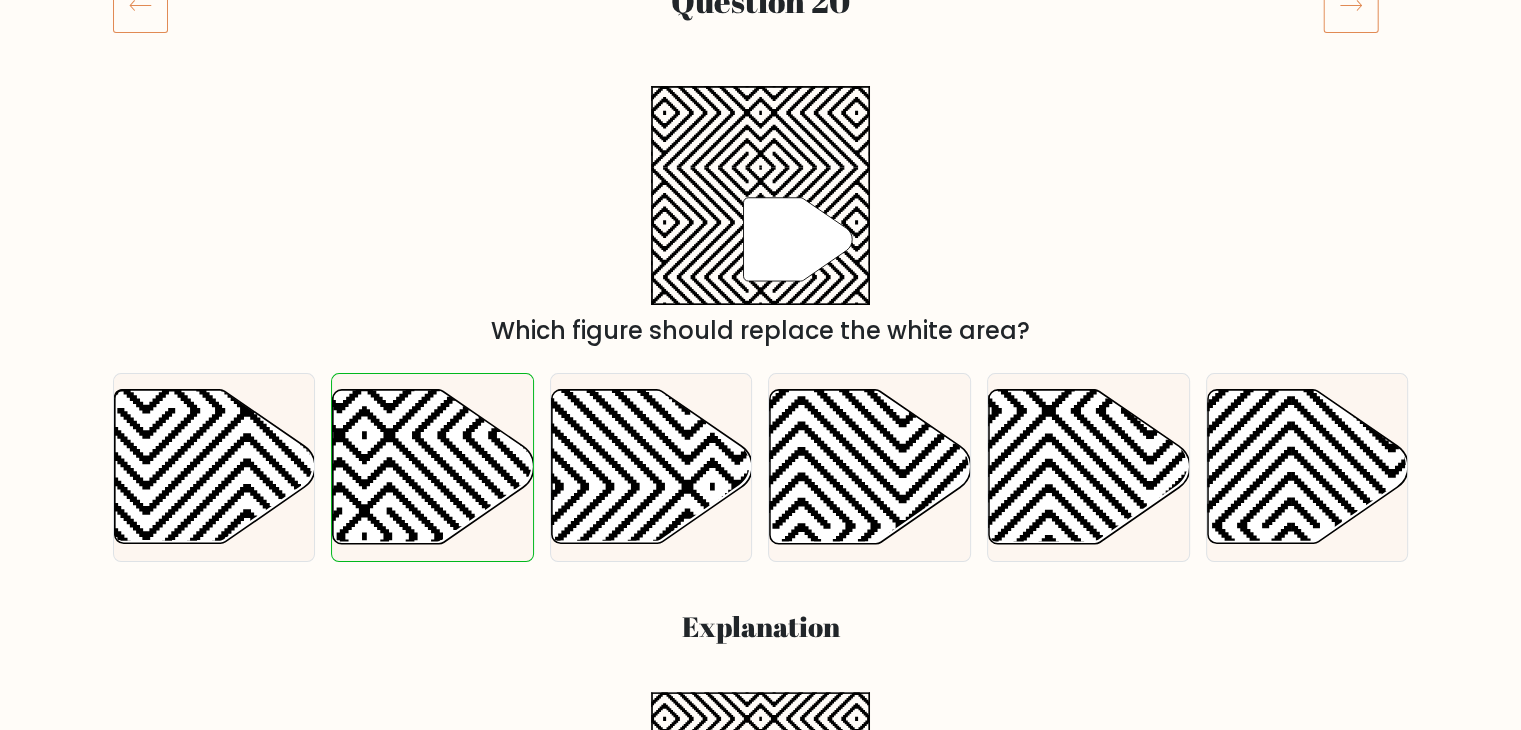 click 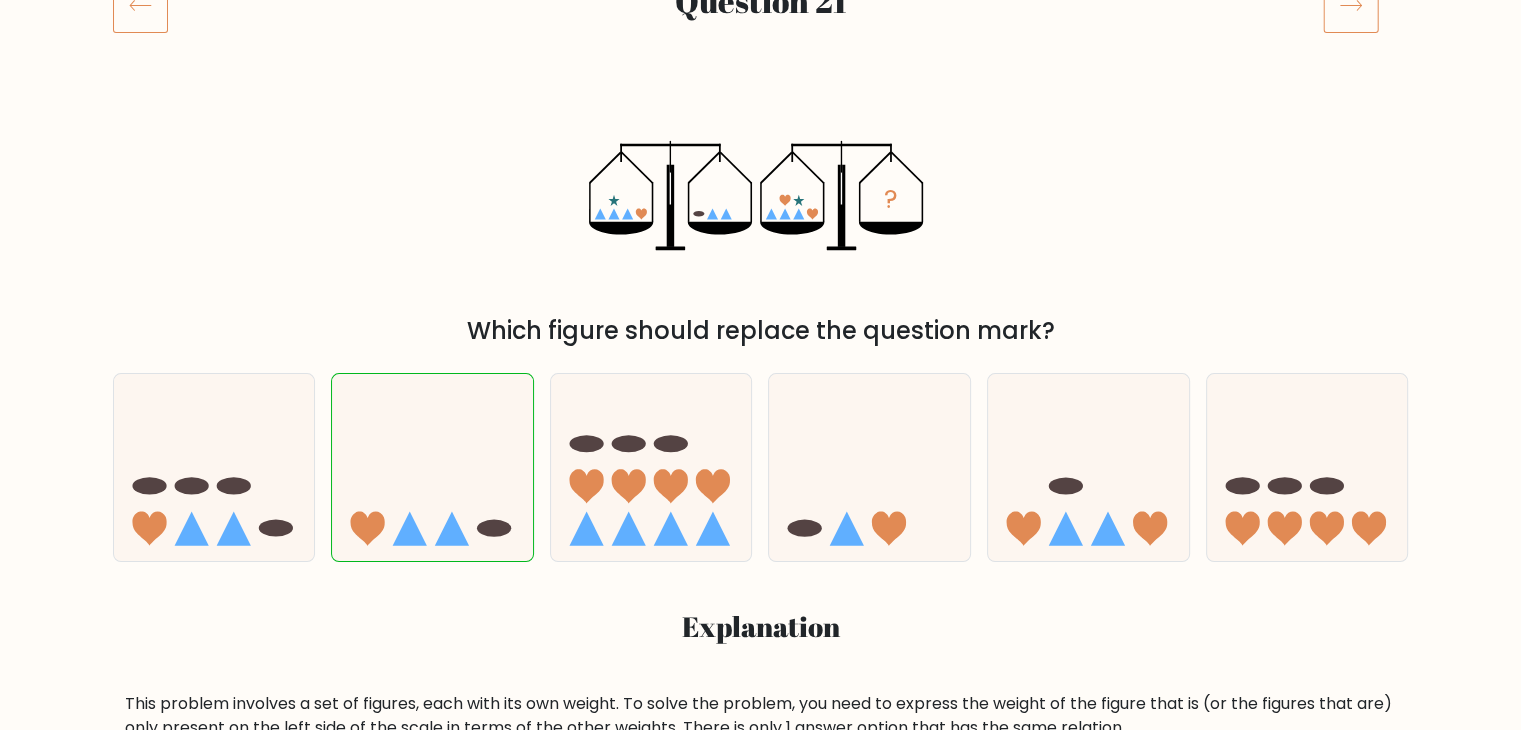 scroll, scrollTop: 200, scrollLeft: 0, axis: vertical 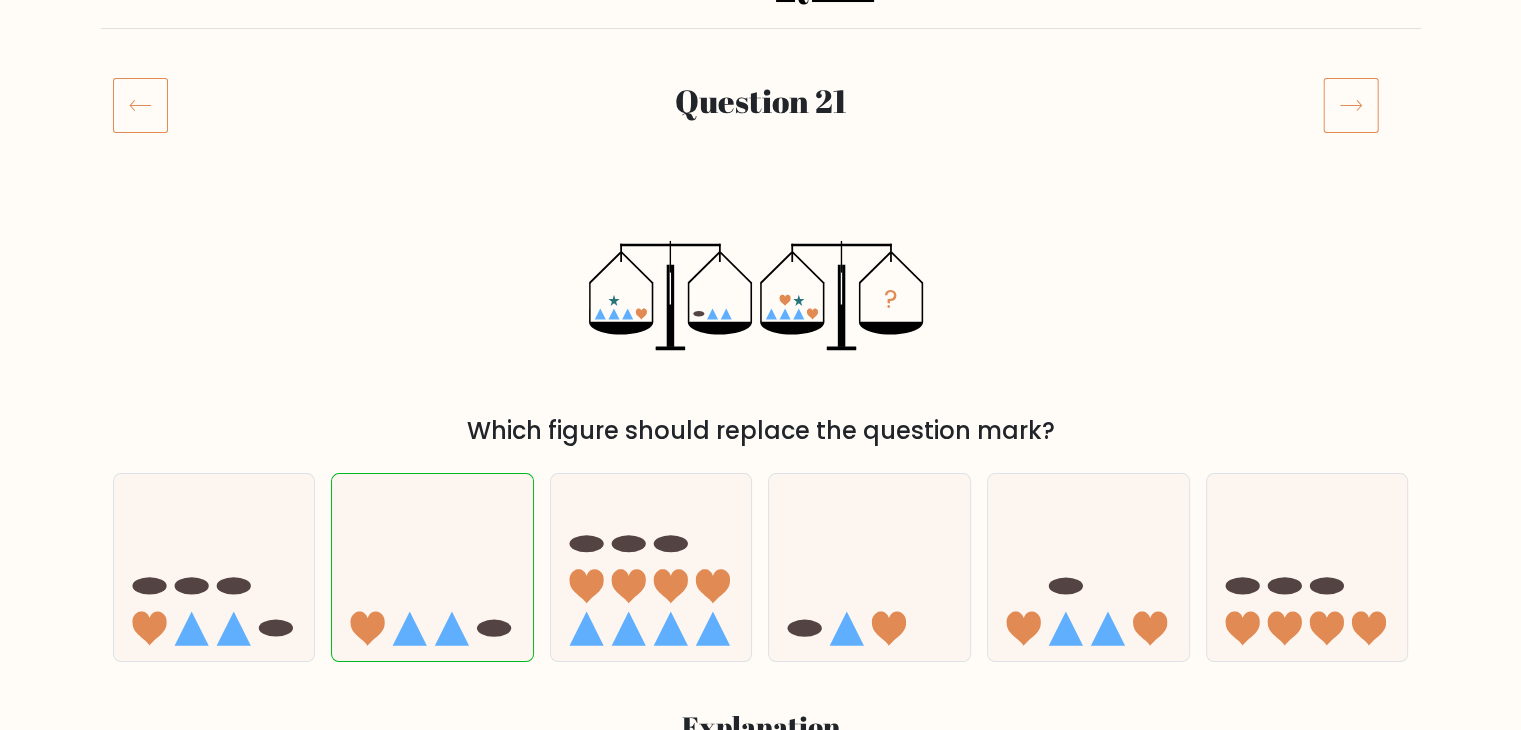 click 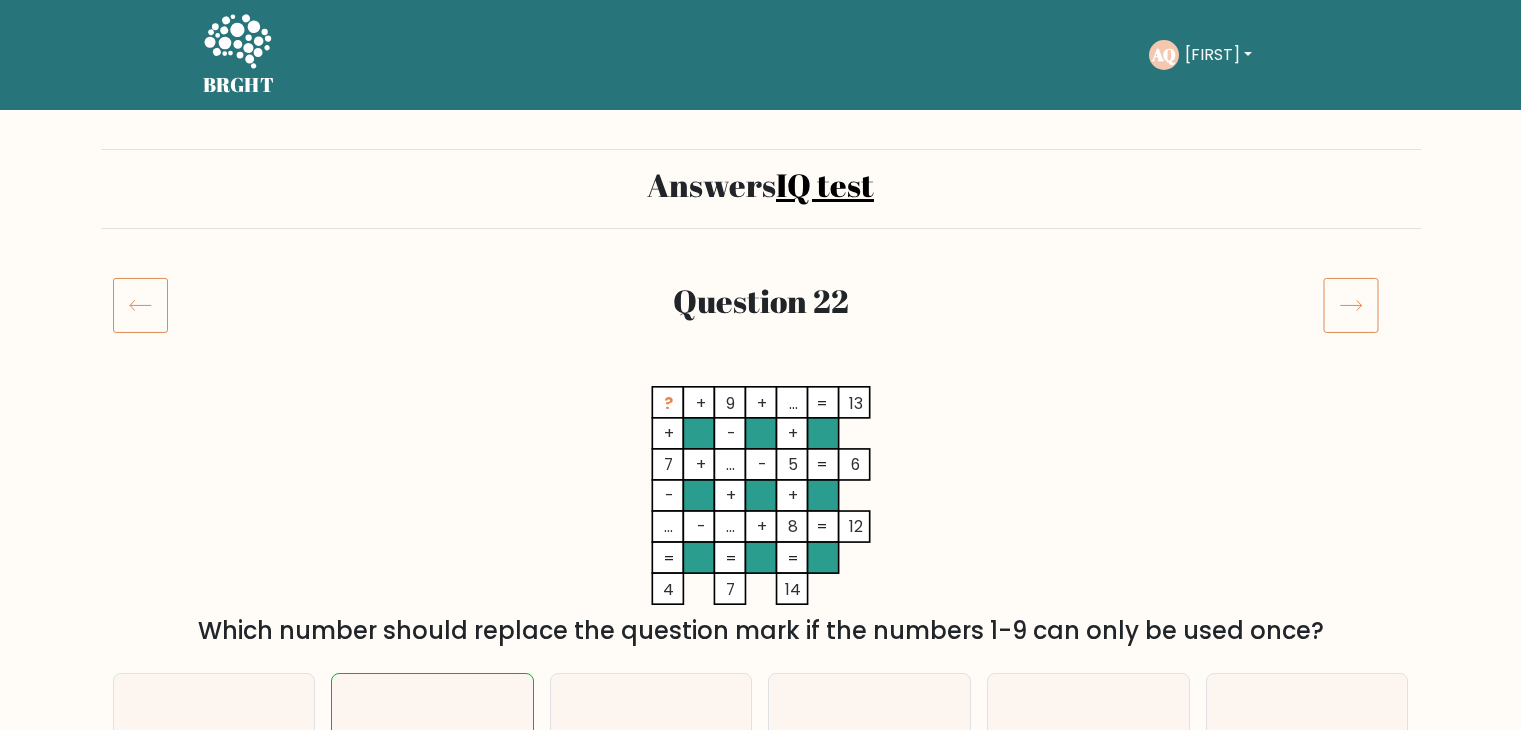 scroll, scrollTop: 200, scrollLeft: 0, axis: vertical 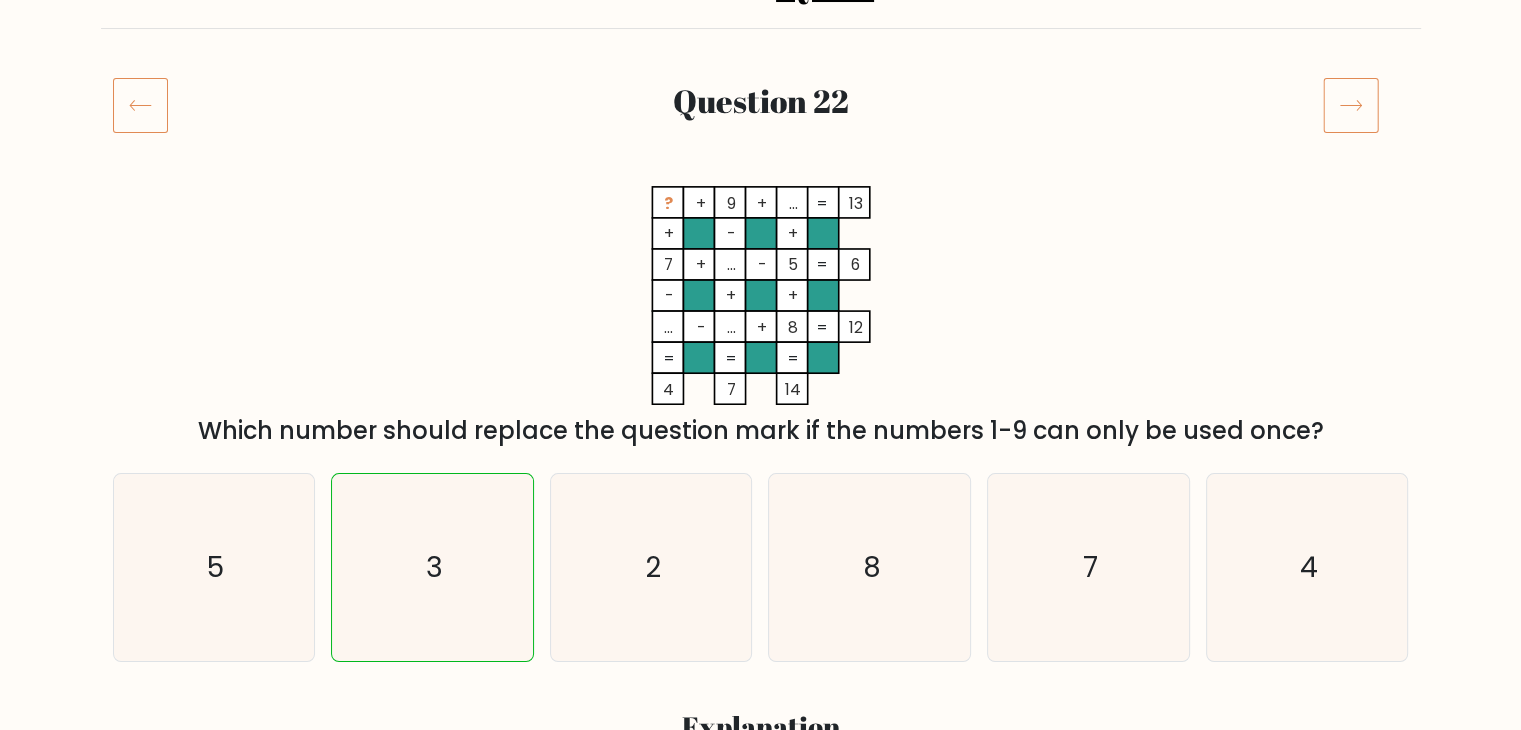 click 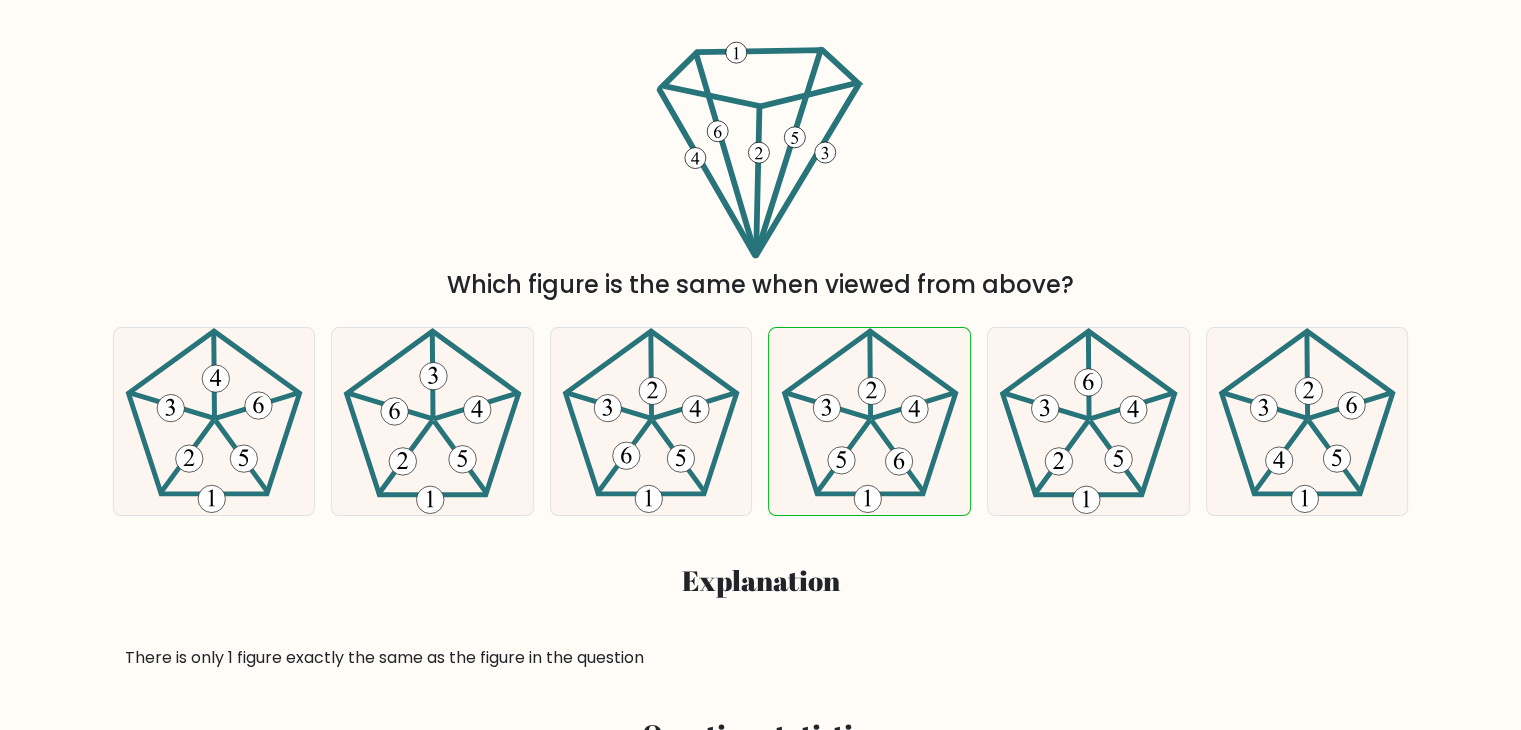 scroll, scrollTop: 300, scrollLeft: 0, axis: vertical 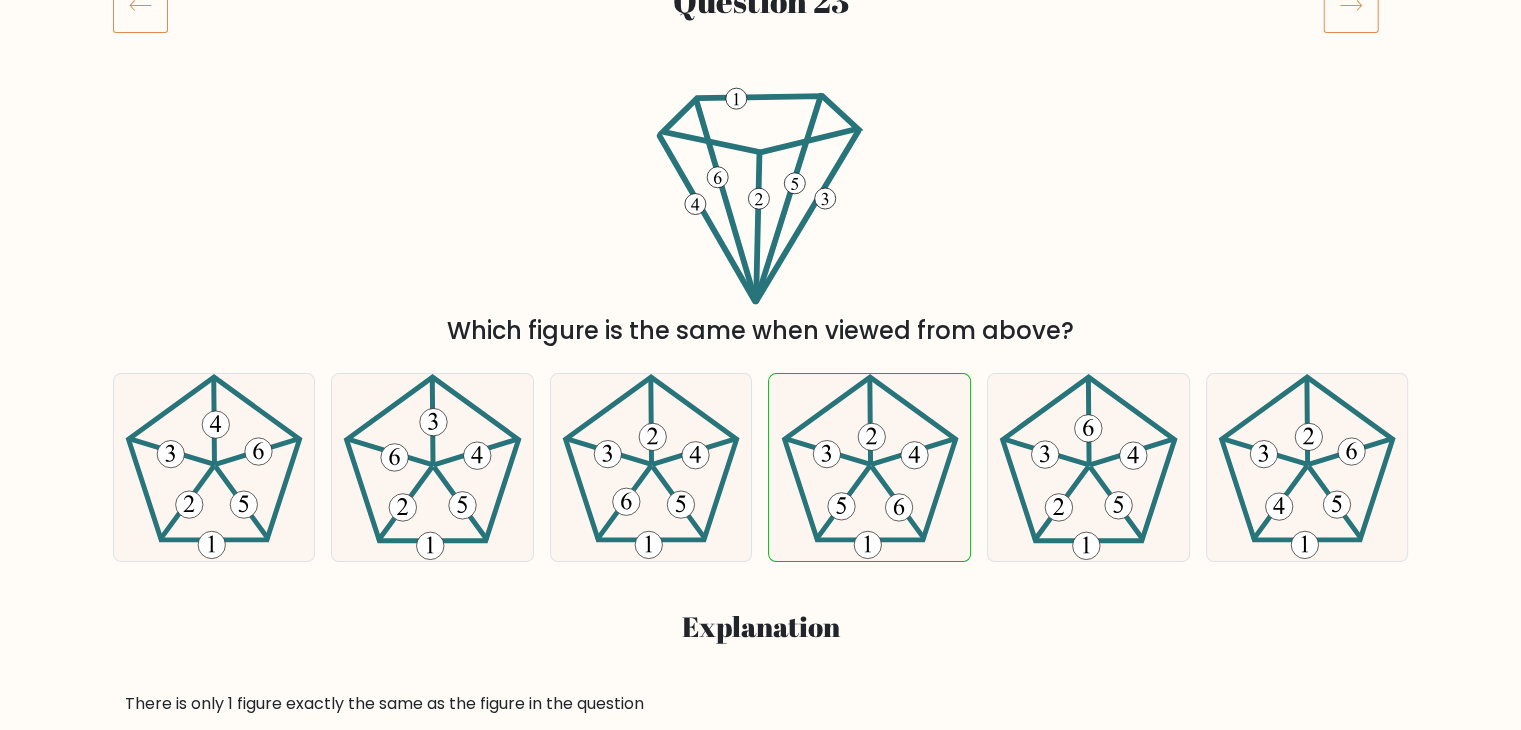 click on "Question 23" at bounding box center [761, 29] 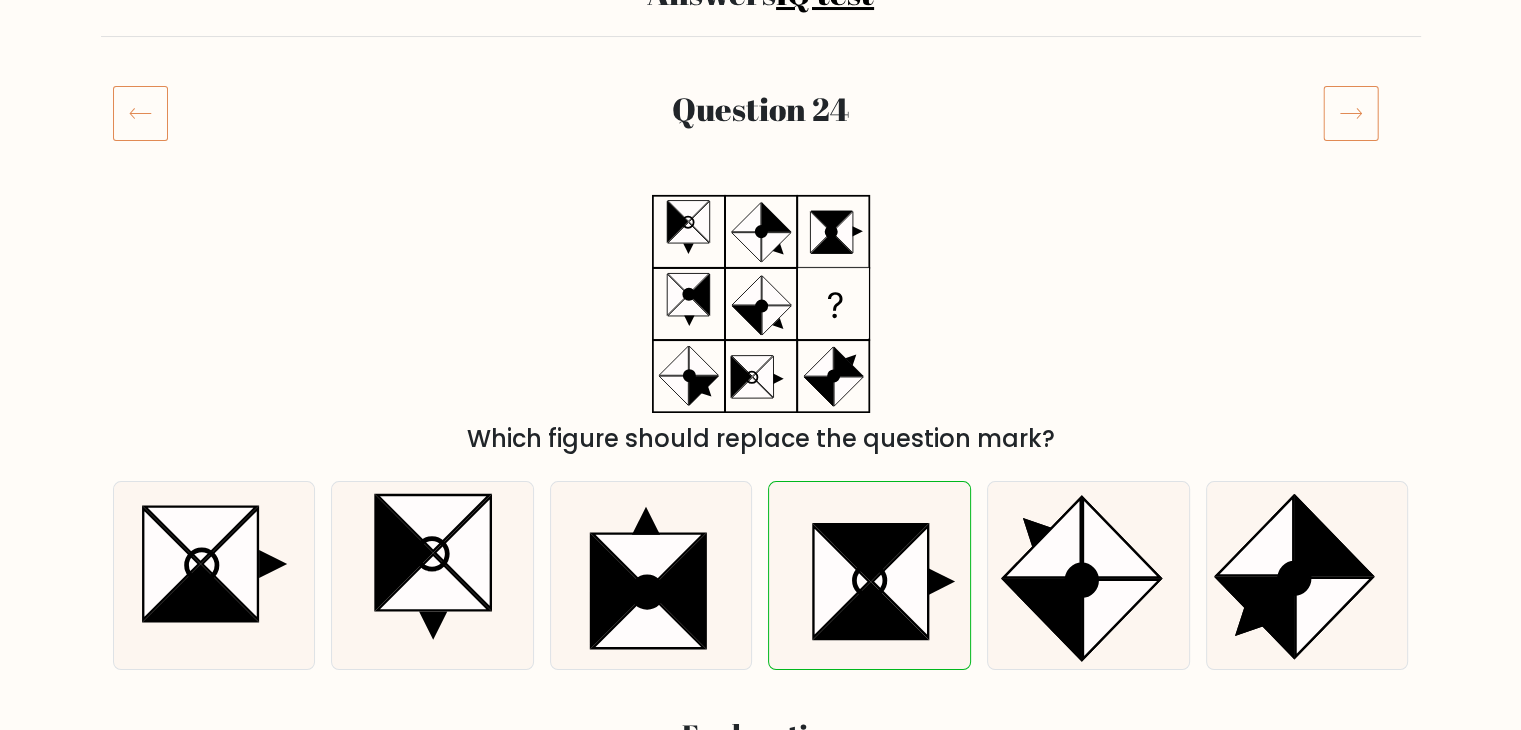 scroll, scrollTop: 200, scrollLeft: 0, axis: vertical 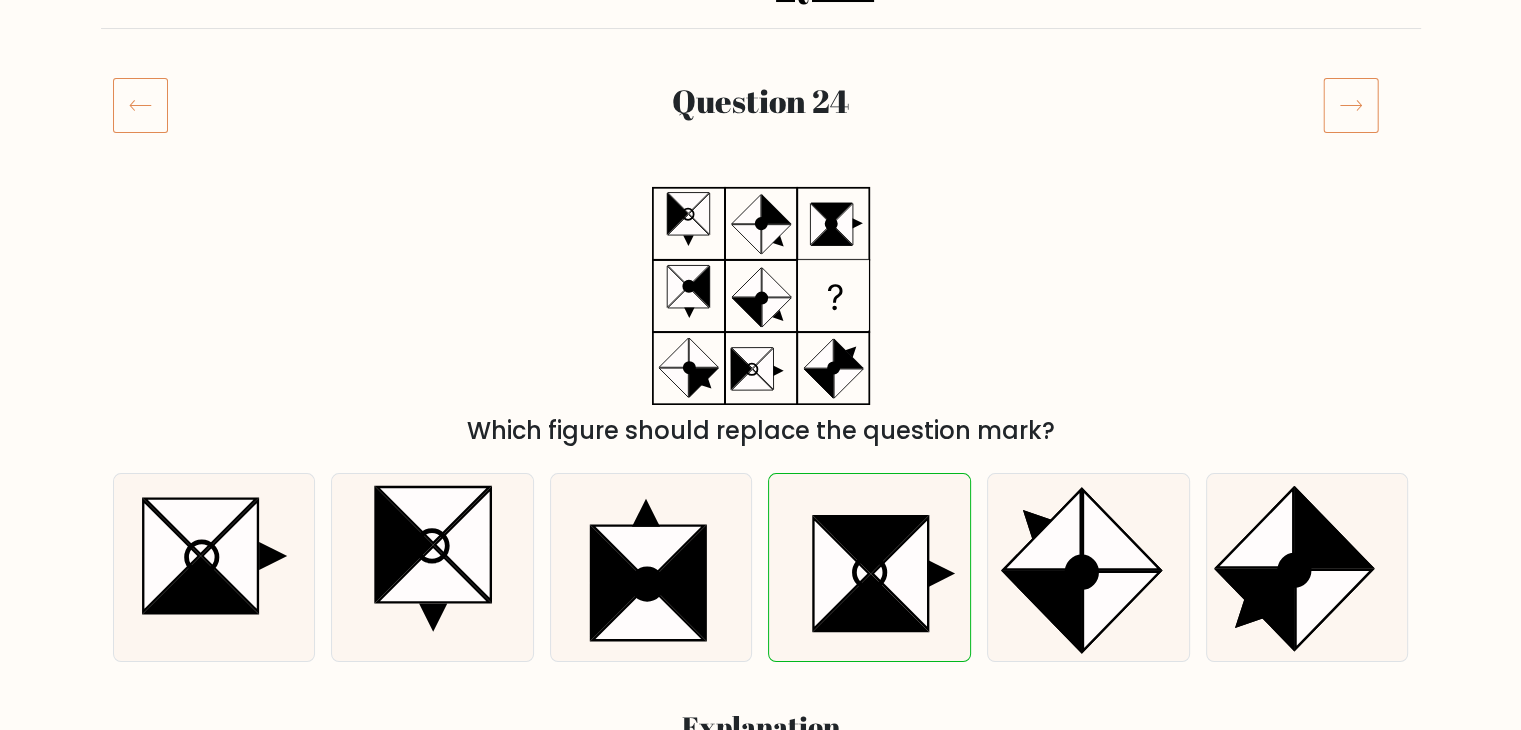click 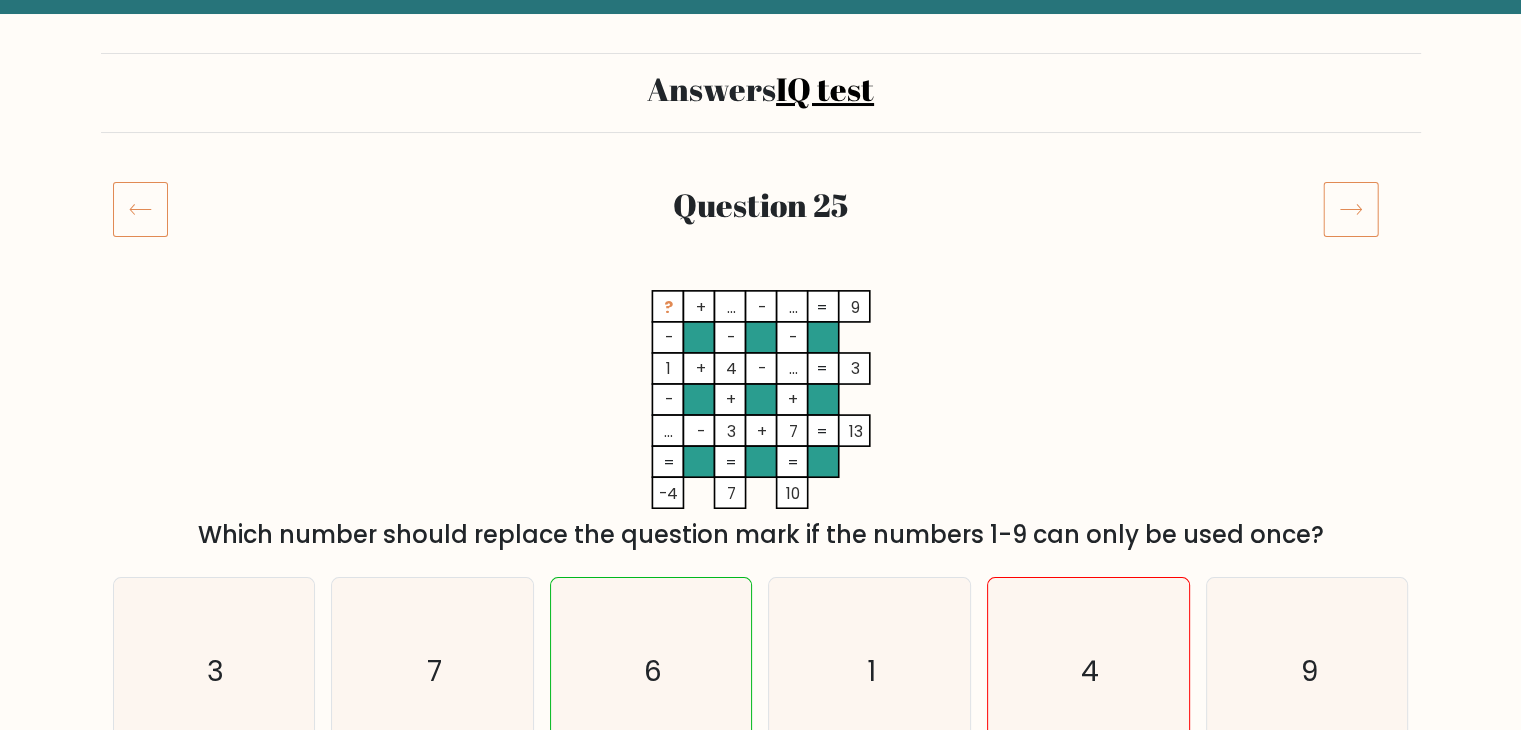 scroll, scrollTop: 200, scrollLeft: 0, axis: vertical 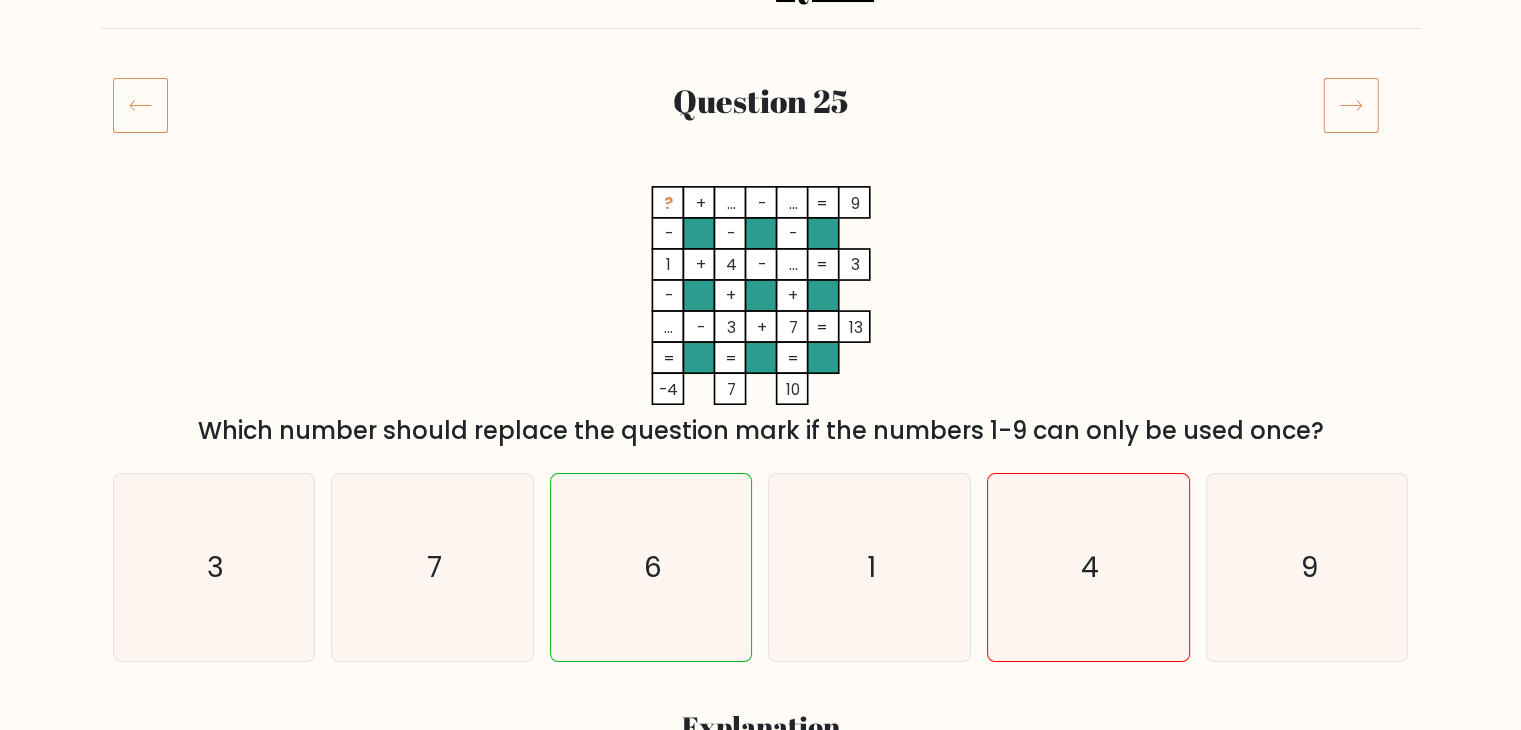 click 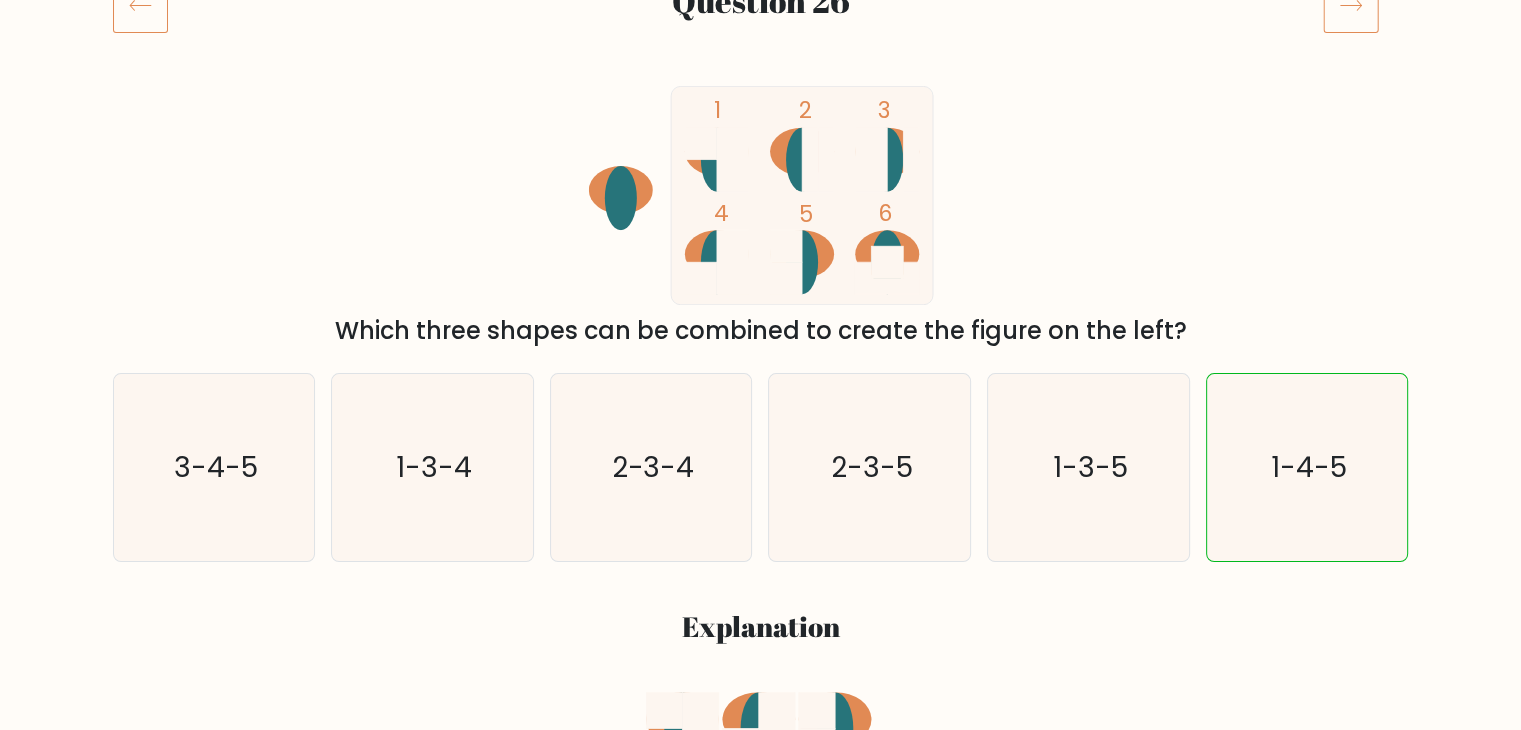scroll, scrollTop: 200, scrollLeft: 0, axis: vertical 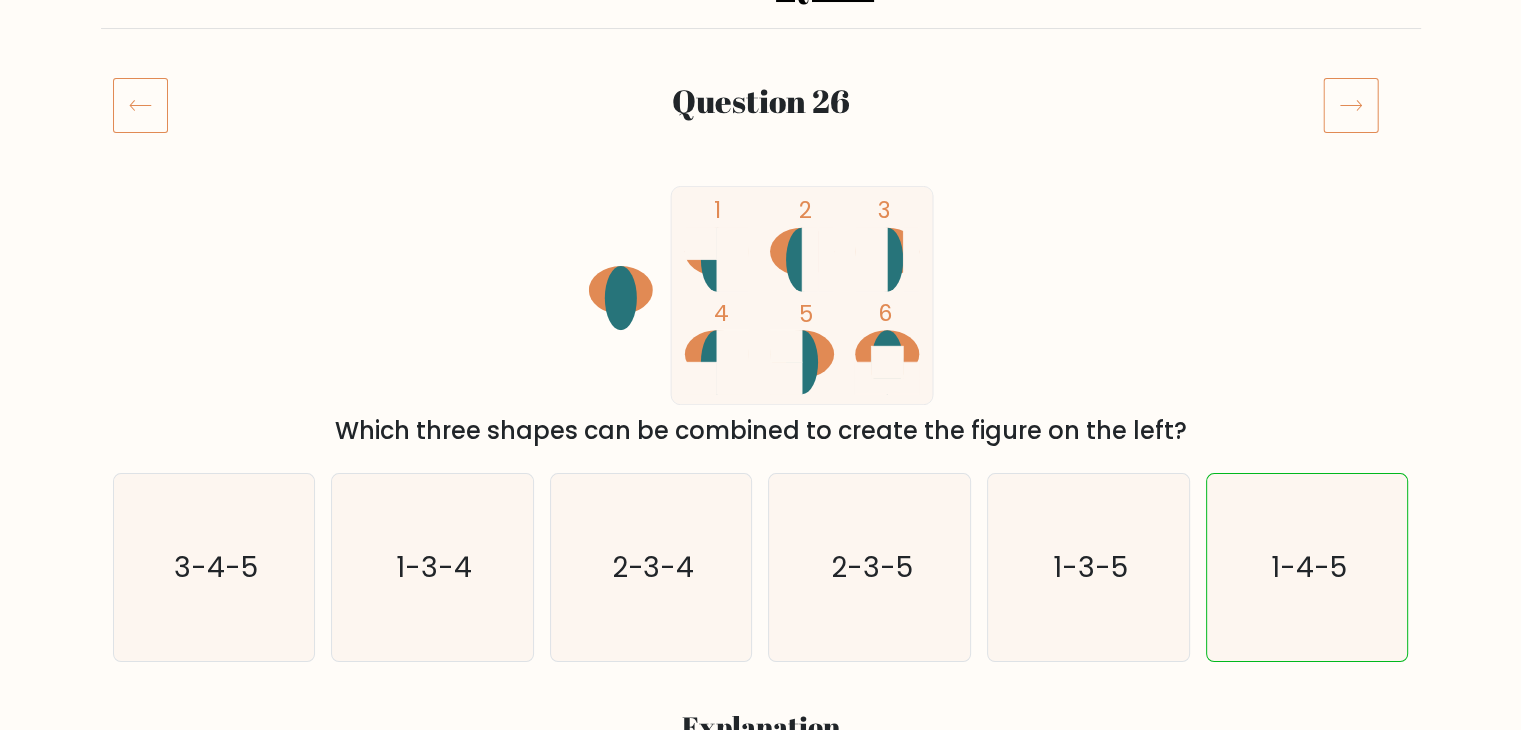 click 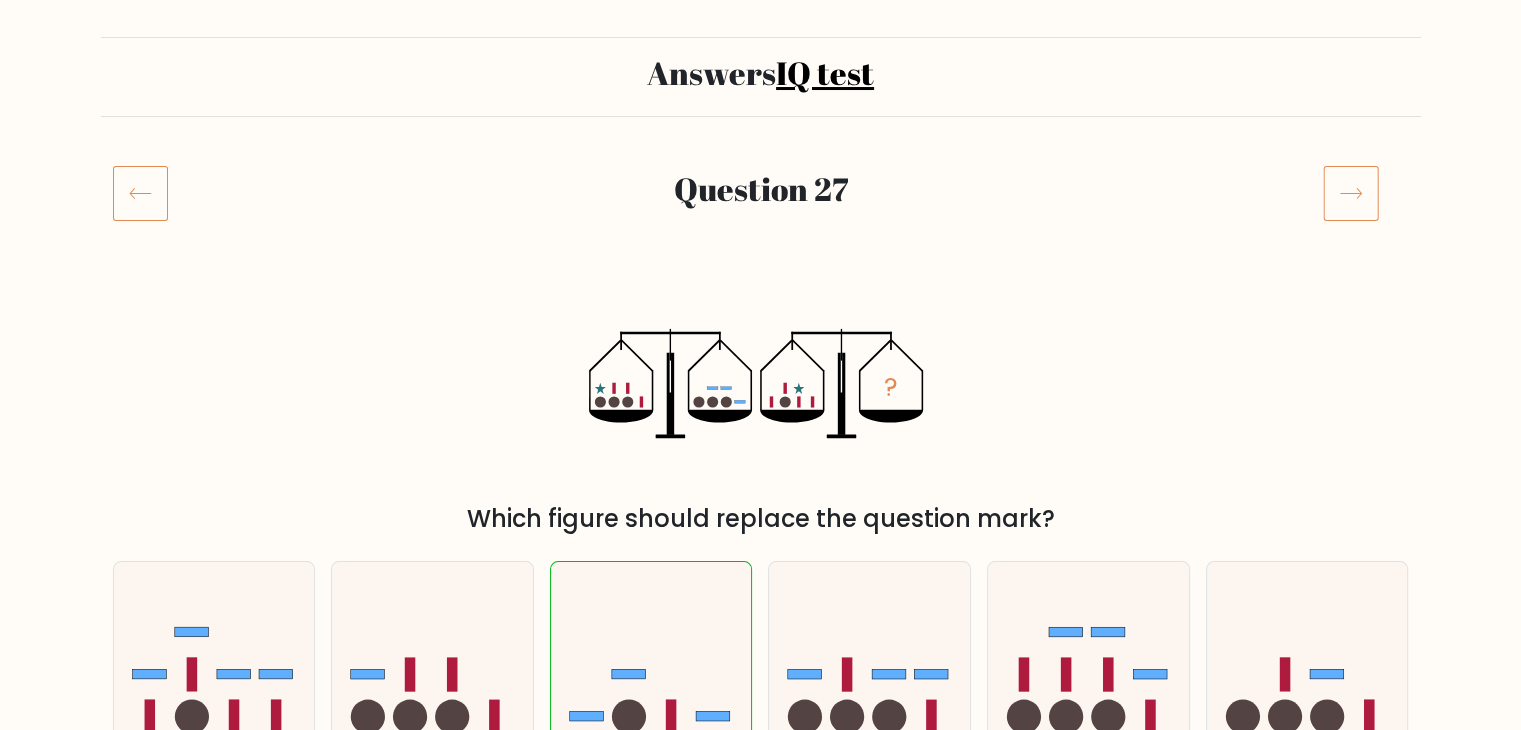 scroll, scrollTop: 200, scrollLeft: 0, axis: vertical 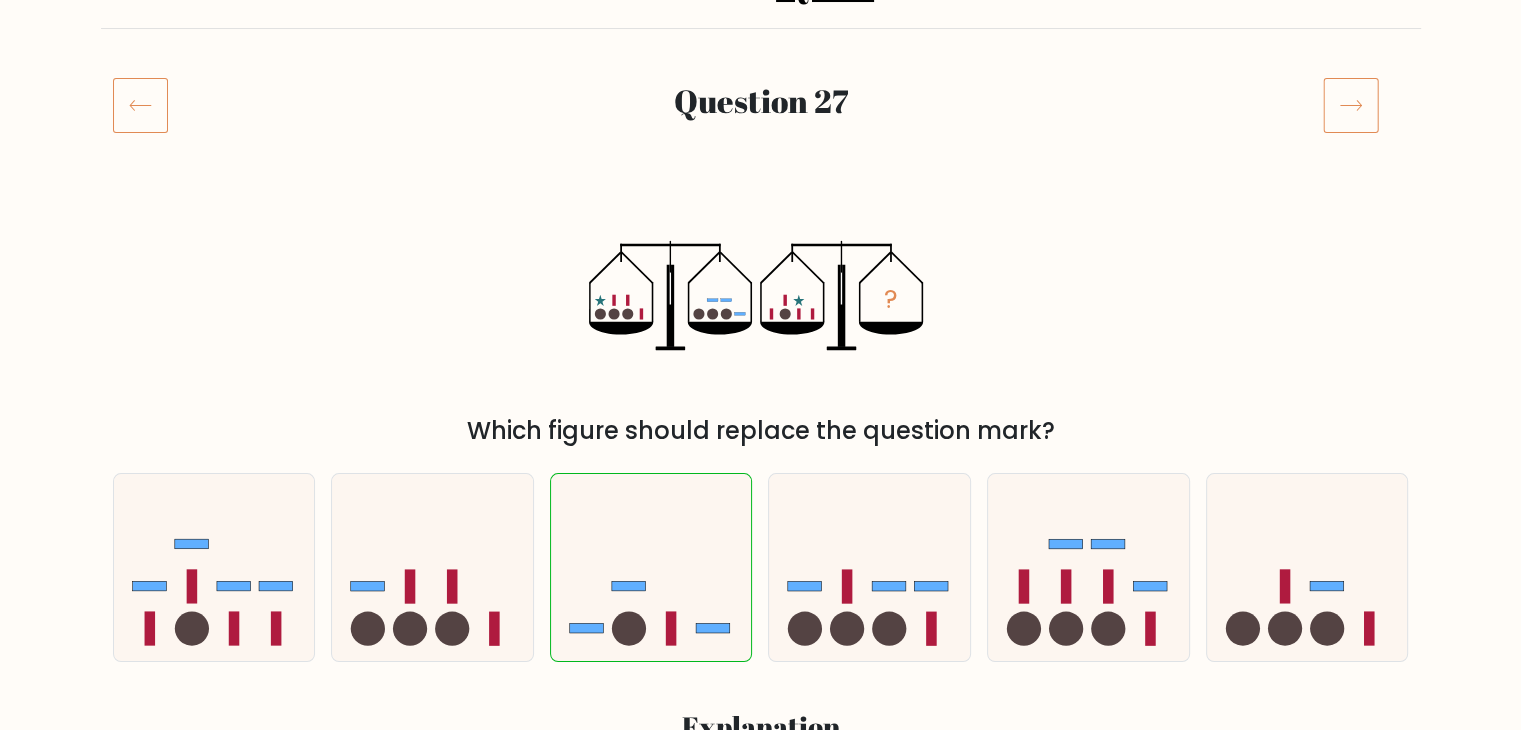 click 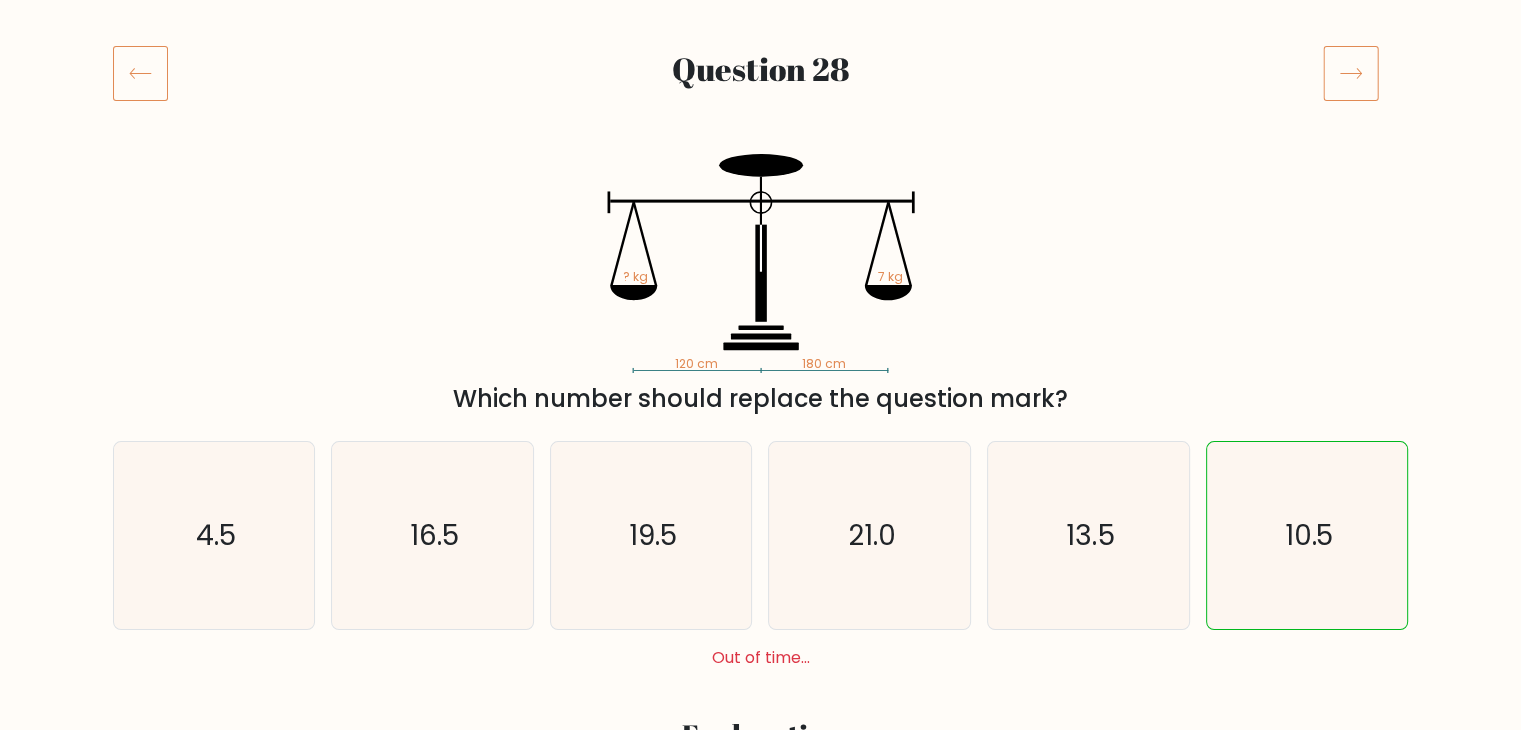 scroll, scrollTop: 200, scrollLeft: 0, axis: vertical 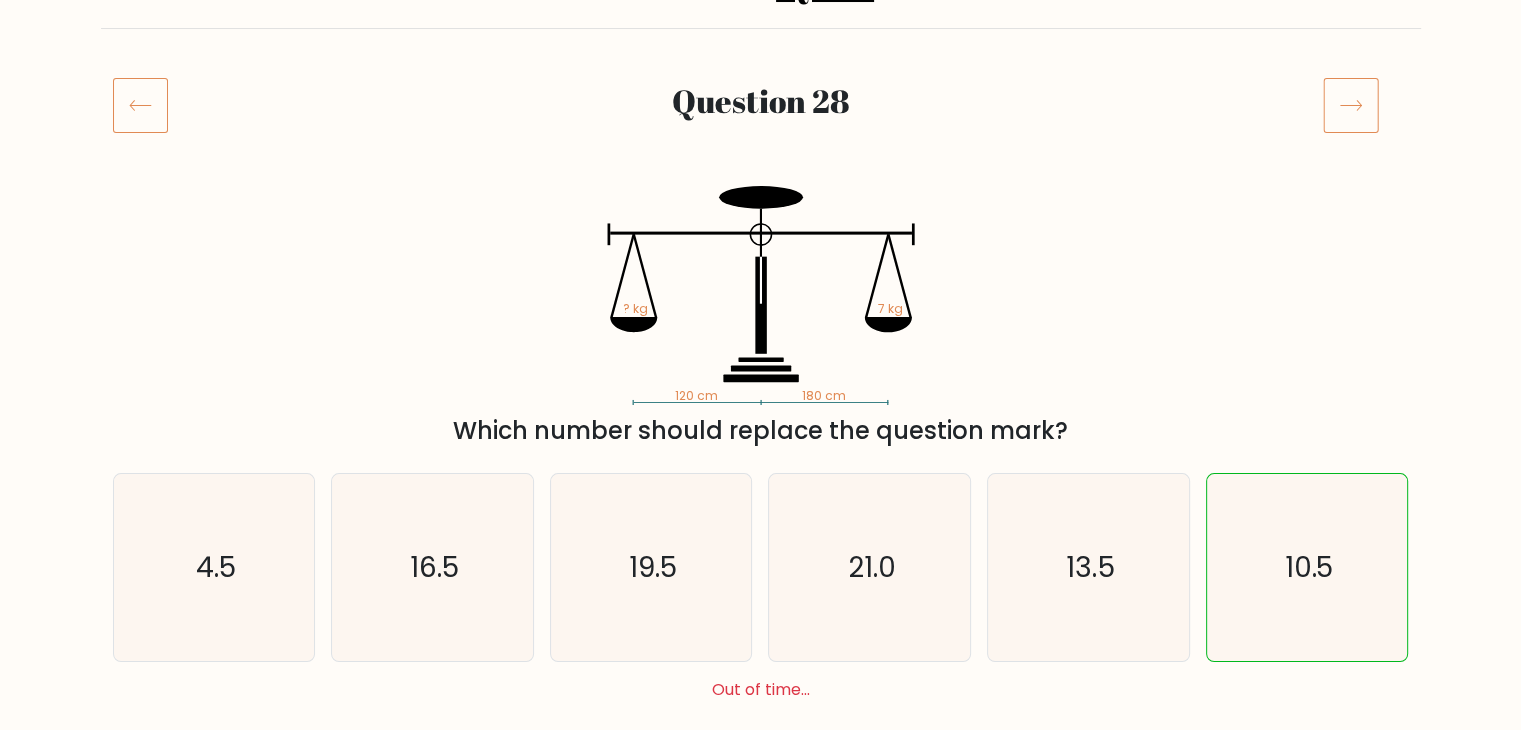 click 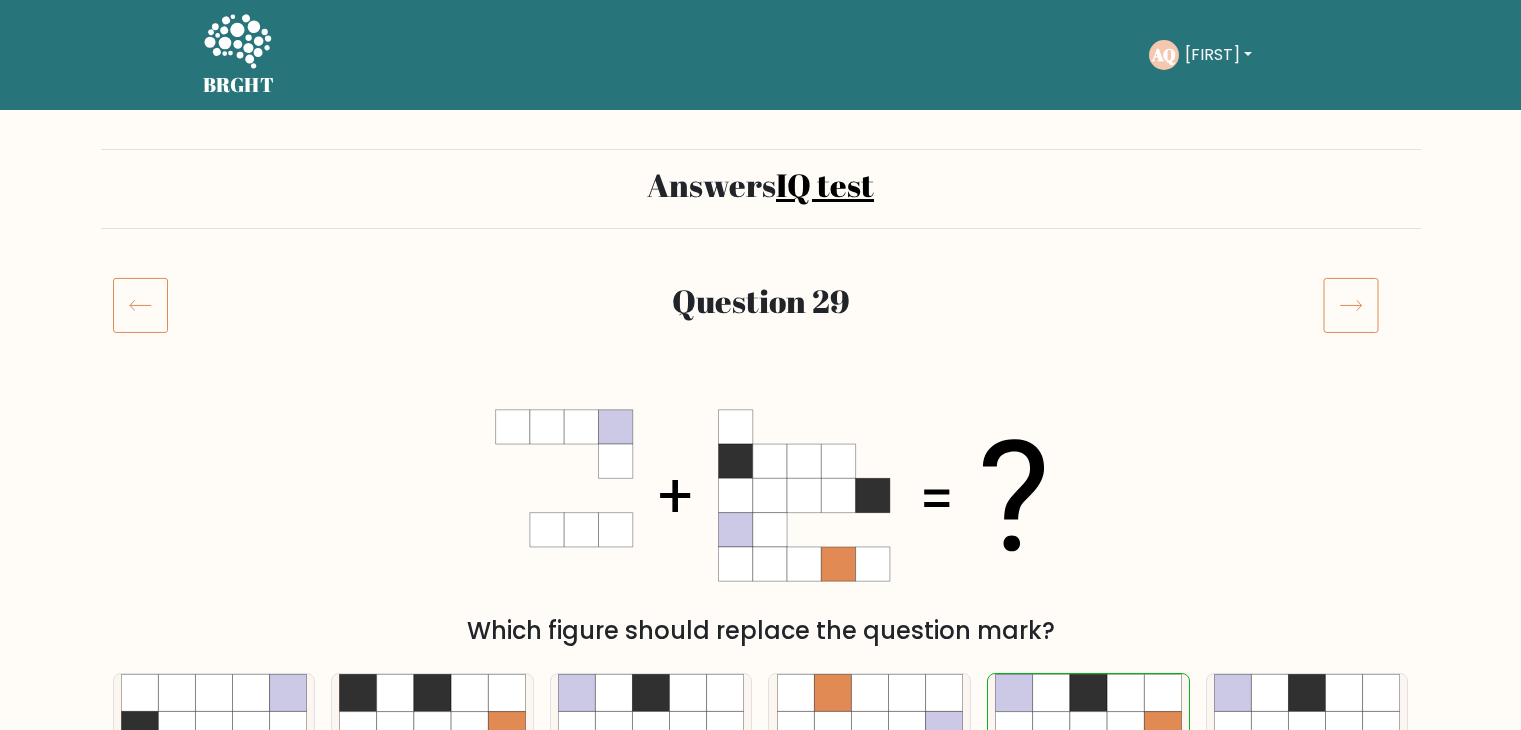 scroll, scrollTop: 200, scrollLeft: 0, axis: vertical 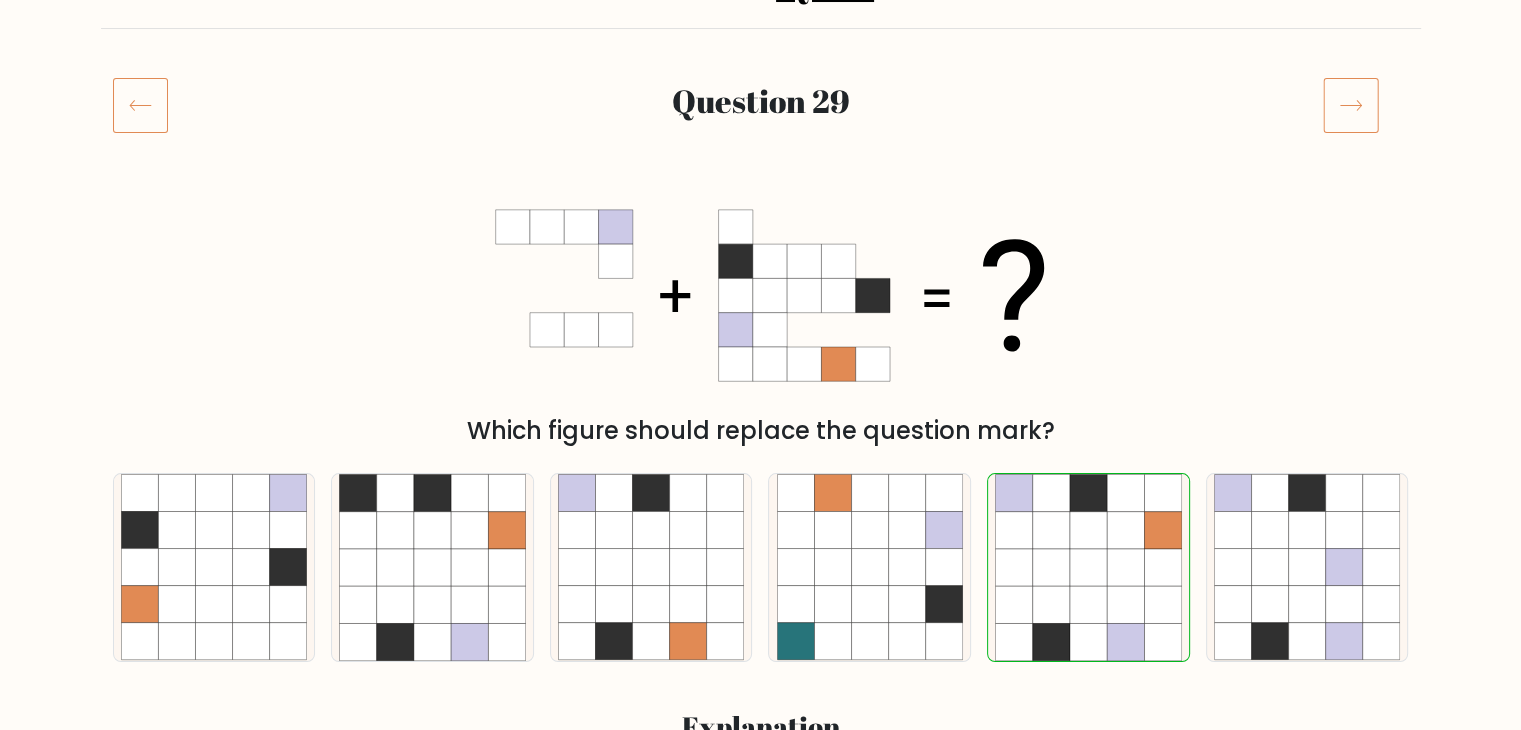 click 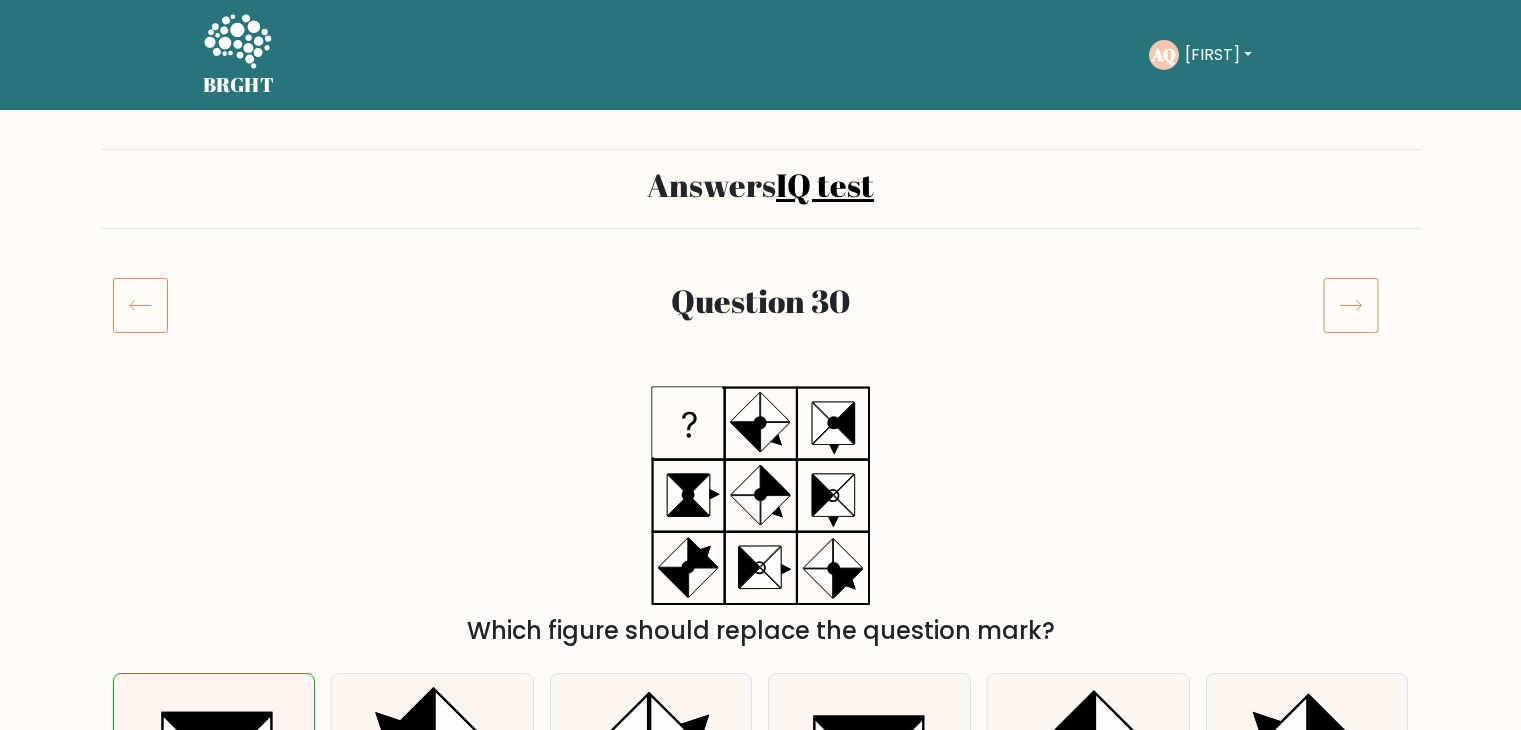 scroll, scrollTop: 200, scrollLeft: 0, axis: vertical 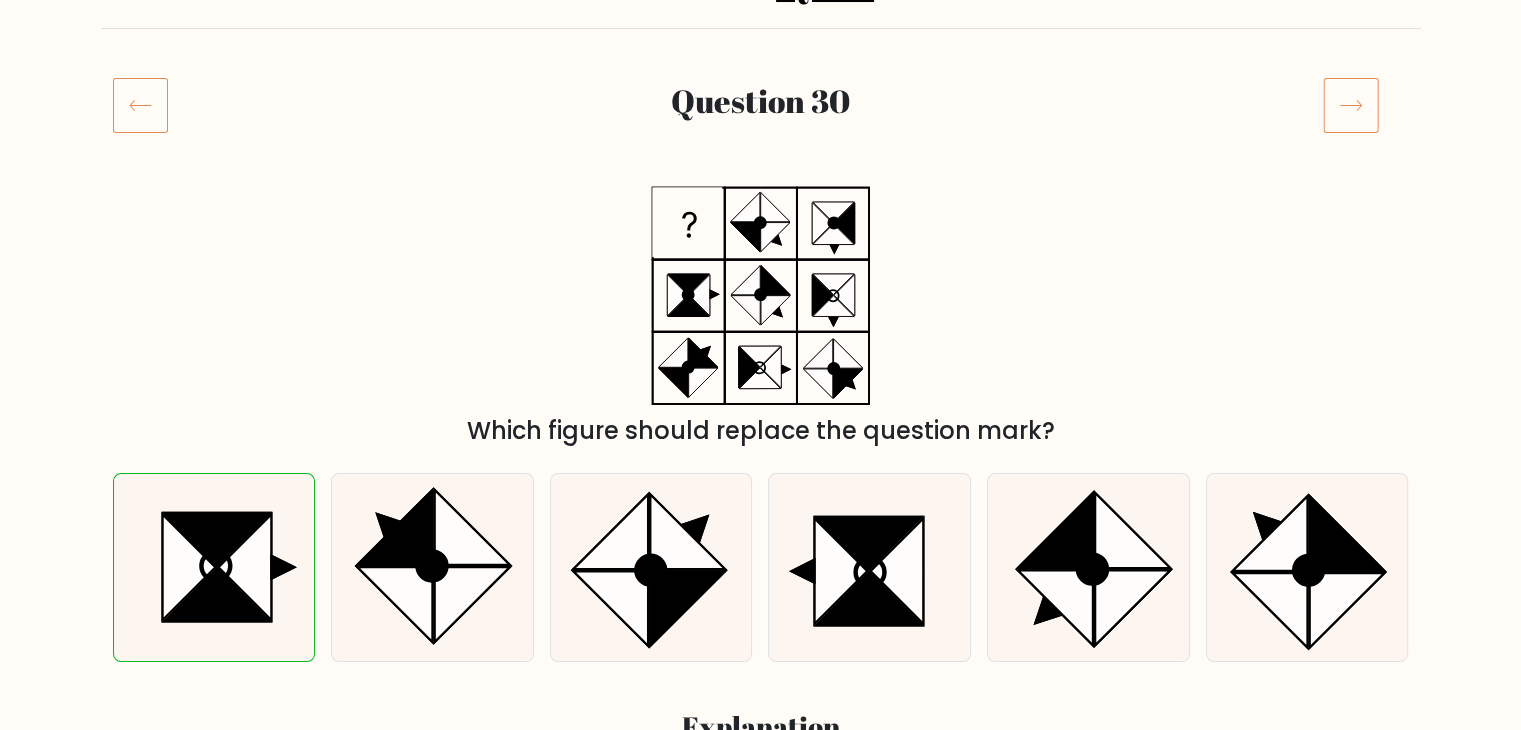 click 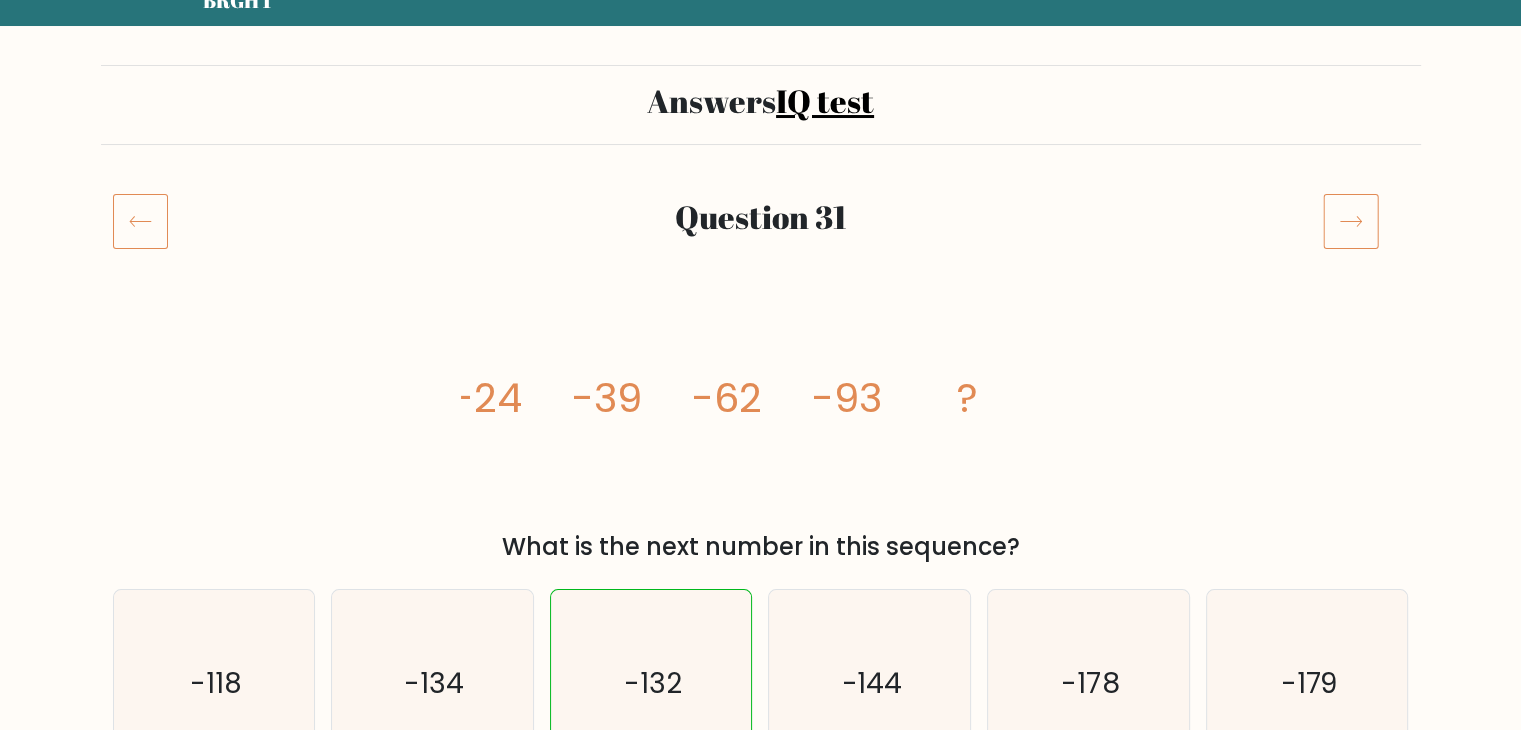scroll, scrollTop: 200, scrollLeft: 0, axis: vertical 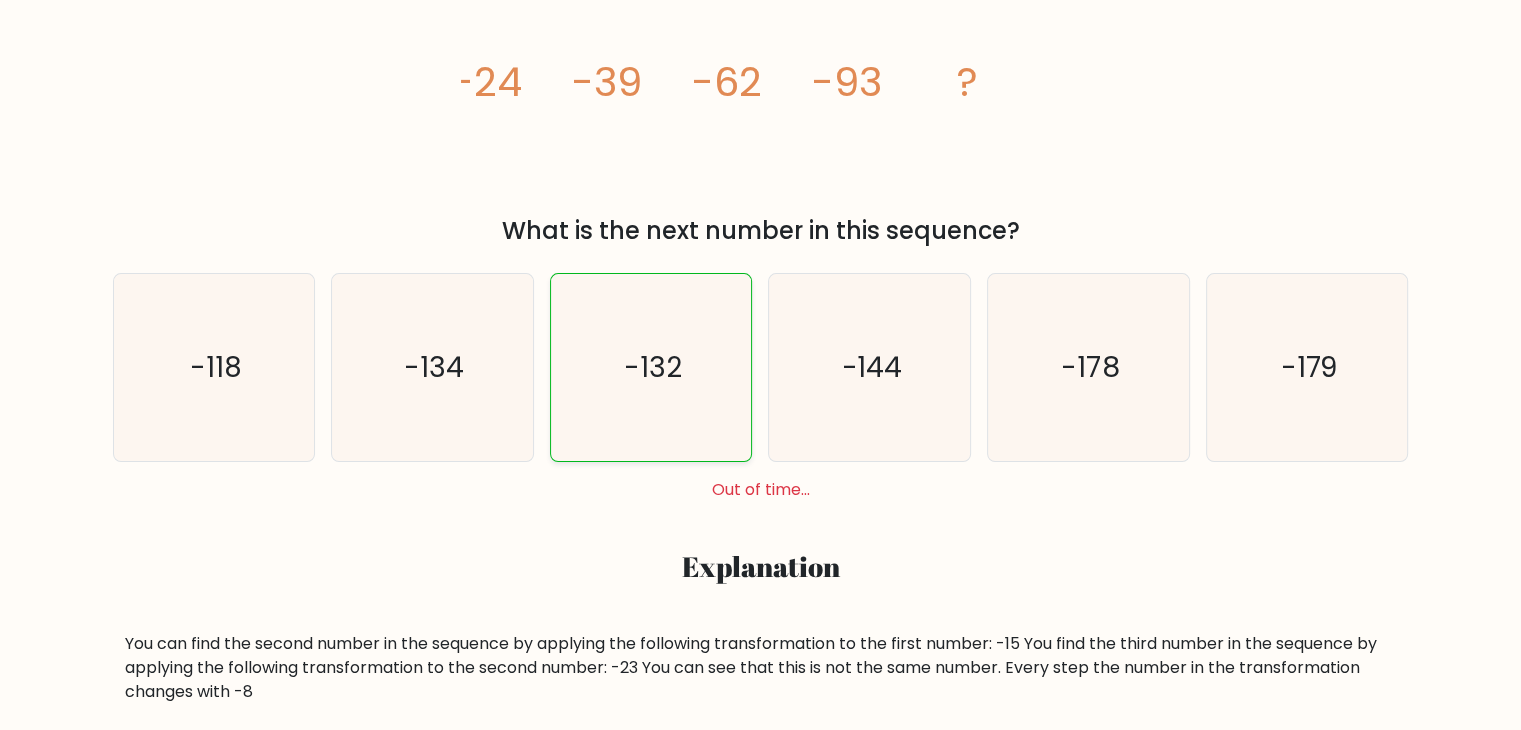 click on "-132" 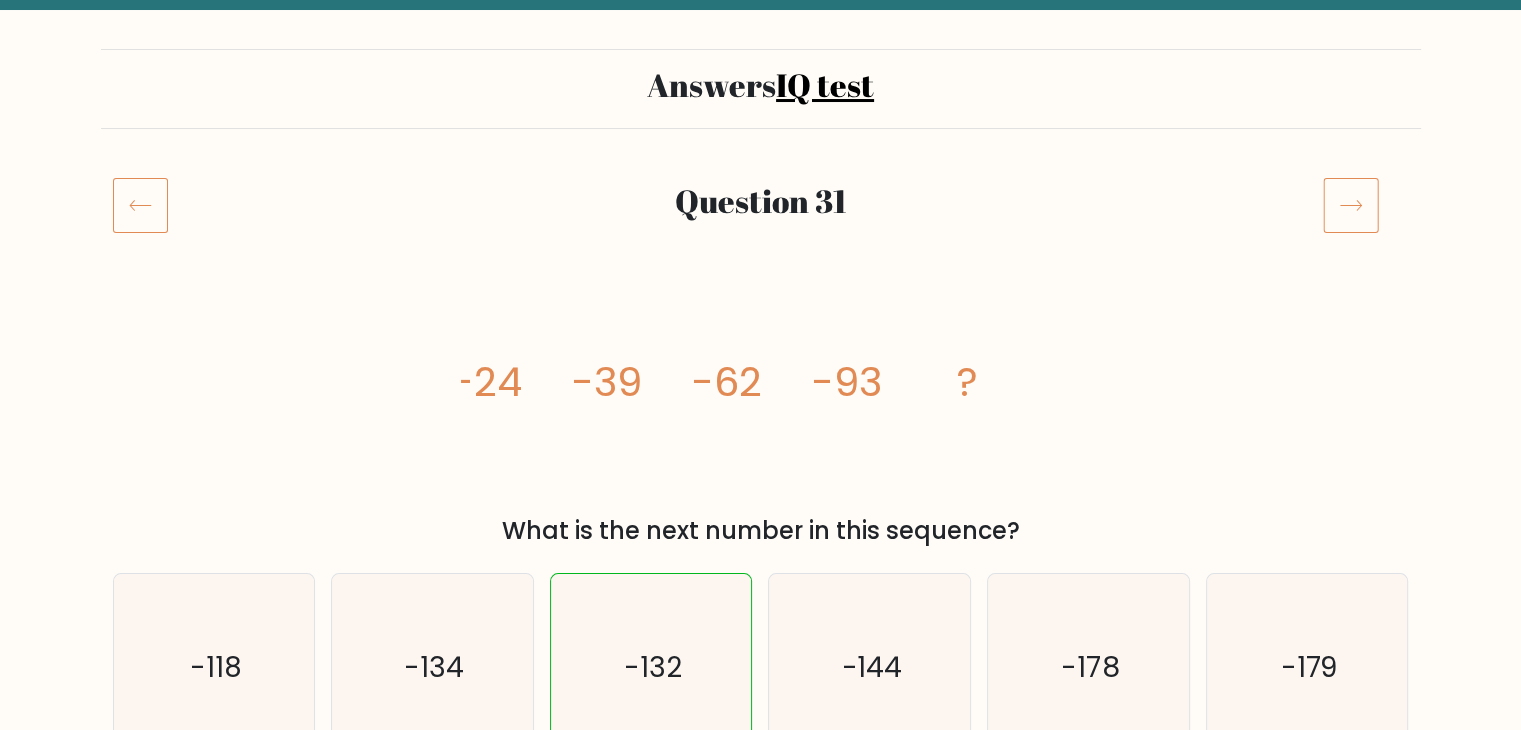 scroll, scrollTop: 0, scrollLeft: 0, axis: both 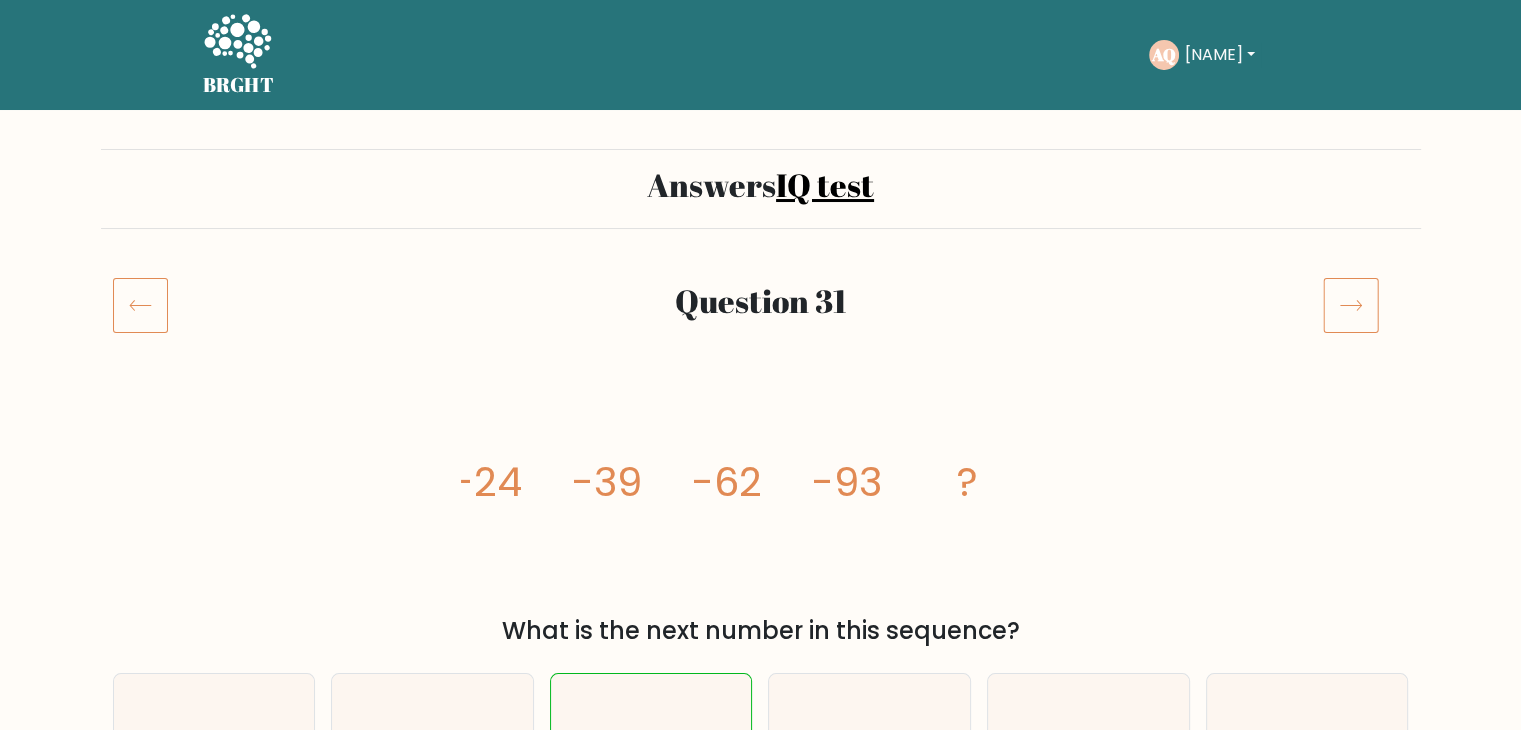 click on "Answers  IQ test
Question 31
image/svg+xml
-24
-39
-62
-93
?
What is the next number in this sequence?
a. -118 b. -134" at bounding box center [760, 1995] 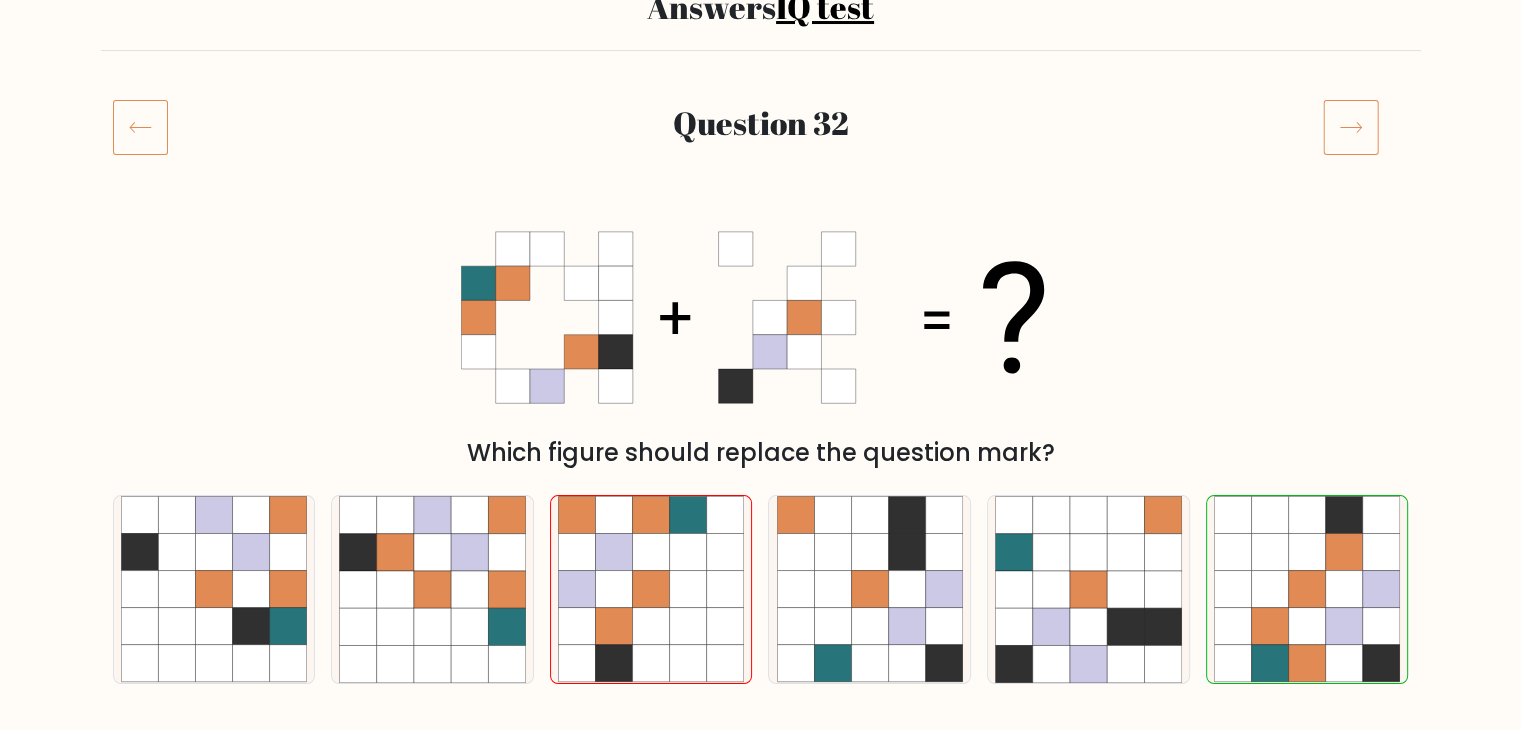 scroll, scrollTop: 100, scrollLeft: 0, axis: vertical 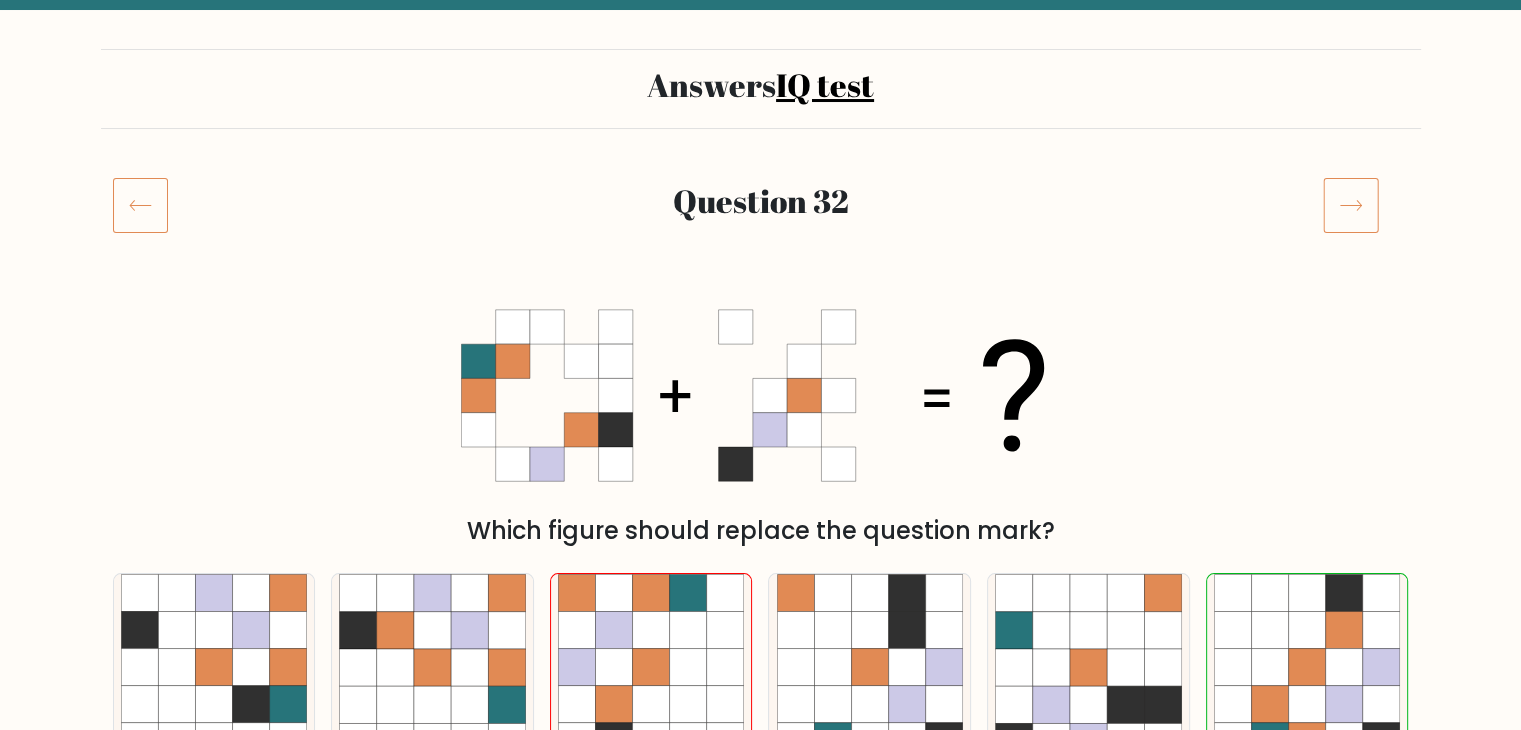 drag, startPoint x: 1322, startPoint y: 152, endPoint x: 1350, endPoint y: 196, distance: 52.153618 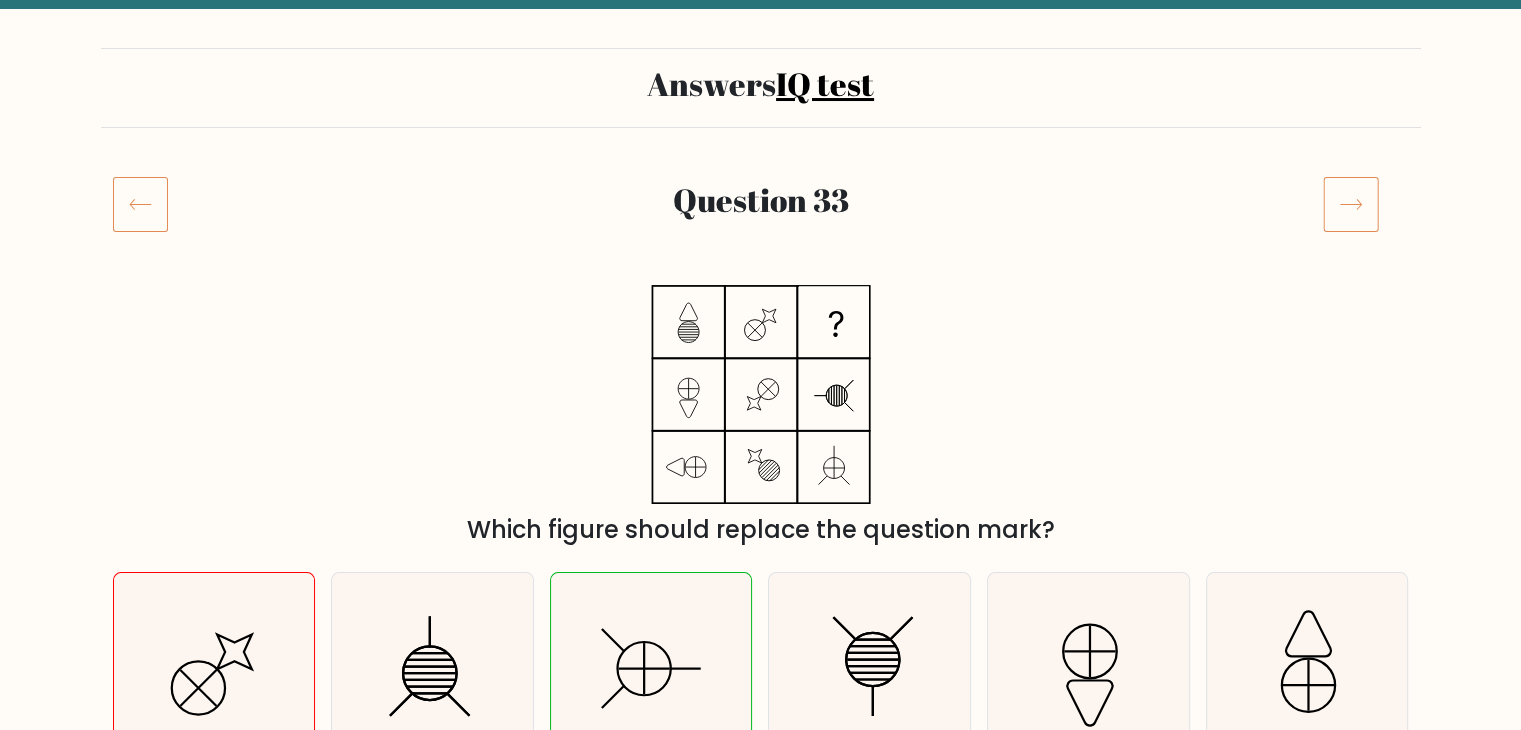scroll, scrollTop: 100, scrollLeft: 0, axis: vertical 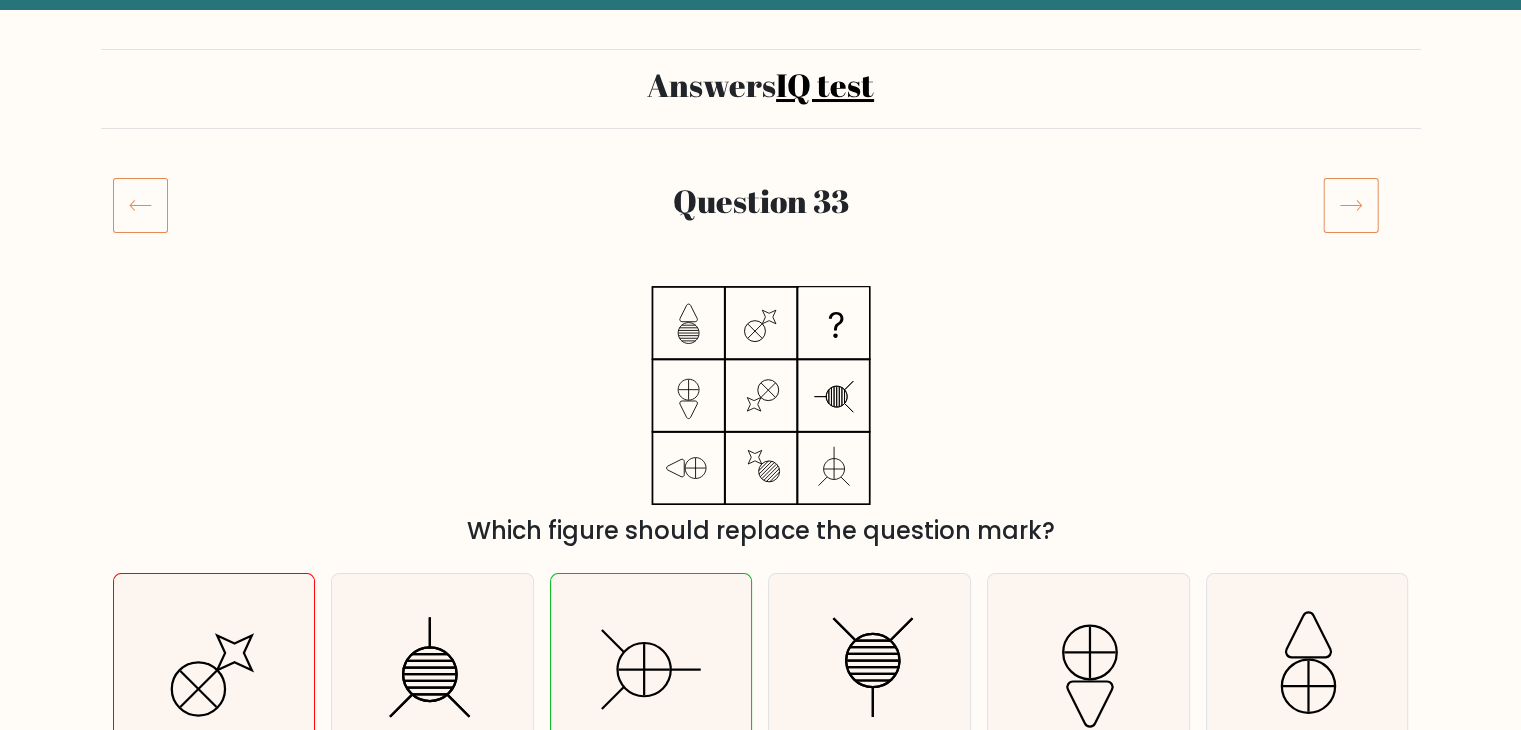 click 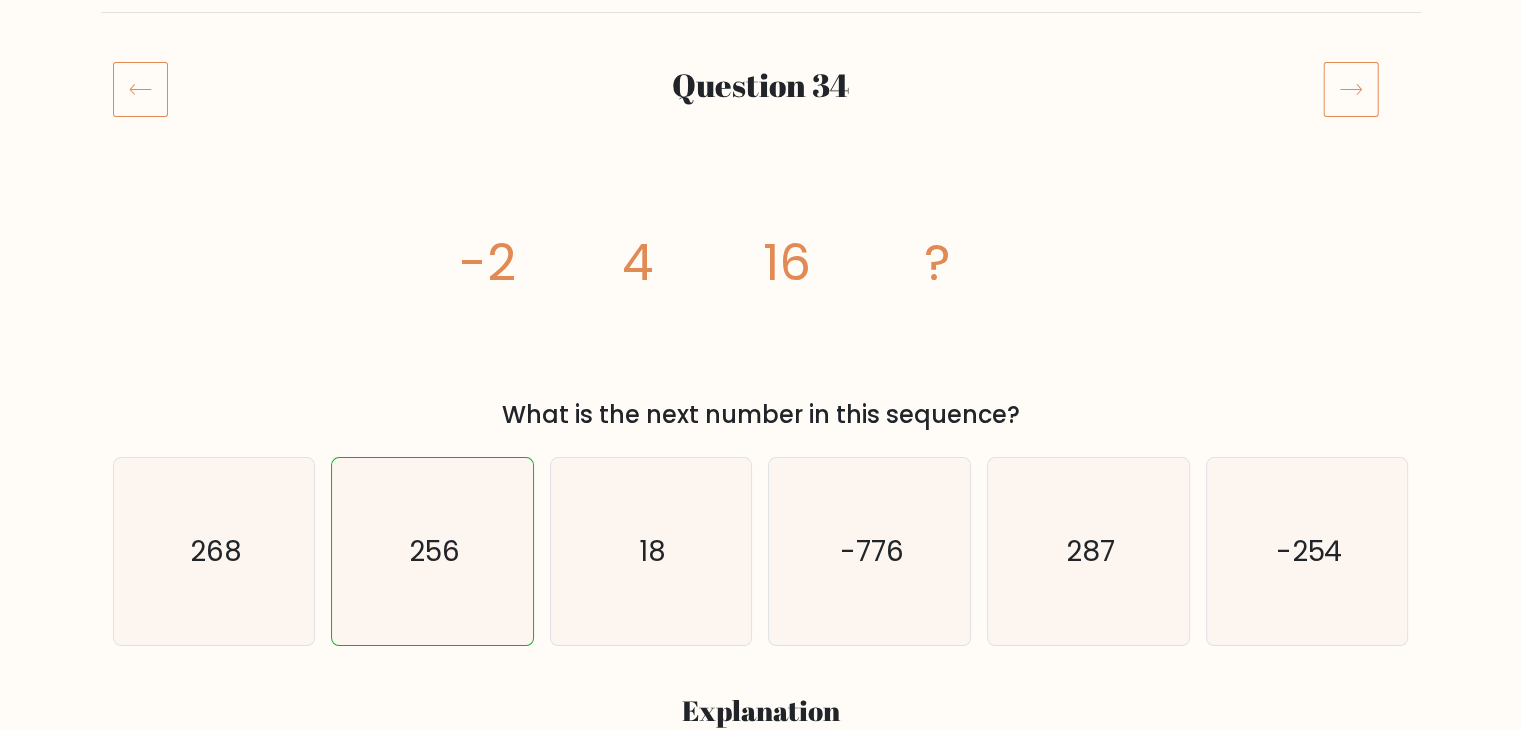 scroll, scrollTop: 100, scrollLeft: 0, axis: vertical 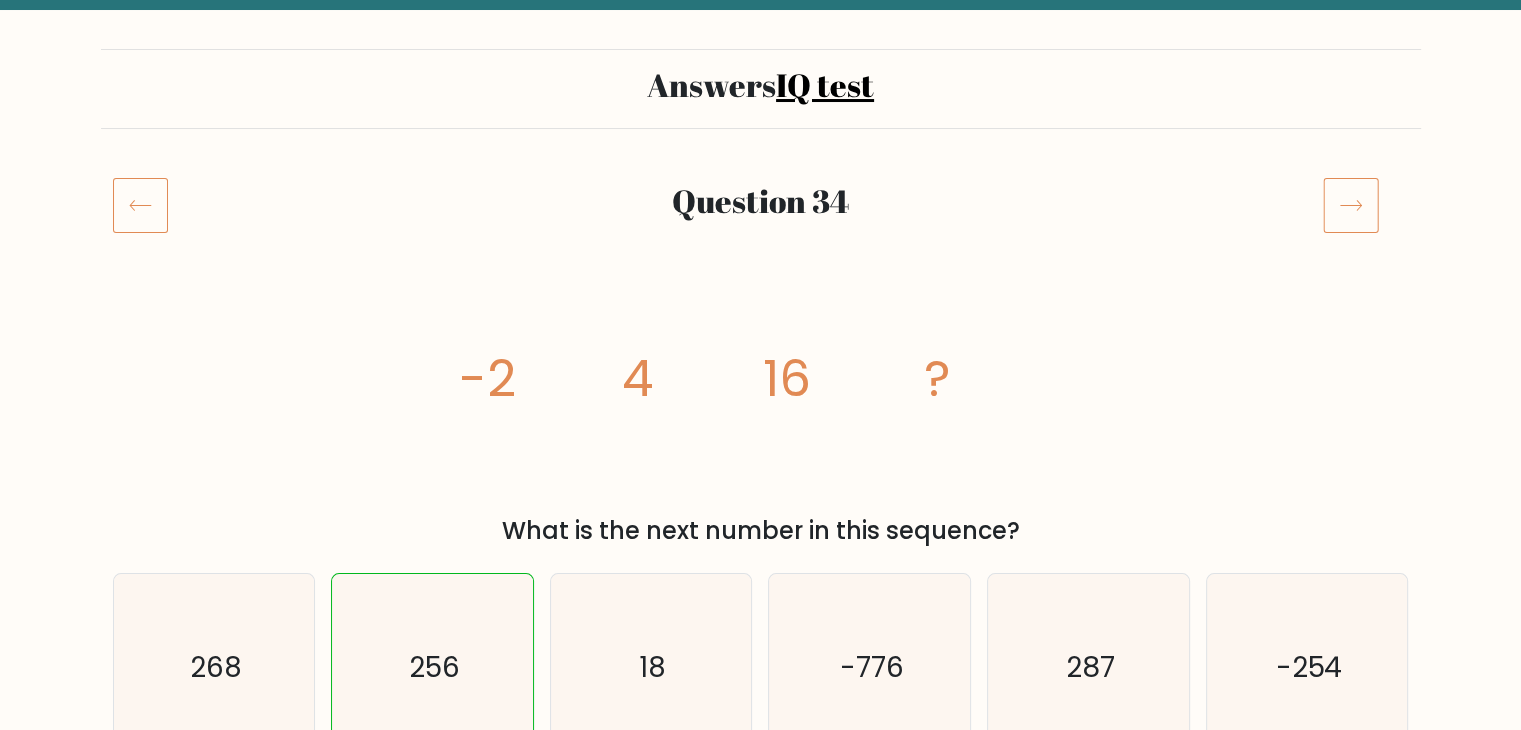click 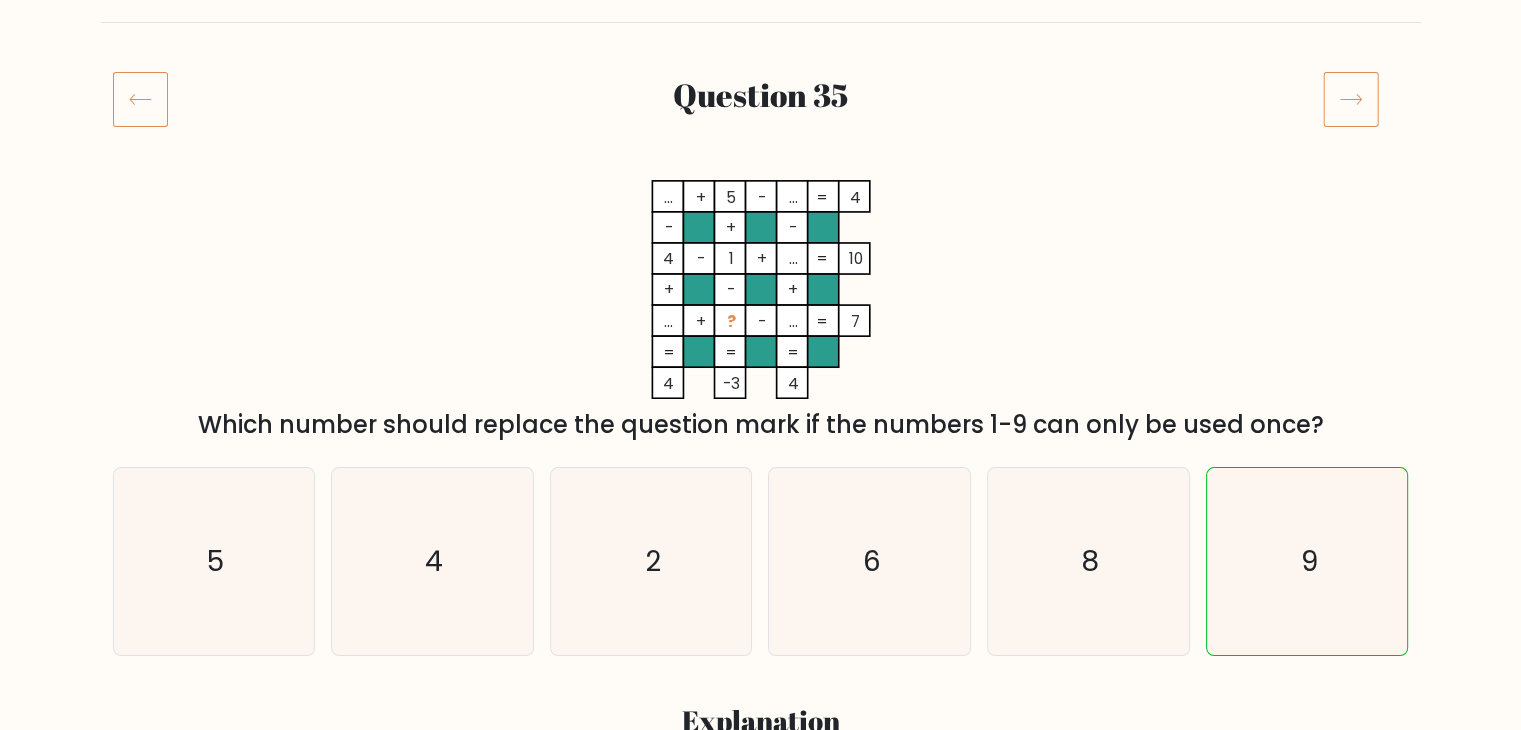 scroll, scrollTop: 200, scrollLeft: 0, axis: vertical 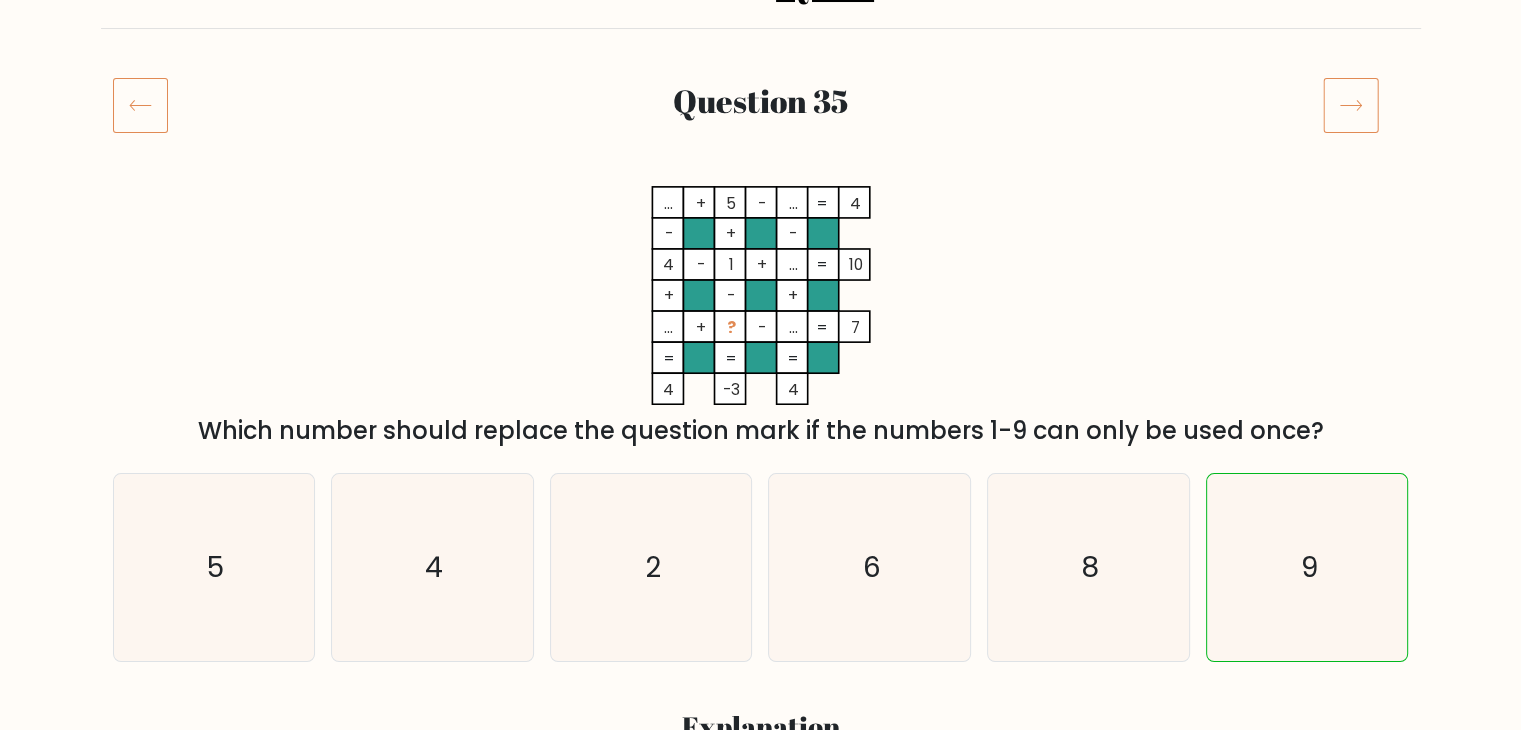 click 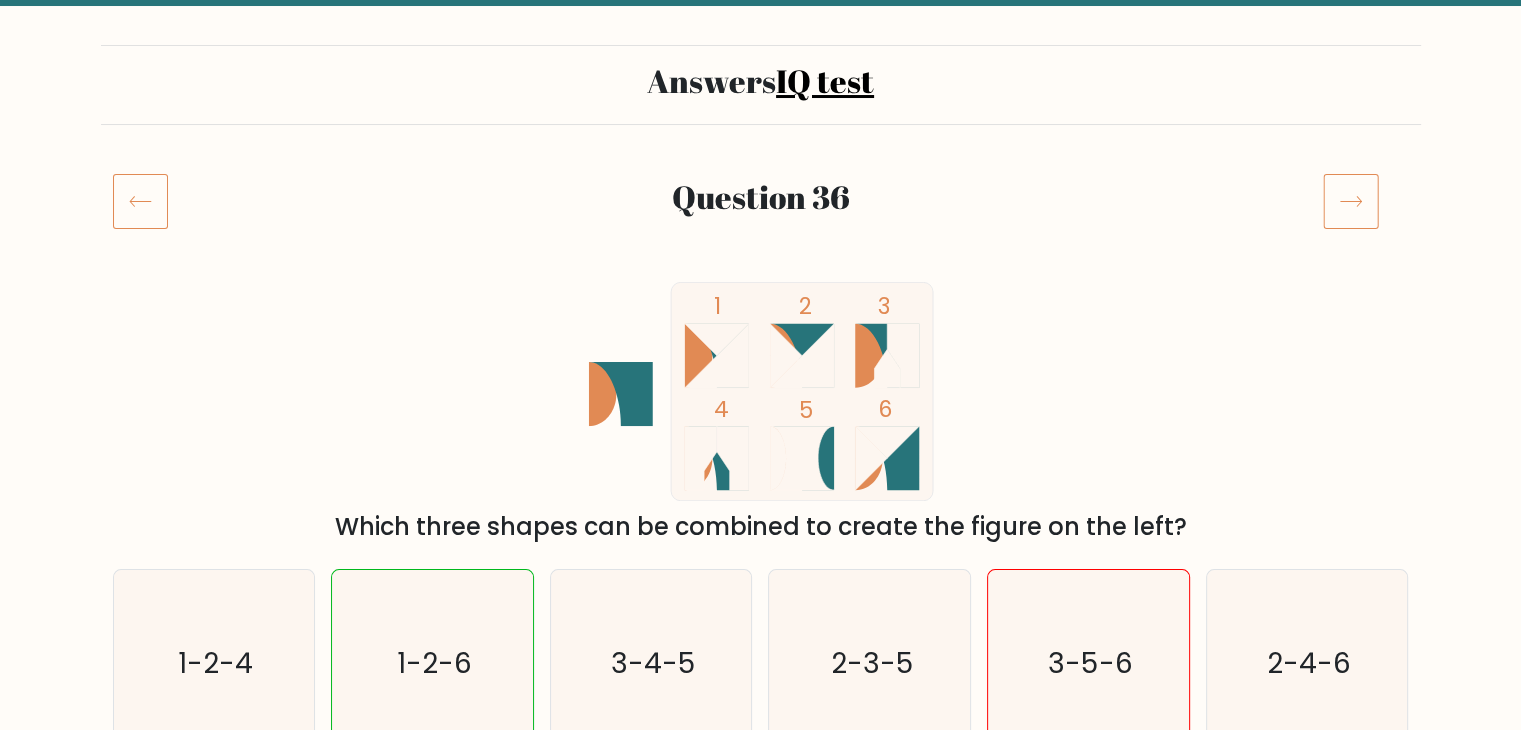 scroll, scrollTop: 100, scrollLeft: 0, axis: vertical 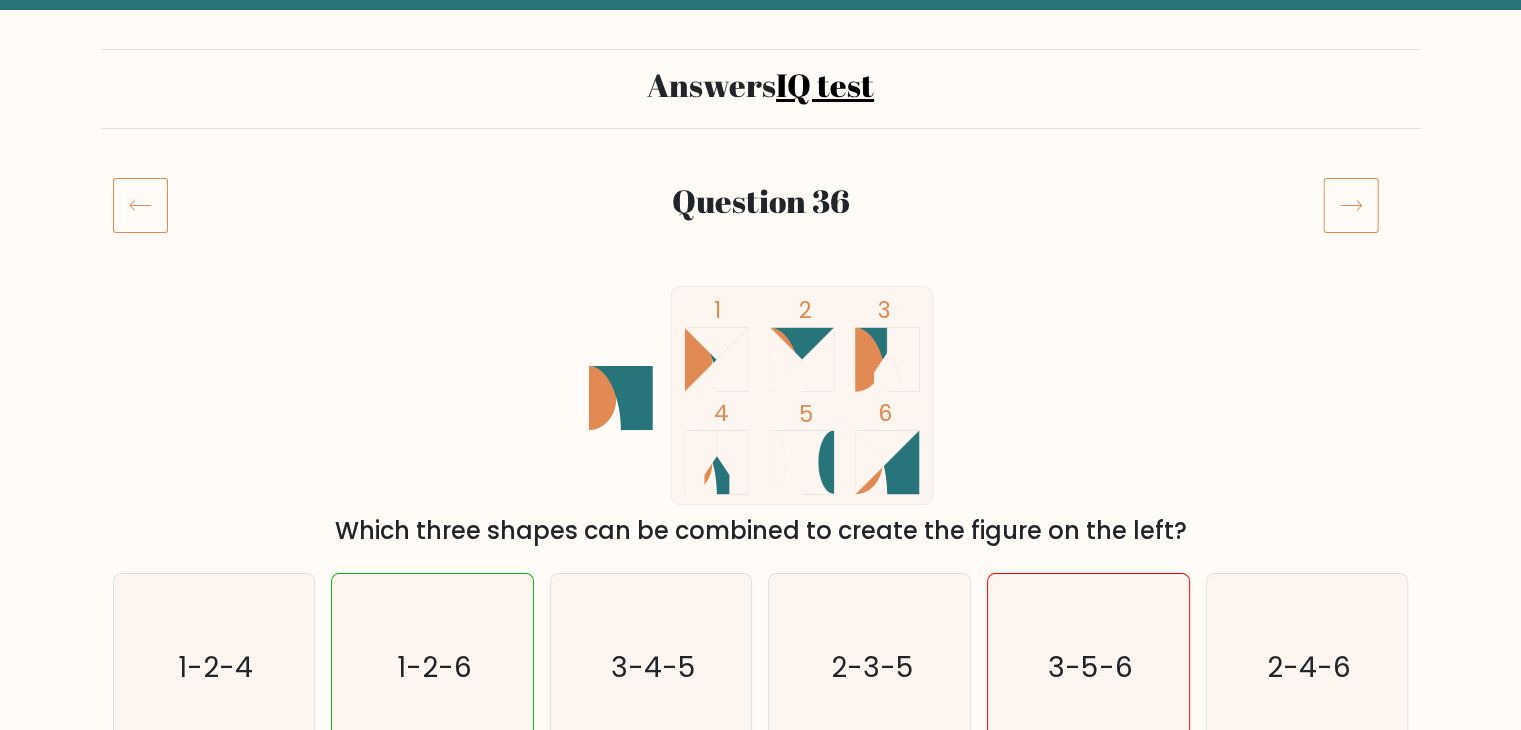 click 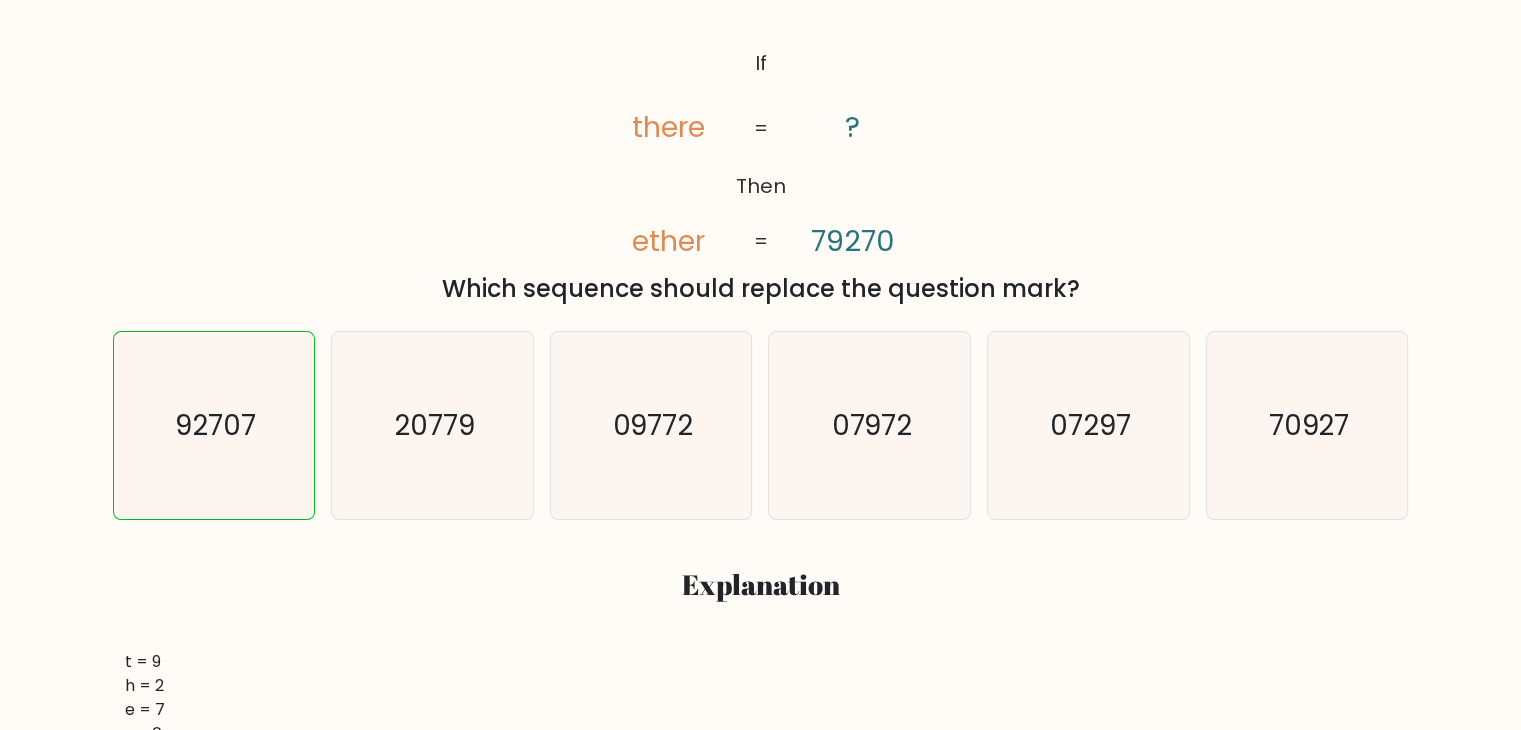 scroll, scrollTop: 200, scrollLeft: 0, axis: vertical 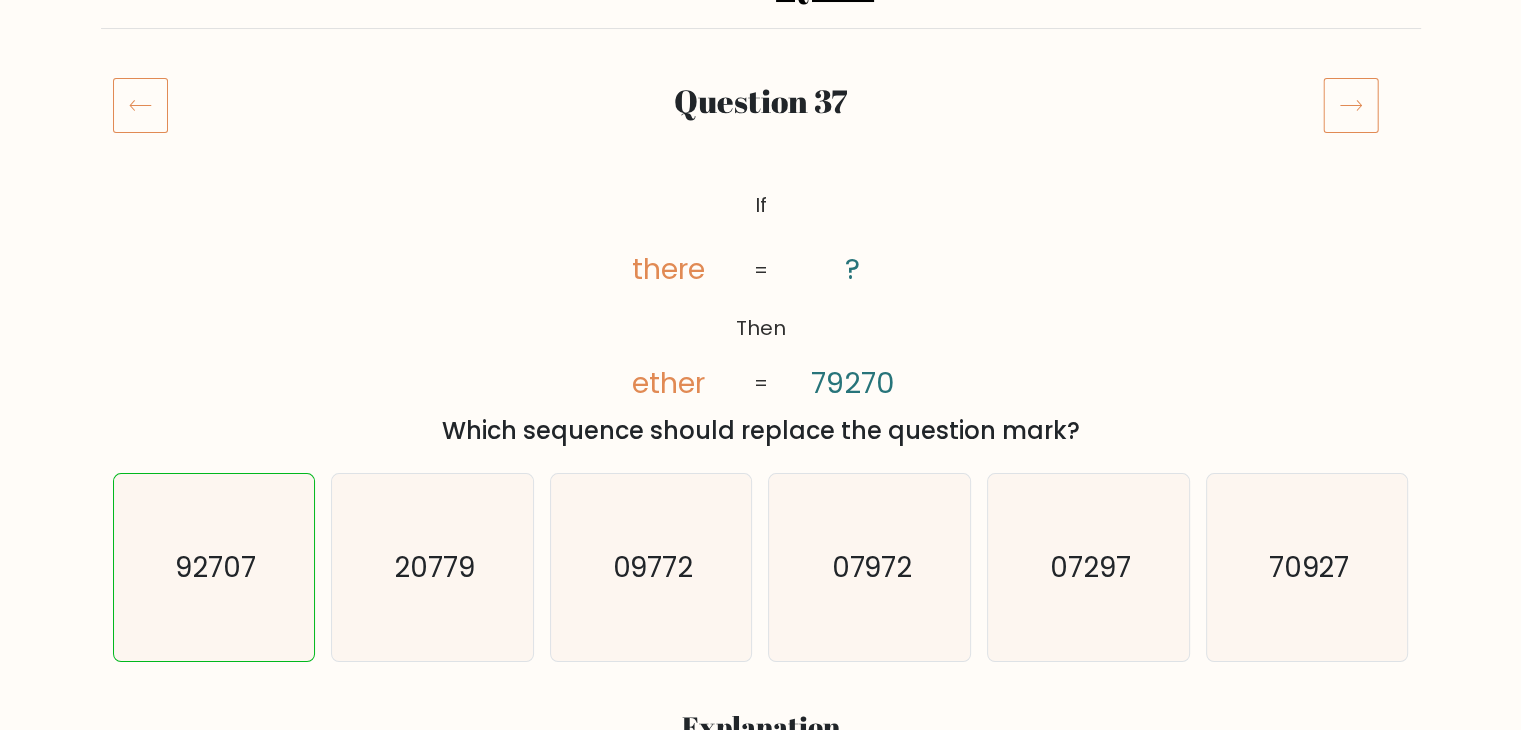 click 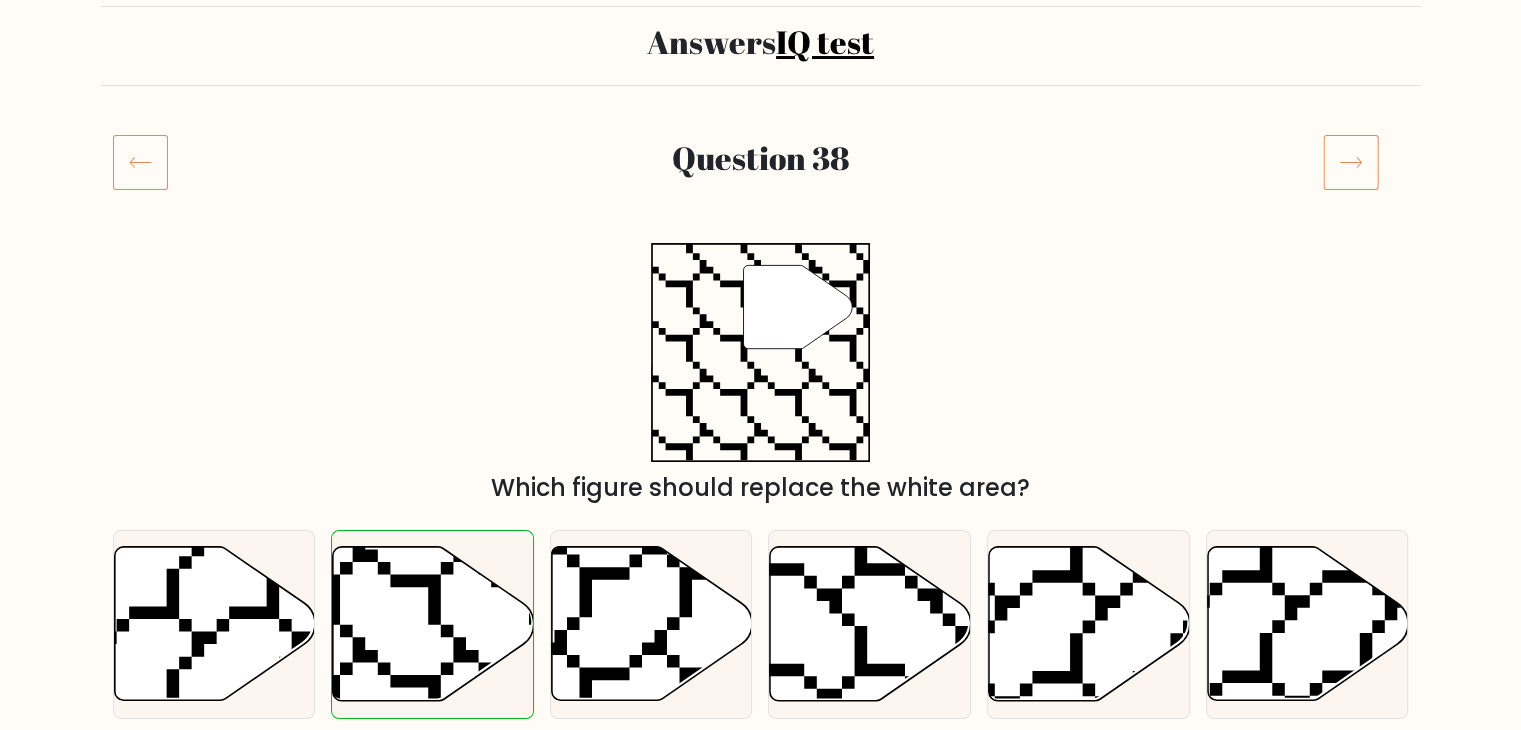 scroll, scrollTop: 0, scrollLeft: 0, axis: both 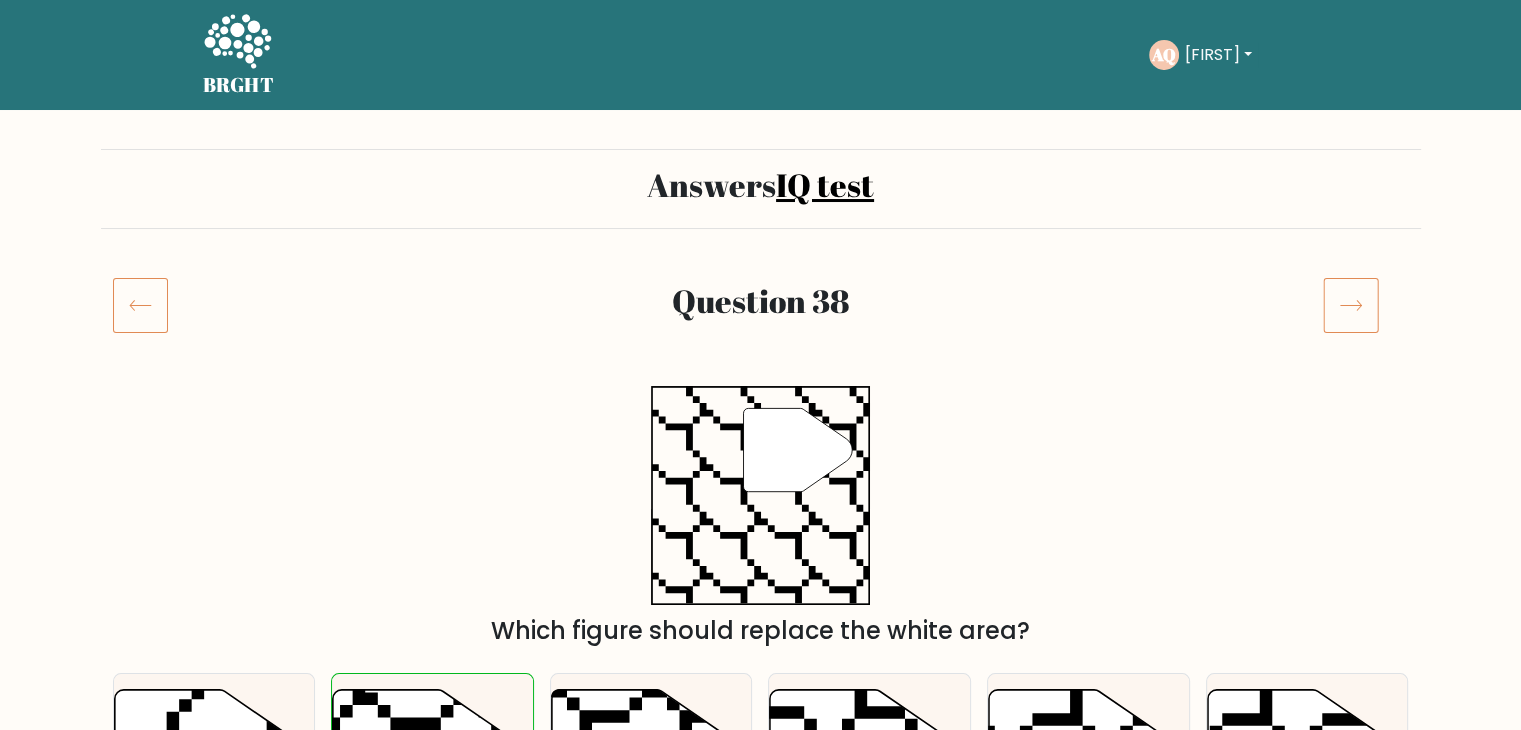 click 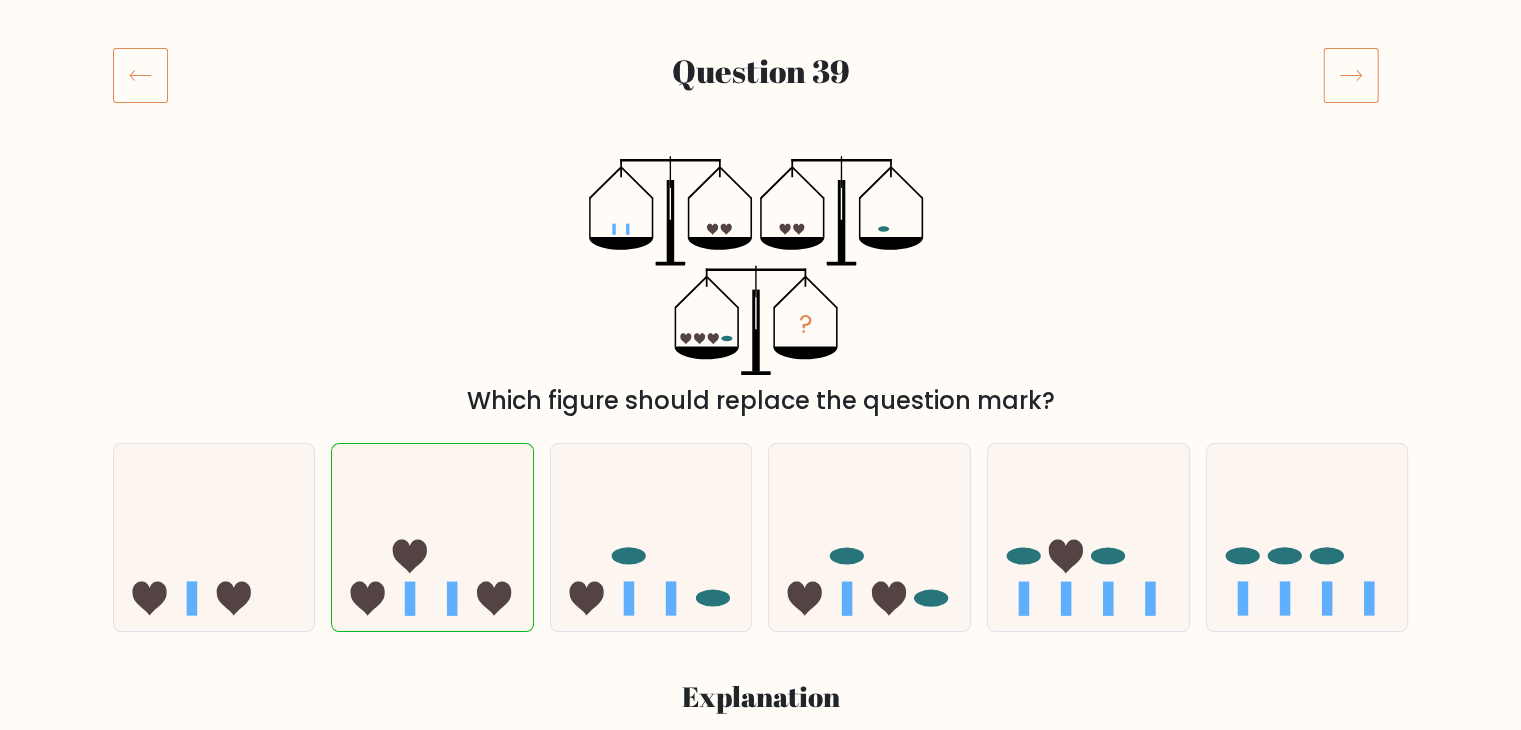 scroll, scrollTop: 200, scrollLeft: 0, axis: vertical 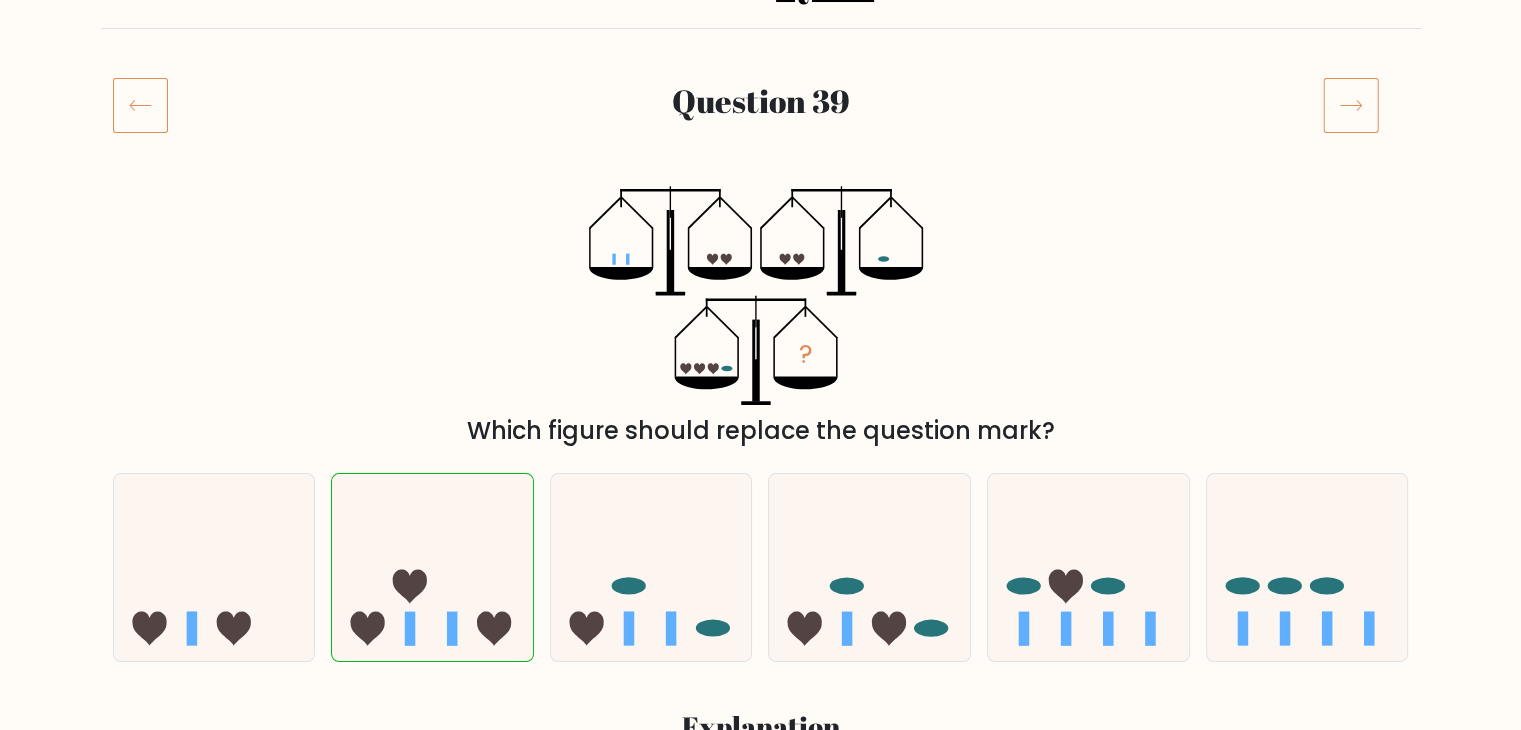 click 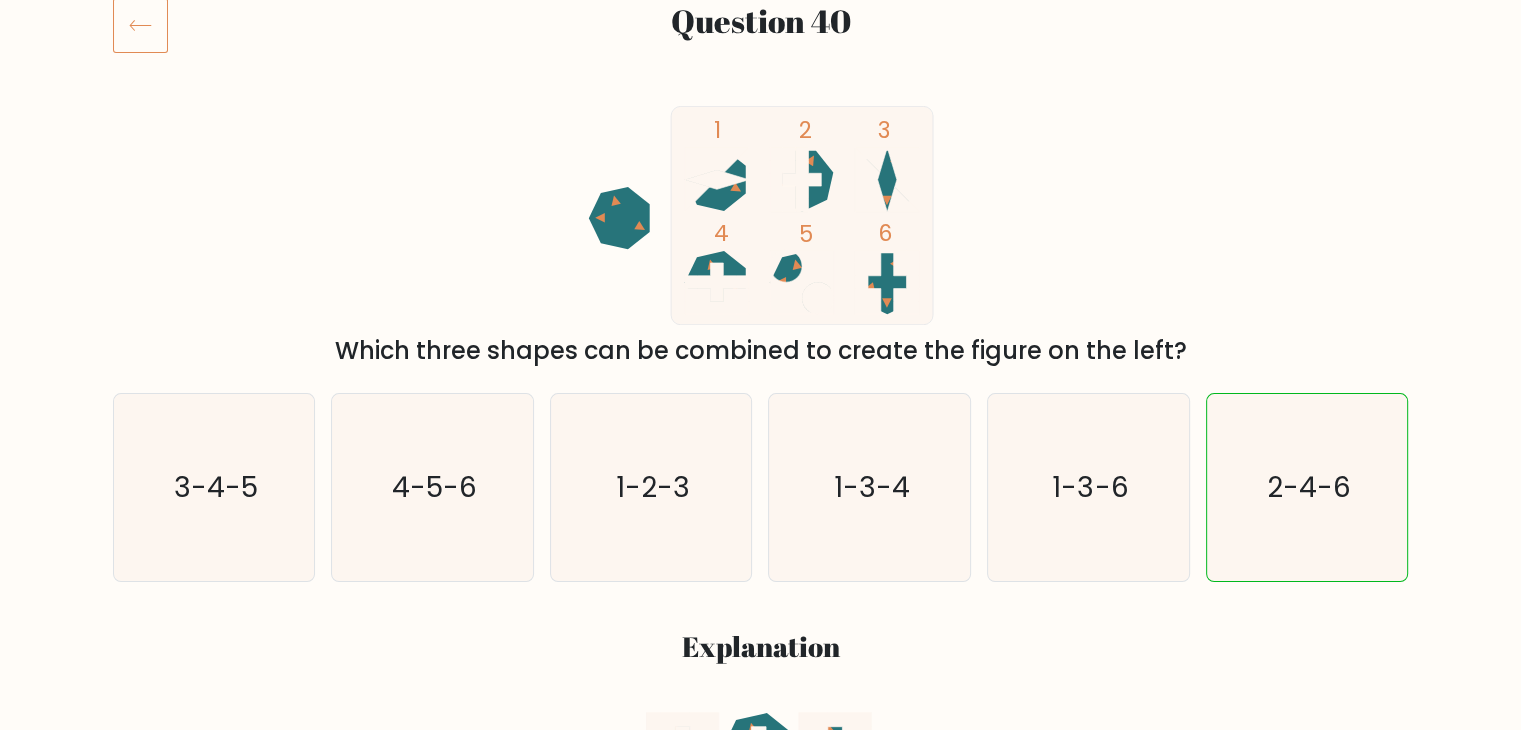 scroll, scrollTop: 0, scrollLeft: 0, axis: both 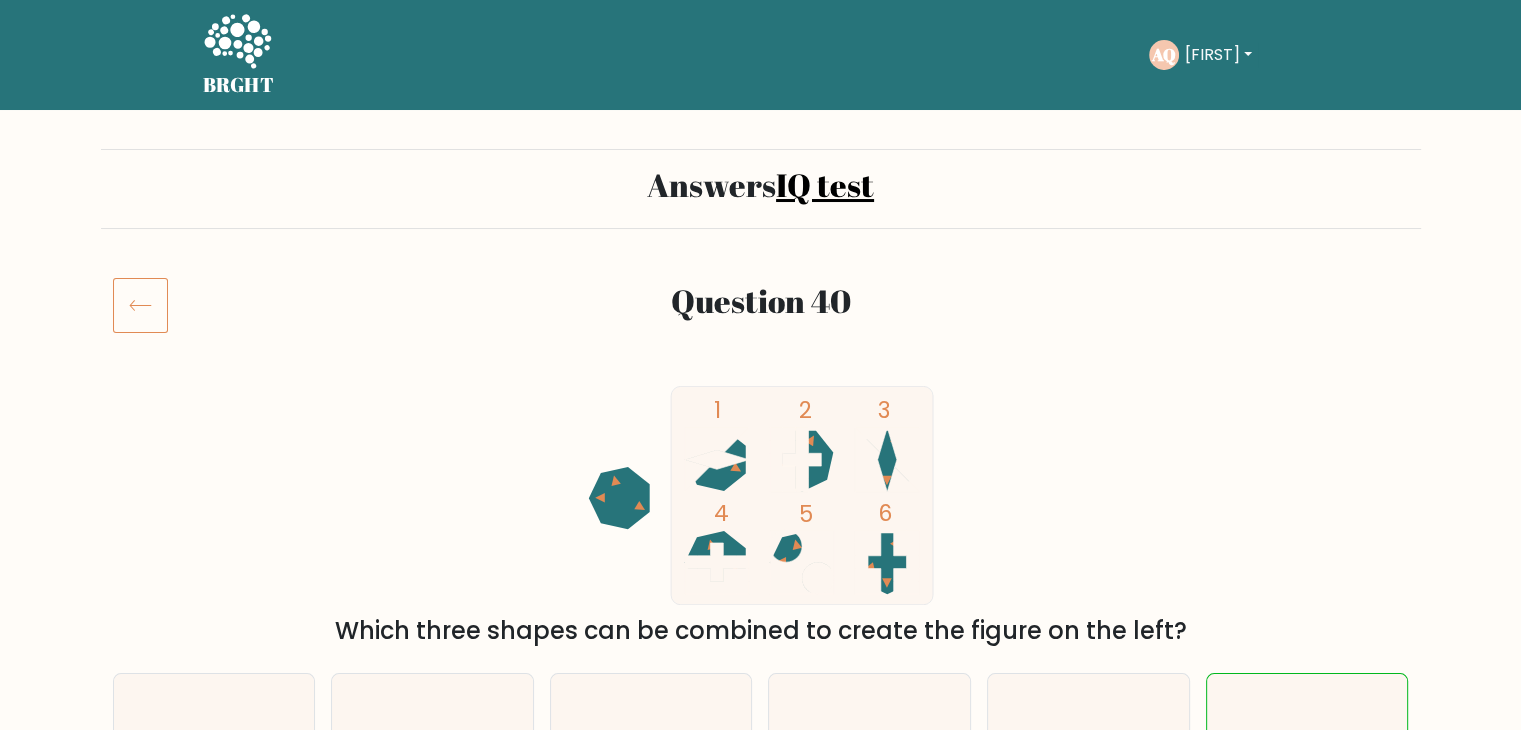 click 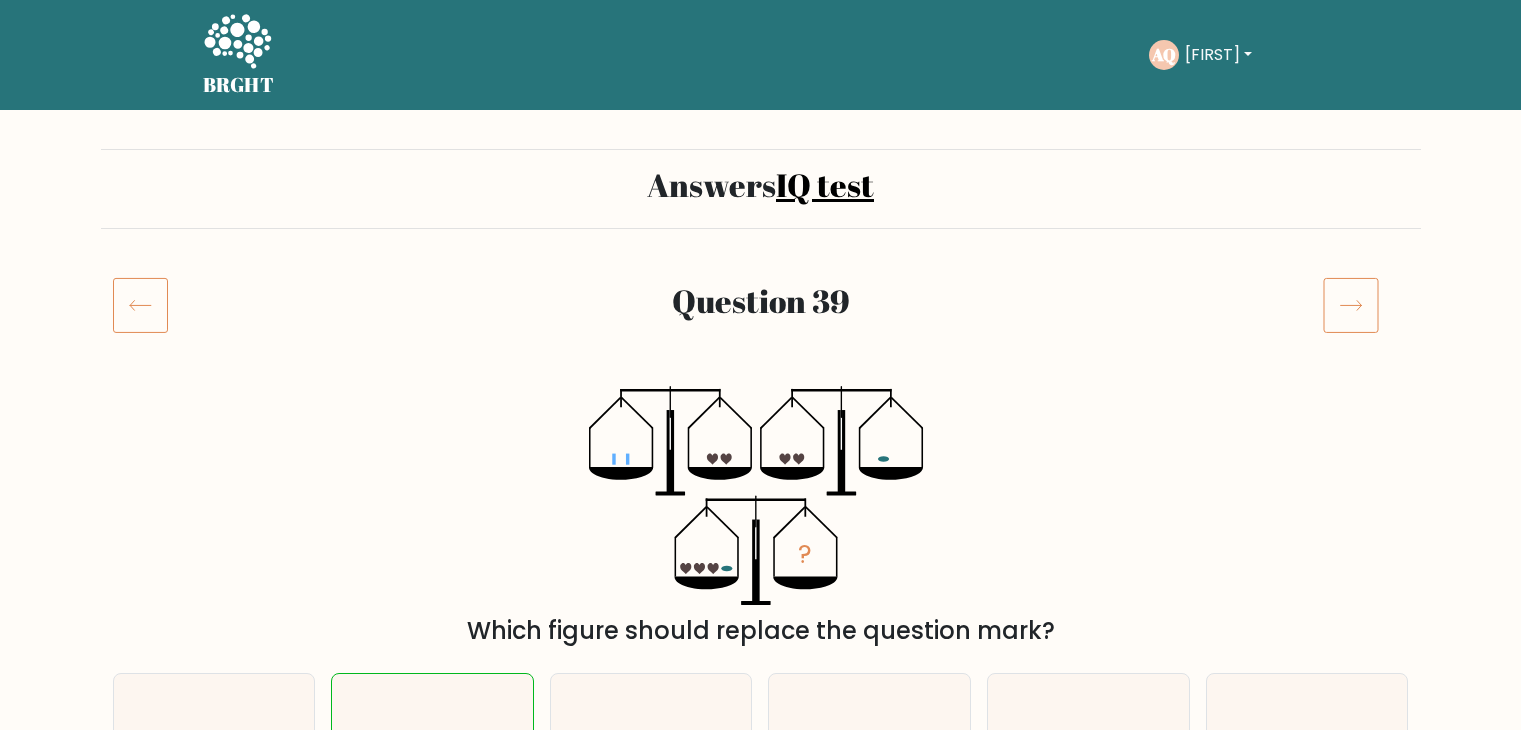 scroll, scrollTop: 0, scrollLeft: 0, axis: both 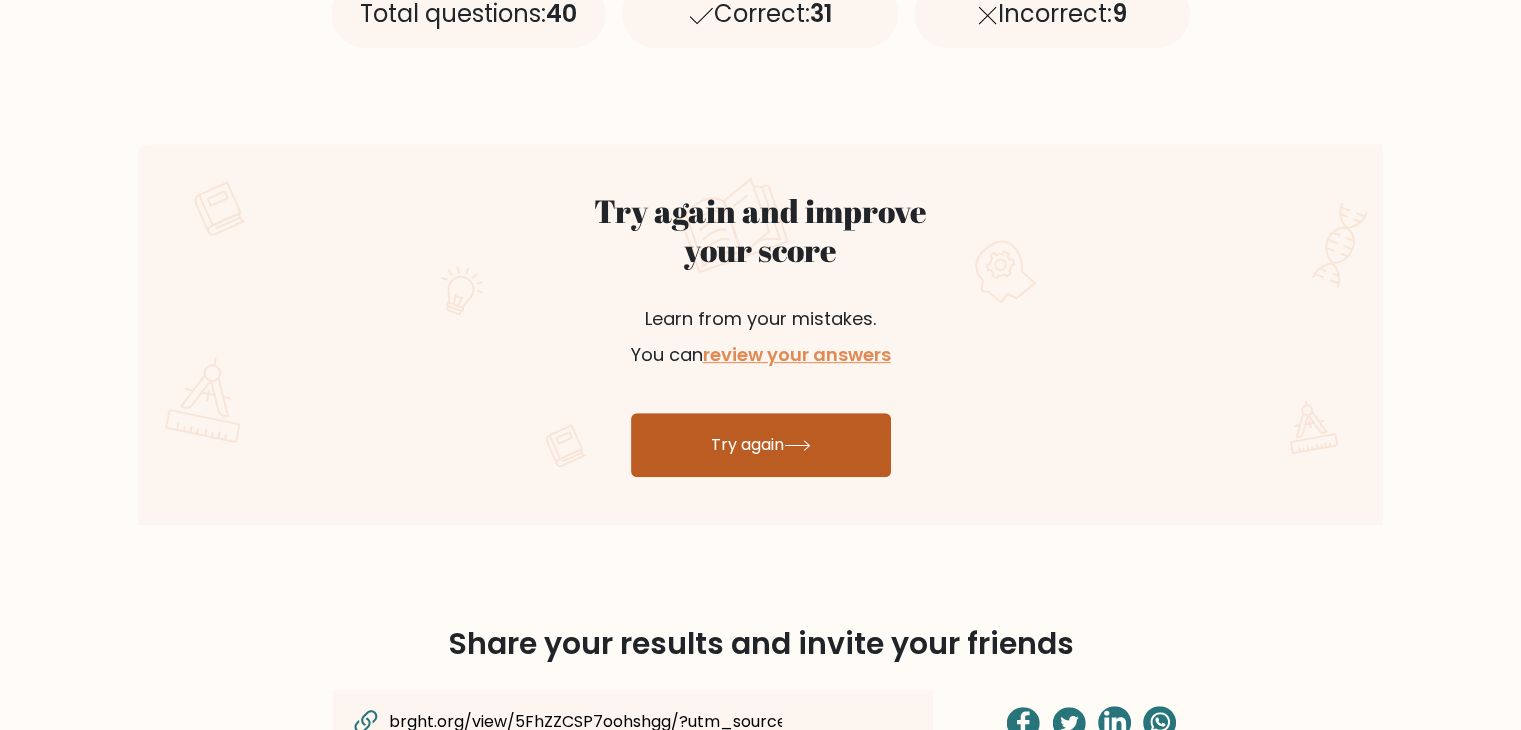 click 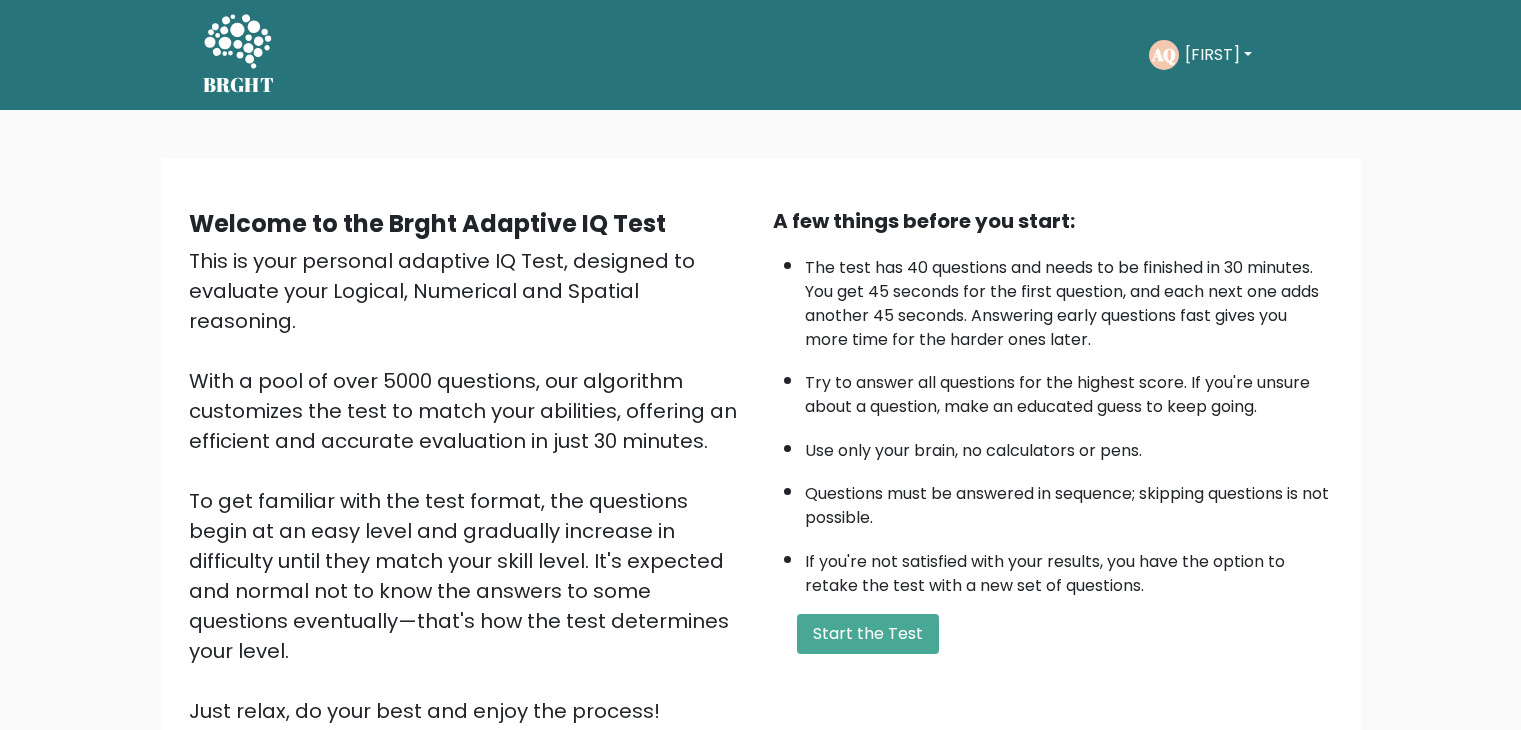 scroll, scrollTop: 0, scrollLeft: 0, axis: both 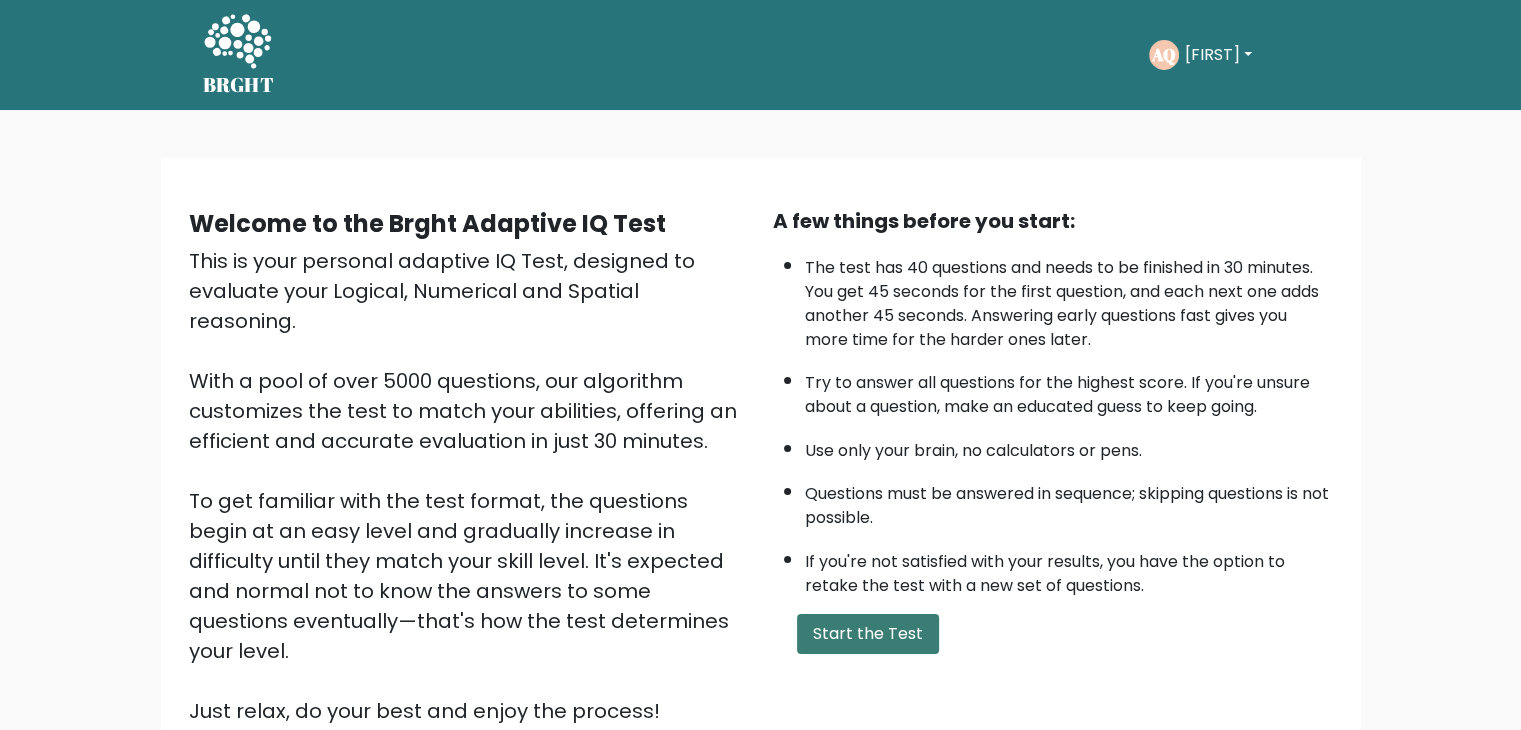 click on "Start the Test" at bounding box center (868, 634) 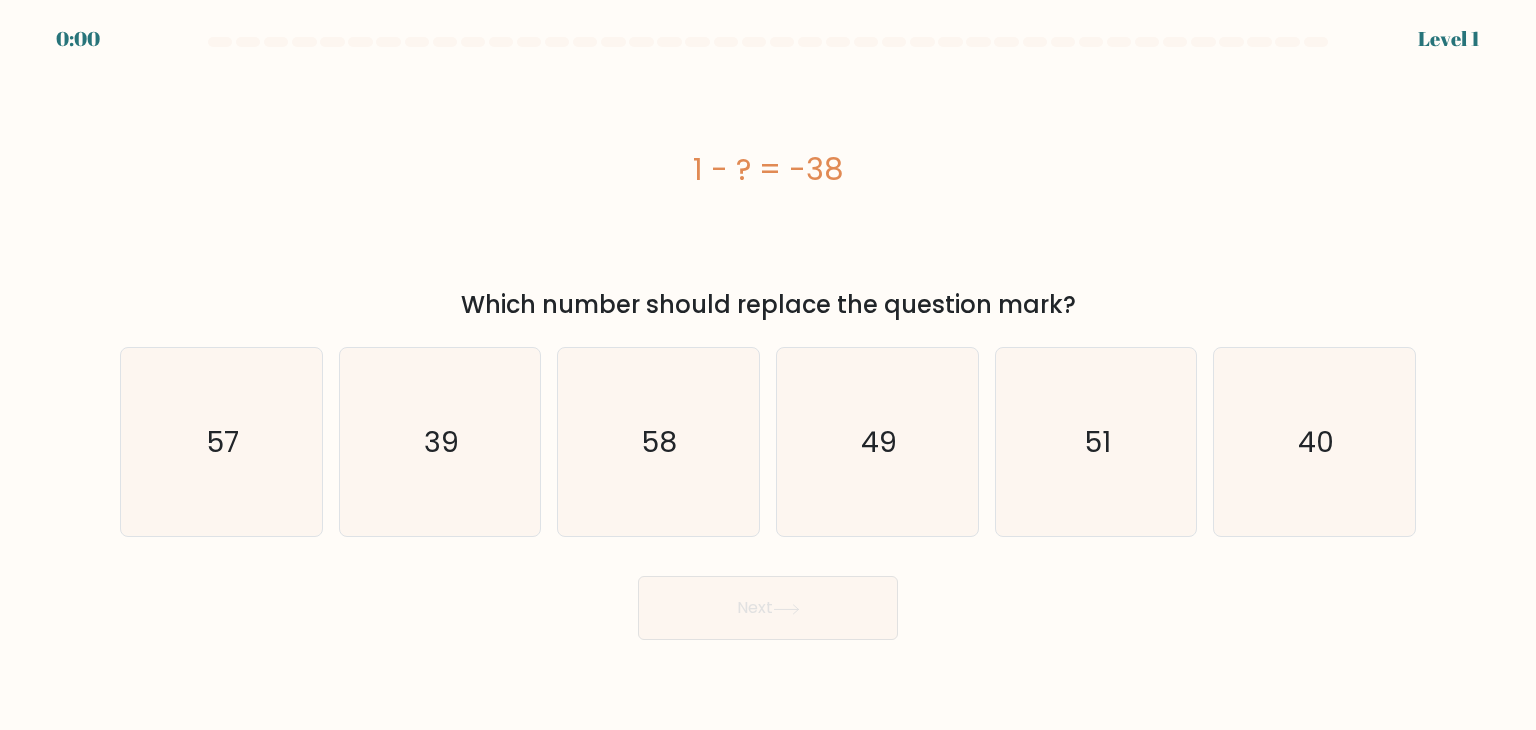 scroll, scrollTop: 0, scrollLeft: 0, axis: both 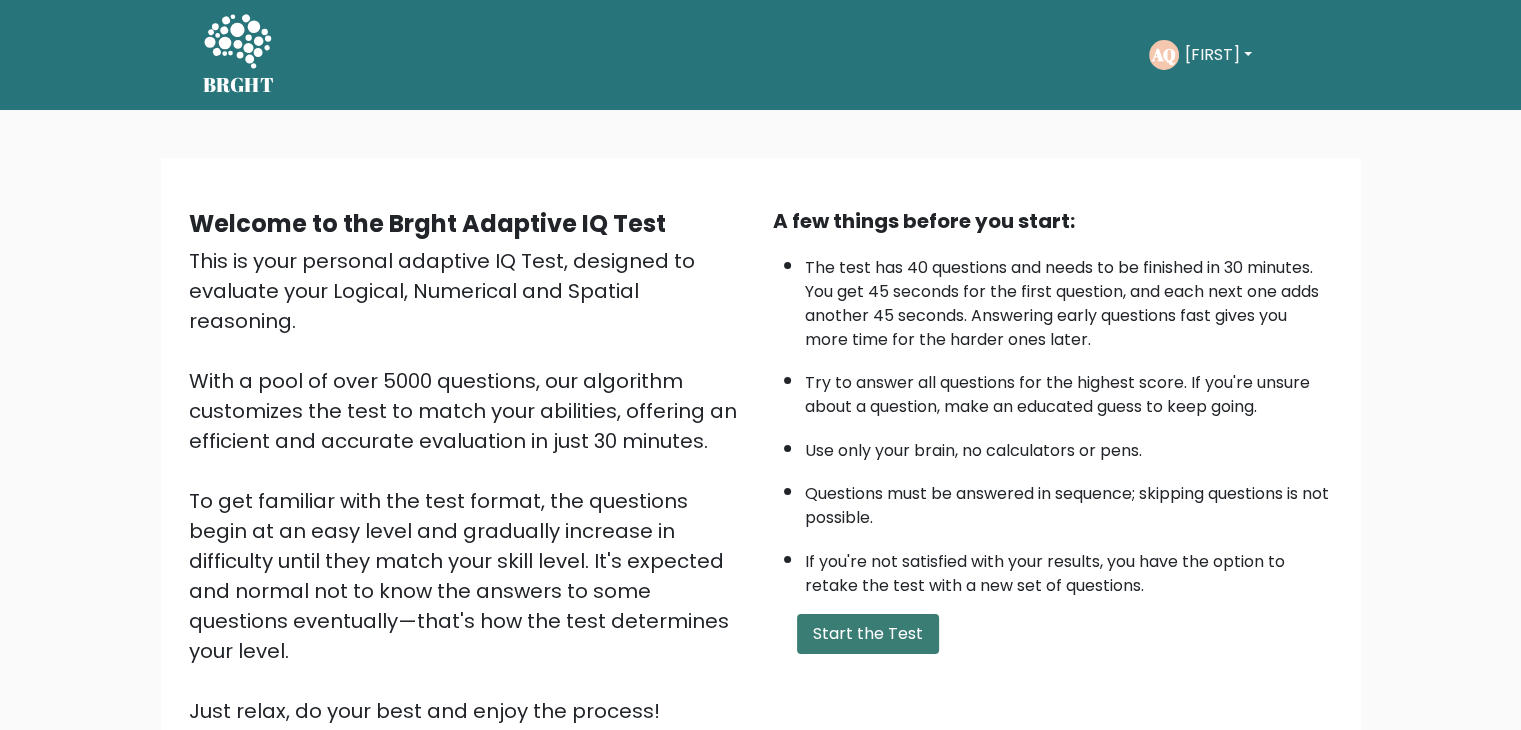 click on "Start the Test" at bounding box center (868, 634) 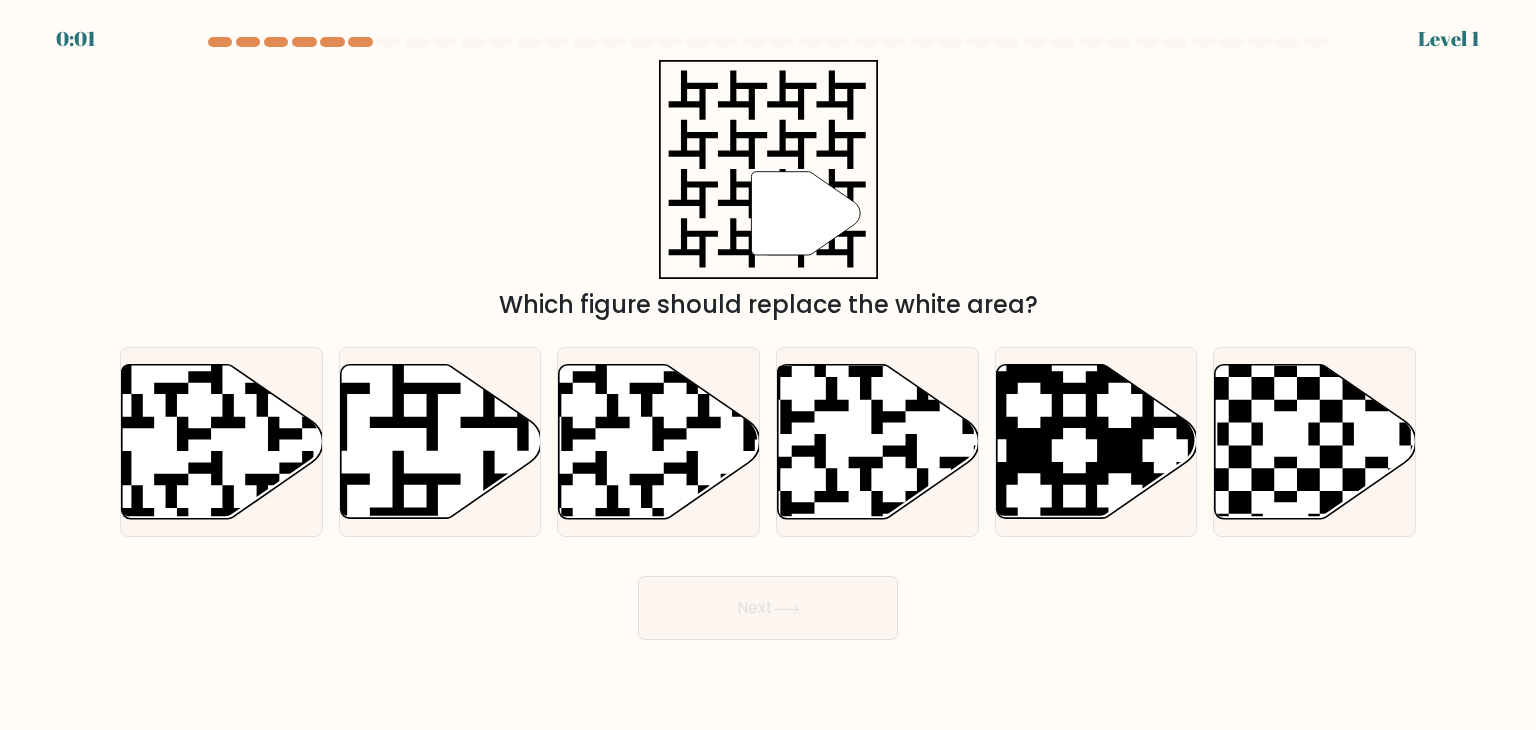 scroll, scrollTop: 0, scrollLeft: 0, axis: both 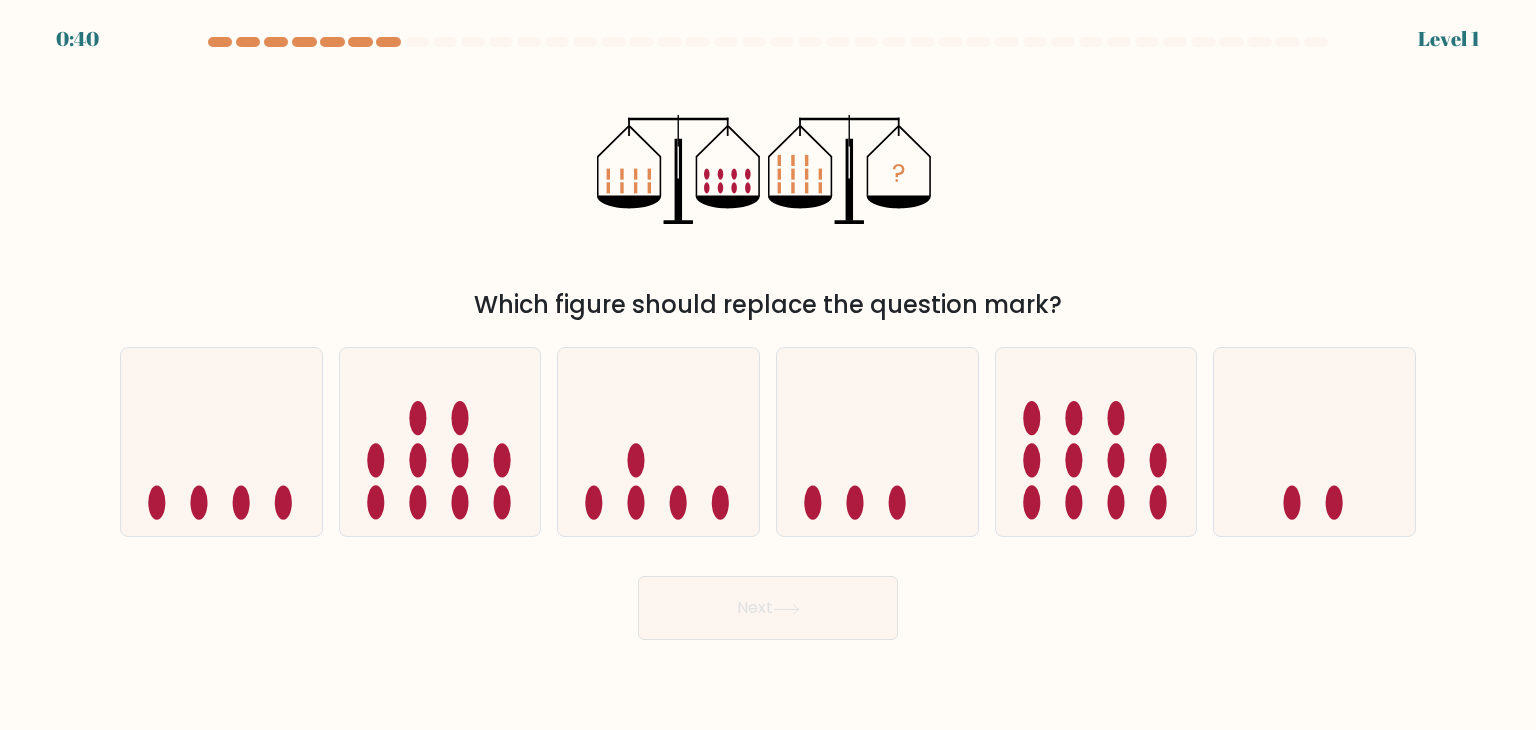 click at bounding box center (768, 46) 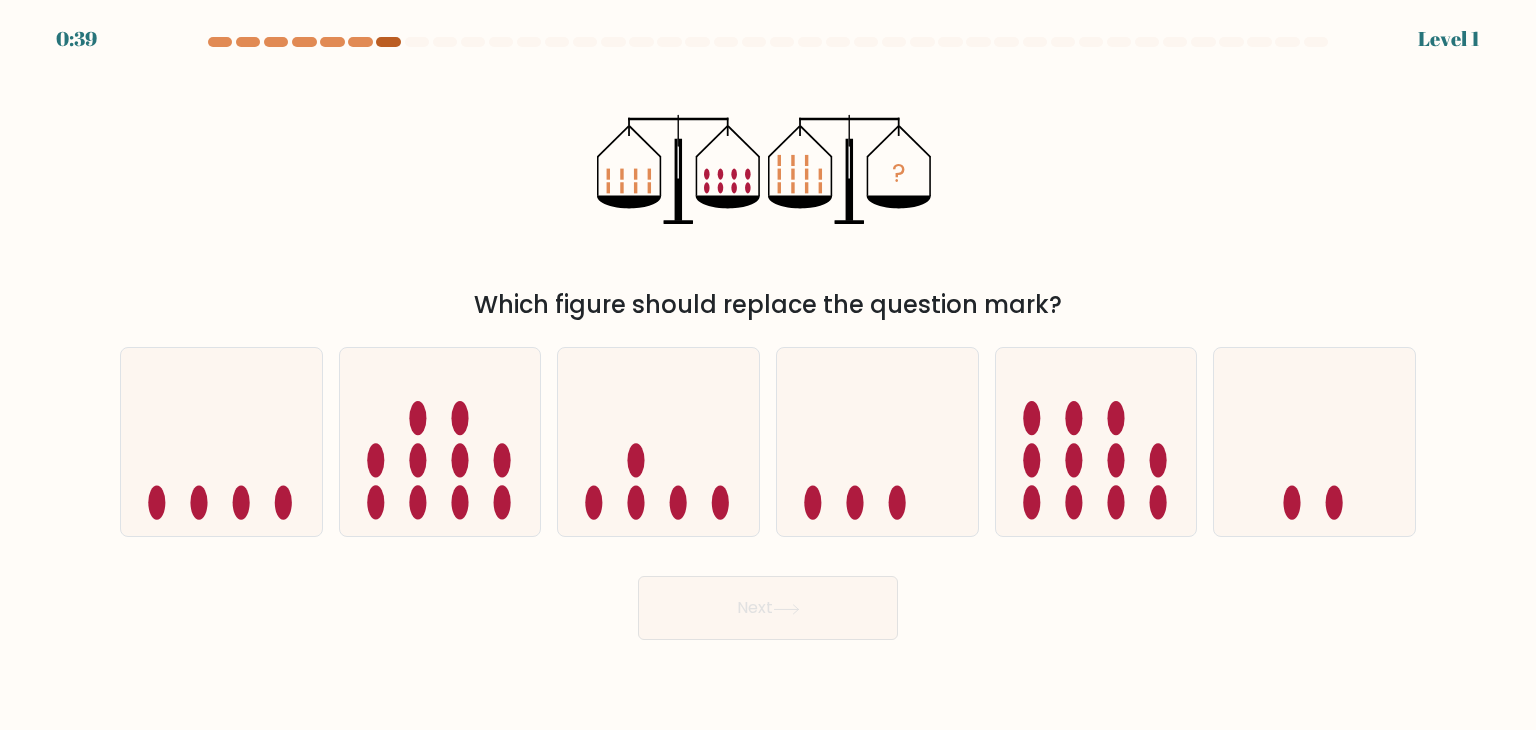 click at bounding box center [388, 42] 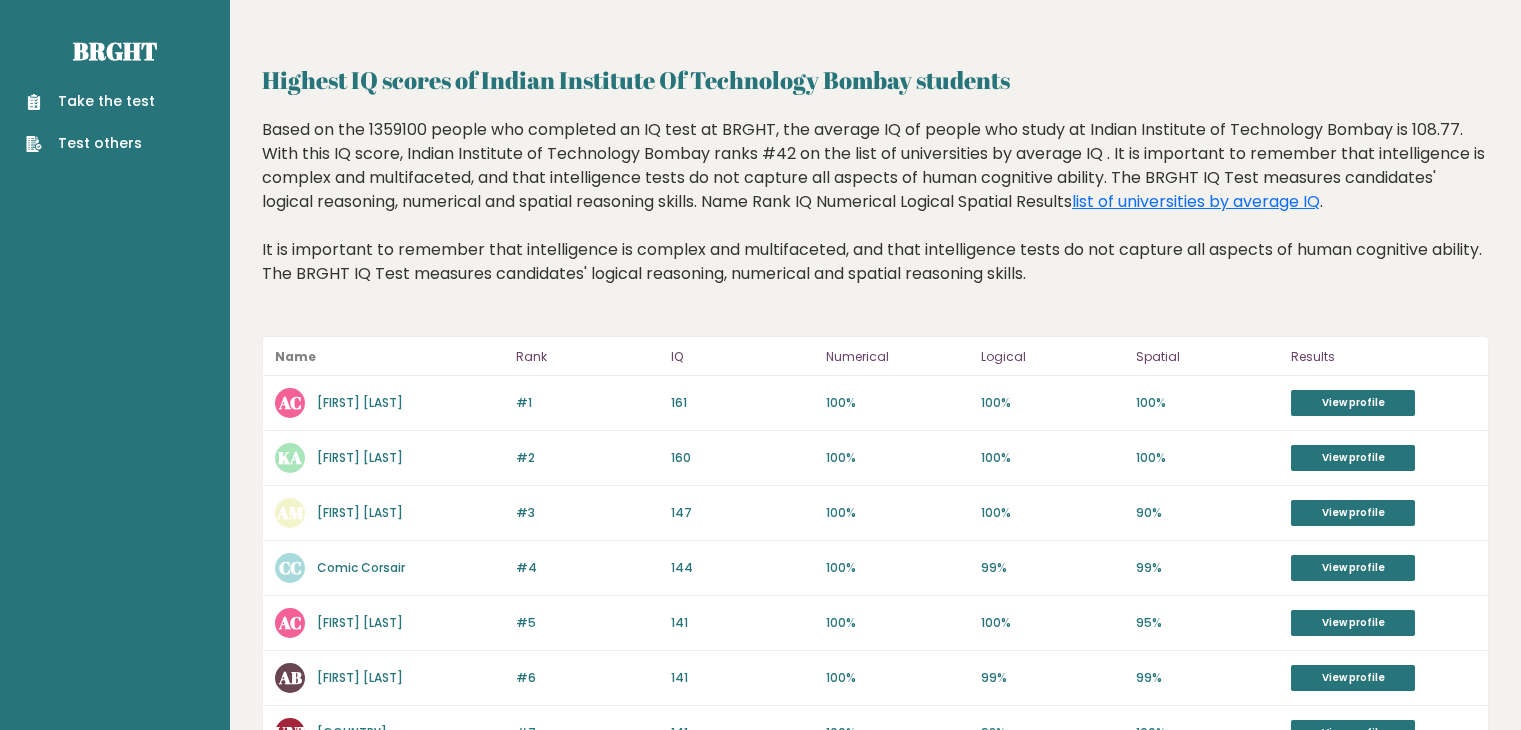 scroll, scrollTop: 0, scrollLeft: 0, axis: both 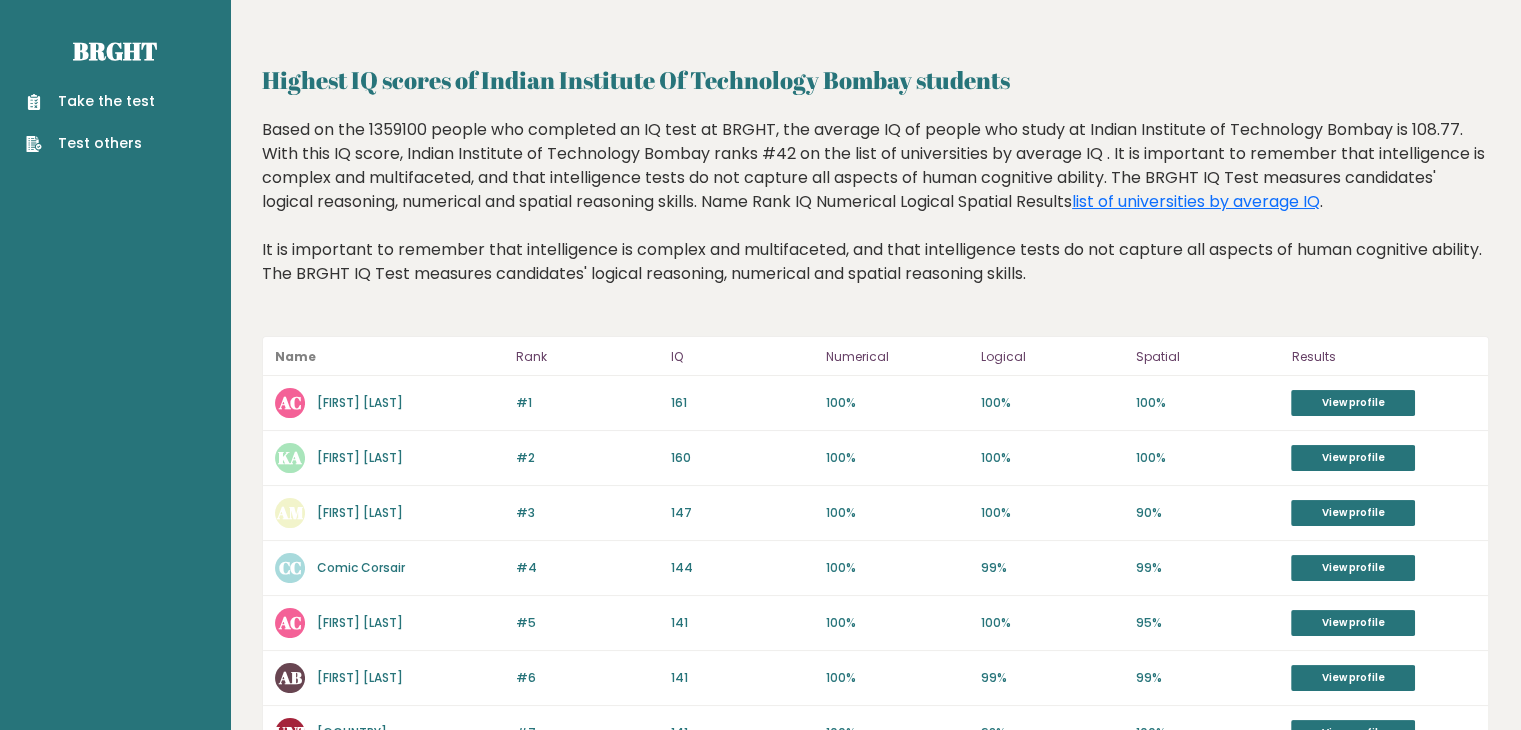 drag, startPoint x: 438, startPoint y: 366, endPoint x: 302, endPoint y: 345, distance: 137.61177 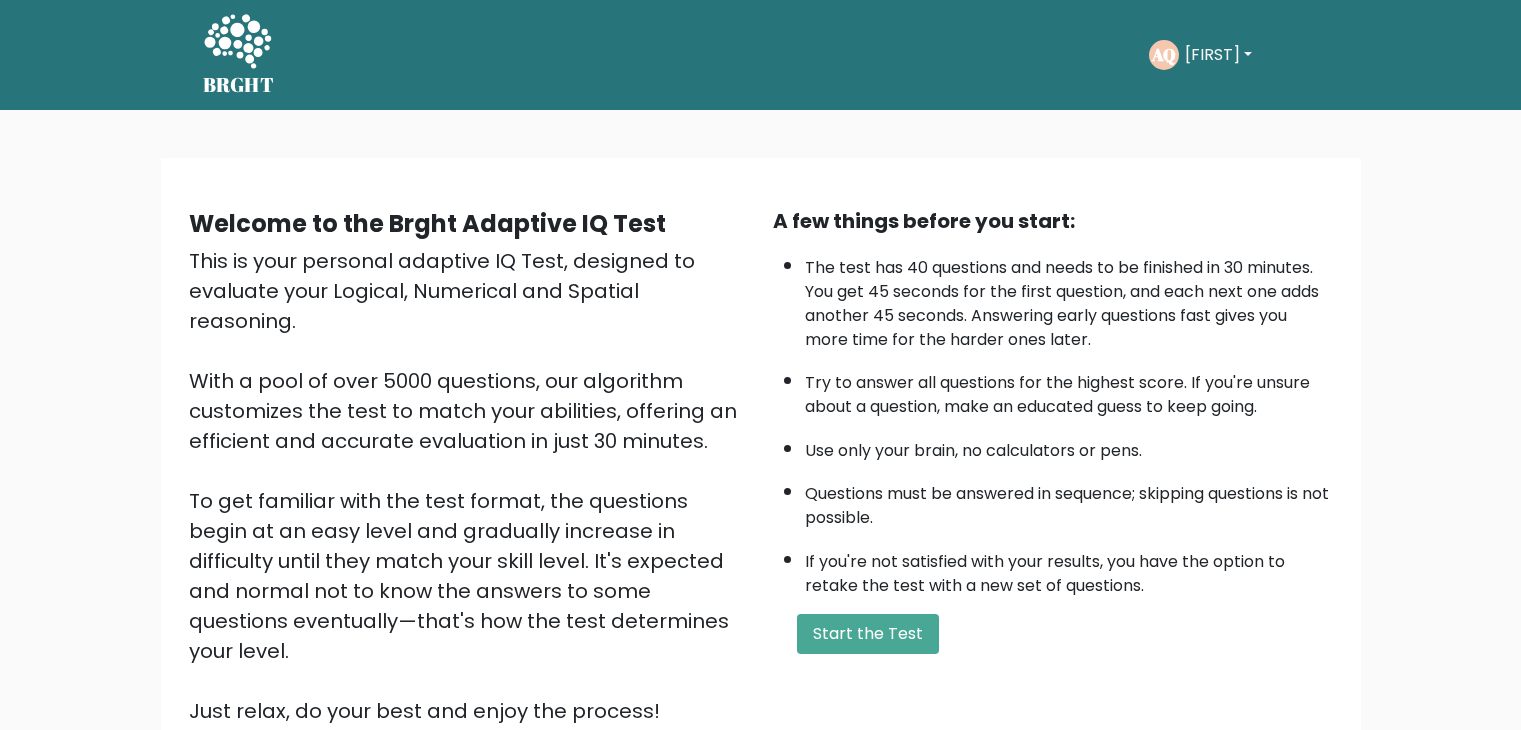 scroll, scrollTop: 0, scrollLeft: 0, axis: both 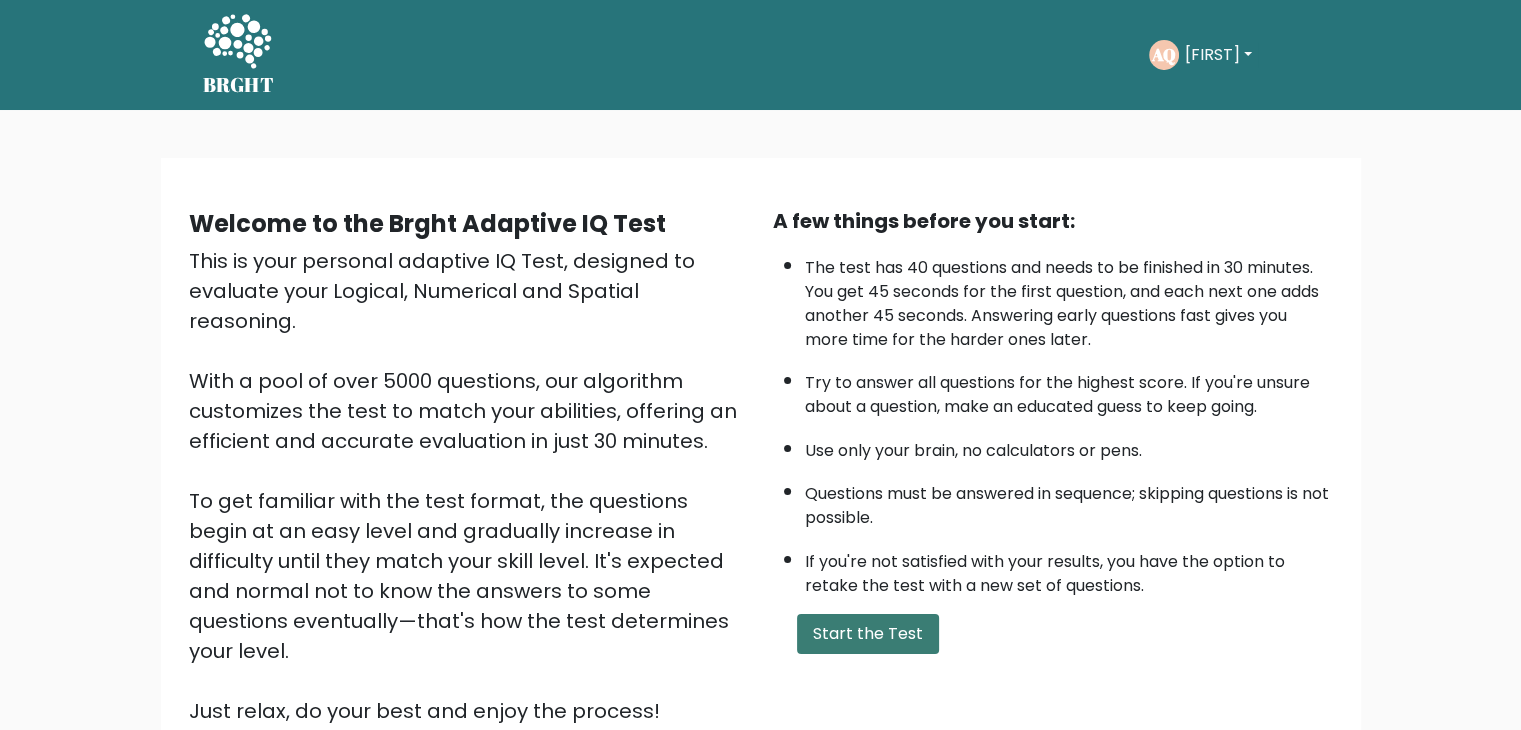 click on "Start the Test" at bounding box center [868, 634] 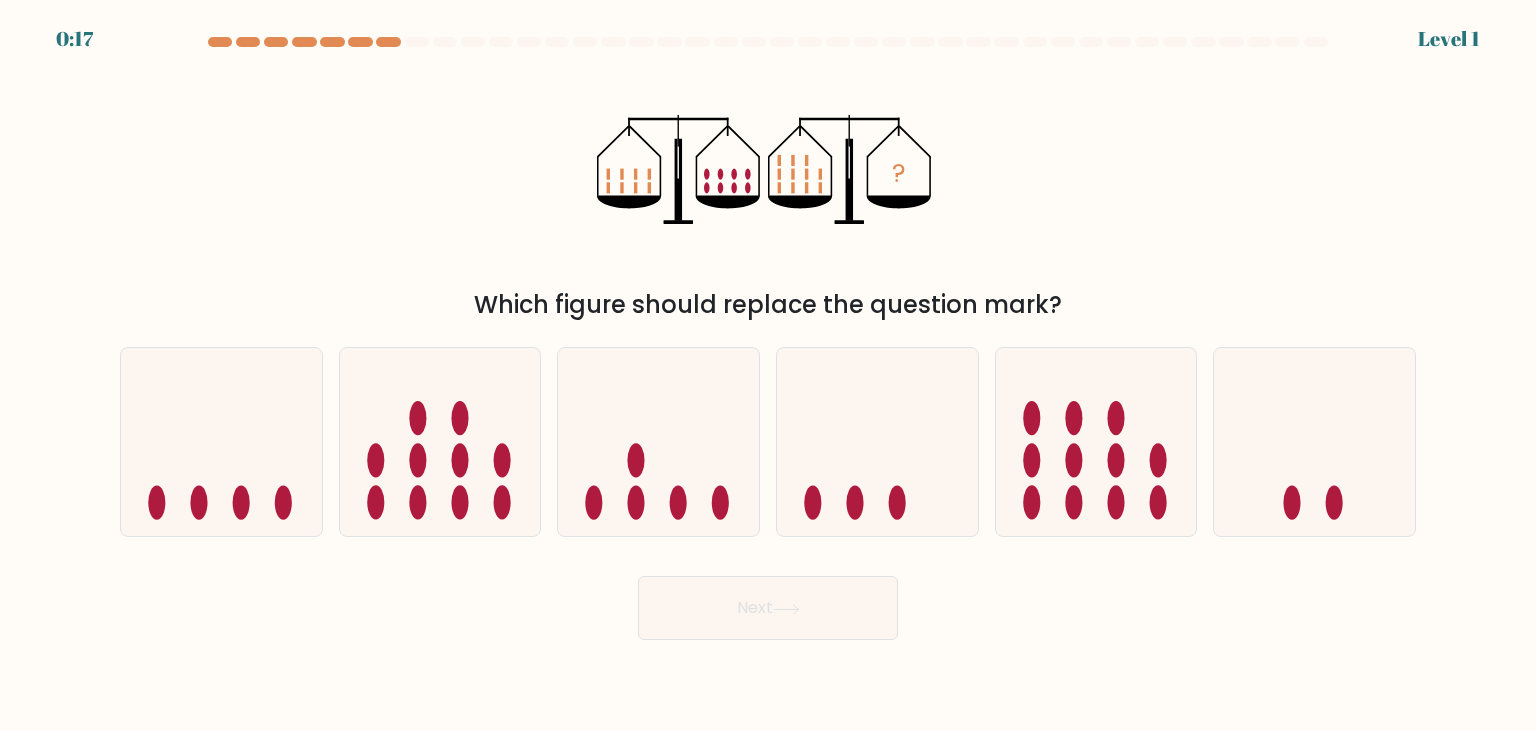 scroll, scrollTop: 0, scrollLeft: 0, axis: both 